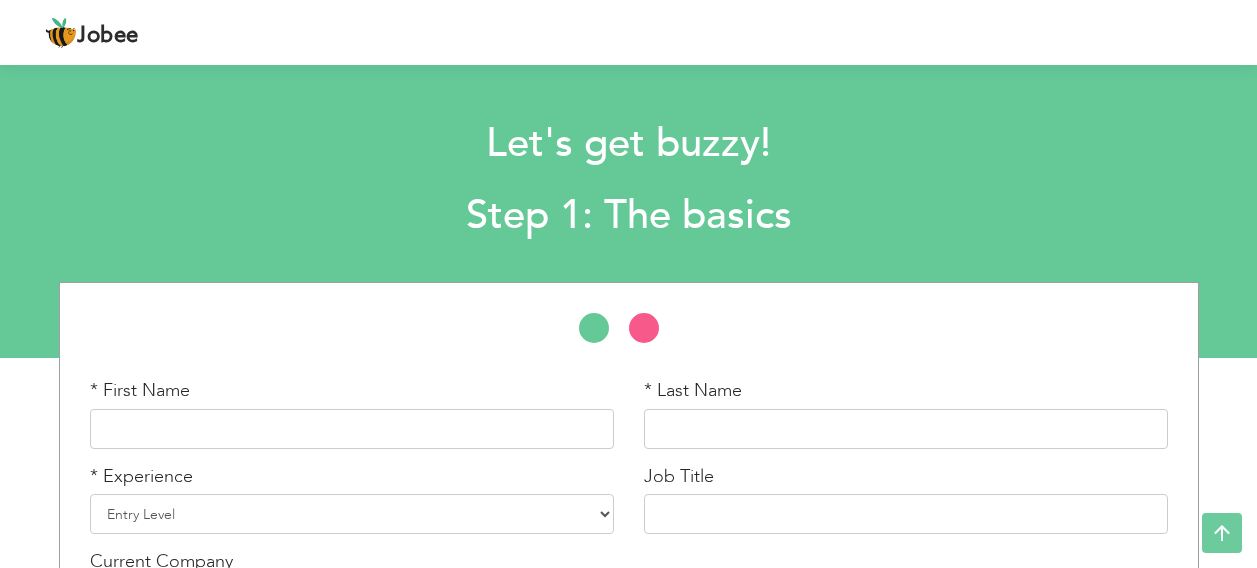 scroll, scrollTop: 156, scrollLeft: 0, axis: vertical 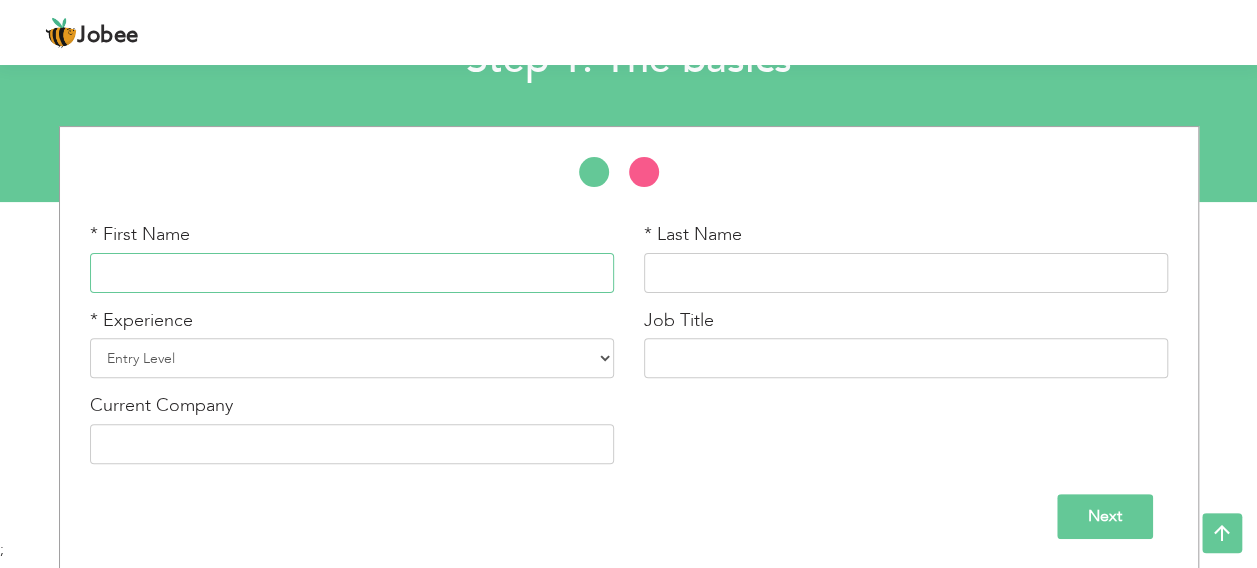 click at bounding box center [352, 273] 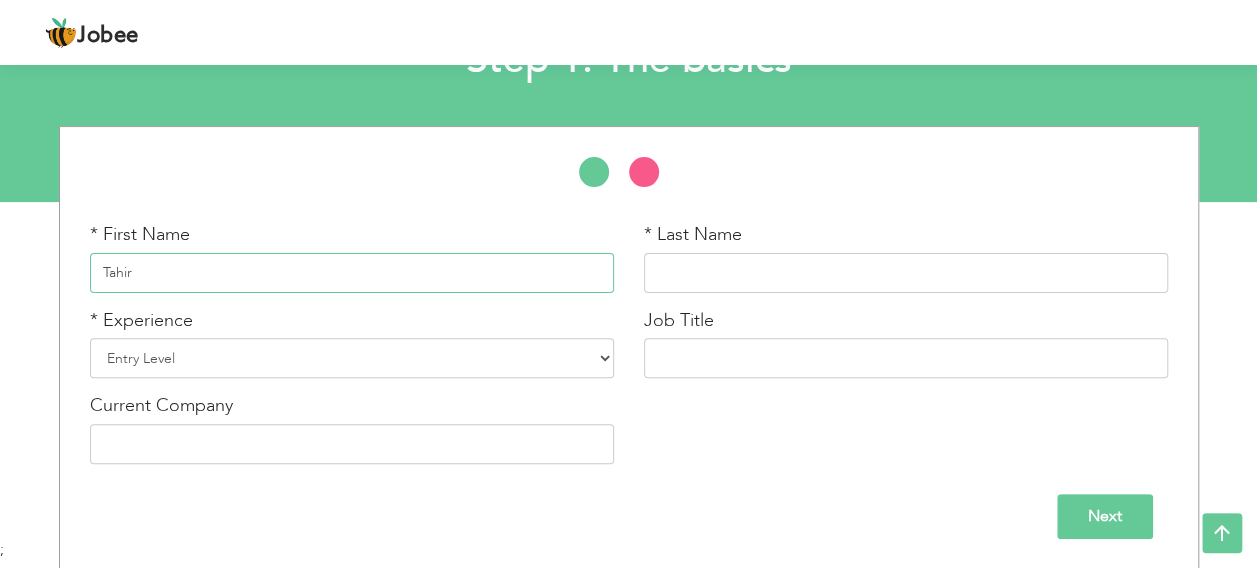 type on "Tahir" 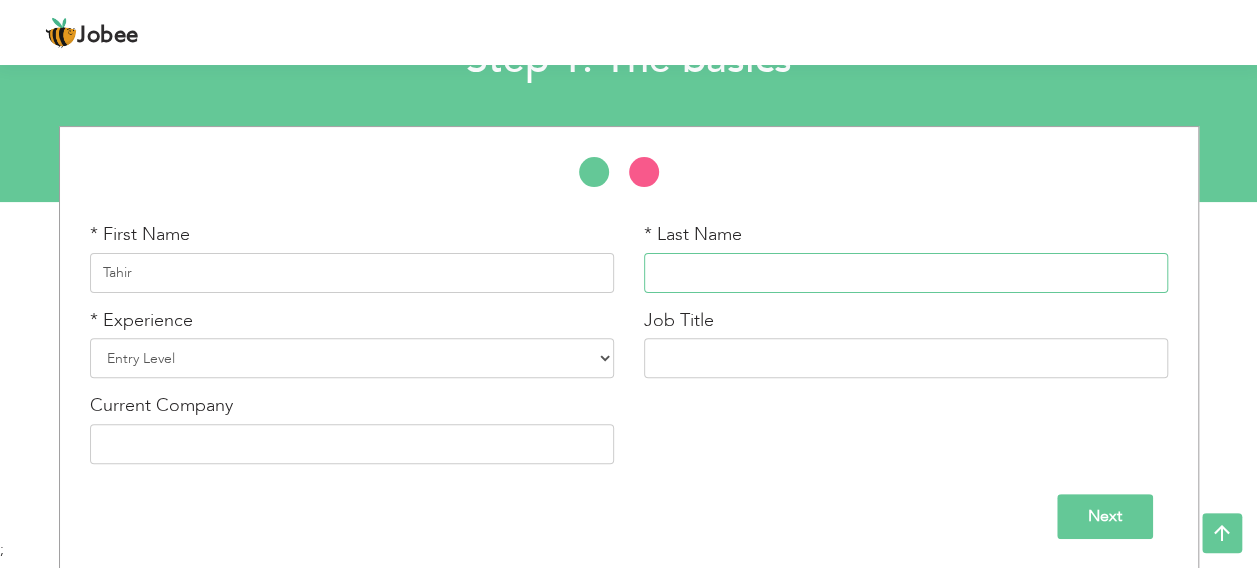 click at bounding box center (906, 273) 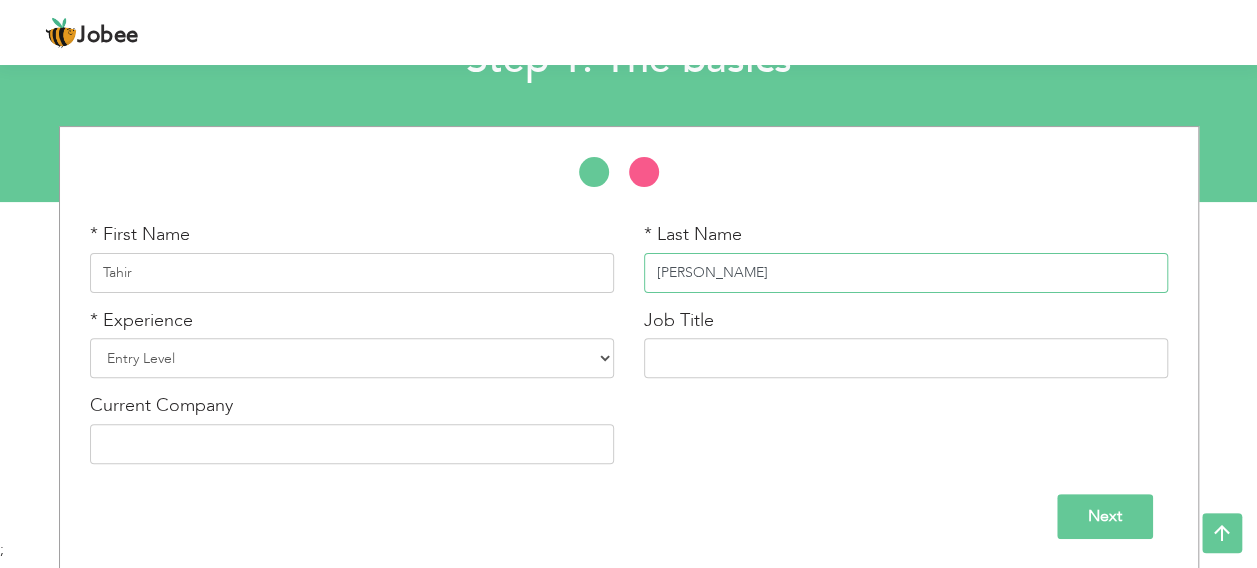 type on "Ali Bin Ali Beverages (Pepsi Cola" 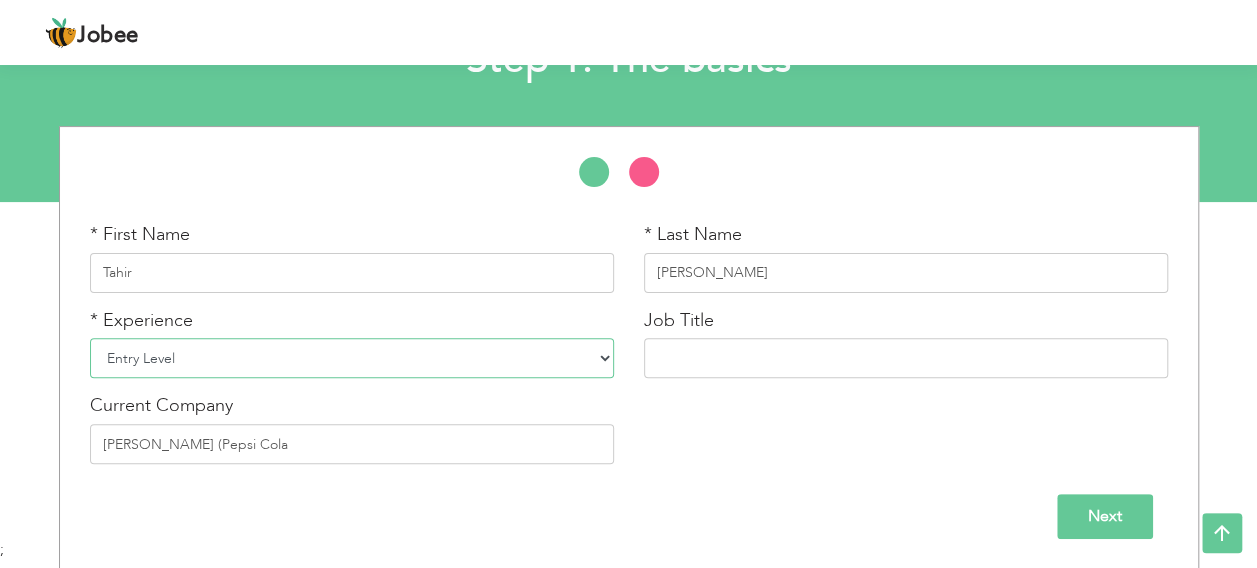 click on "Entry Level
Less than 1 Year
1 Year
2 Years
3 Years
4 Years
5 Years
6 Years
7 Years
8 Years
9 Years
10 Years
11 Years
12 Years
13 Years
14 Years
15 Years
16 Years
17 Years
18 Years
19 Years
20 Years
21 Years
22 Years
23 Years
24 Years
25 Years
26 Years
27 Years
28 Years
29 Years
30 Years
31 Years
32 Years
33 Years
34 Years
35 Years
More than 35 Years" at bounding box center (352, 358) 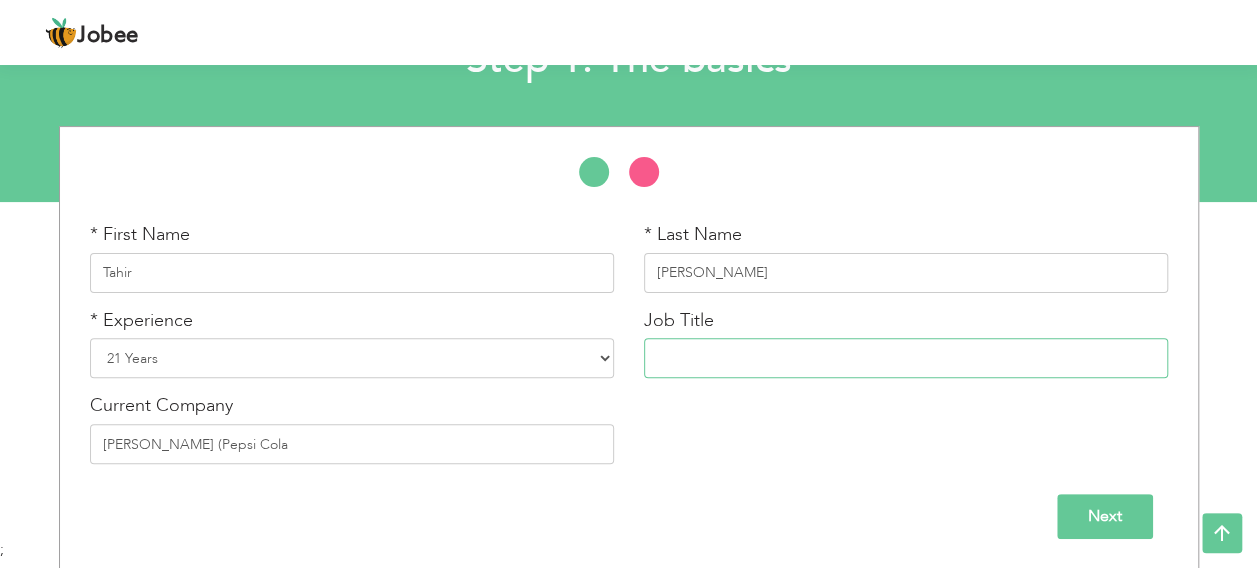 click at bounding box center [906, 358] 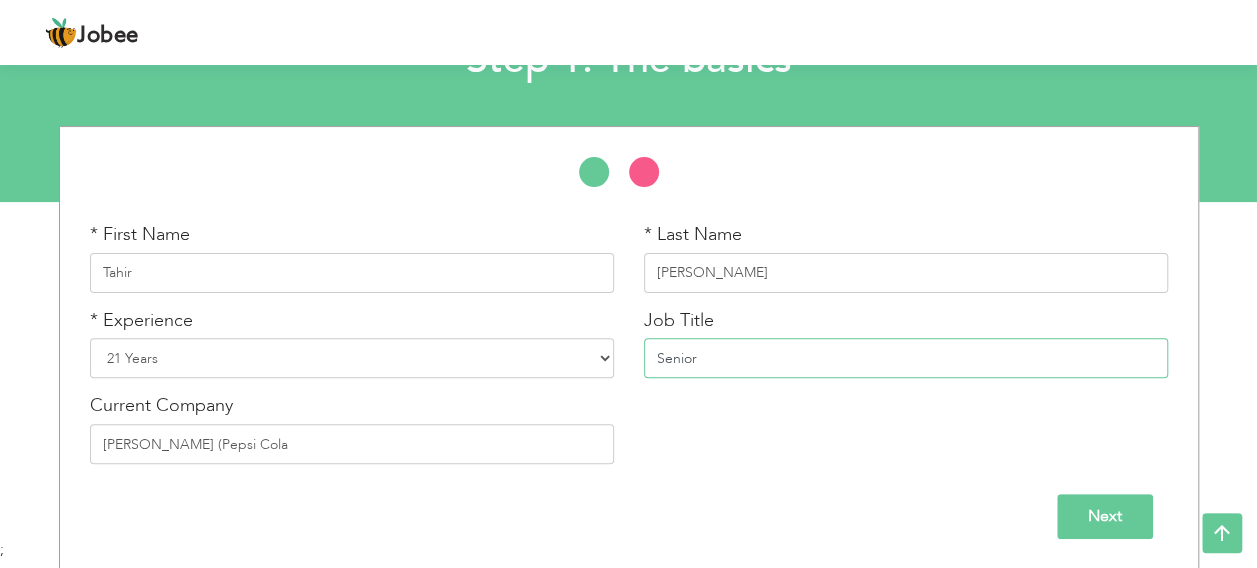 click on "Senior" at bounding box center [906, 358] 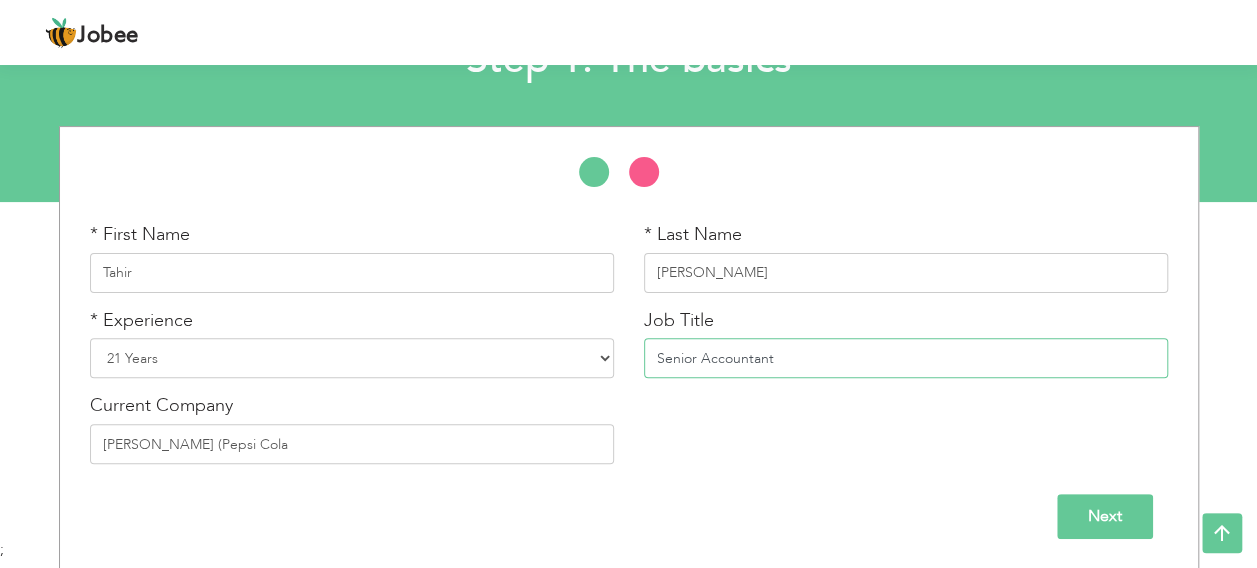 type on "Senior Accountant" 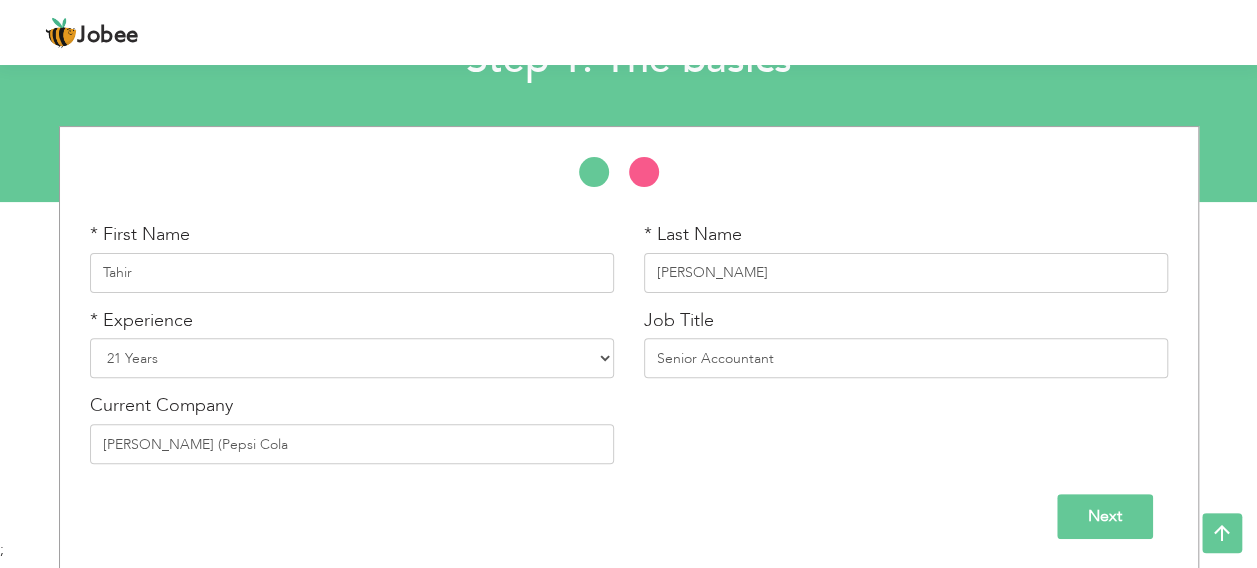 click on "* First Name
Tahir
* Last Name
Hassan
* Experience
Entry Level
Less than 1 Year
1 Year
2 Years
3 Years
4 Years
5 Years
6 Years
7 Years
8 Years
9 Years
10 Years
11 Years
12 Years
13 Years
14 Years
15 Years
16 Years
17 Years
18 Years
19 Years
20 Years
21 Years
22 Years
23 Years
24 Years
25 Years
26 Years
27 Years
28 Years
29 Years
30 Years
31 Years
32 Years
33 Years
34 Years
35 Years
Job Title" at bounding box center (629, 350) 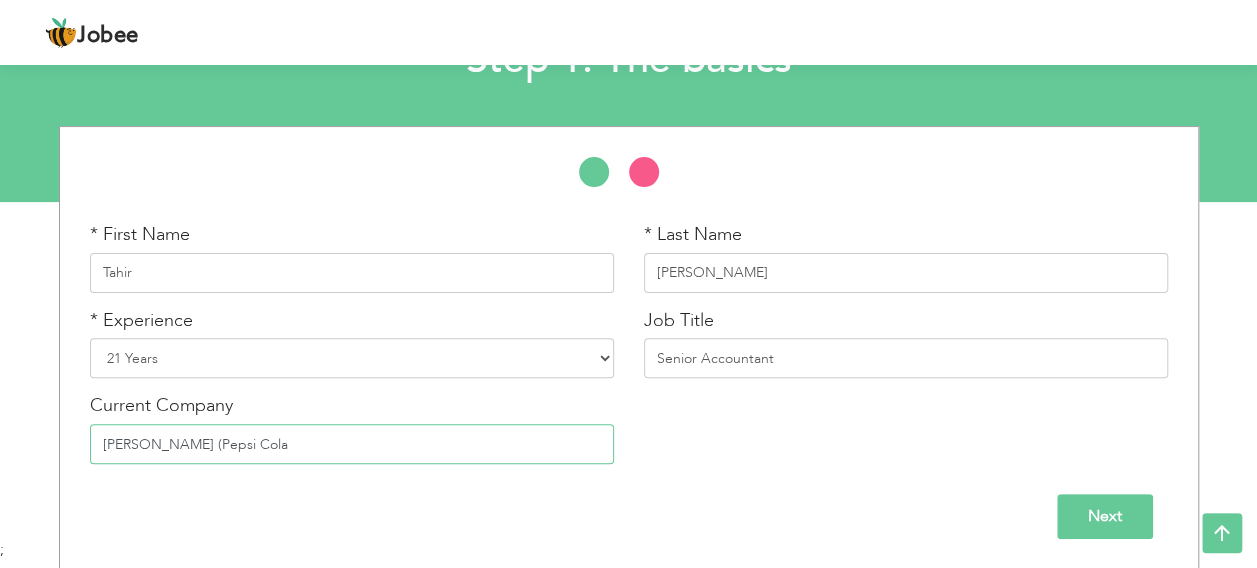click on "Ali Bin Ali Beverages (Pepsi Cola" at bounding box center [352, 444] 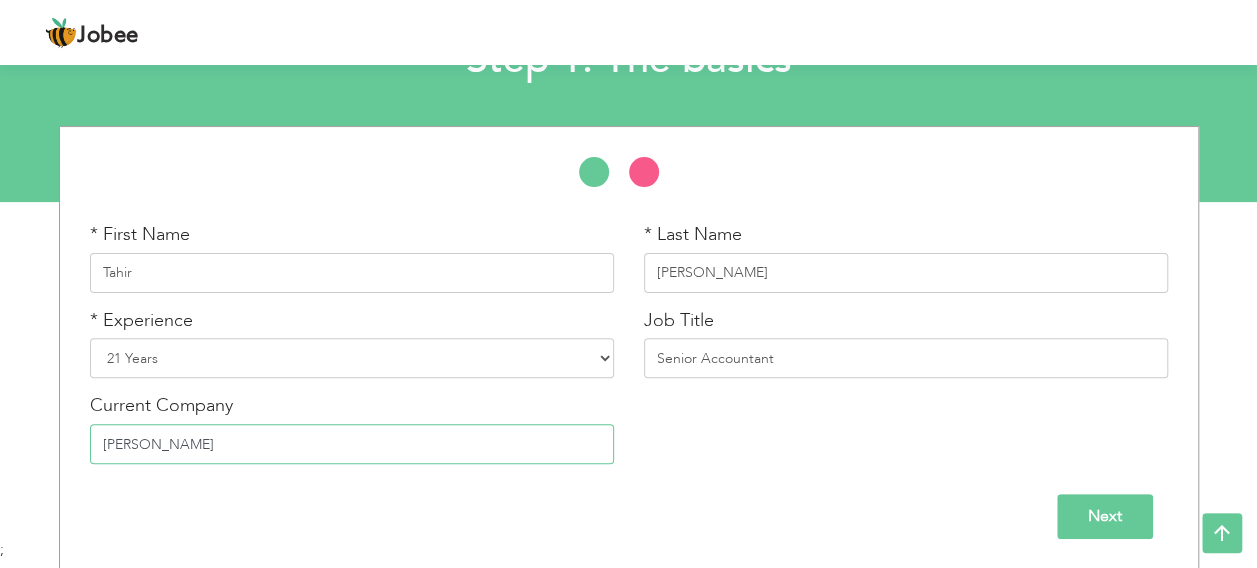 type on "[PERSON_NAME] Holding" 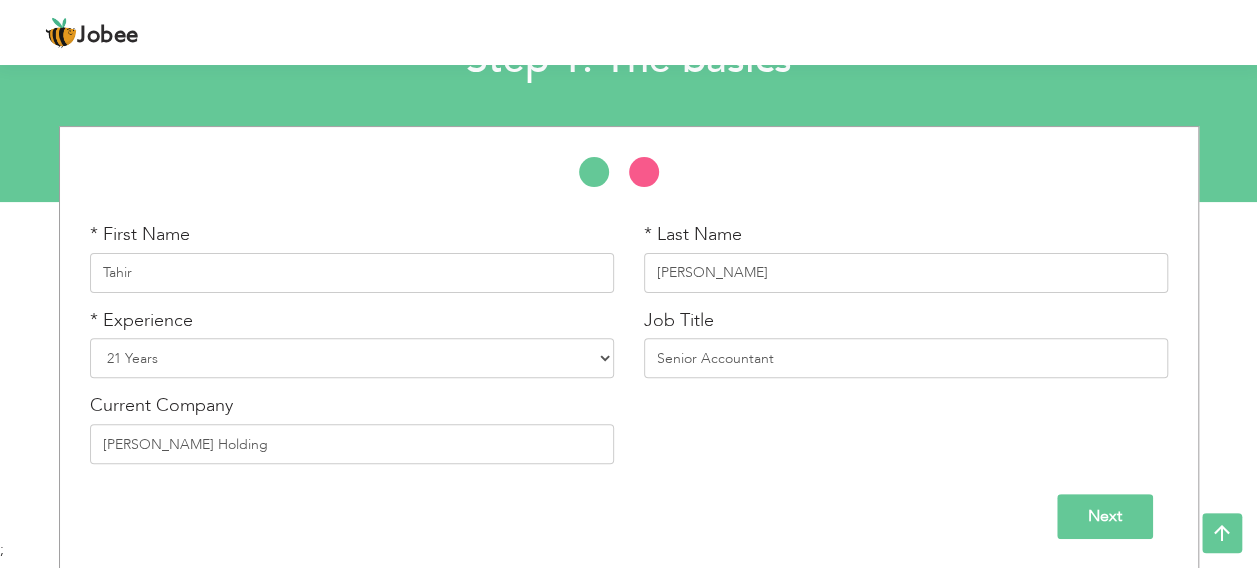 click on "Next" at bounding box center (629, 516) 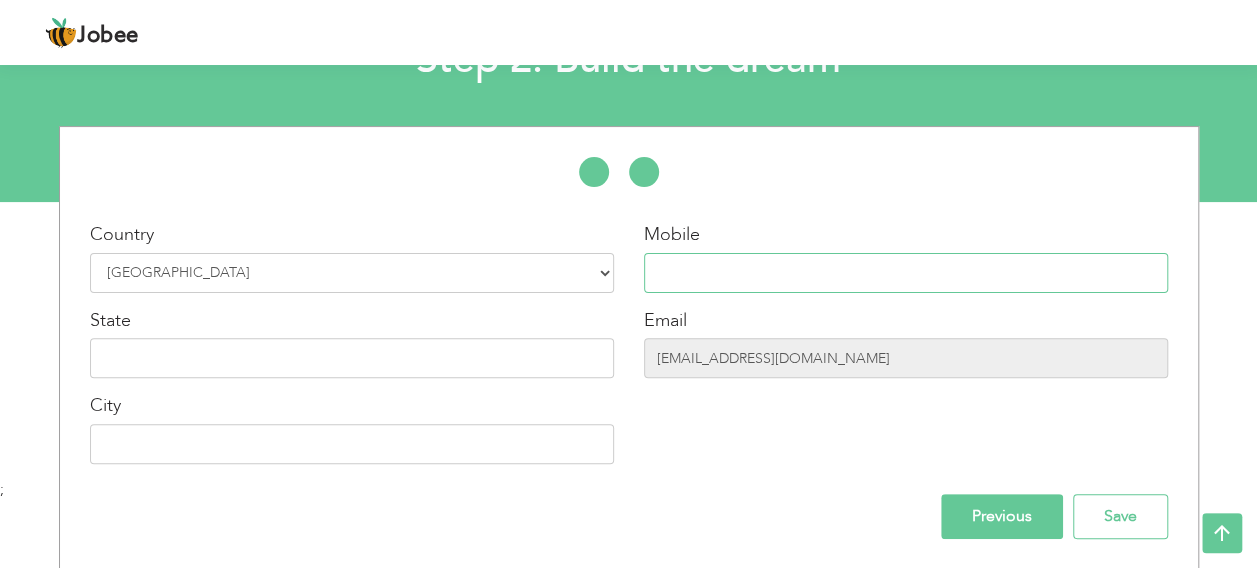 click at bounding box center (906, 273) 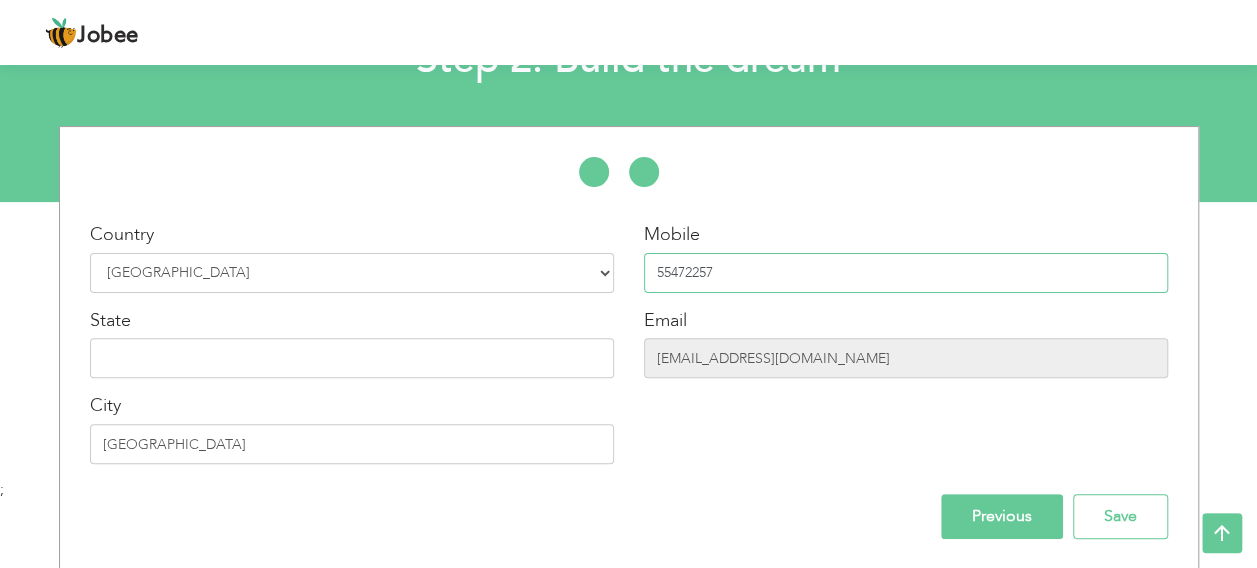 click on "55472257" at bounding box center (906, 273) 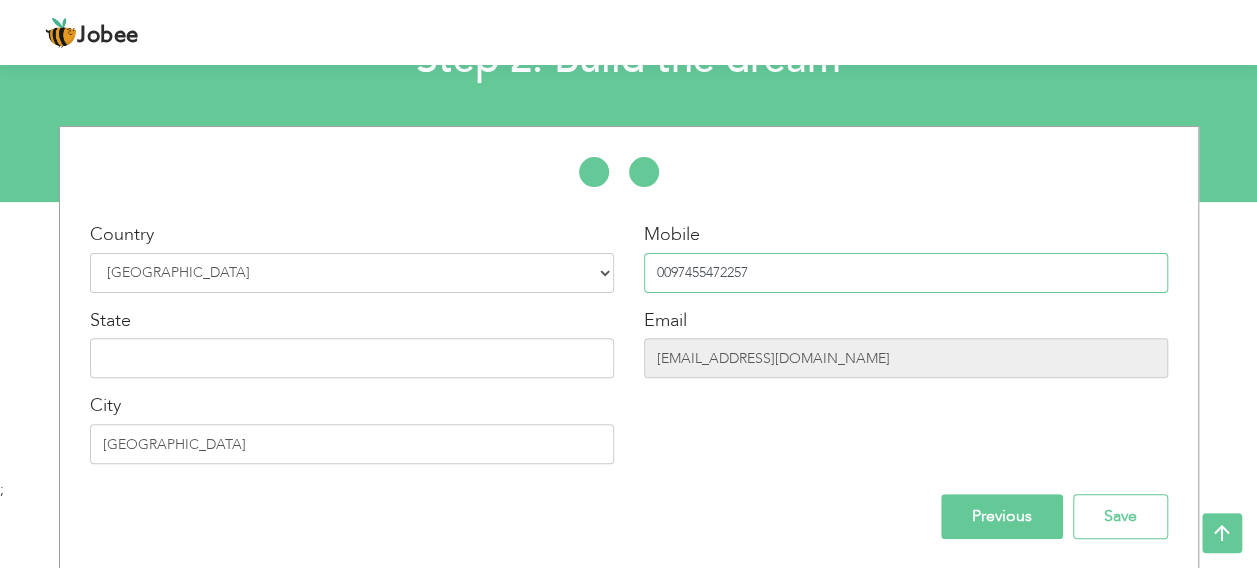 type on "0097455472257" 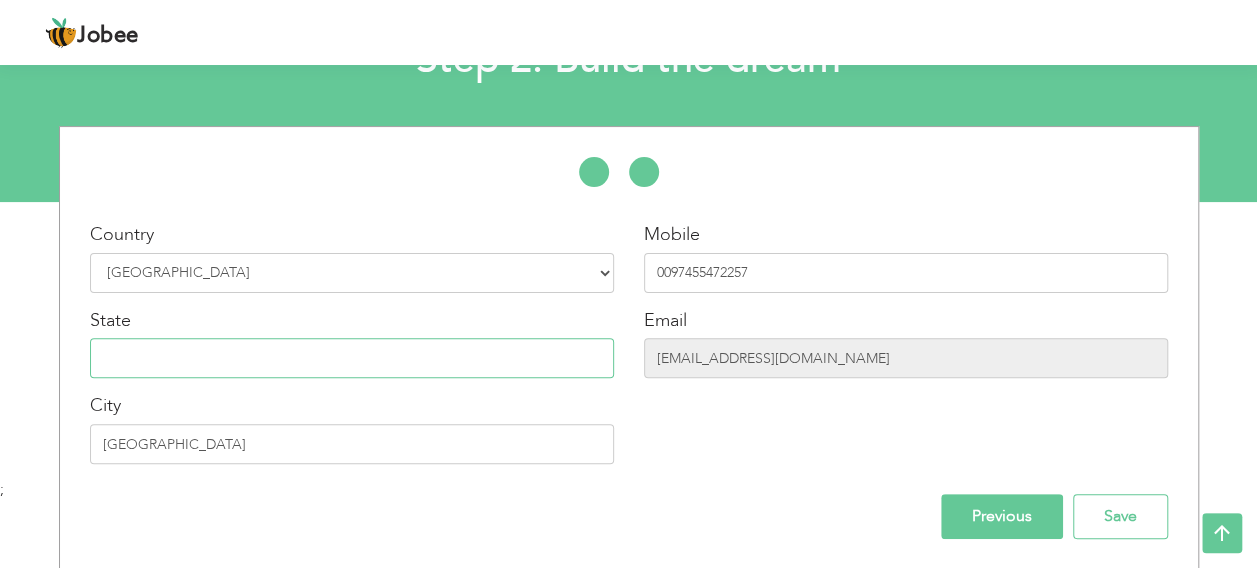 click at bounding box center [352, 358] 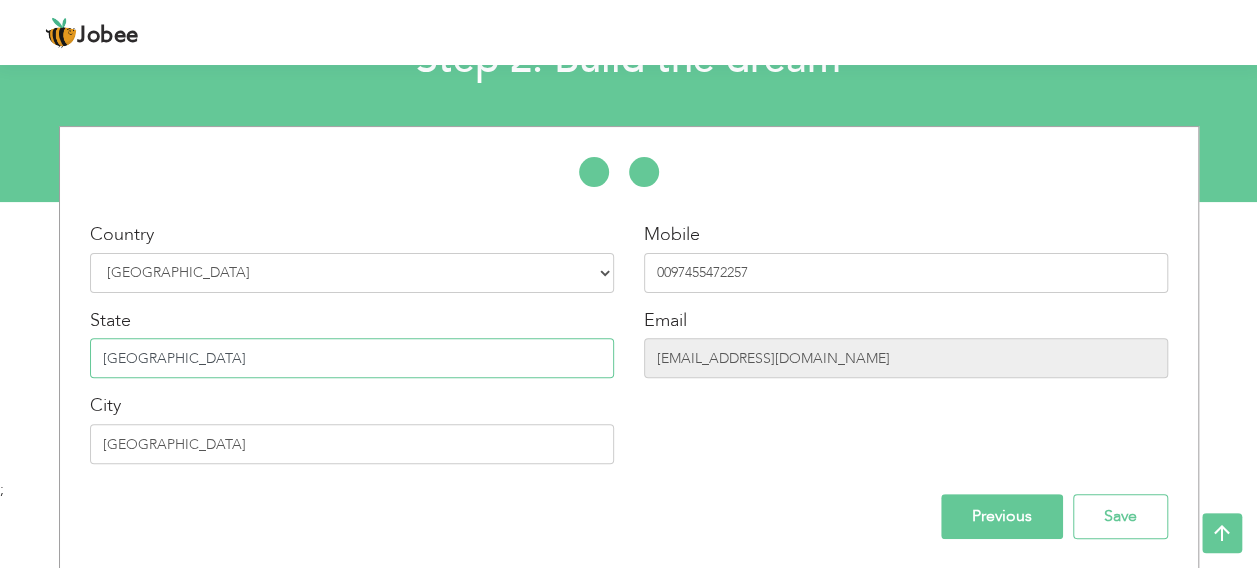 drag, startPoint x: 175, startPoint y: 360, endPoint x: 78, endPoint y: 360, distance: 97 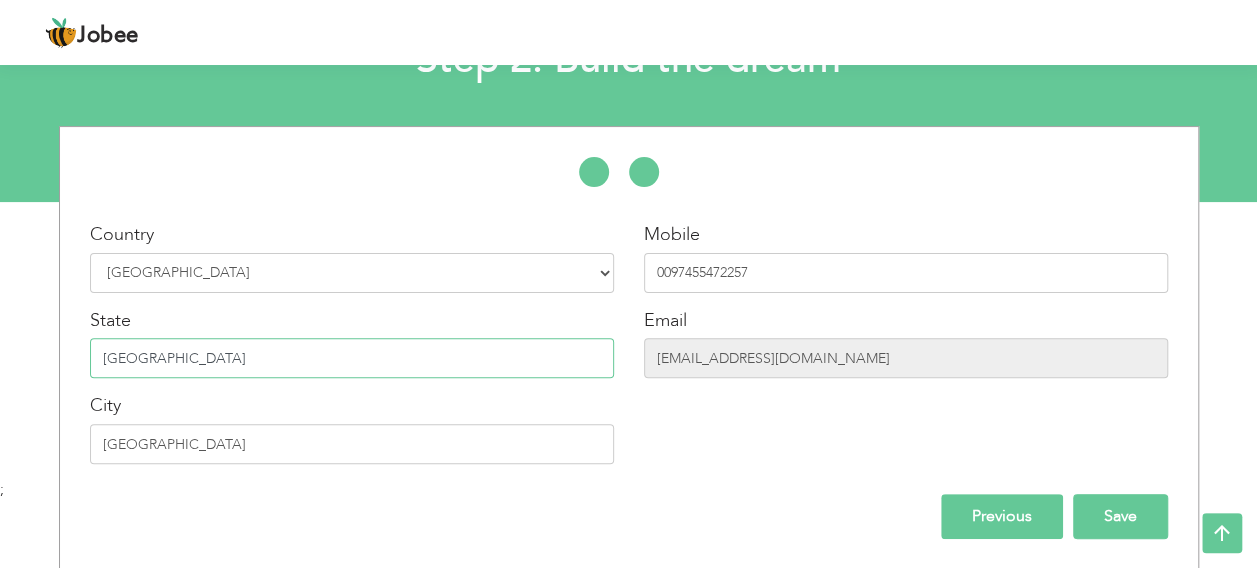 type on "[GEOGRAPHIC_DATA]" 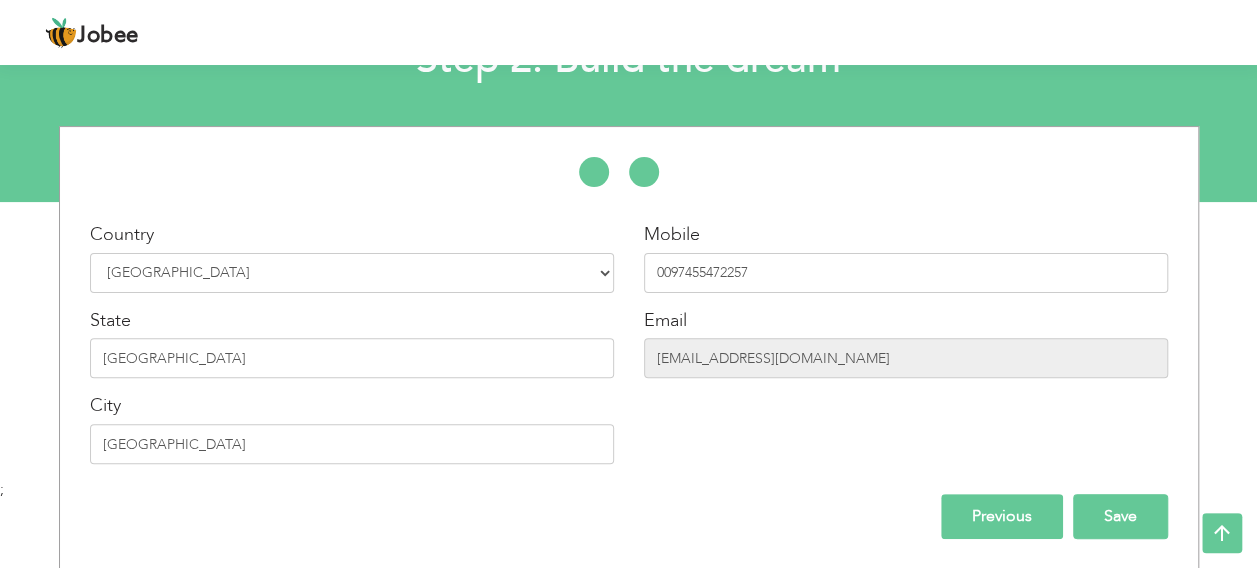 click on "Save" at bounding box center [1120, 516] 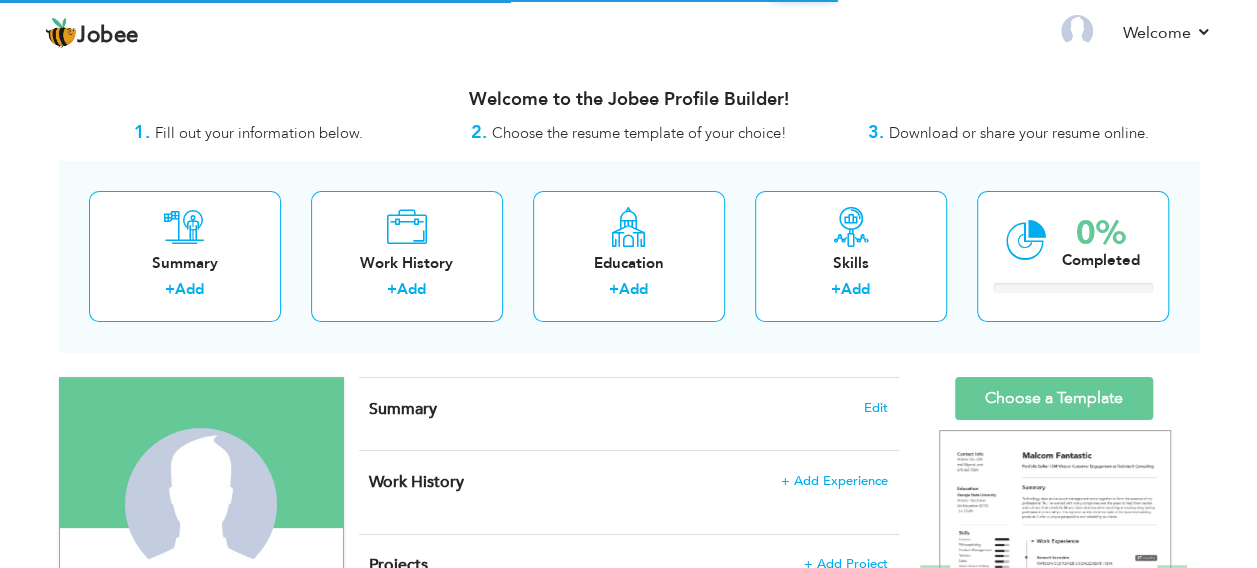 scroll, scrollTop: 0, scrollLeft: 0, axis: both 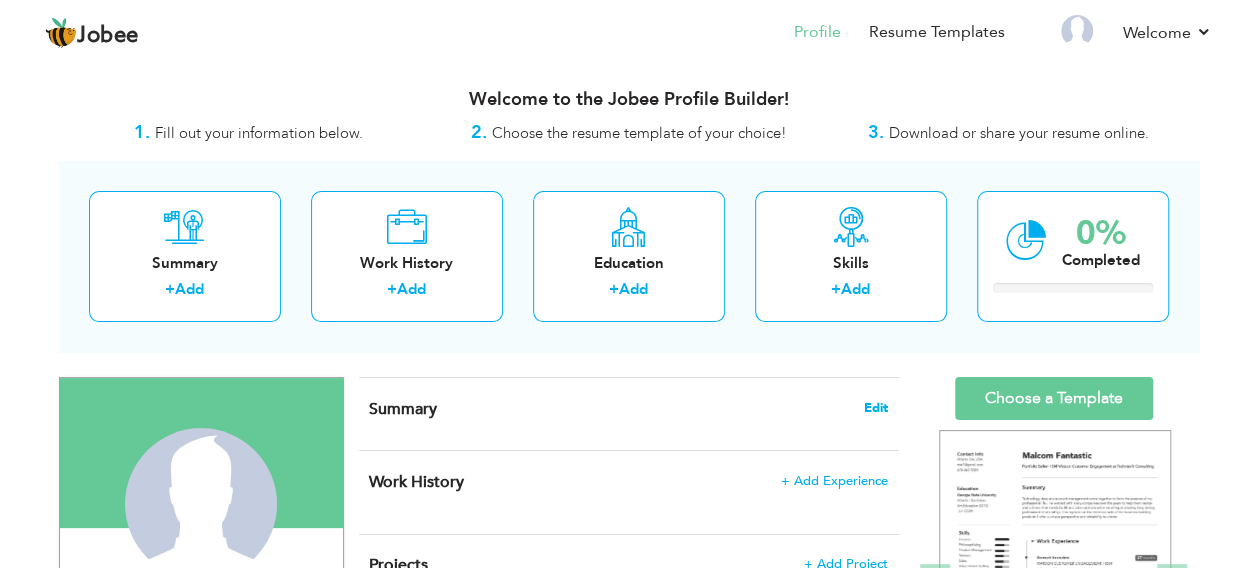 click on "Edit" at bounding box center [876, 408] 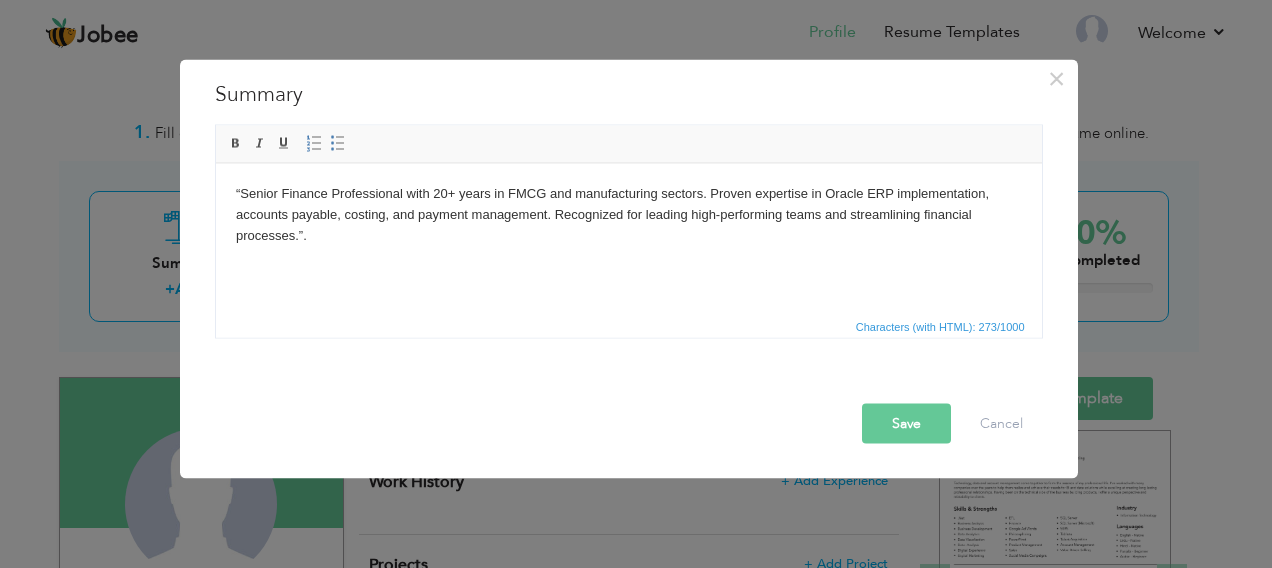click on "Save" at bounding box center [906, 424] 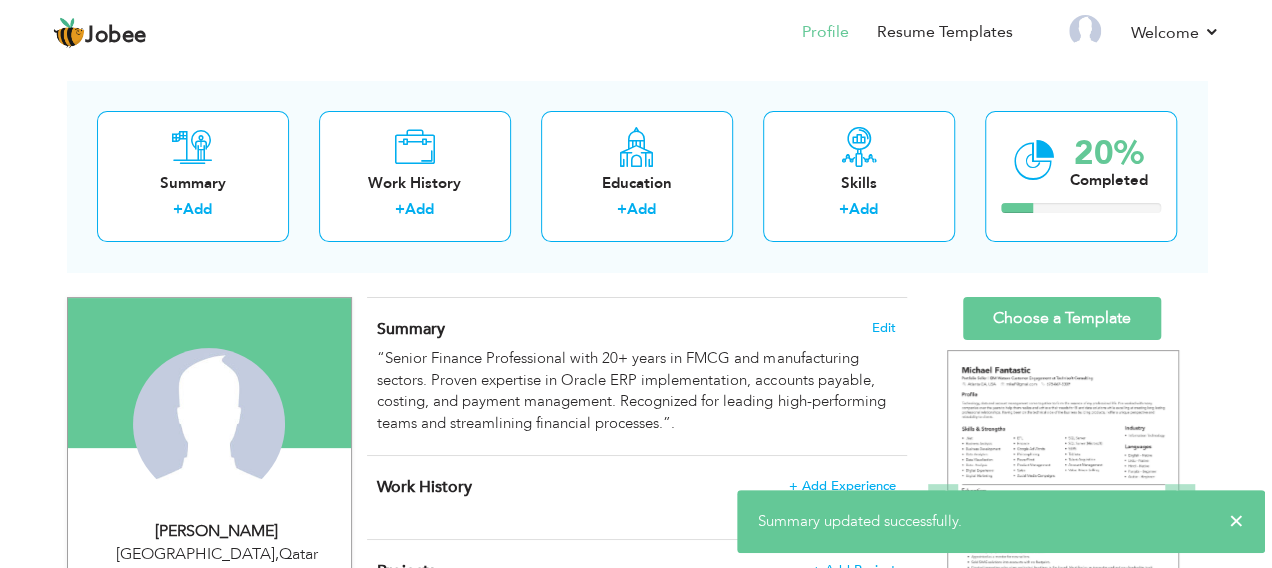 scroll, scrollTop: 200, scrollLeft: 0, axis: vertical 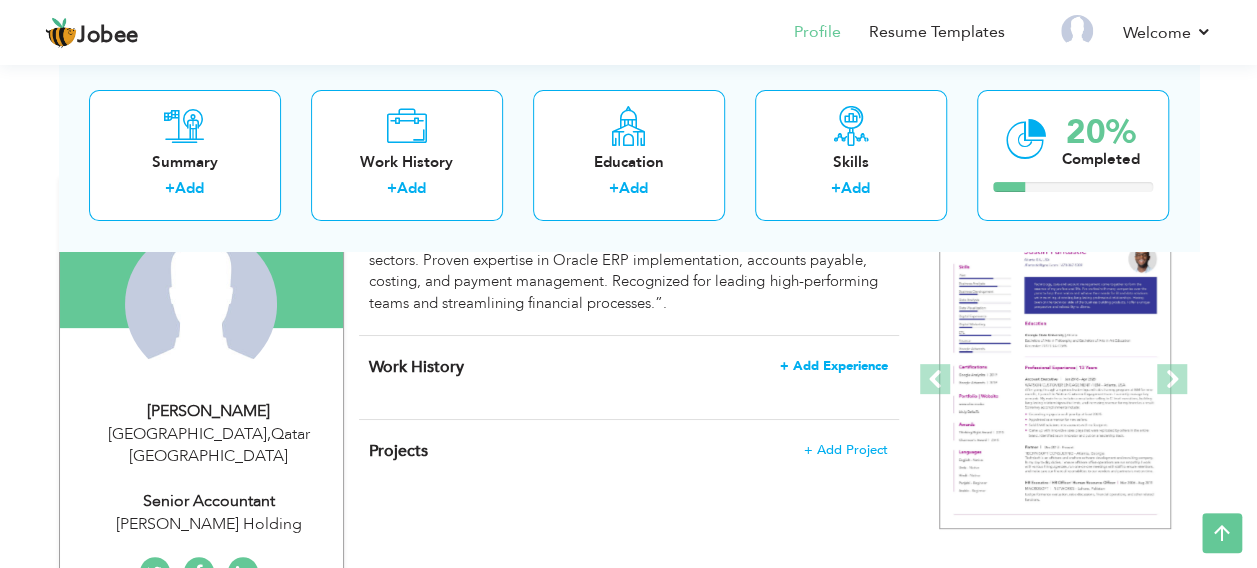 click on "+ Add Experience" at bounding box center (834, 366) 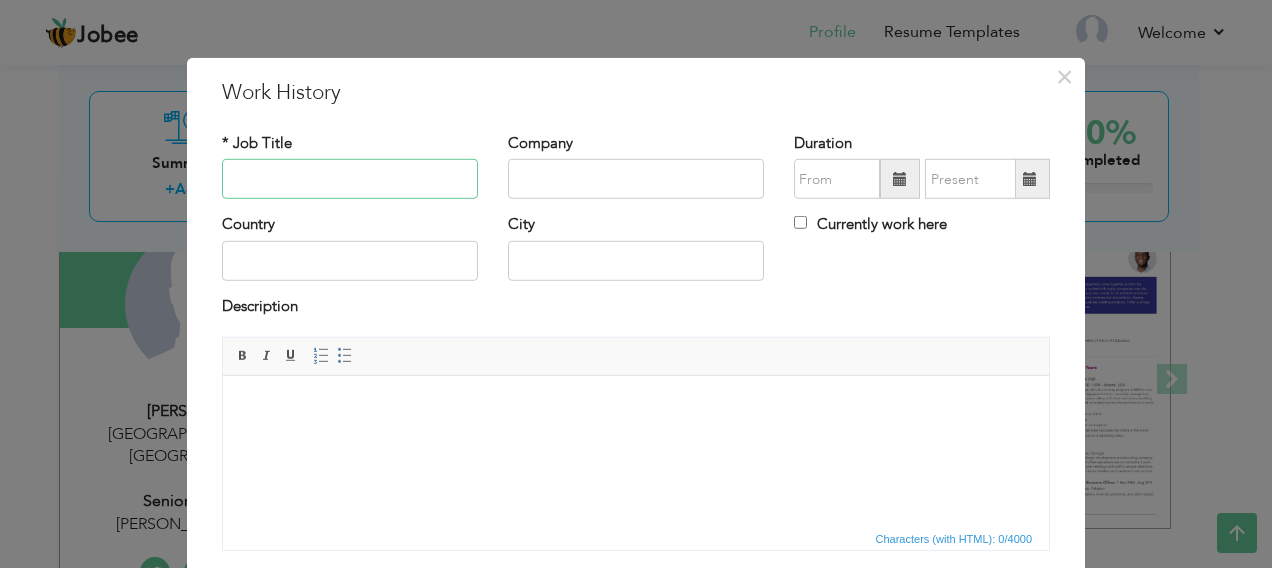 paste on "Senior Accountant" 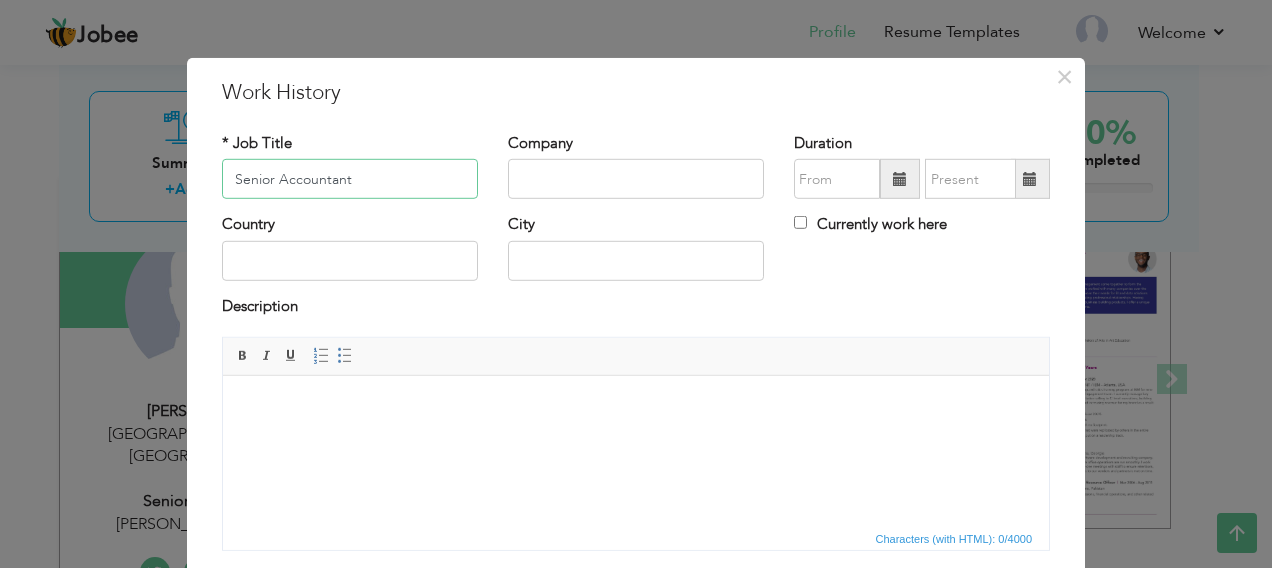 type on "Senior Accountant" 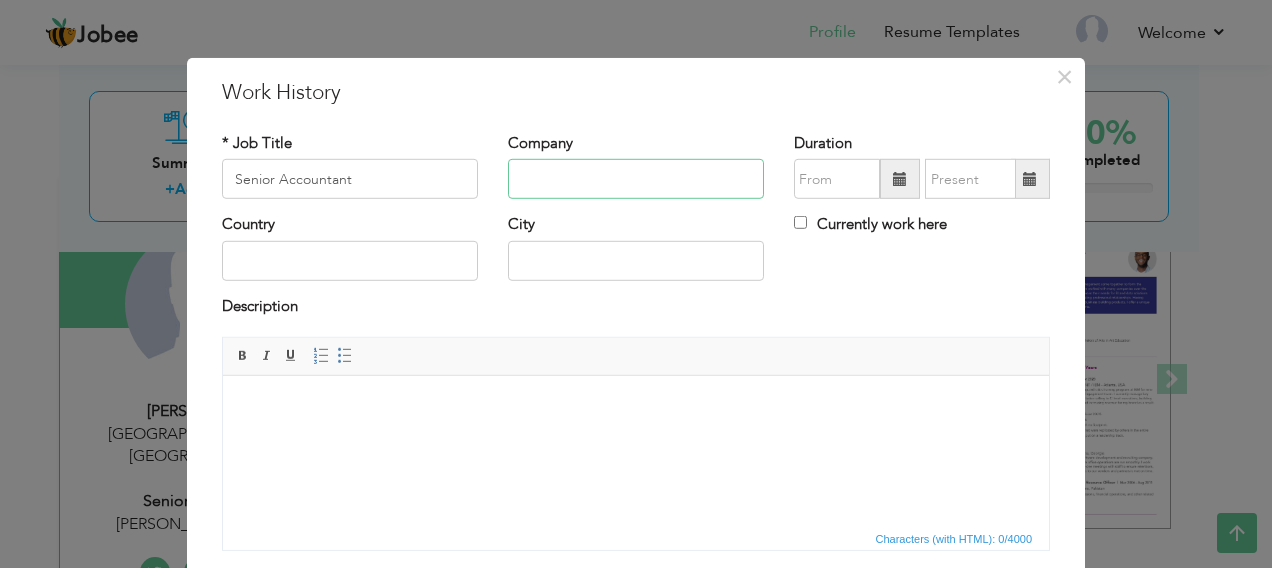 drag, startPoint x: 590, startPoint y: 188, endPoint x: 554, endPoint y: 172, distance: 39.39543 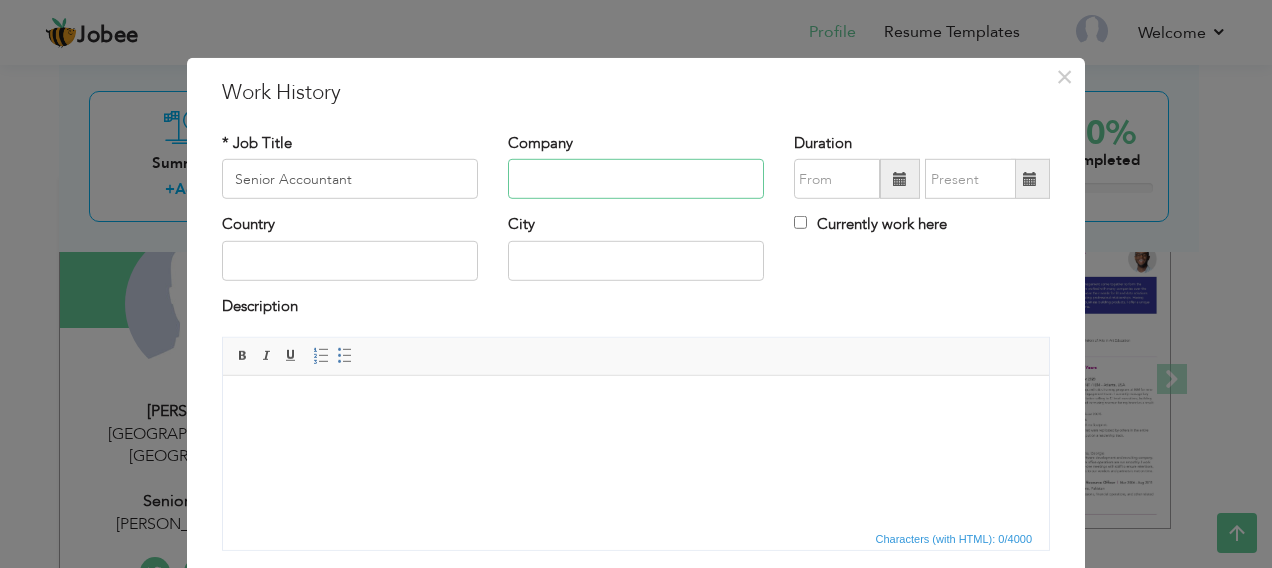type on "[PERSON_NAME] Holding" 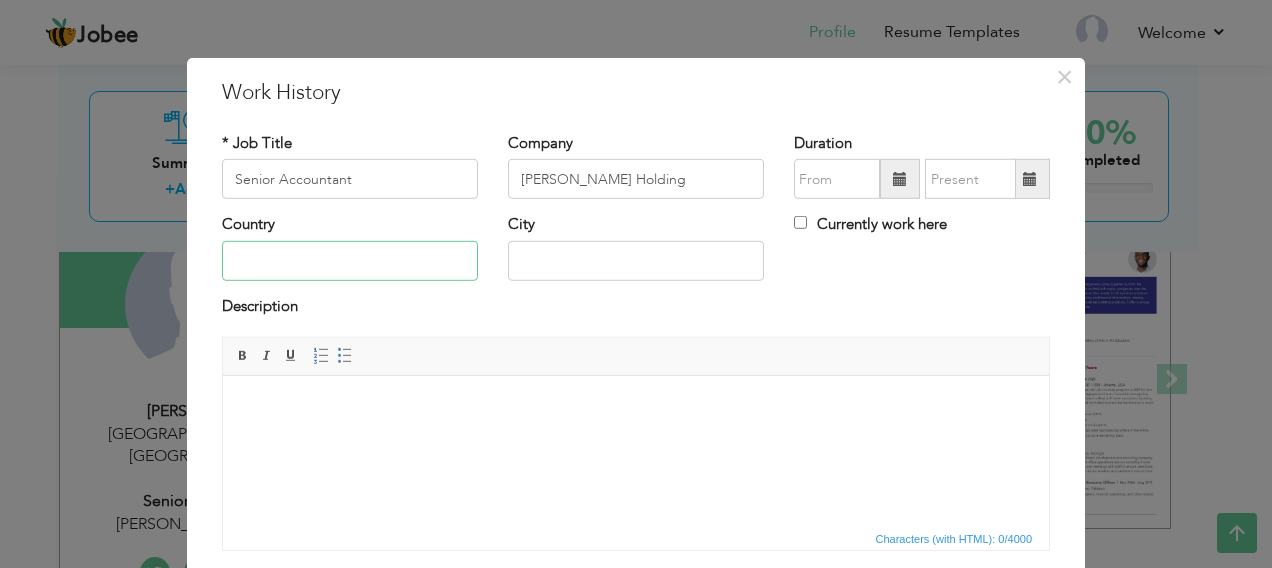 type on "[GEOGRAPHIC_DATA]" 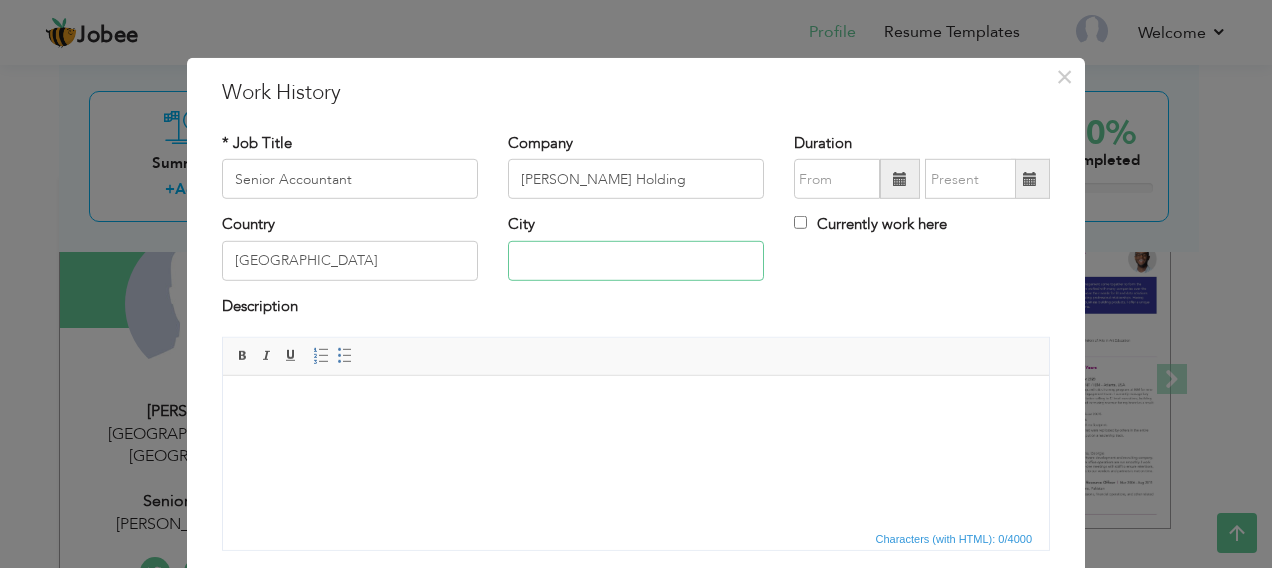 type on "[GEOGRAPHIC_DATA]" 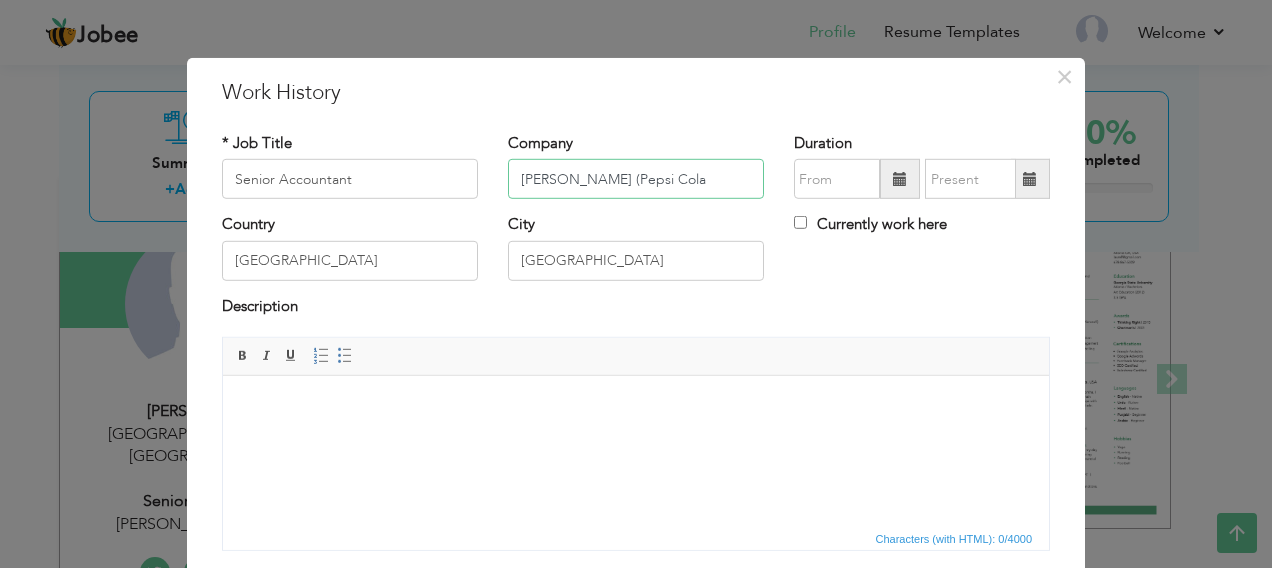 drag, startPoint x: 718, startPoint y: 180, endPoint x: 645, endPoint y: 174, distance: 73.24616 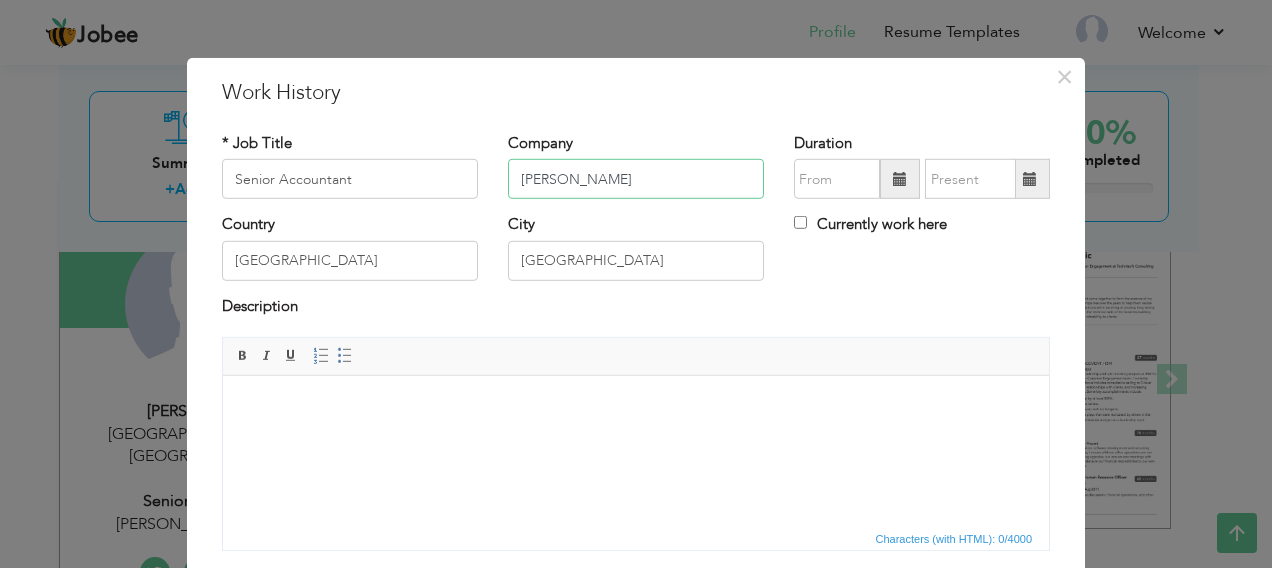 type on "[PERSON_NAME]" 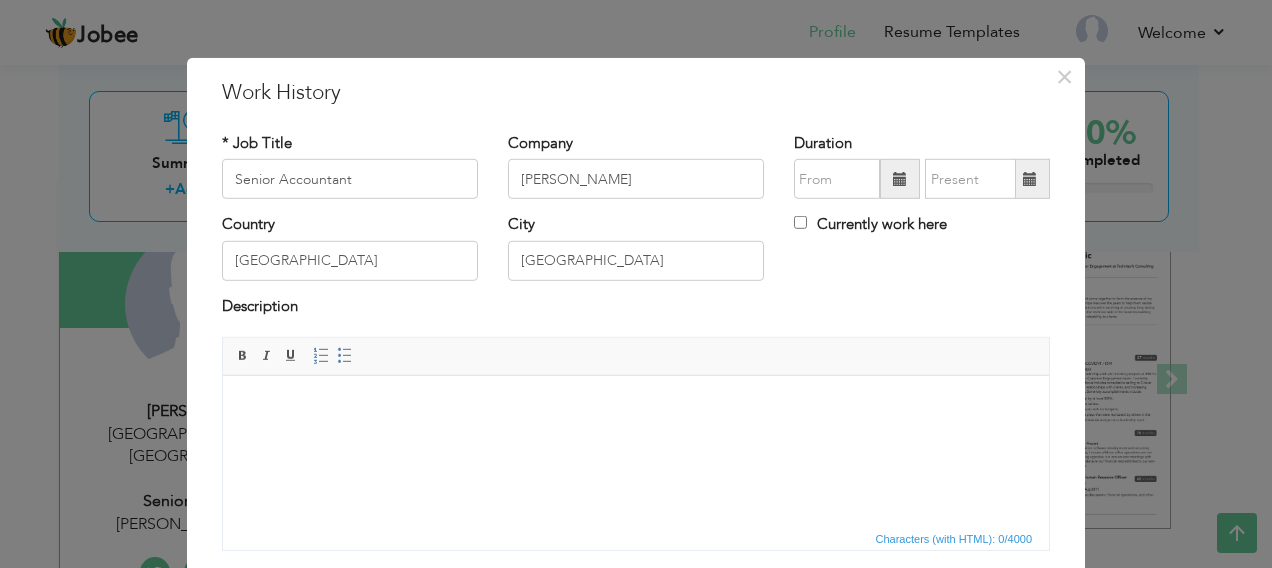 click at bounding box center [900, 179] 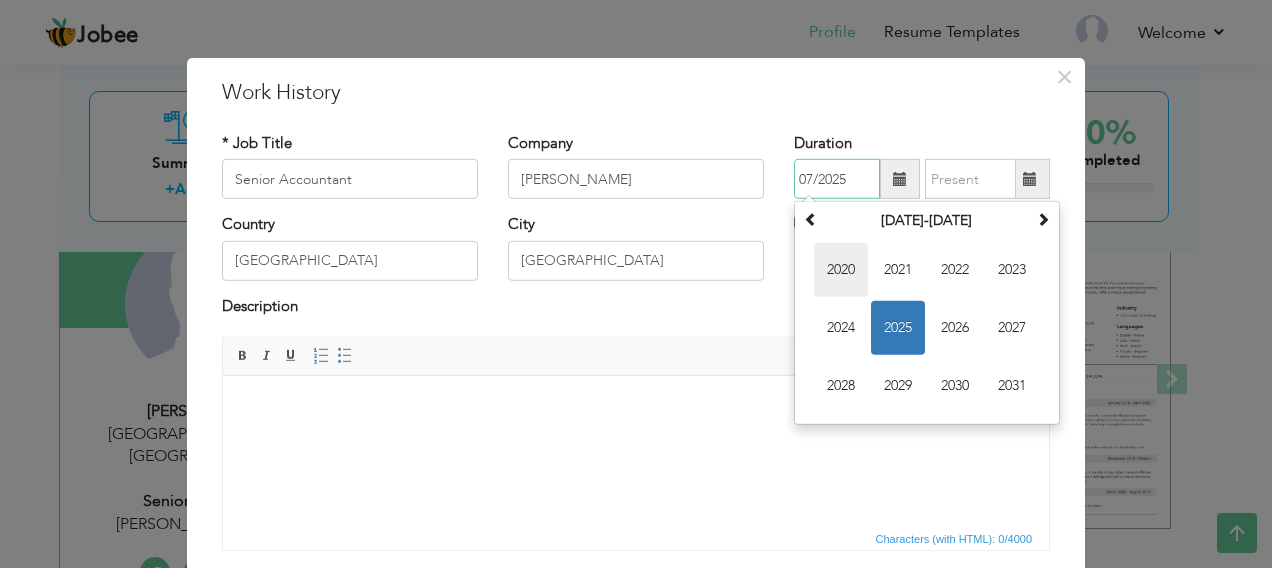 click on "2020" at bounding box center [841, 270] 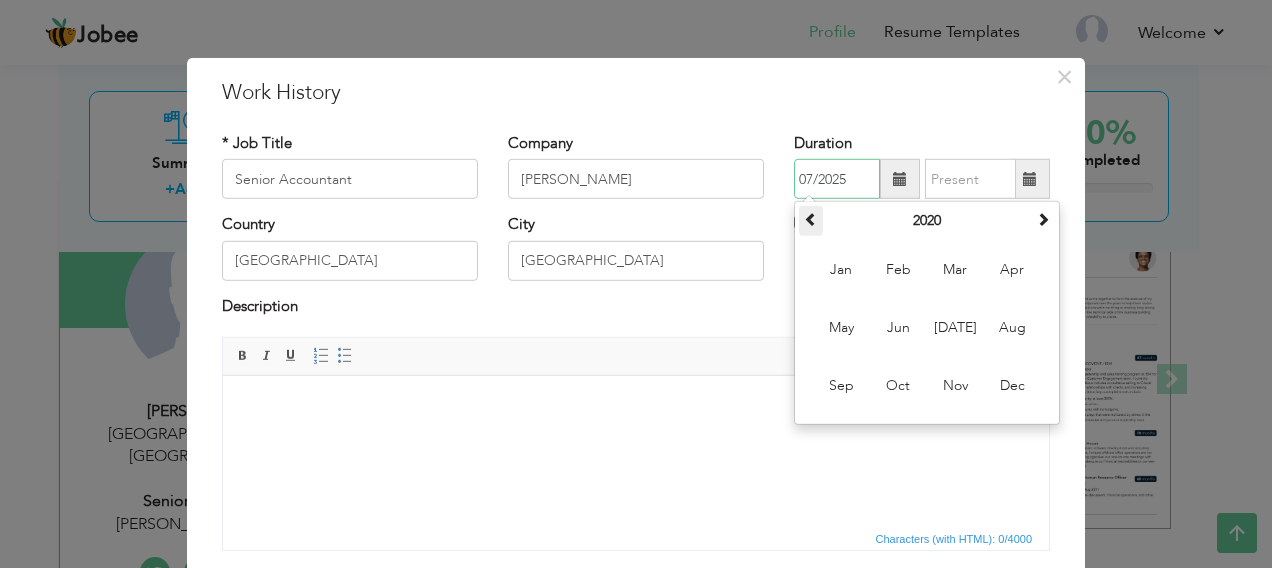 click at bounding box center [811, 219] 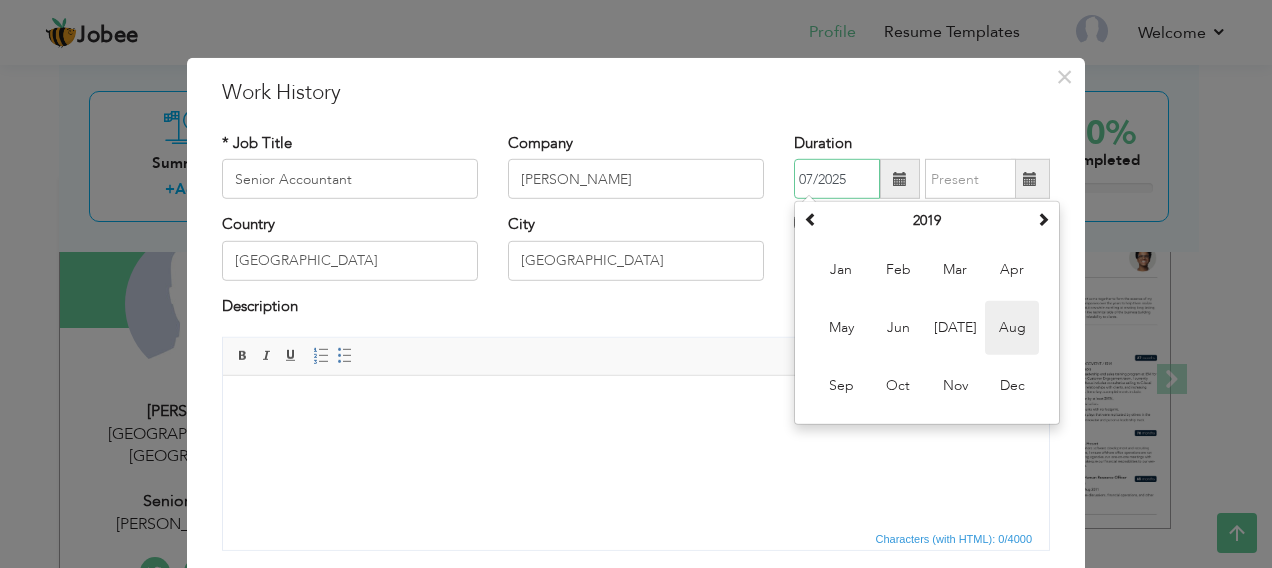 click on "Aug" at bounding box center (1012, 328) 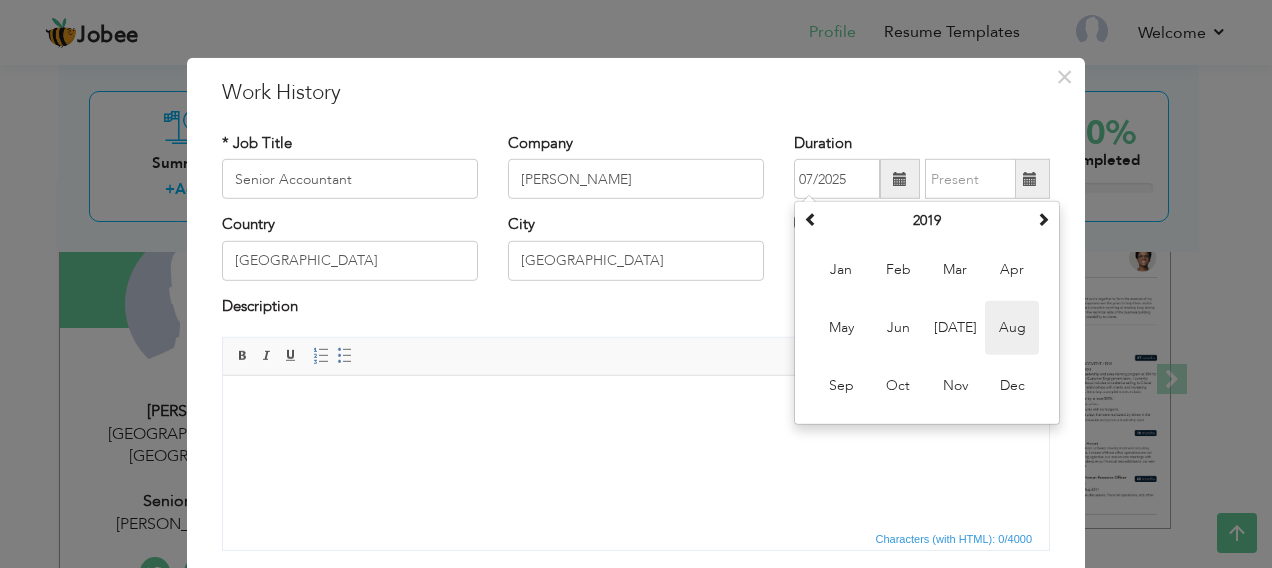 type on "08/2019" 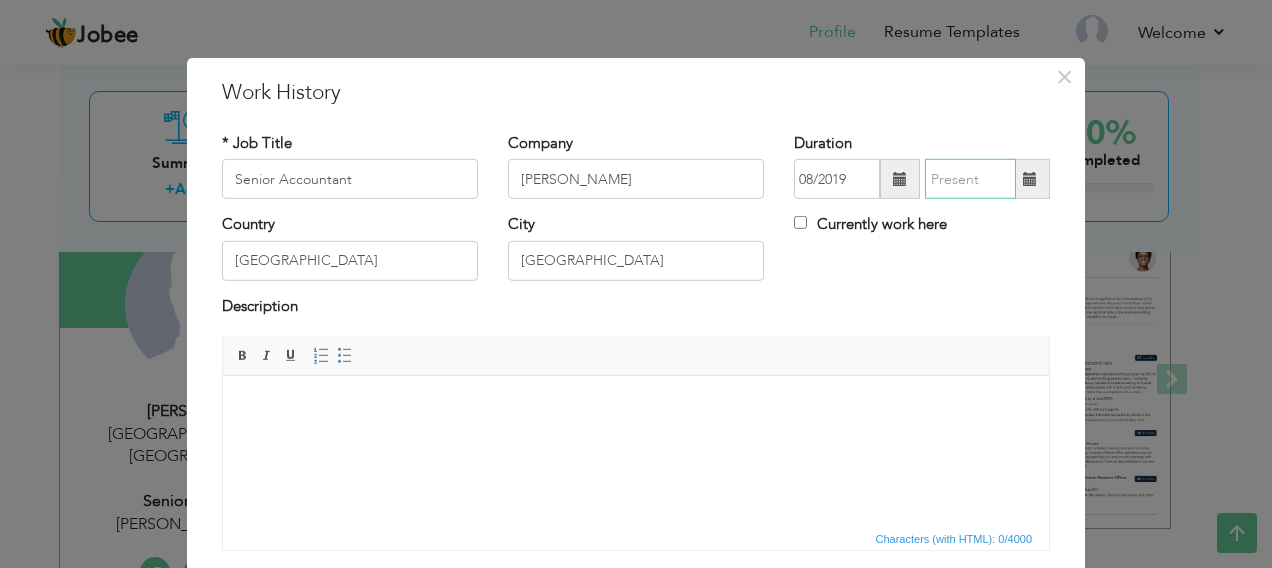 type on "07/2025" 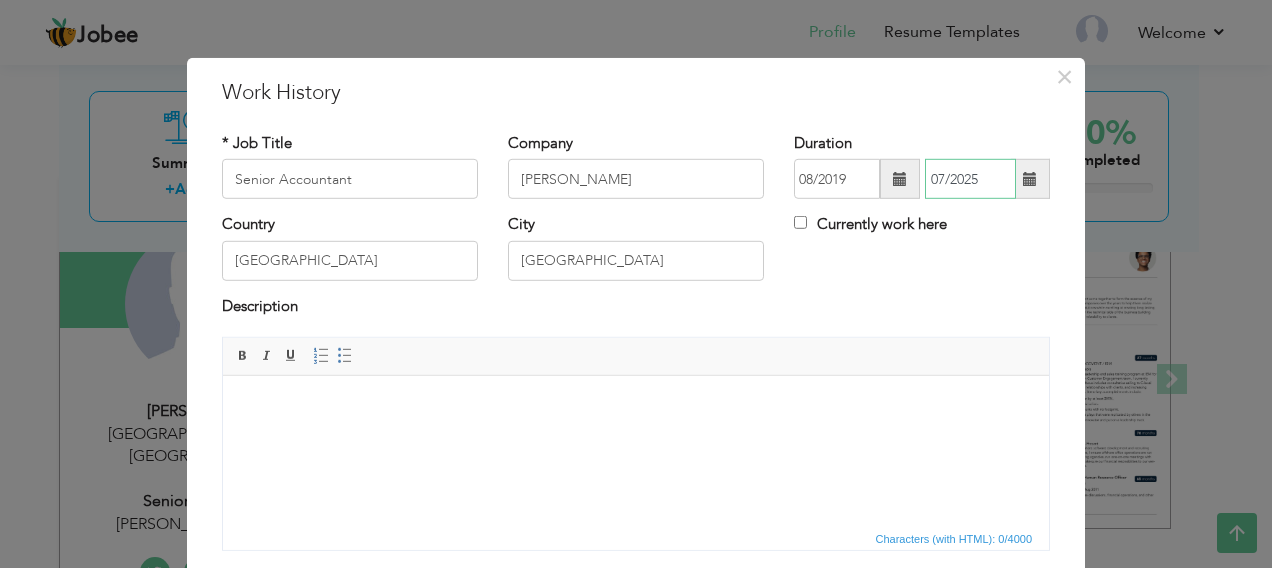 click on "07/2025" at bounding box center (970, 179) 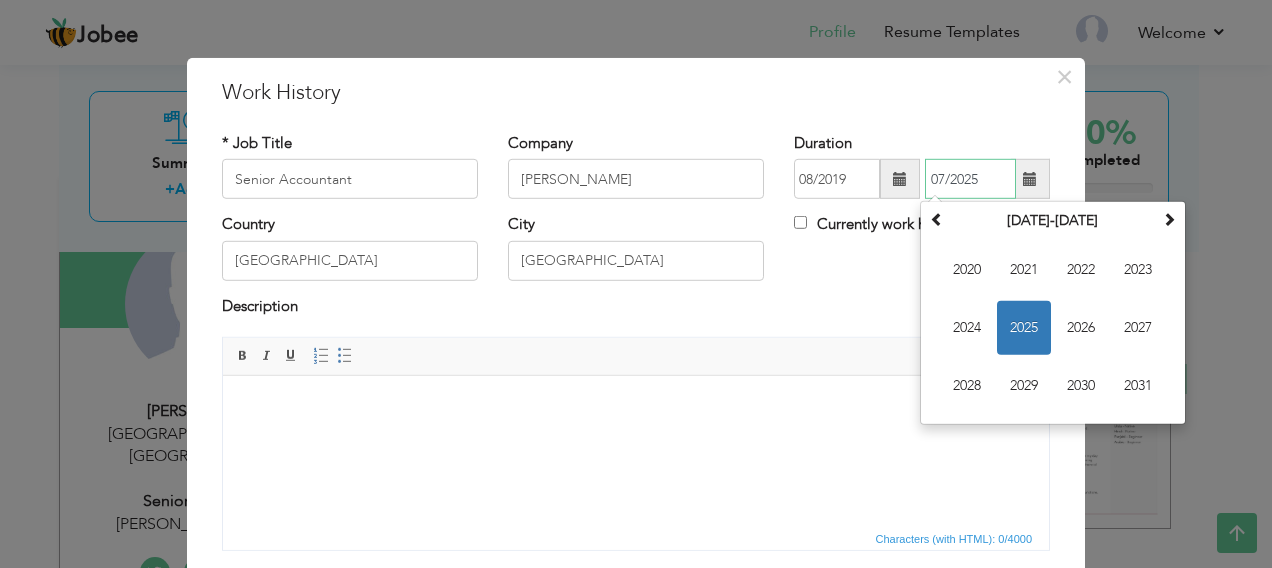 click on "2025" at bounding box center (1024, 328) 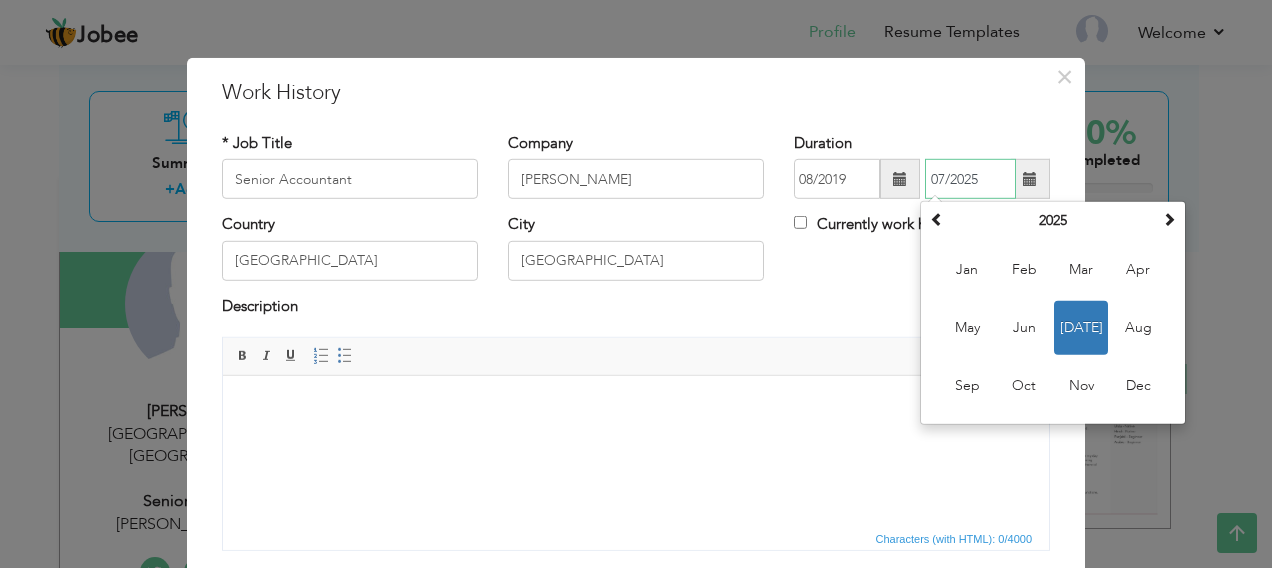 click on "[DATE]" at bounding box center (1081, 328) 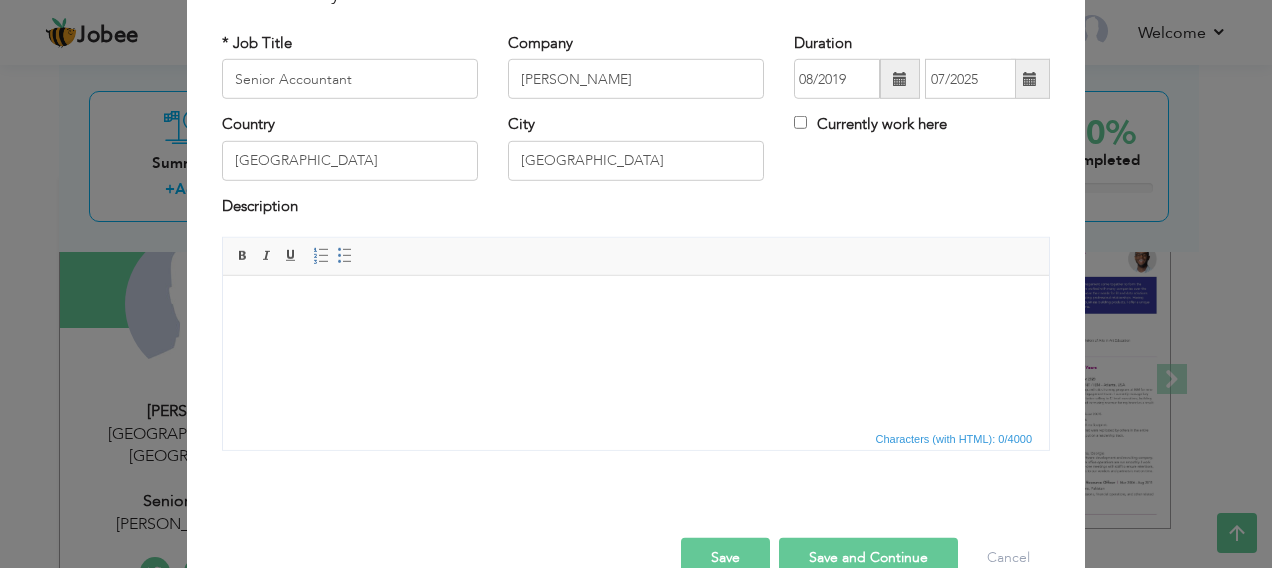 scroll, scrollTop: 144, scrollLeft: 0, axis: vertical 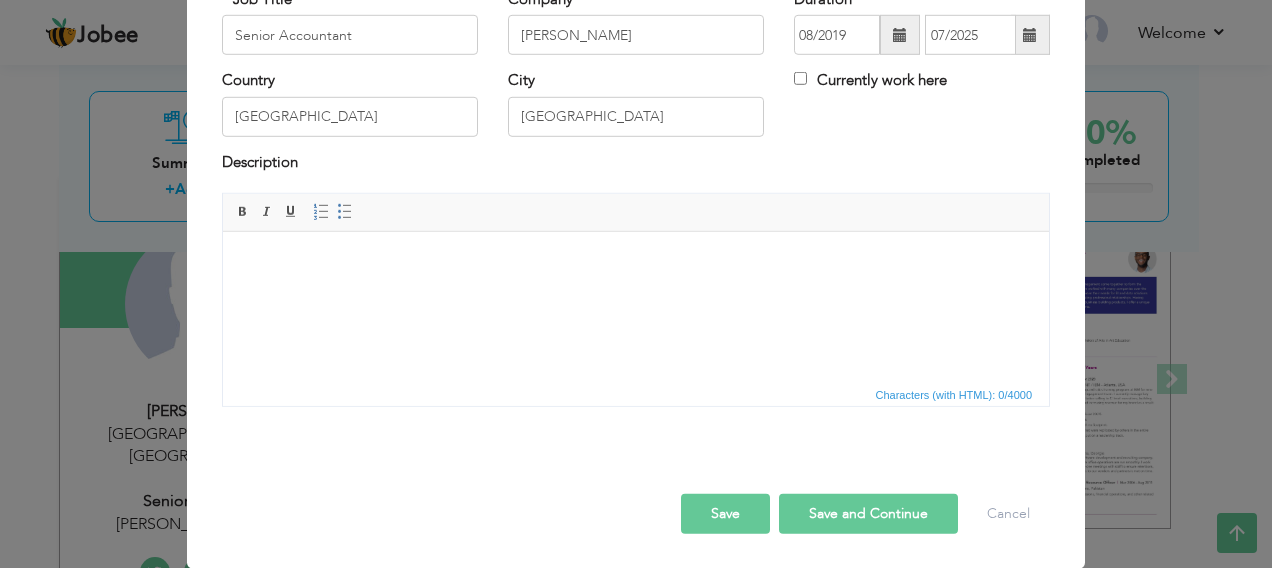 click at bounding box center [636, 262] 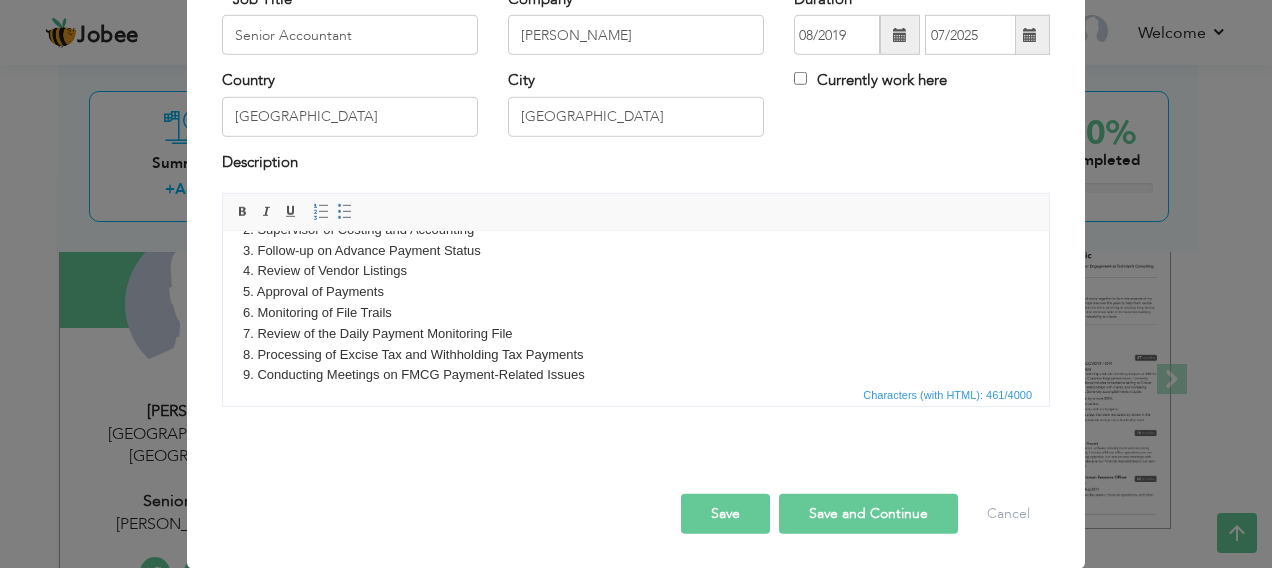 scroll, scrollTop: 77, scrollLeft: 0, axis: vertical 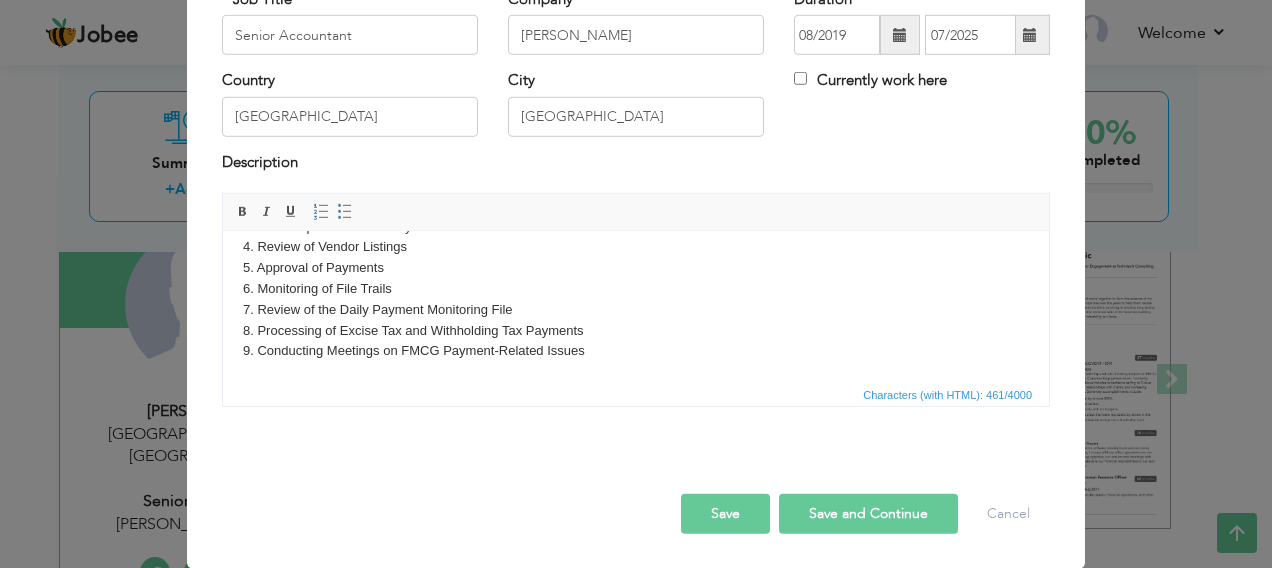 click on "Save" at bounding box center (725, 514) 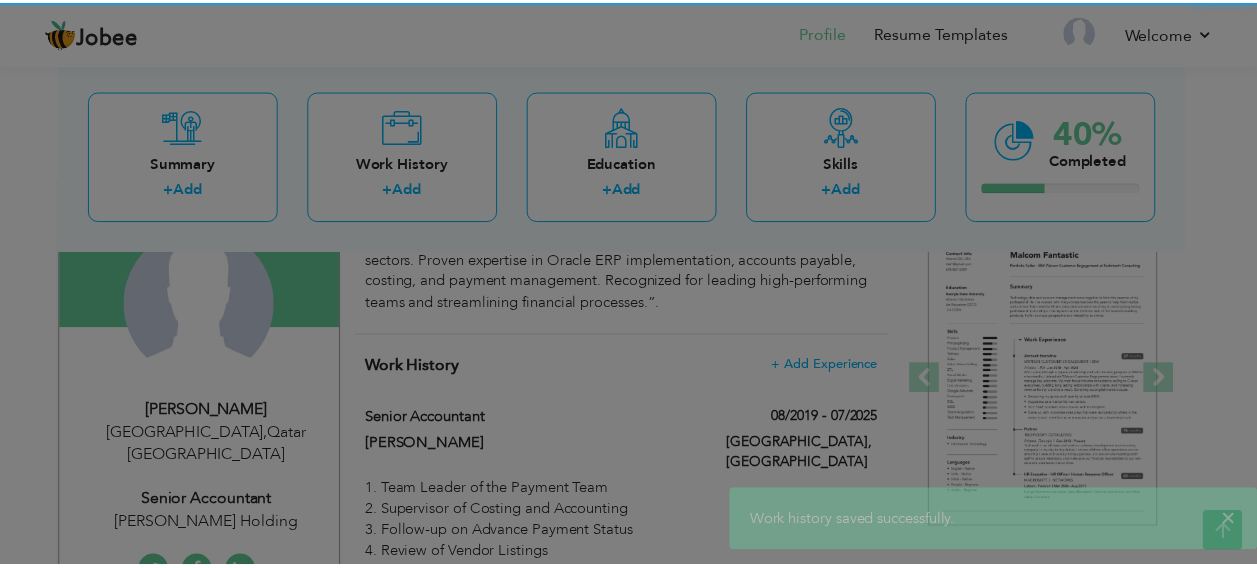 scroll, scrollTop: 0, scrollLeft: 0, axis: both 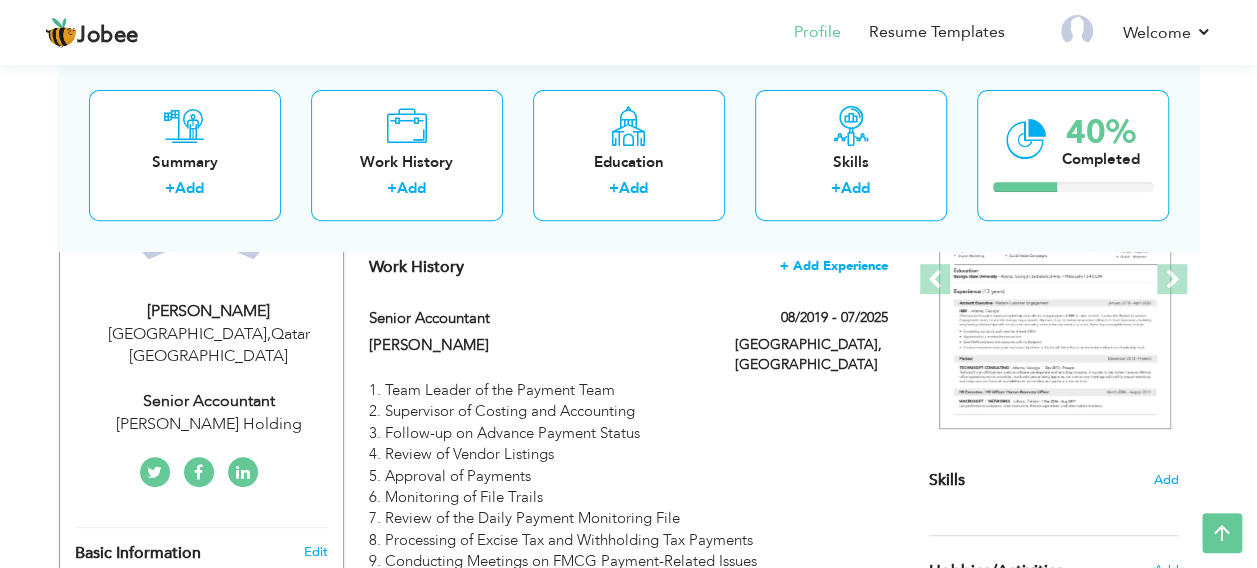 click on "+ Add Experience" at bounding box center [834, 266] 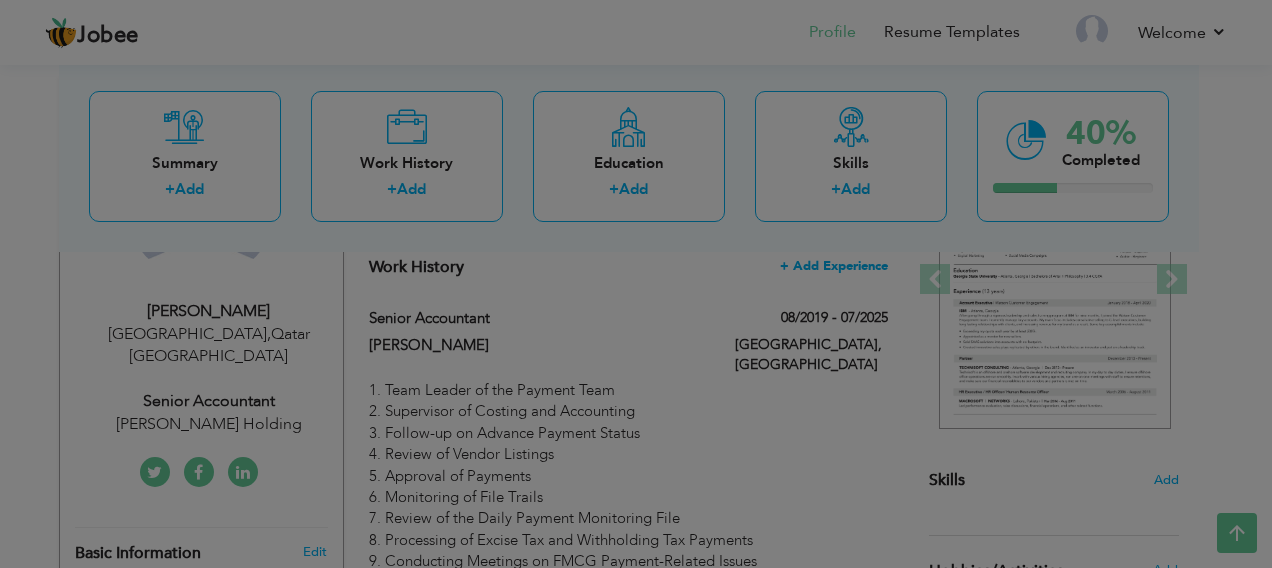 scroll, scrollTop: 0, scrollLeft: 0, axis: both 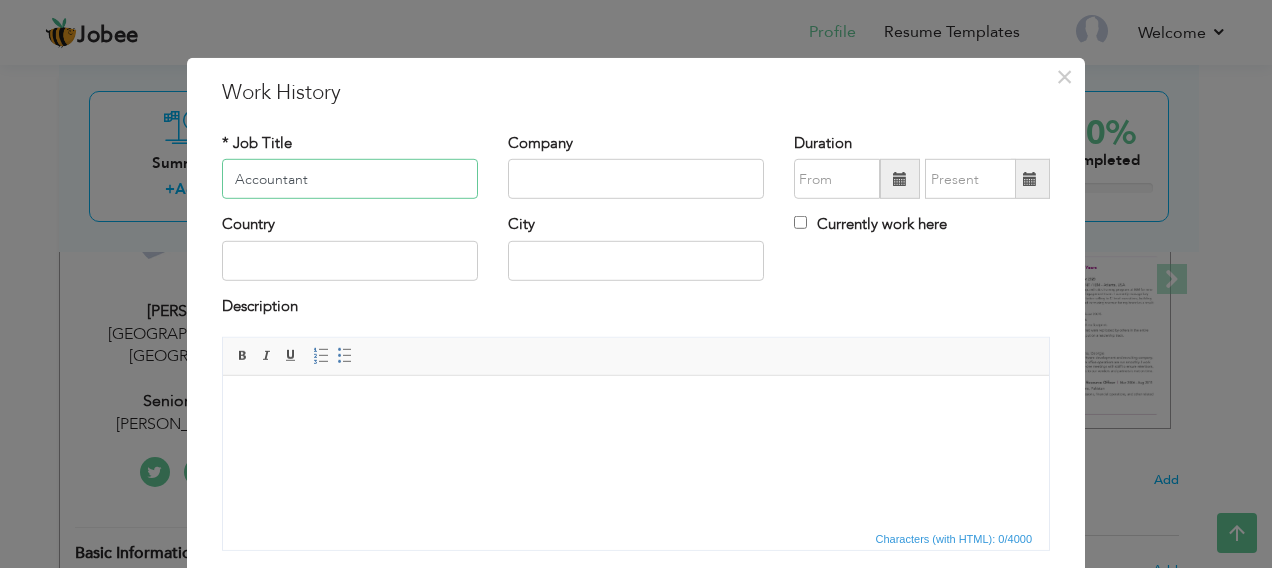 type on "Accountant" 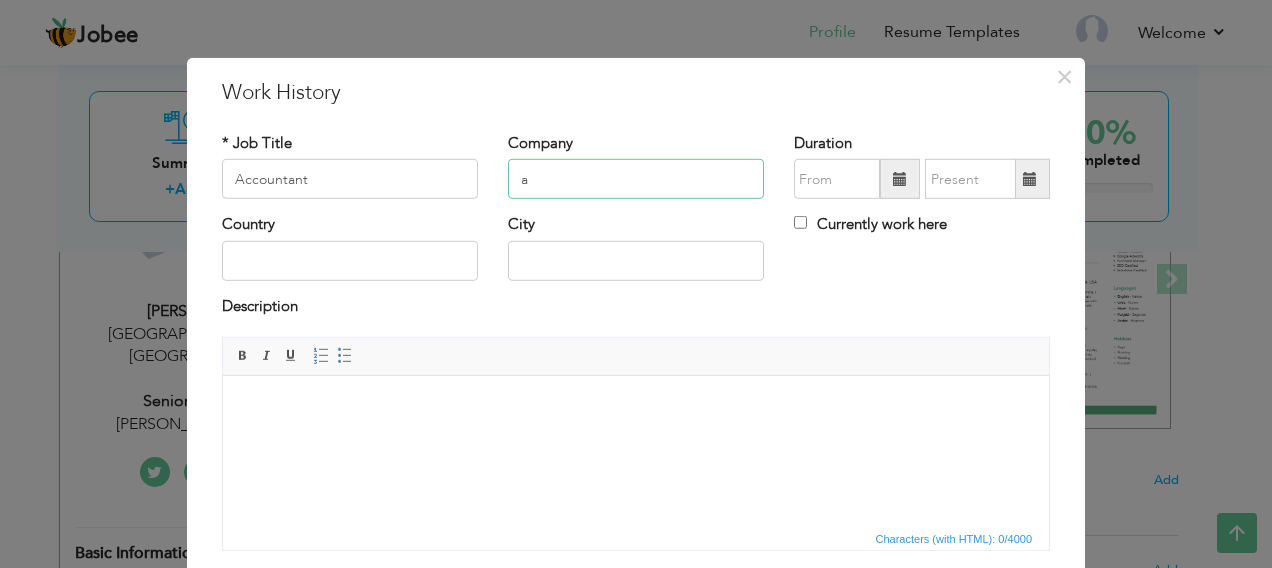 type on "Ali Bin Ali Beverages (Pepsi Cola" 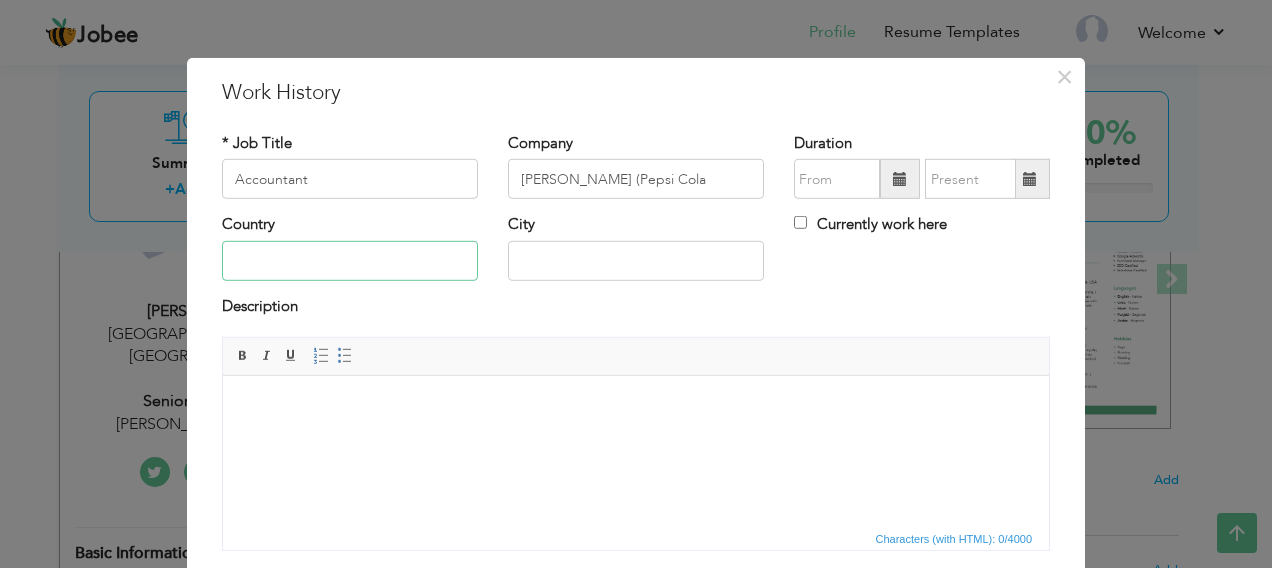 type on "[GEOGRAPHIC_DATA]" 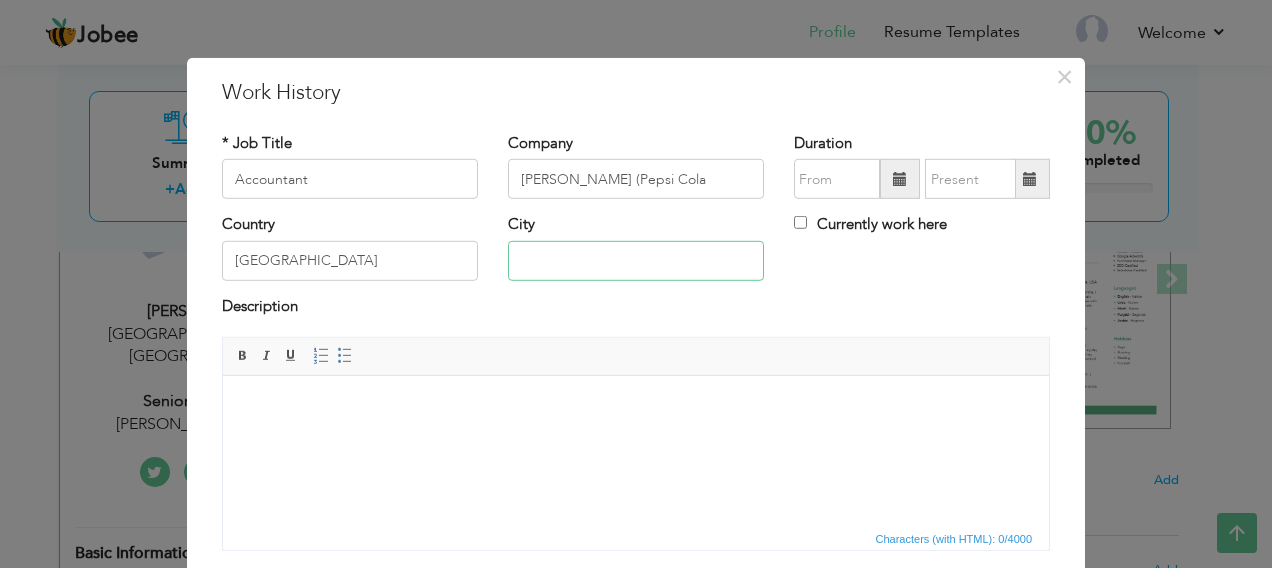 type on "[GEOGRAPHIC_DATA]" 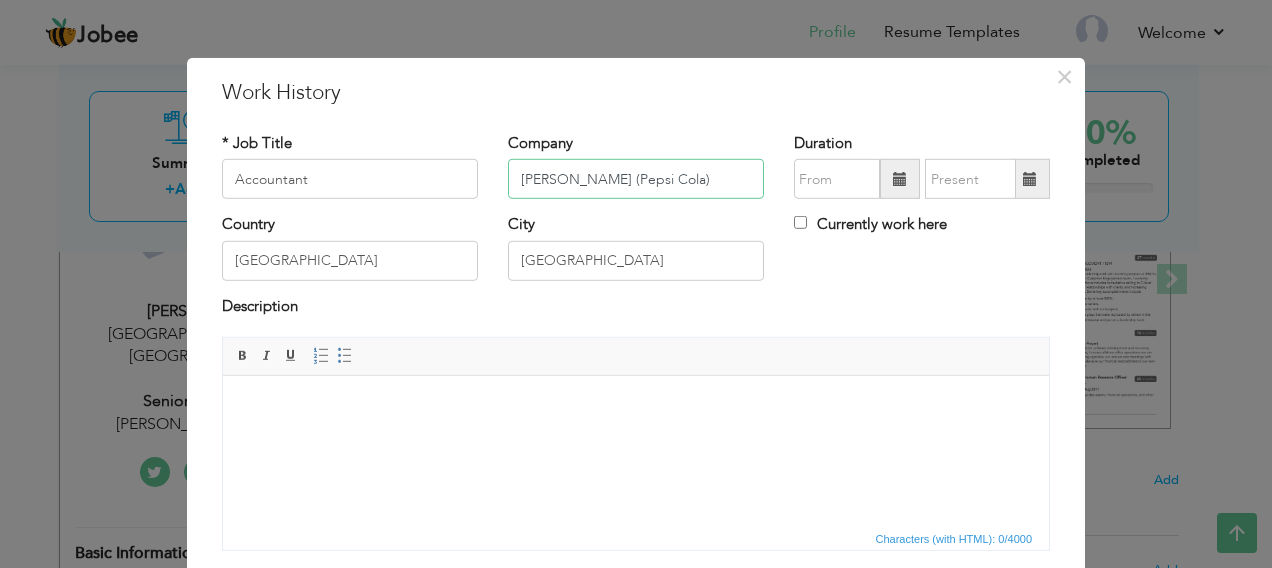 type on "[PERSON_NAME] (Pepsi Cola)" 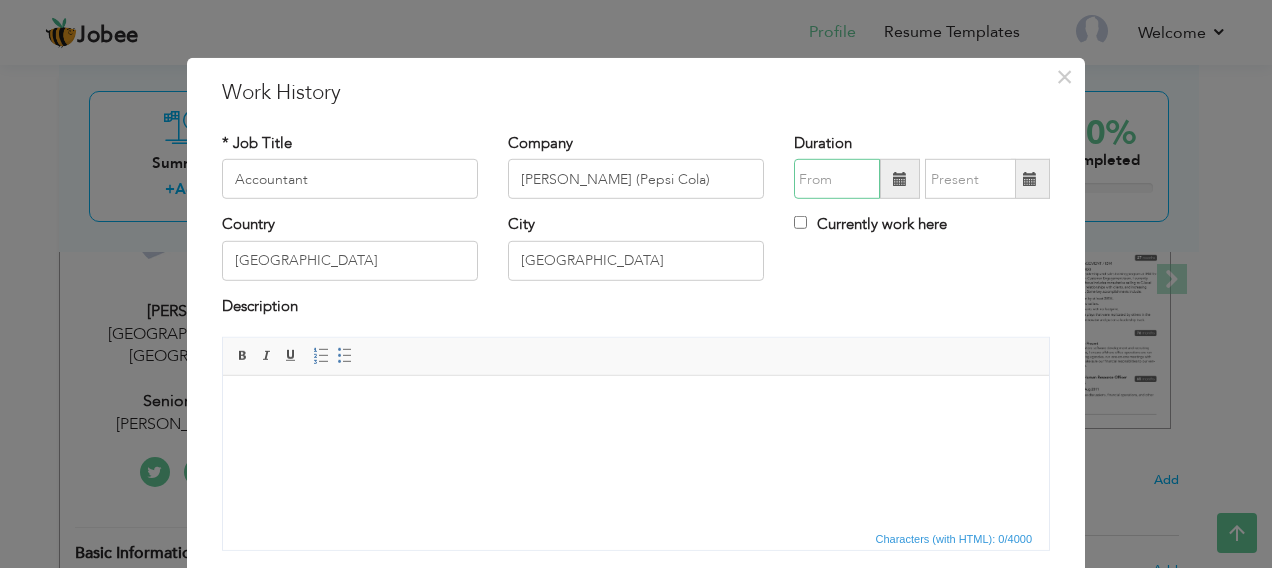 click at bounding box center [837, 179] 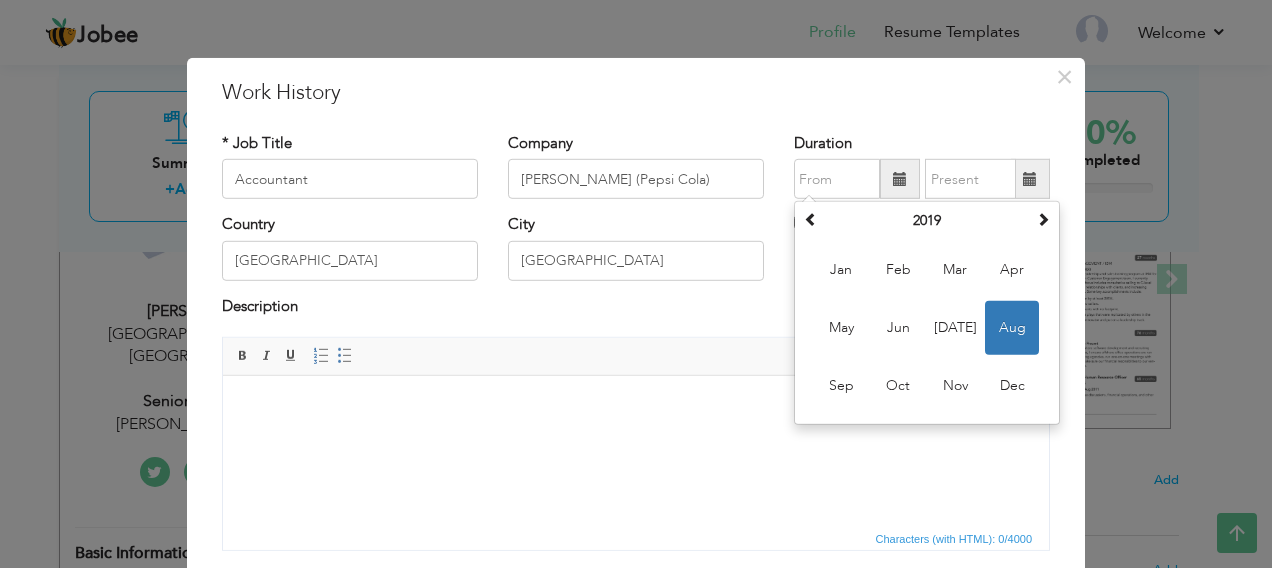 click at bounding box center [900, 179] 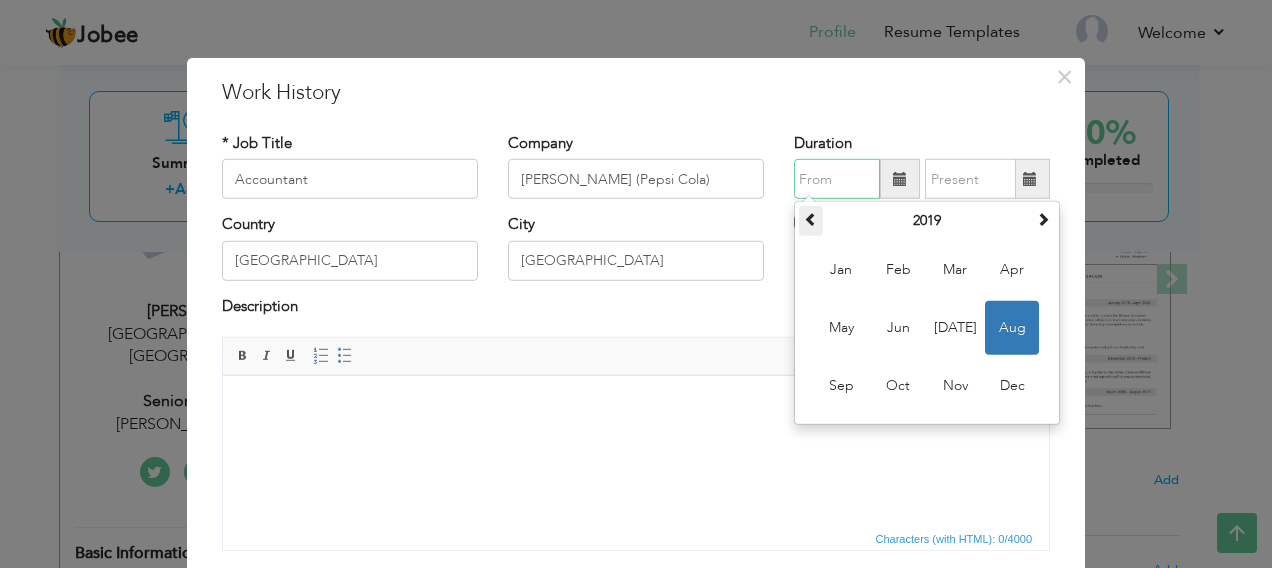 click at bounding box center [811, 219] 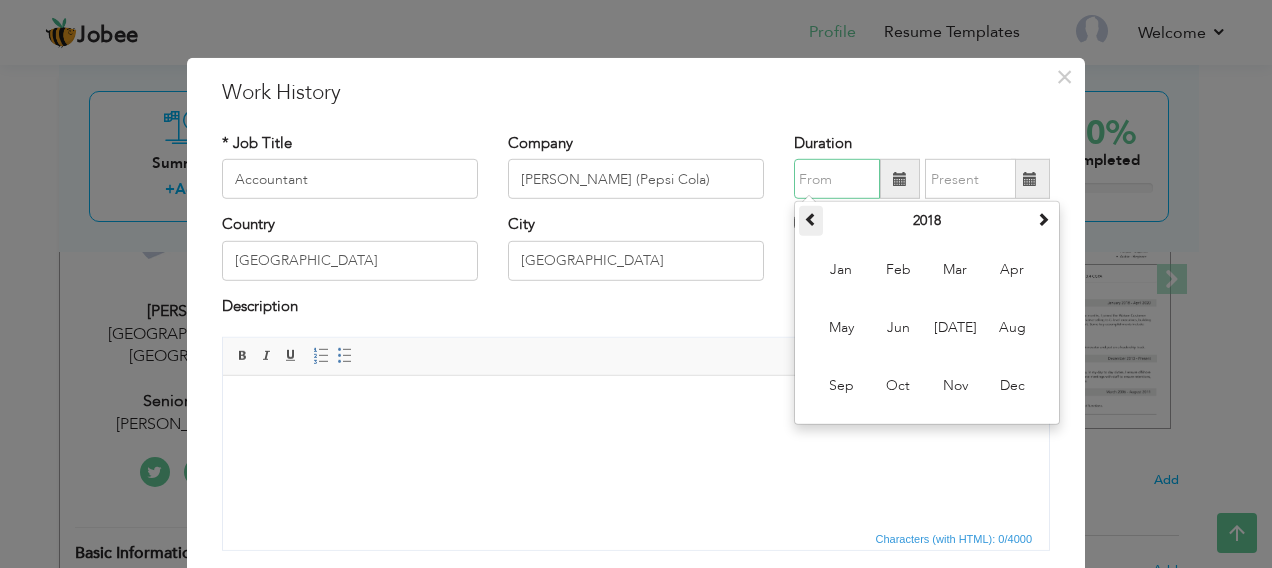 click at bounding box center [811, 219] 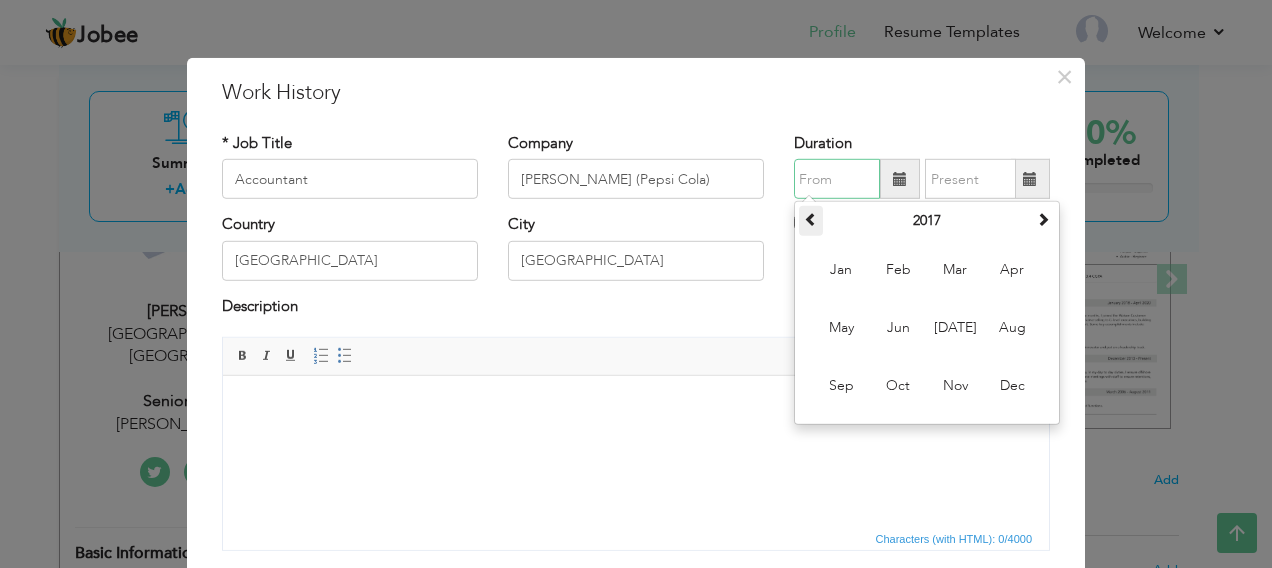 click at bounding box center (811, 219) 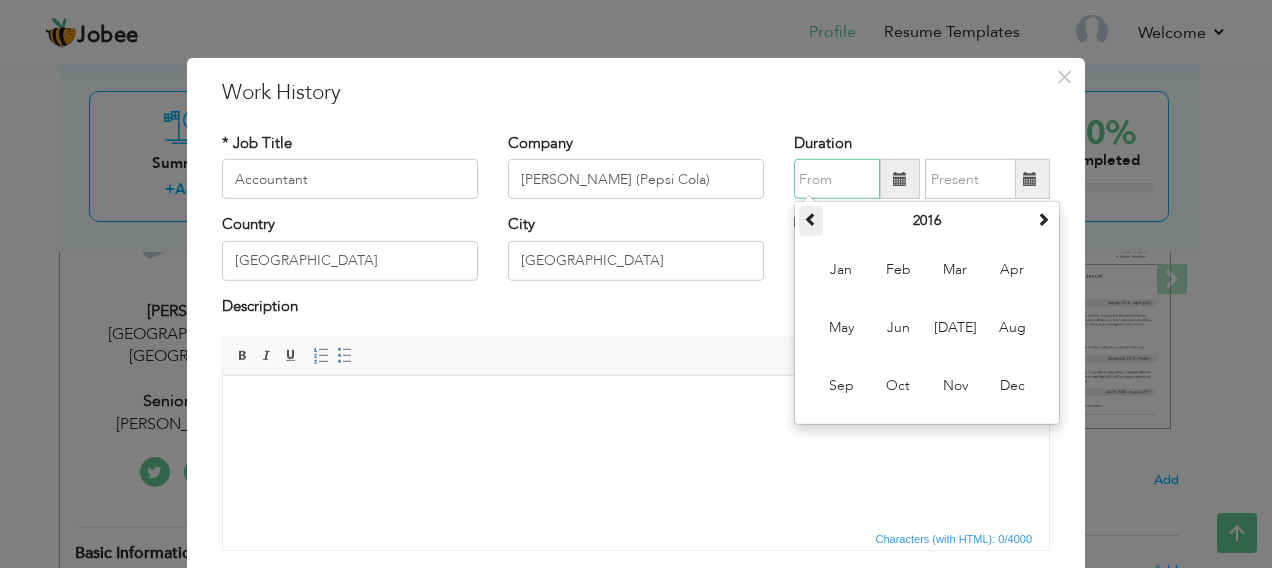 click at bounding box center (811, 219) 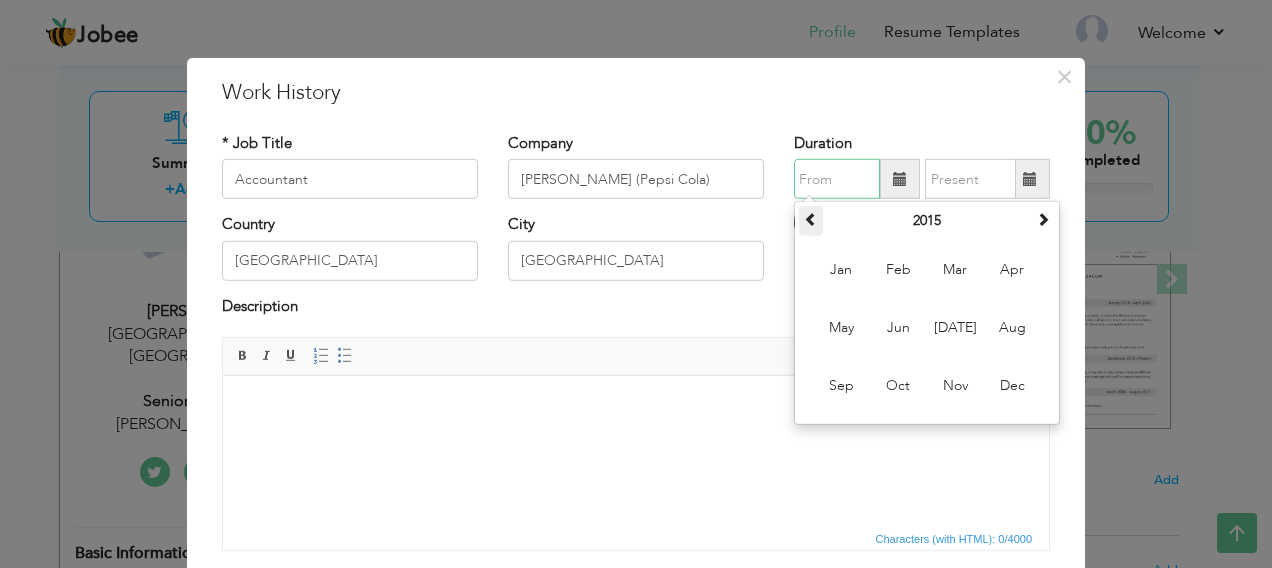 click at bounding box center [811, 219] 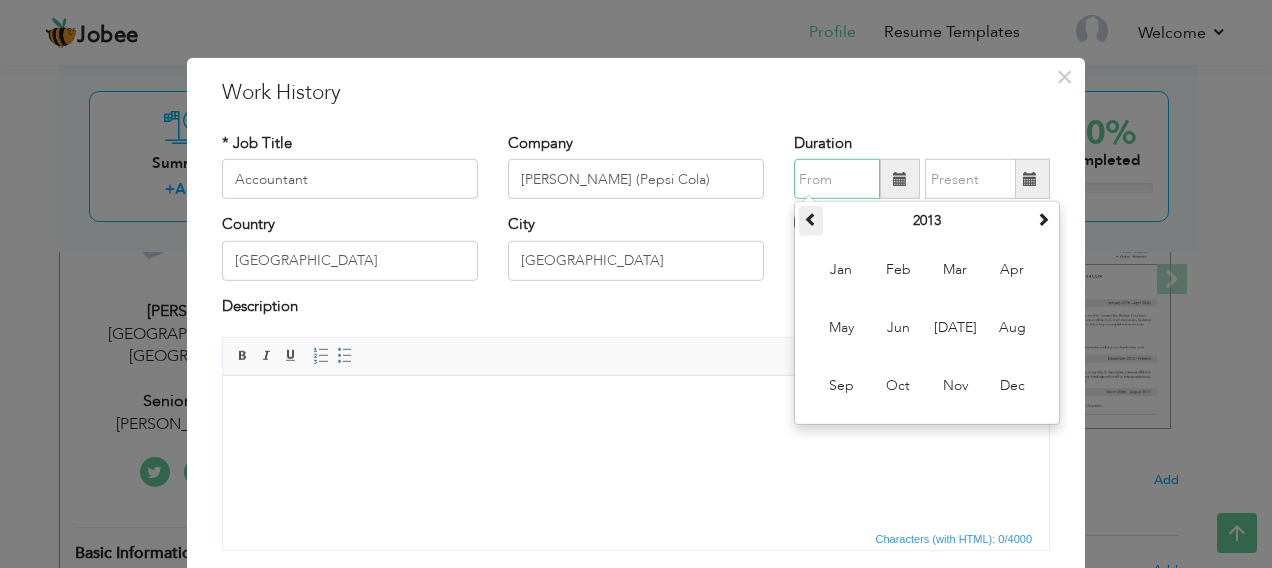 click at bounding box center [811, 219] 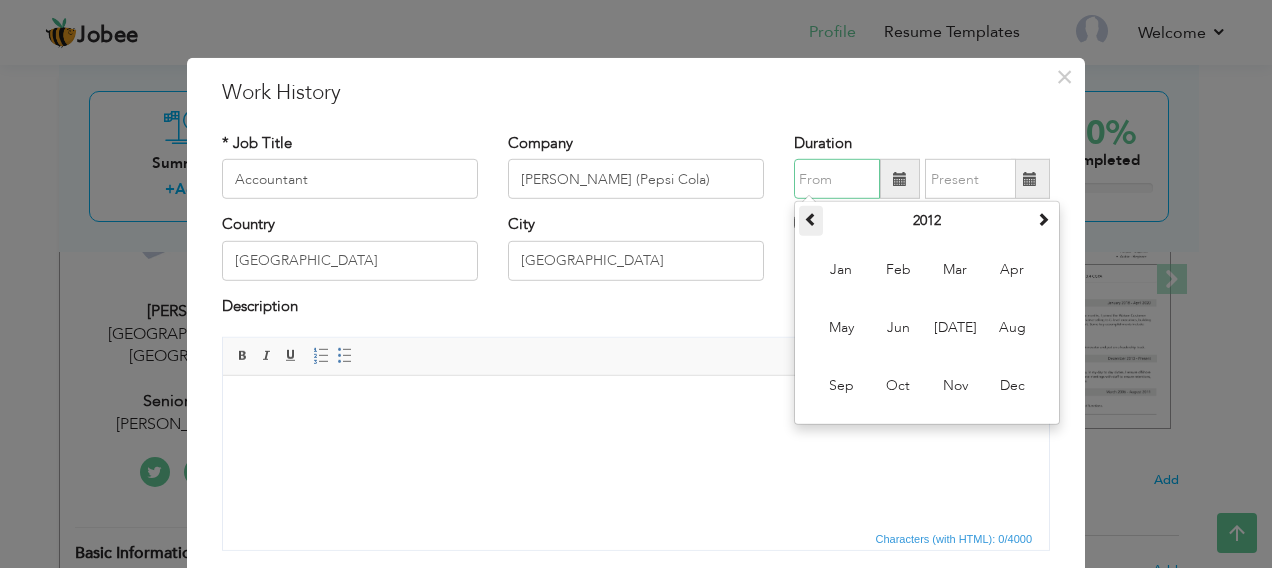 click at bounding box center (811, 219) 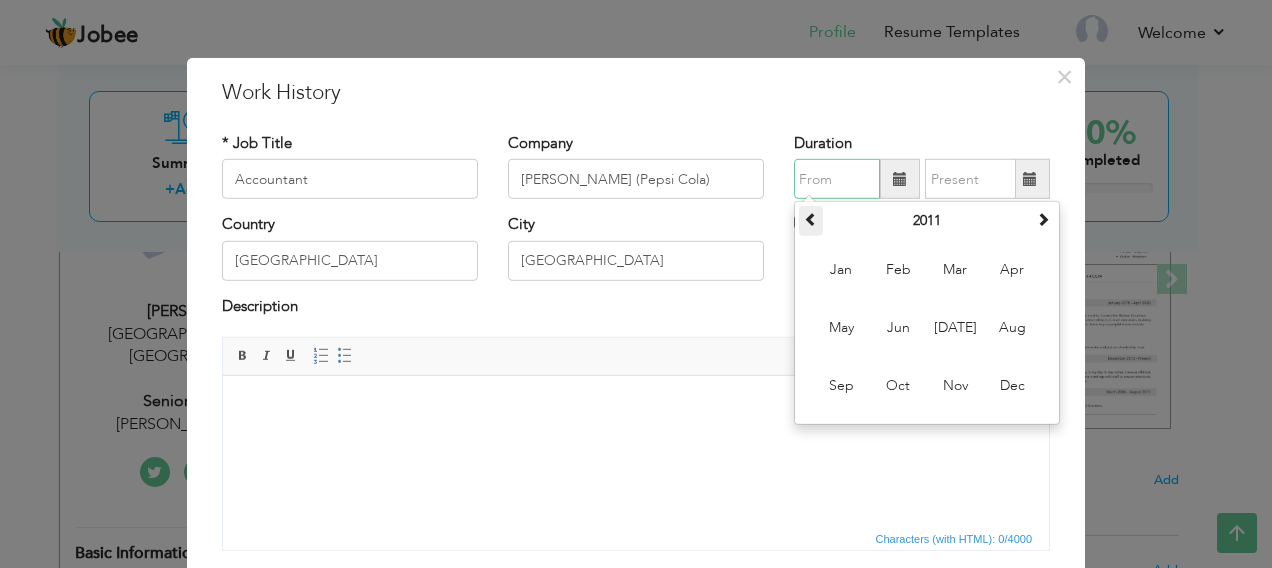 click at bounding box center (811, 219) 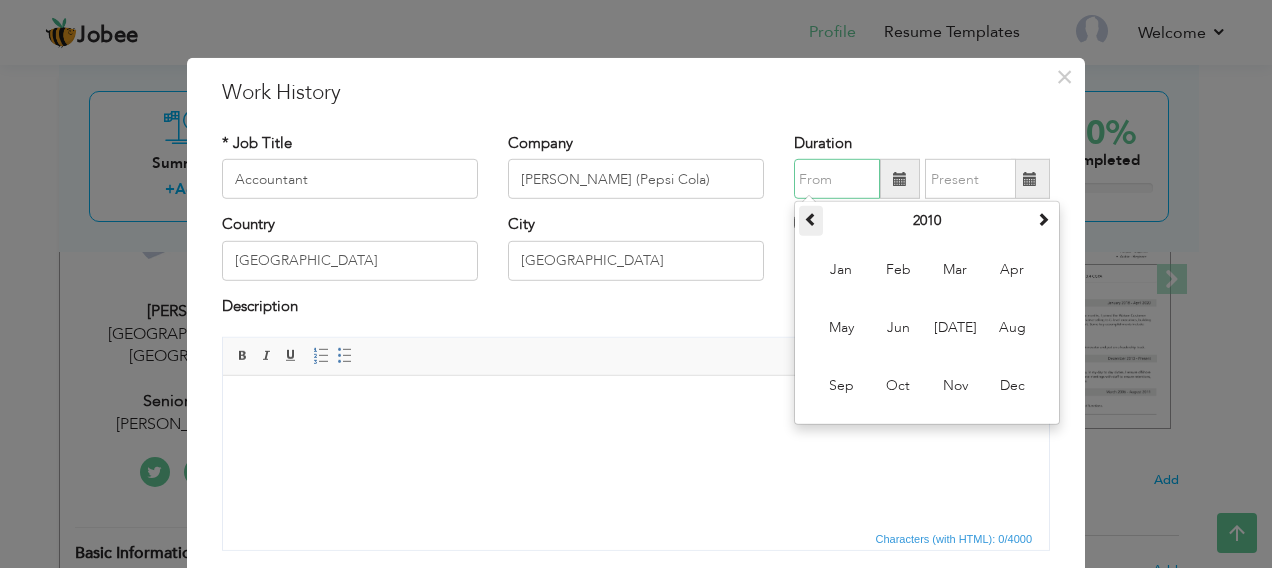 click at bounding box center [811, 219] 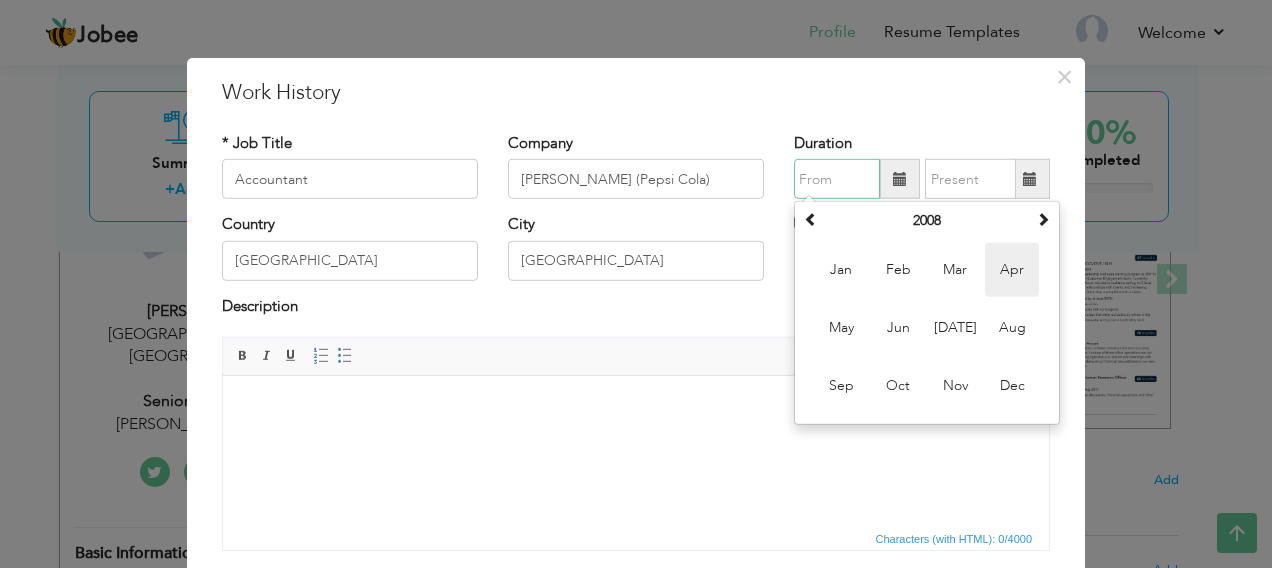 click on "Apr" at bounding box center [1012, 270] 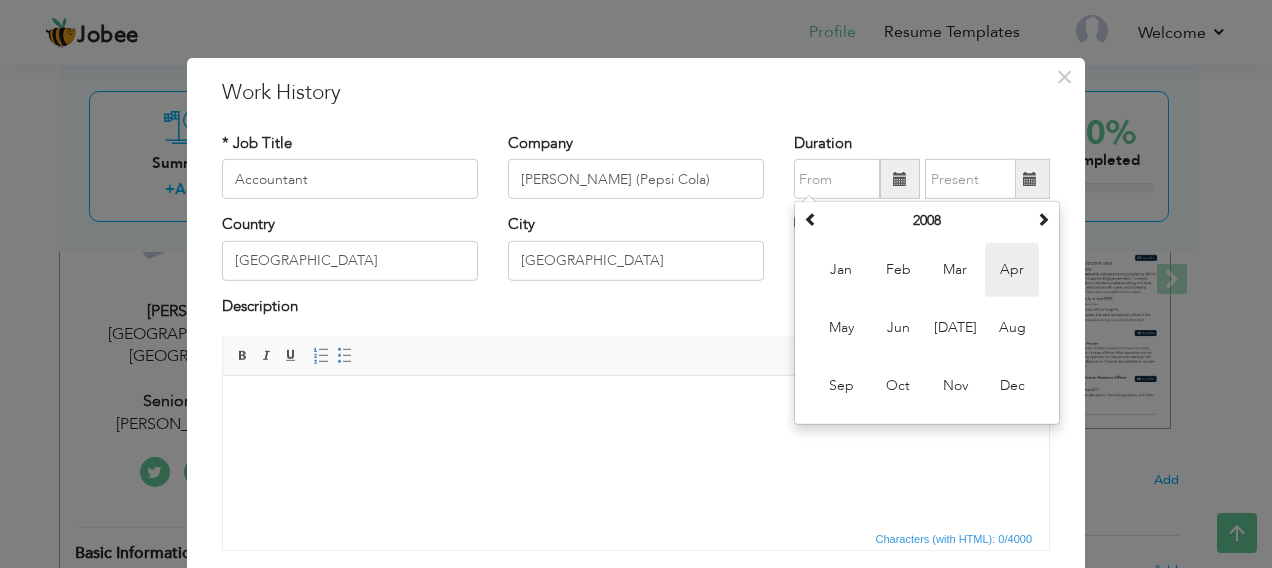 type on "04/2008" 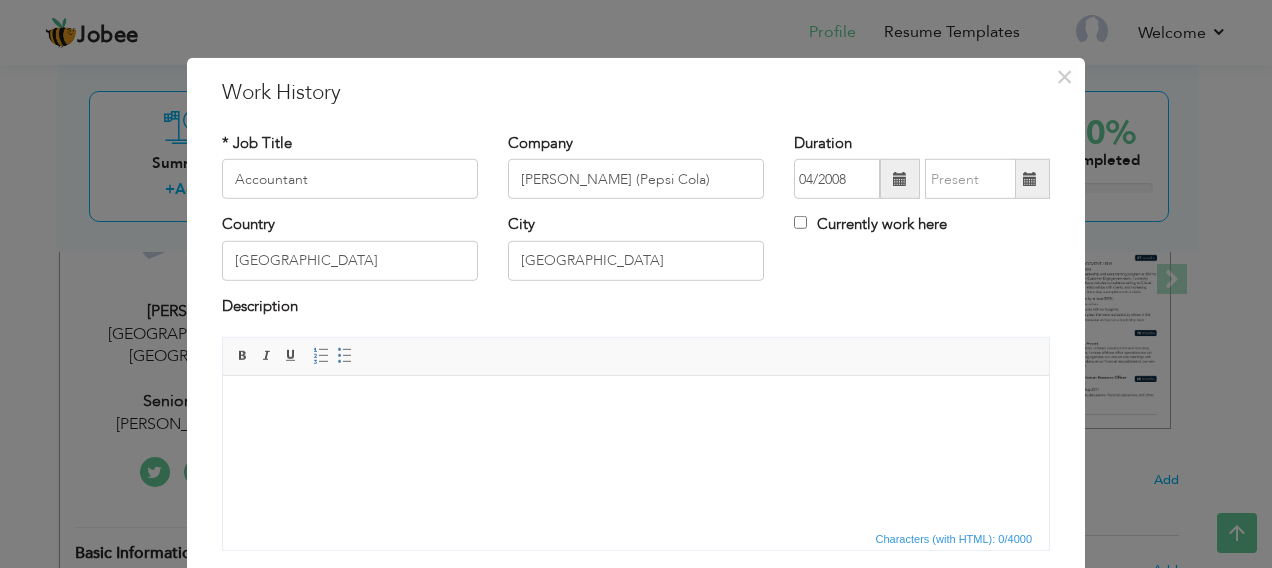 click at bounding box center (1030, 179) 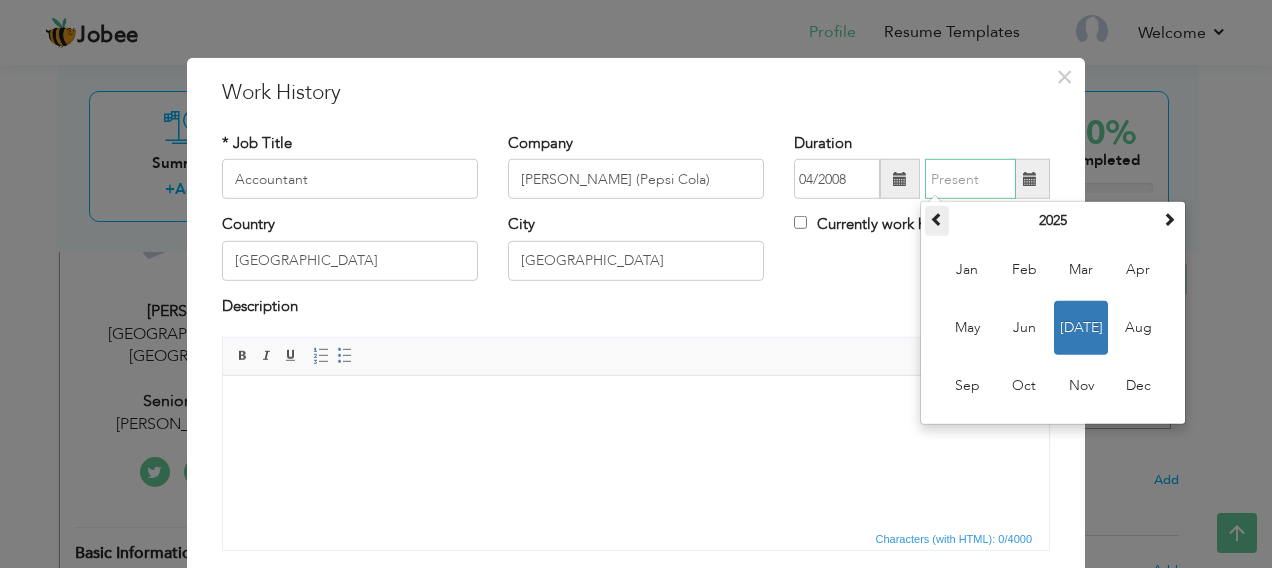 click at bounding box center (937, 219) 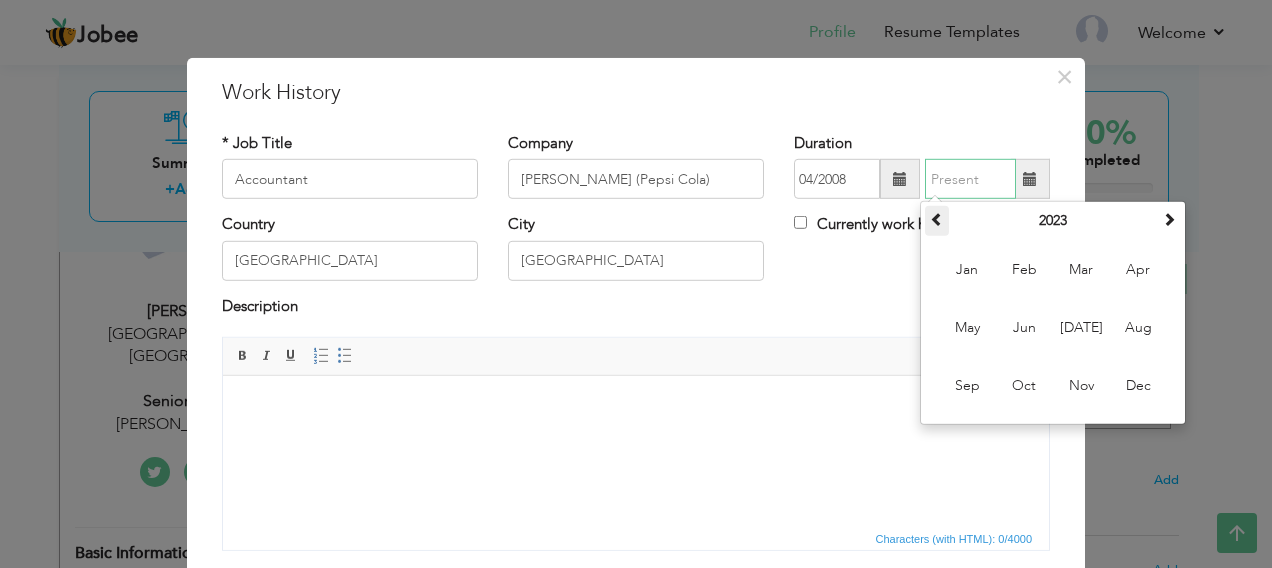 click at bounding box center [937, 219] 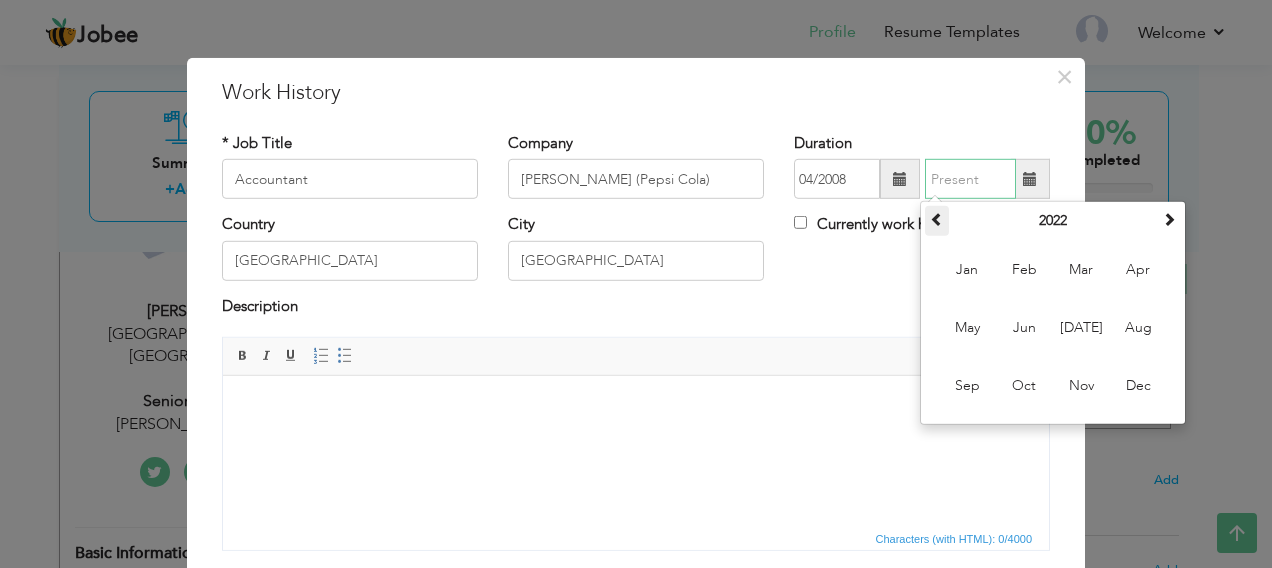 click at bounding box center [937, 219] 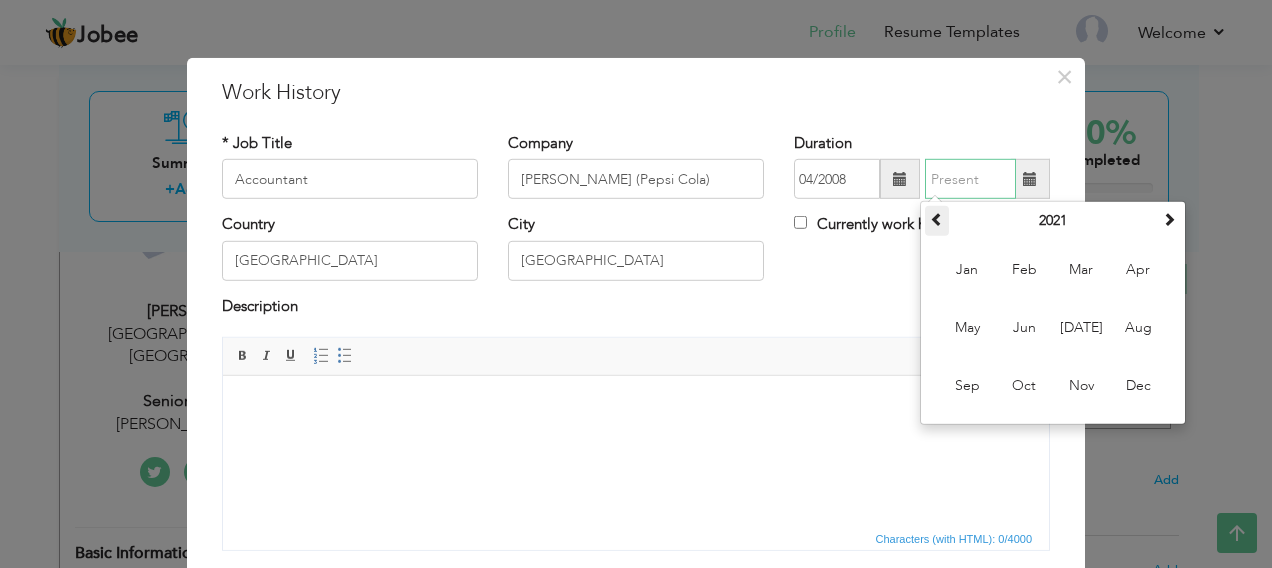 click at bounding box center (937, 219) 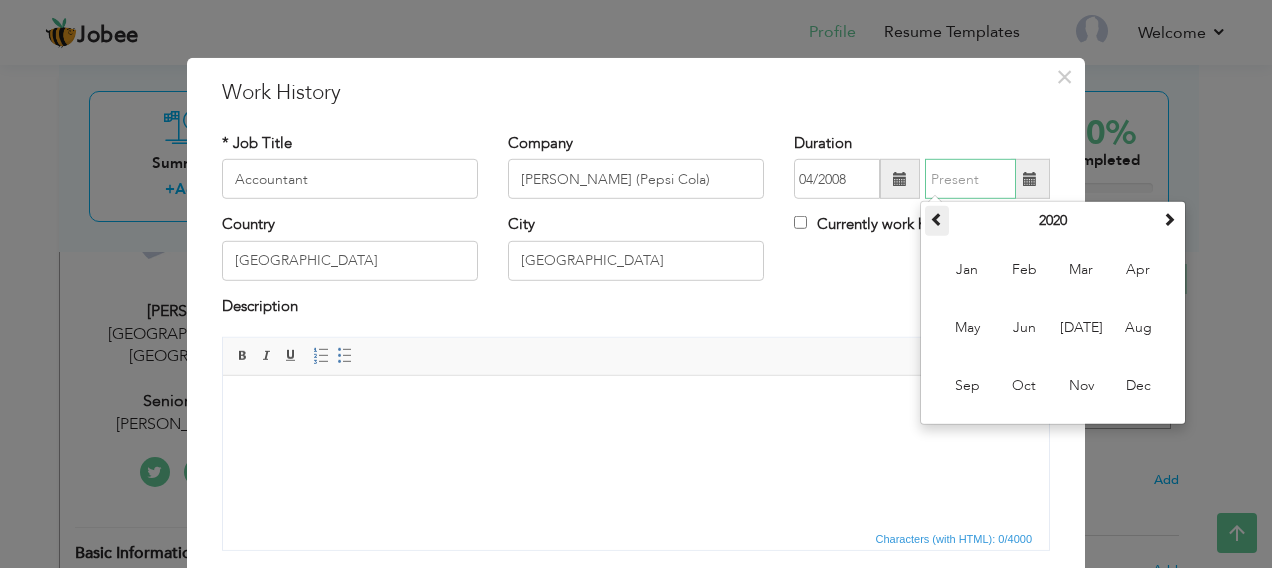 click at bounding box center [937, 219] 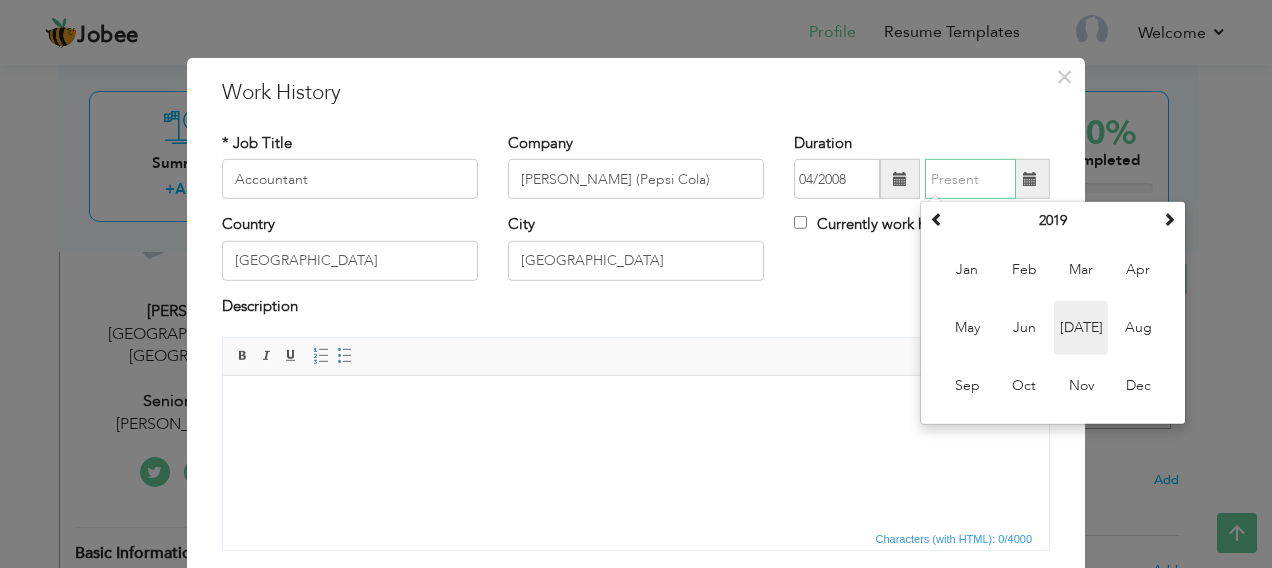 click on "[DATE]" at bounding box center [1081, 328] 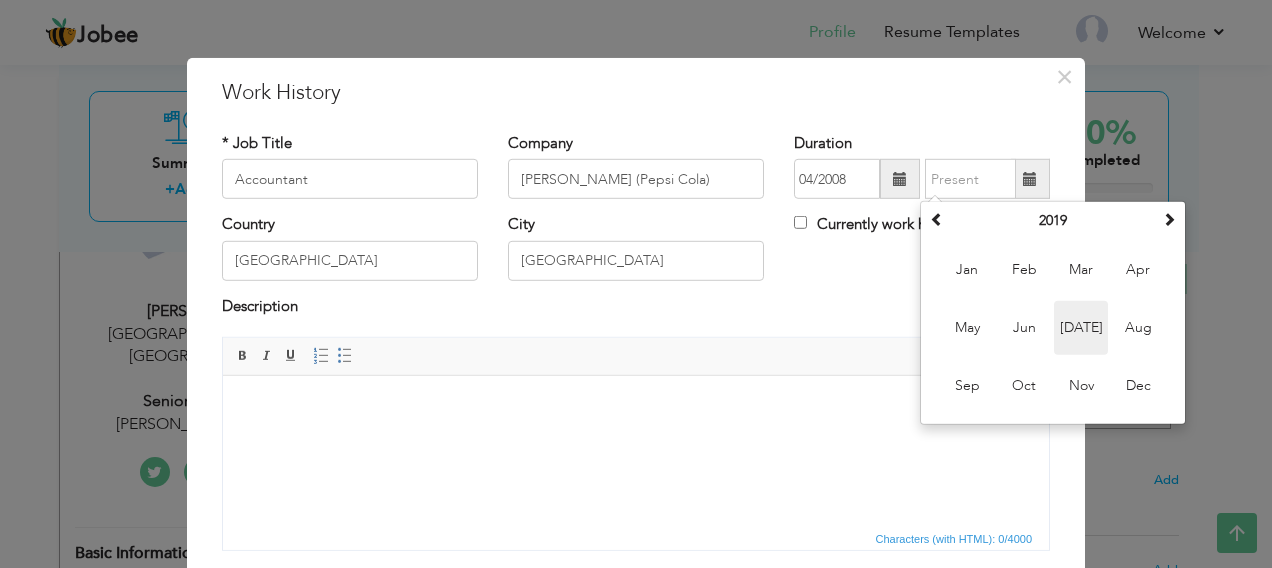 type on "07/2019" 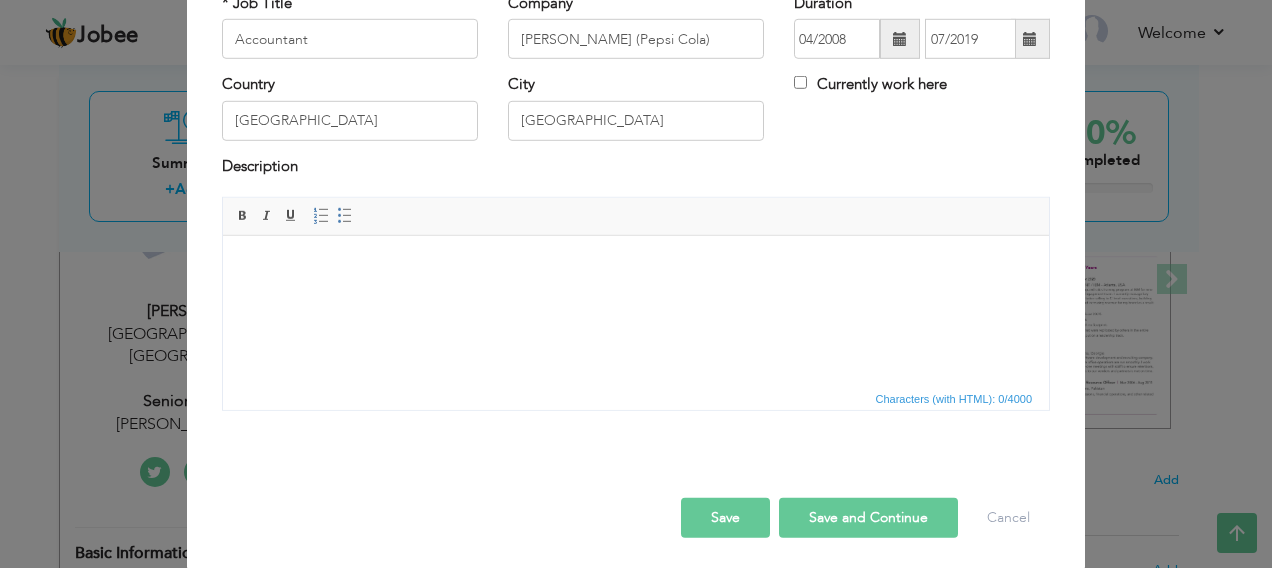 scroll, scrollTop: 144, scrollLeft: 0, axis: vertical 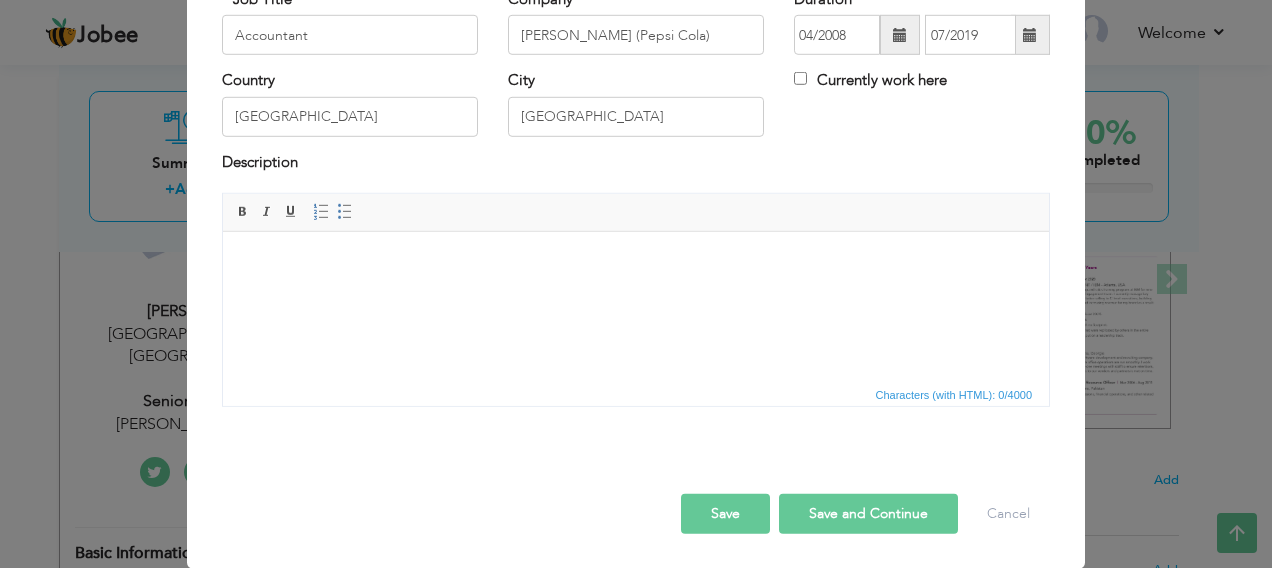 click at bounding box center (636, 262) 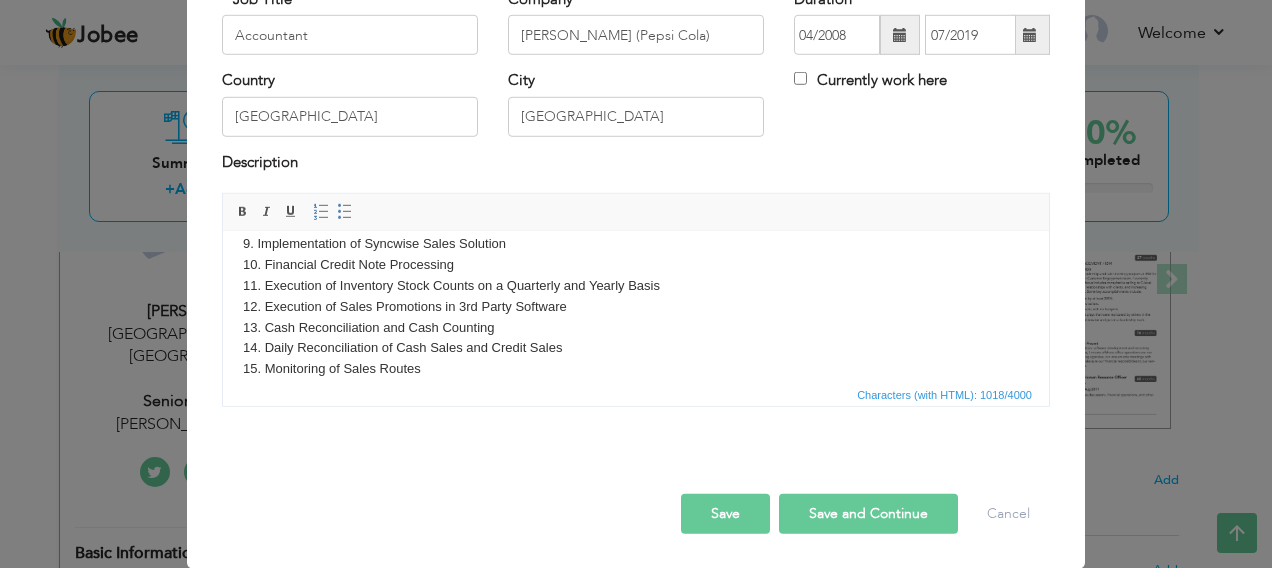 scroll, scrollTop: 0, scrollLeft: 0, axis: both 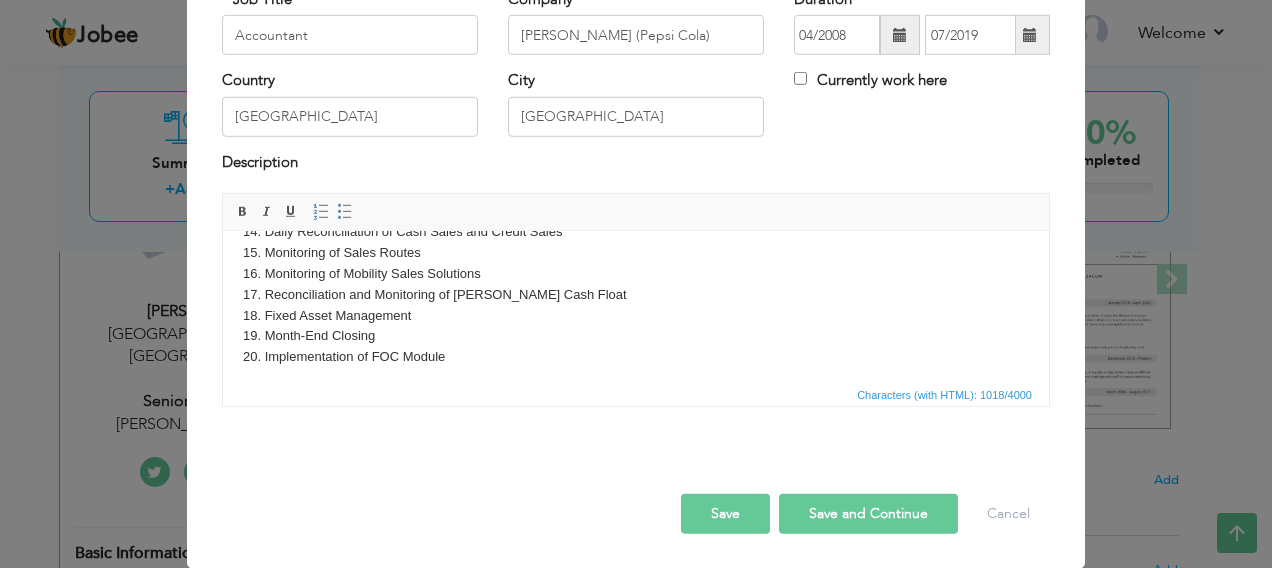 click on "Save" at bounding box center [725, 514] 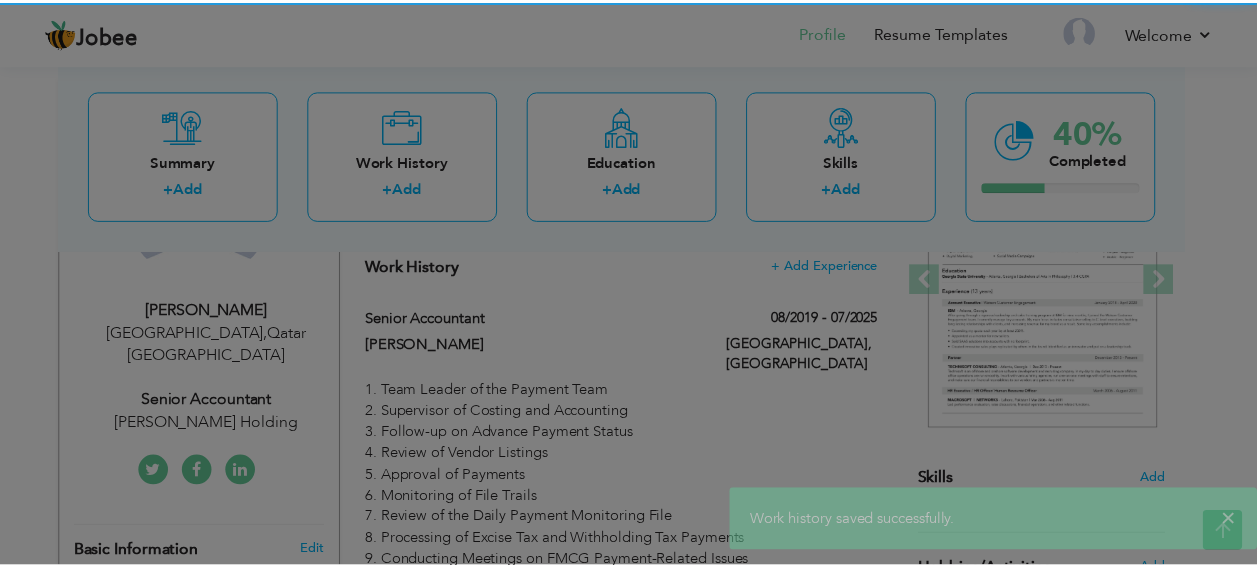 scroll, scrollTop: 0, scrollLeft: 0, axis: both 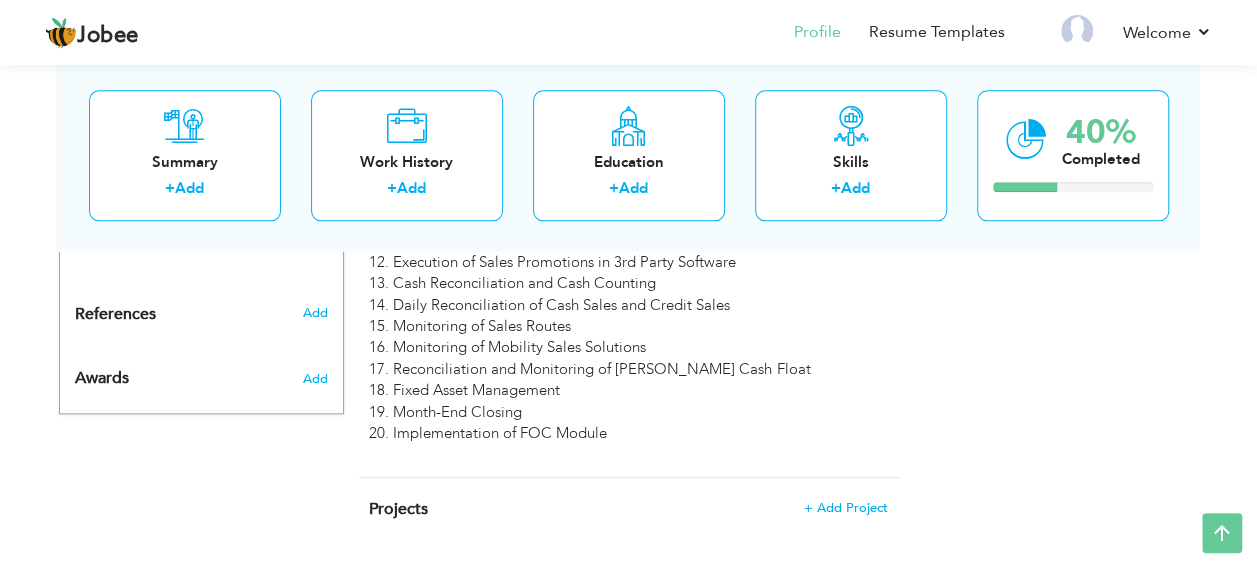 click on "Projects
+ Add Project
×
Projects
* Project Title
Company Tools" at bounding box center (629, 519) 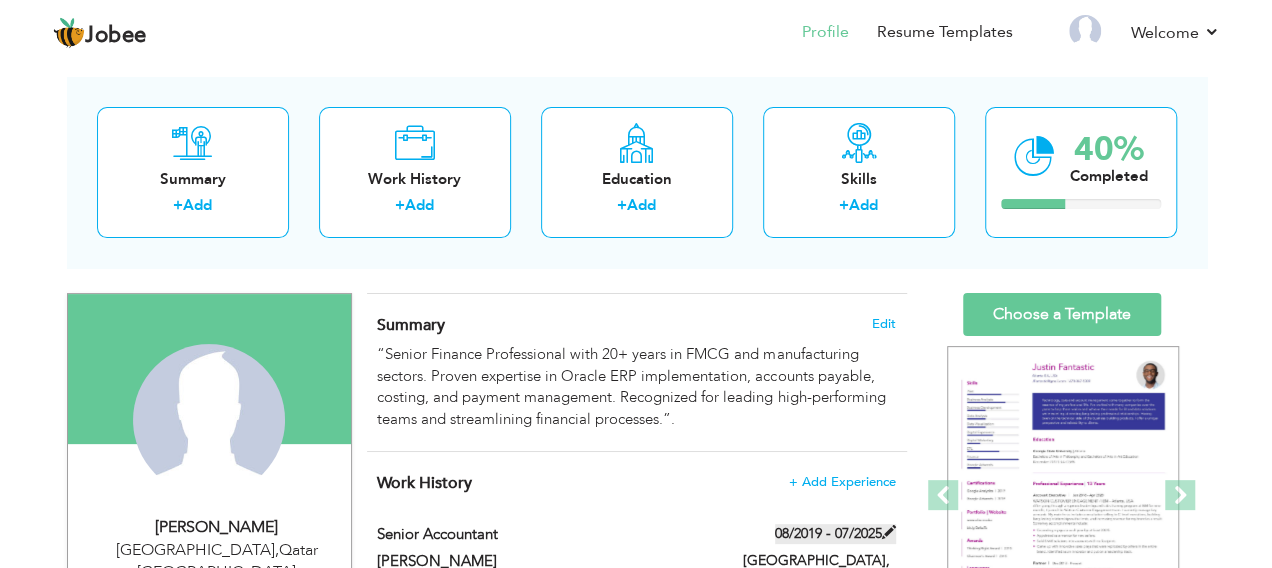 scroll, scrollTop: 200, scrollLeft: 0, axis: vertical 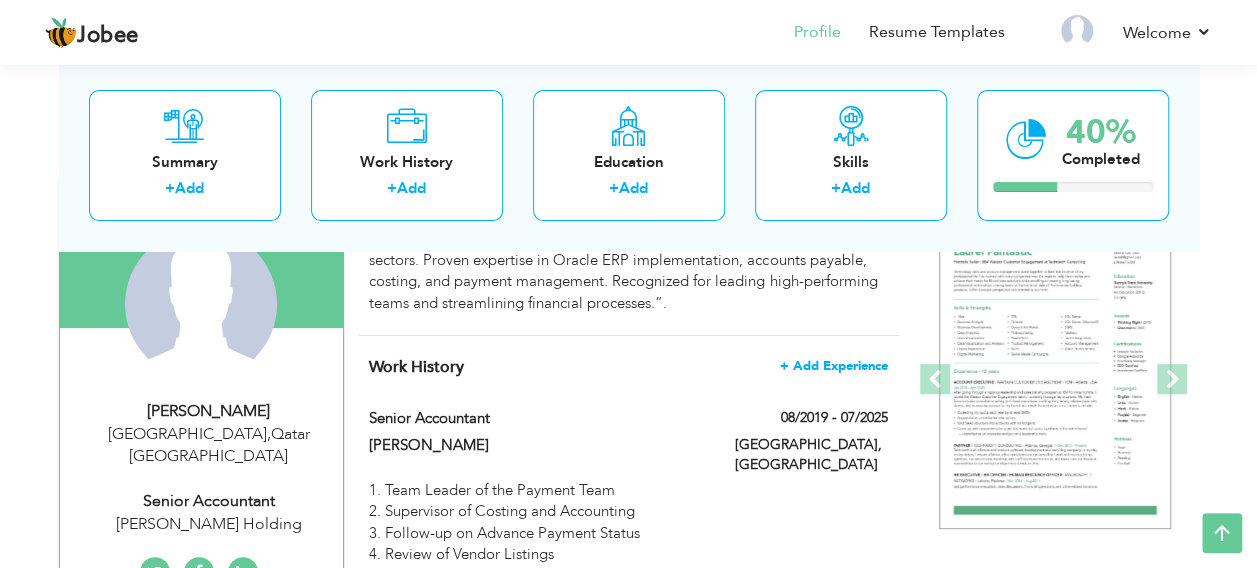 click on "+ Add Experience" at bounding box center (834, 366) 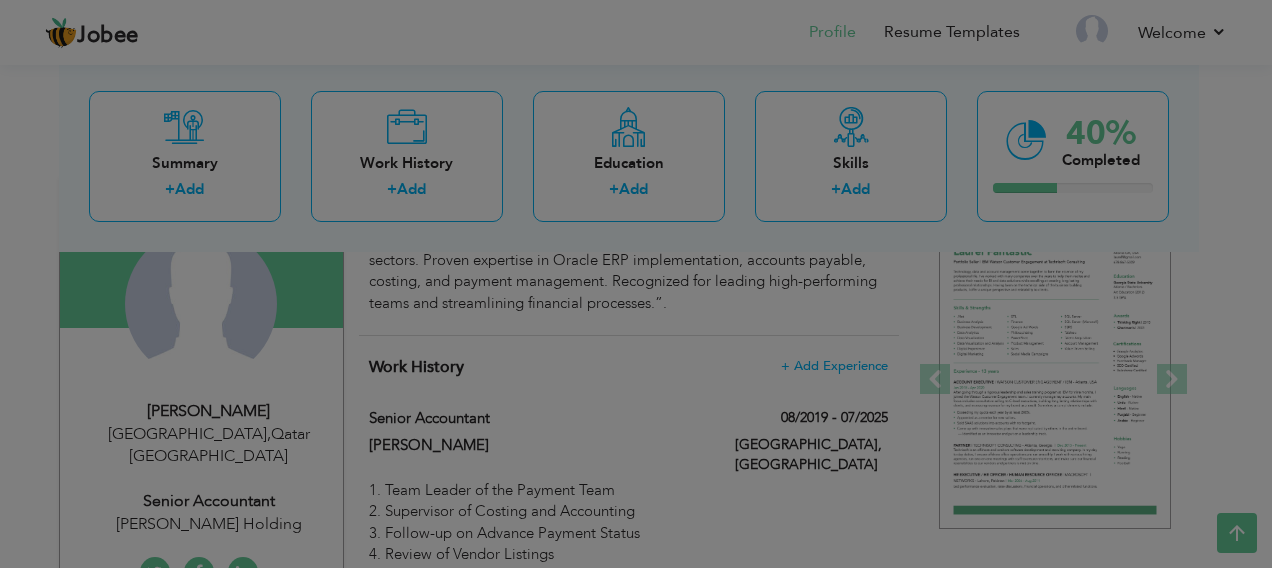 scroll, scrollTop: 0, scrollLeft: 0, axis: both 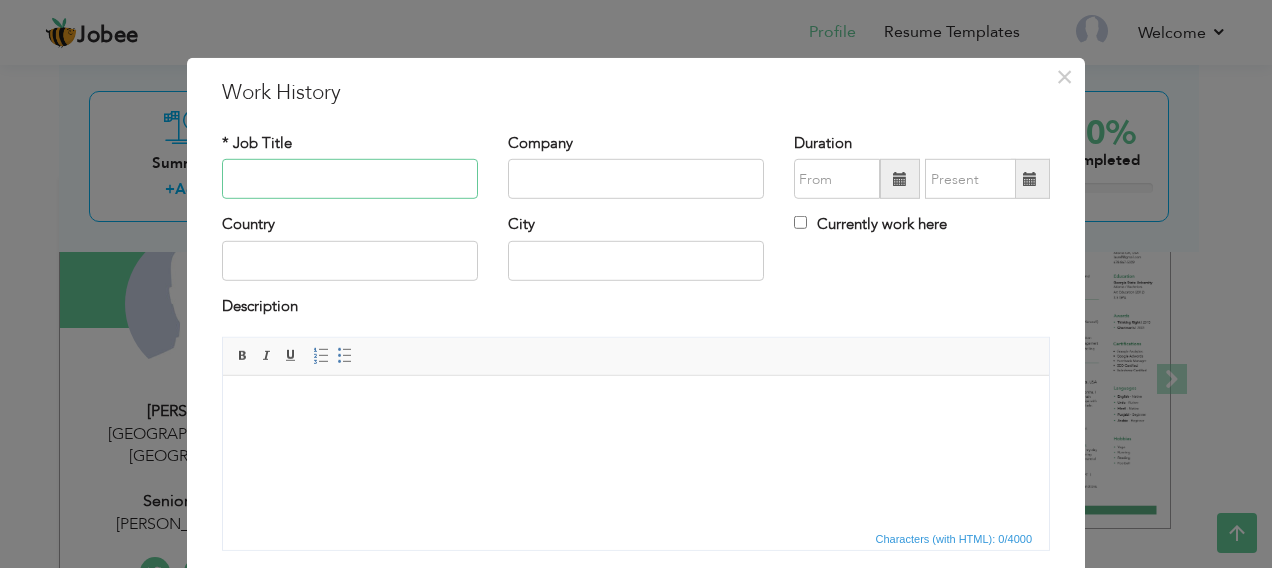 paste on "Export and Finance Executive" 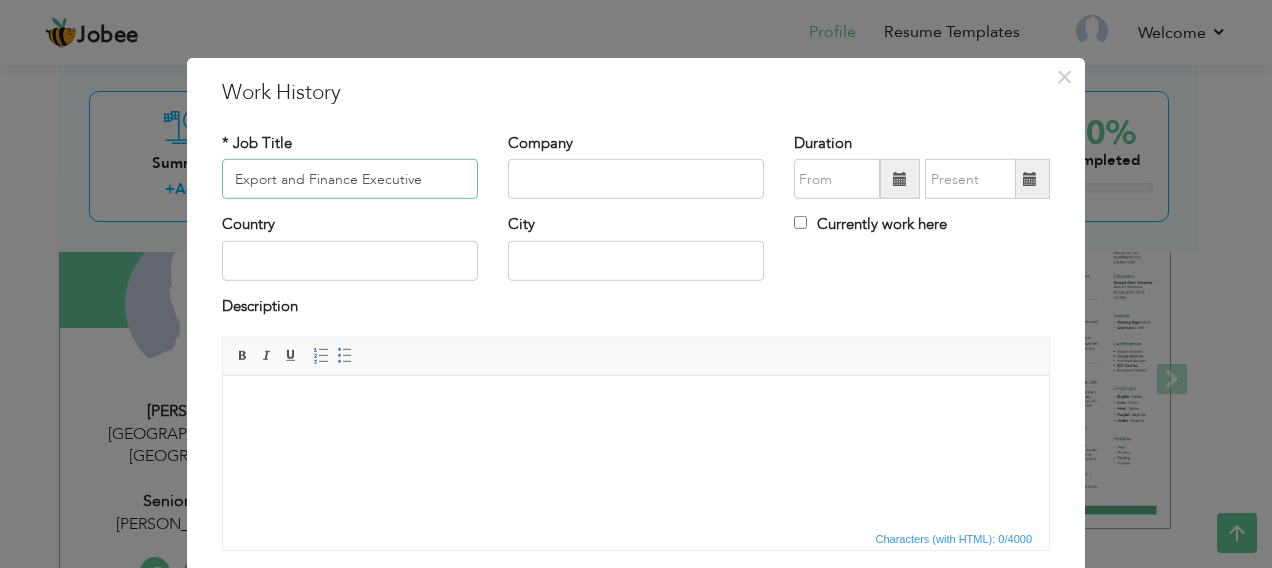 type on "Export and Finance Executive" 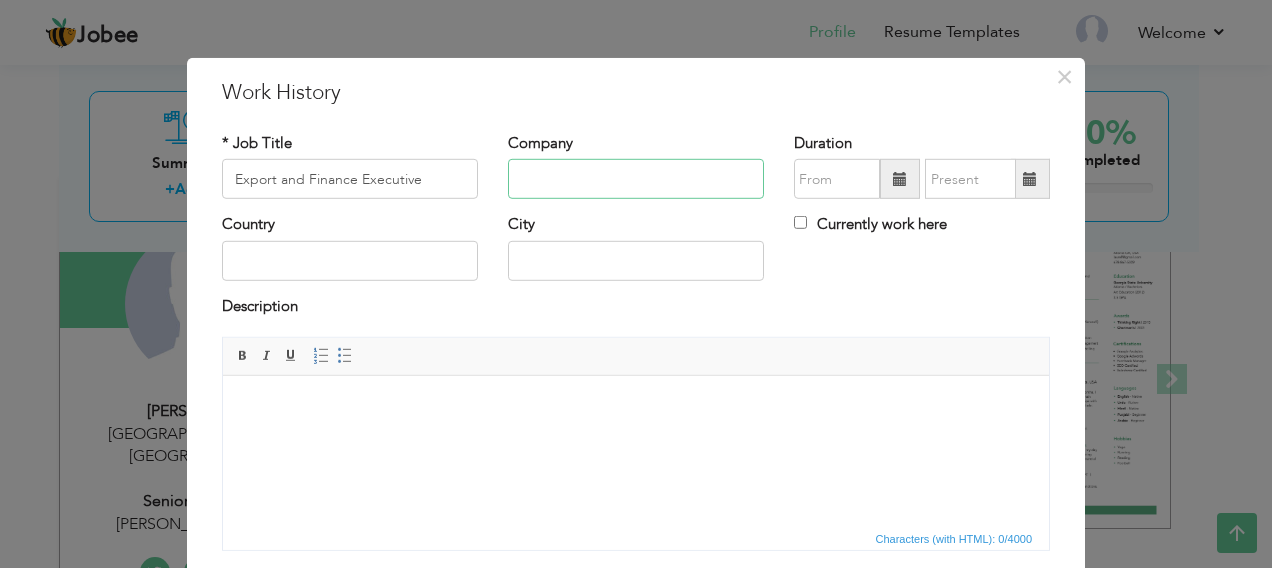 click at bounding box center (636, 179) 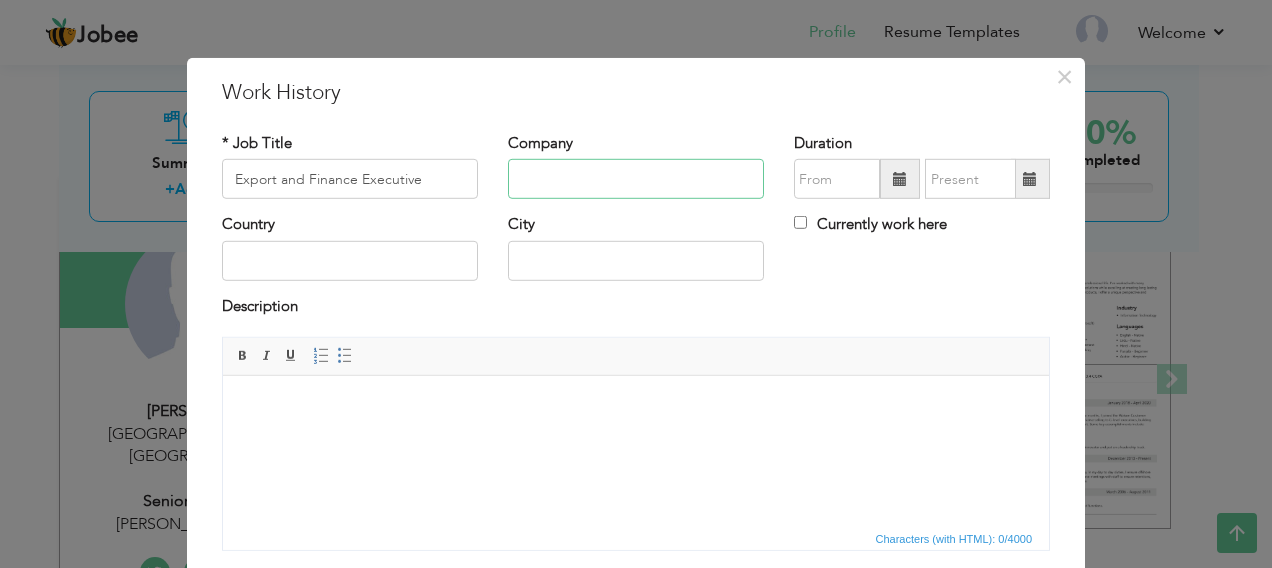 paste on "[PERSON_NAME] Industries" 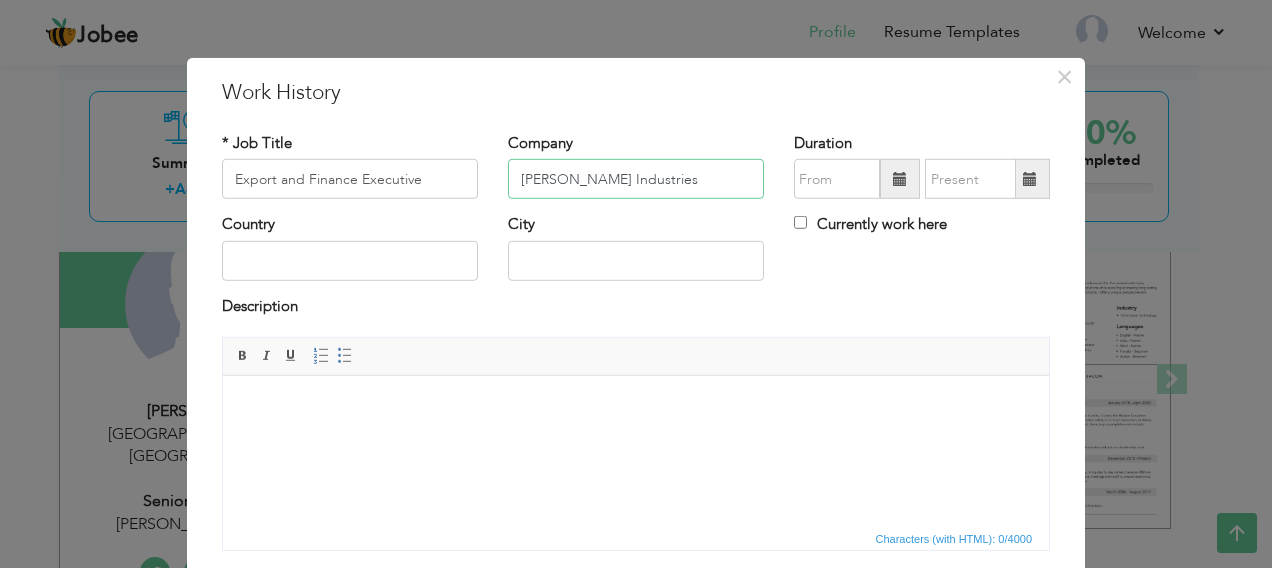 type on "[PERSON_NAME] Industries" 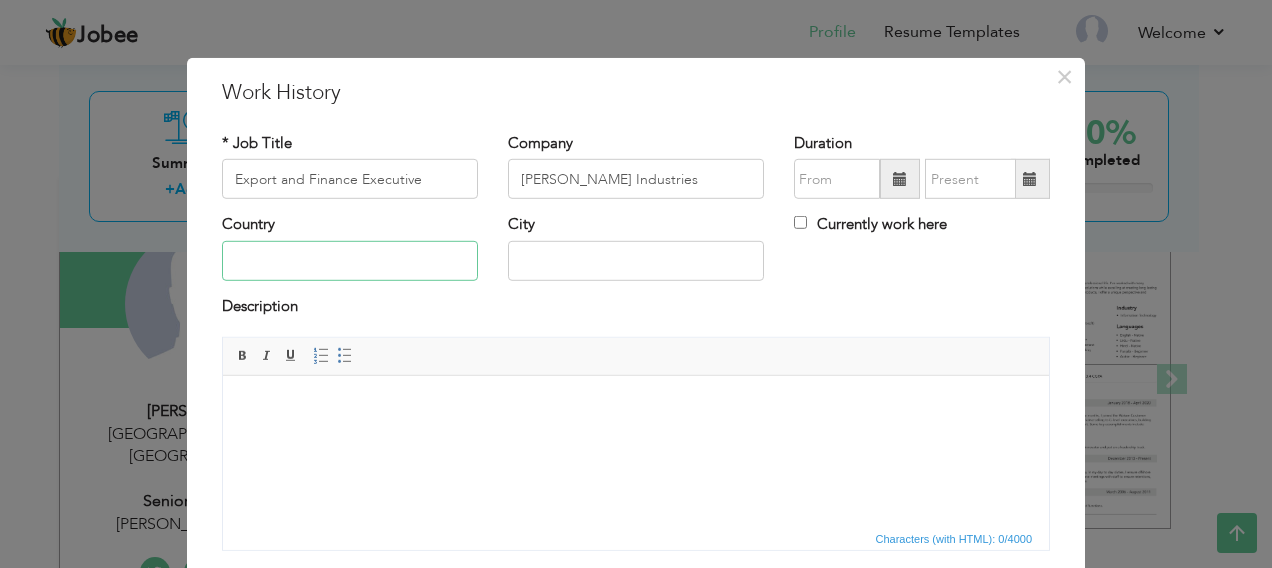 drag, startPoint x: 397, startPoint y: 260, endPoint x: 400, endPoint y: 210, distance: 50.08992 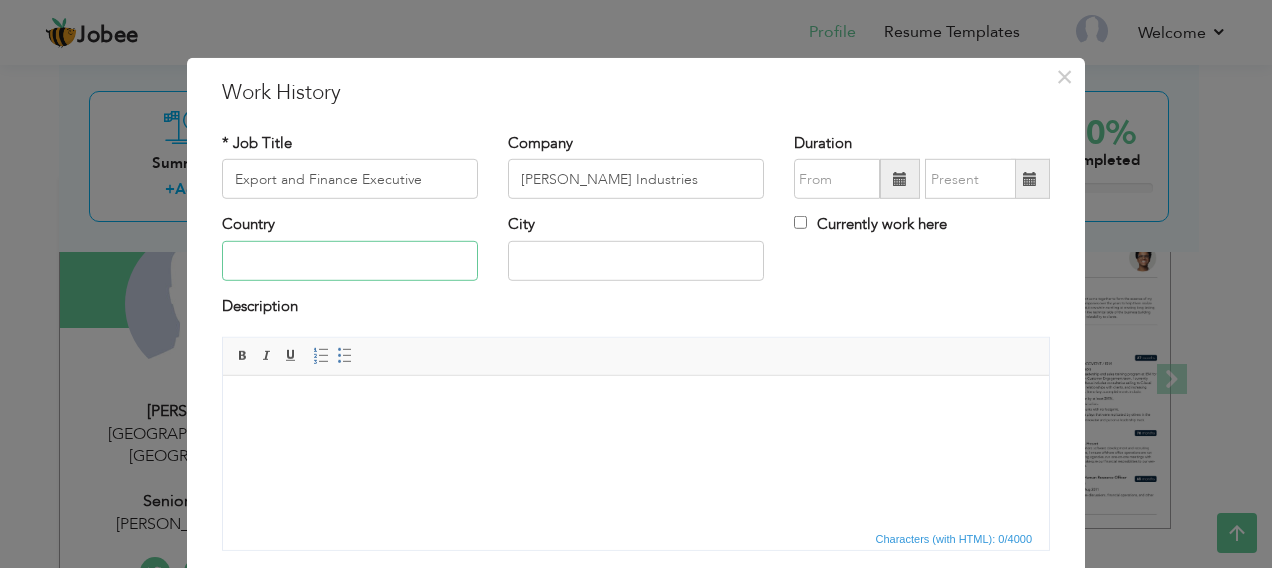 paste on "[GEOGRAPHIC_DATA]" 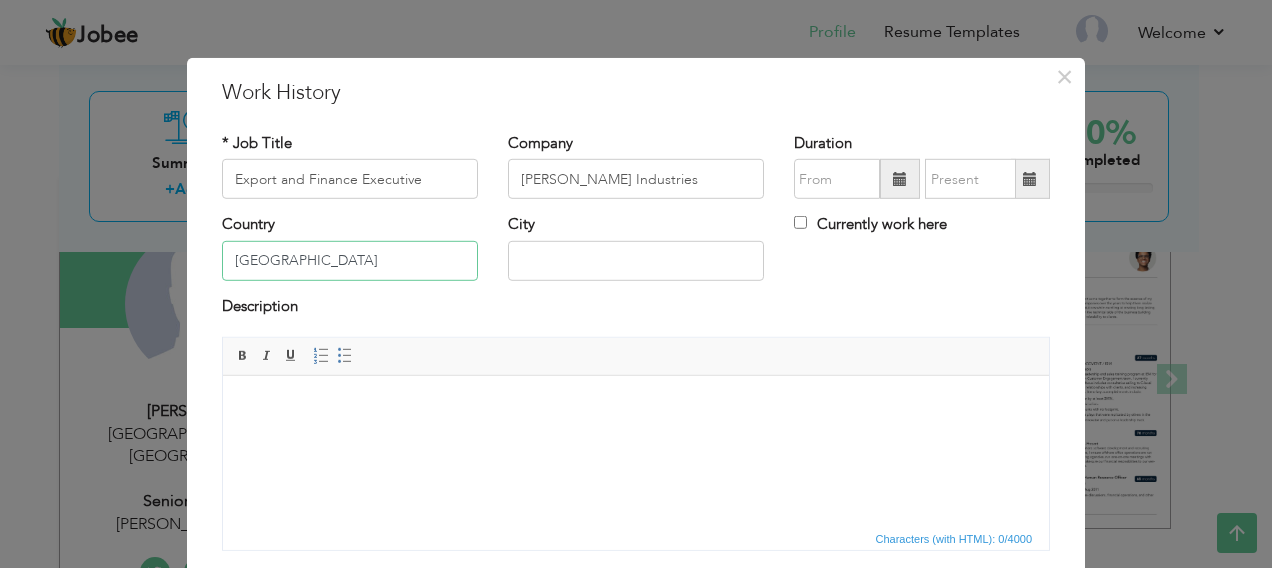type on "[GEOGRAPHIC_DATA]" 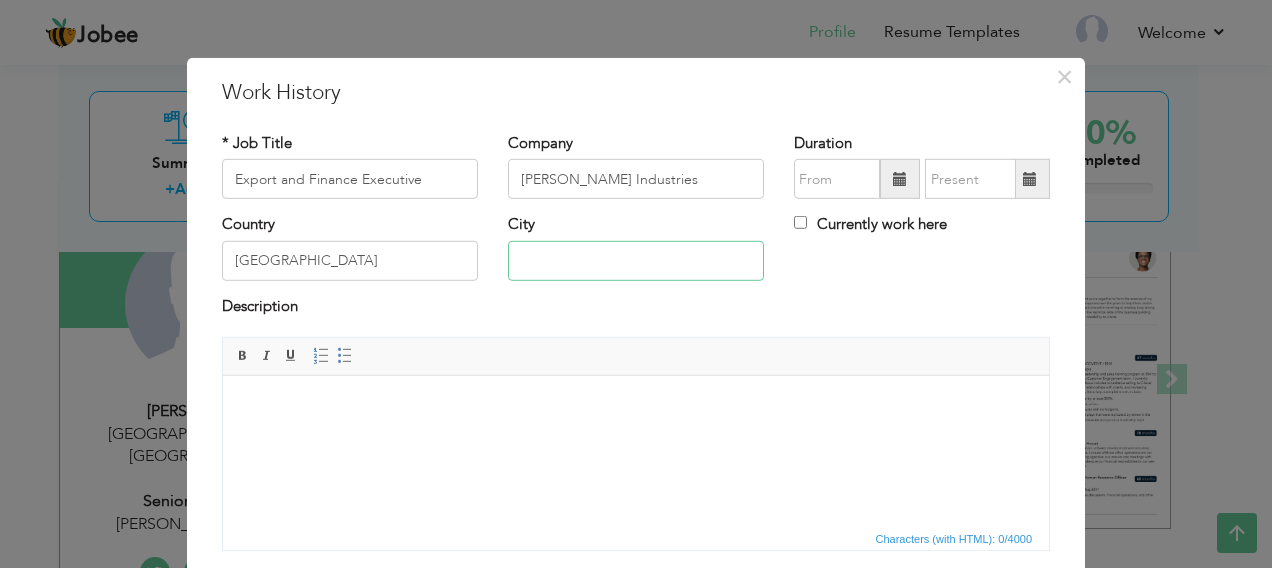 click at bounding box center (636, 261) 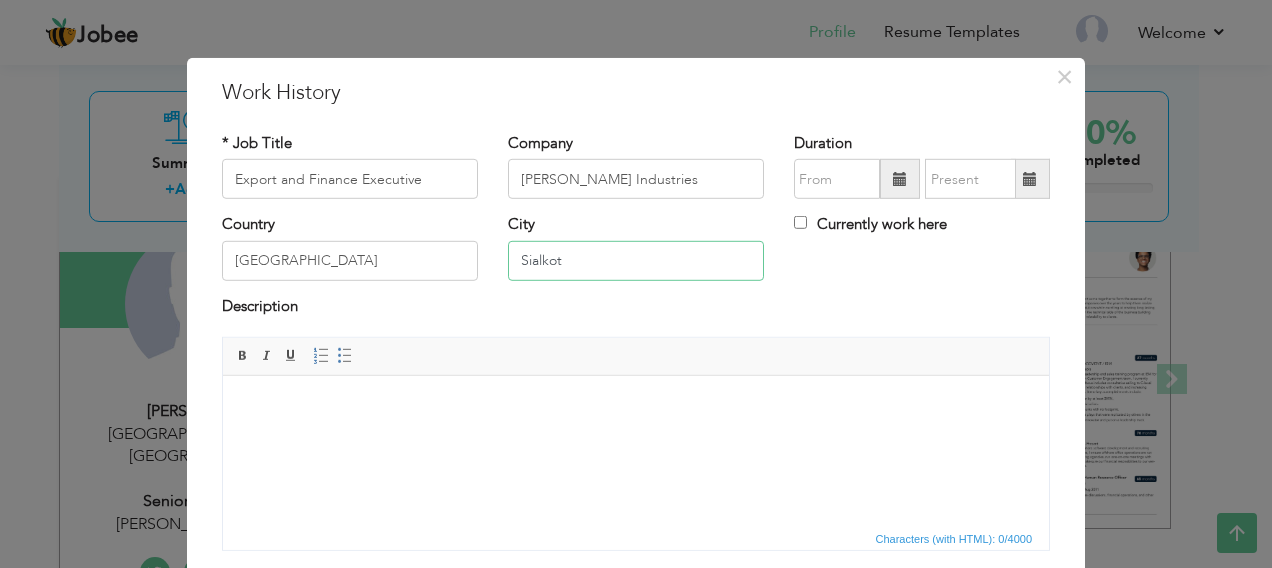 type on "Sialkot" 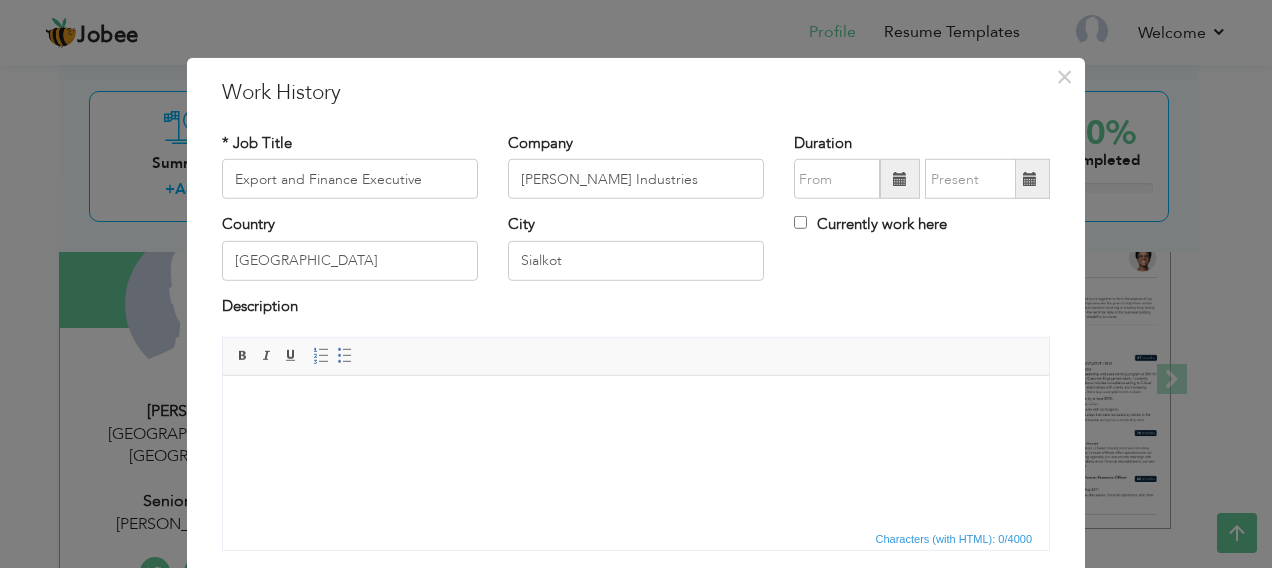click at bounding box center (900, 179) 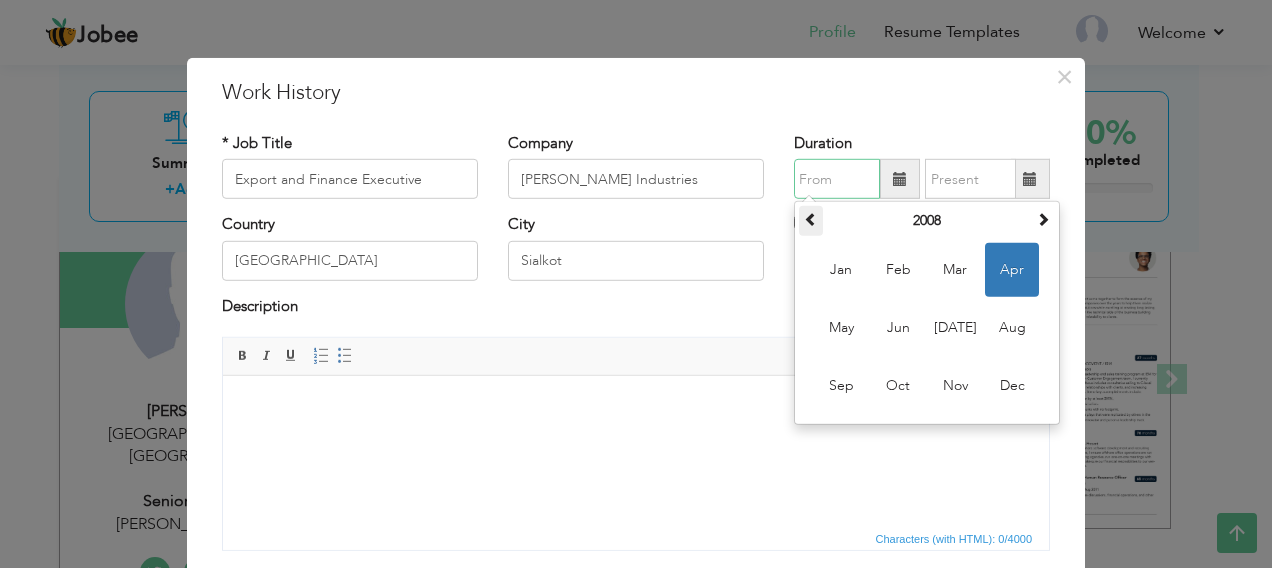 click at bounding box center (811, 219) 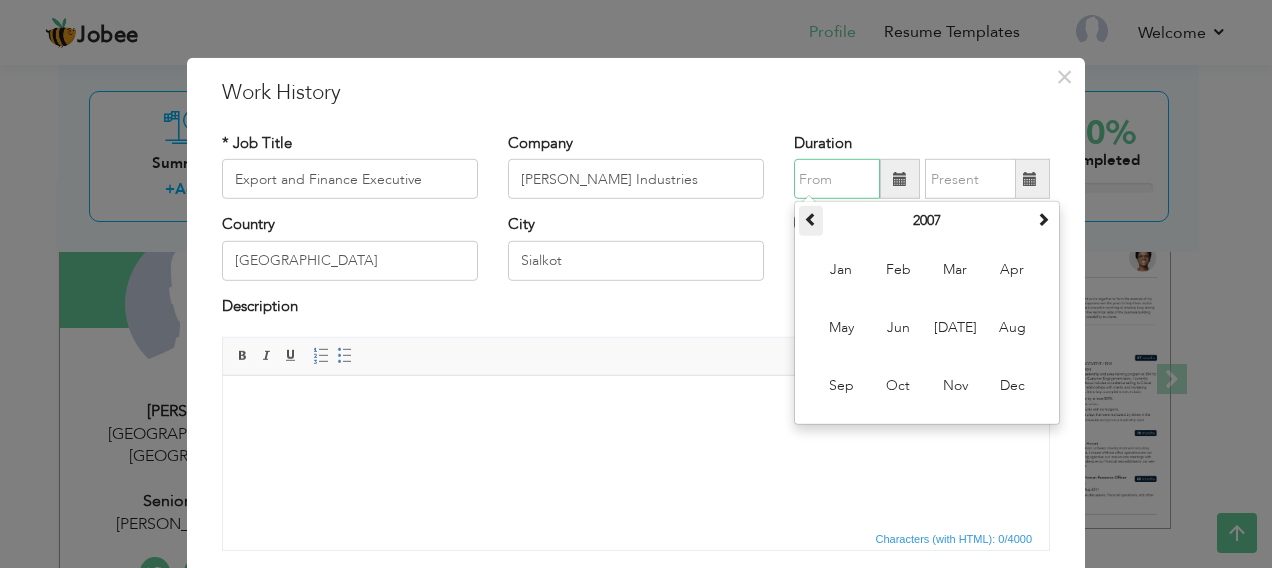click at bounding box center (811, 219) 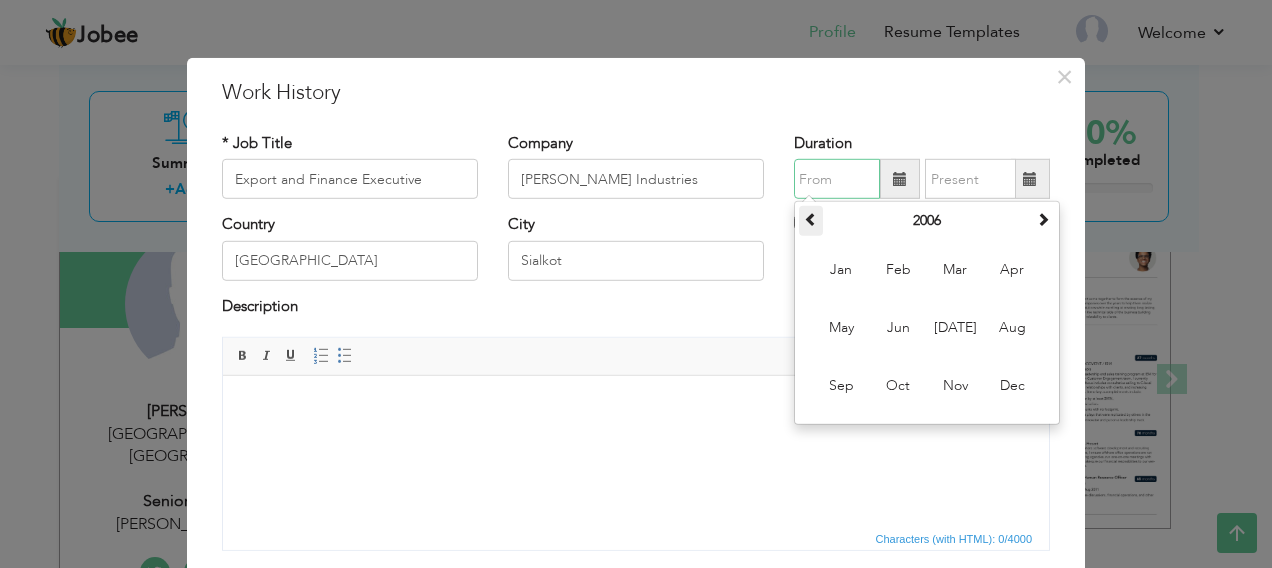 click at bounding box center [811, 219] 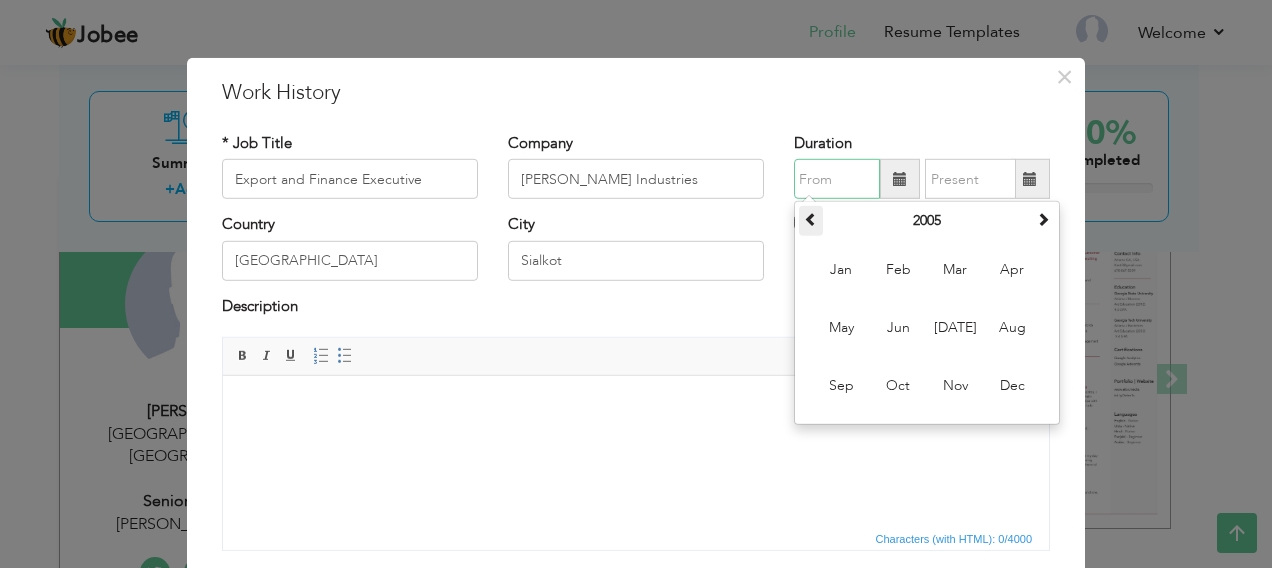 click at bounding box center (811, 219) 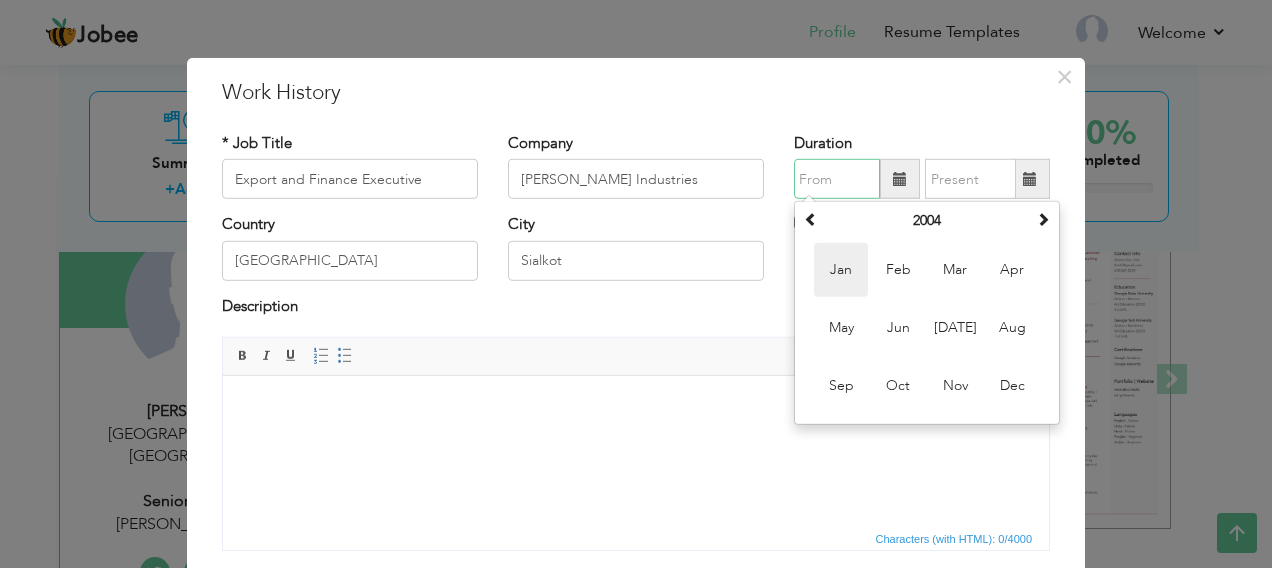 click on "Jan" at bounding box center [841, 270] 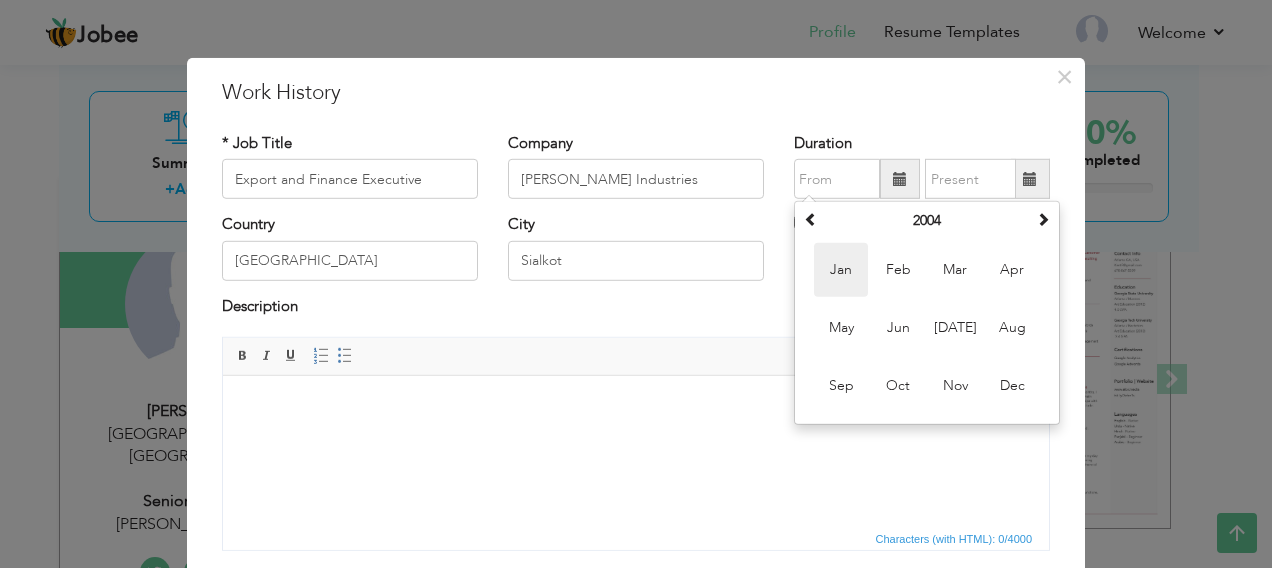 type on "01/2004" 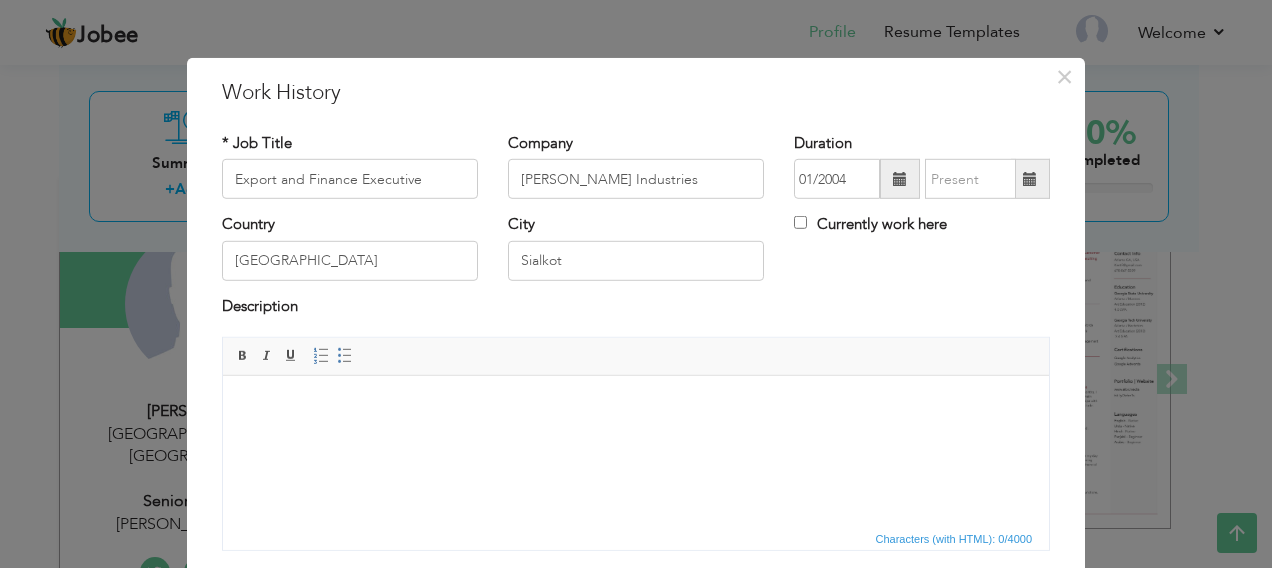 click at bounding box center (1030, 179) 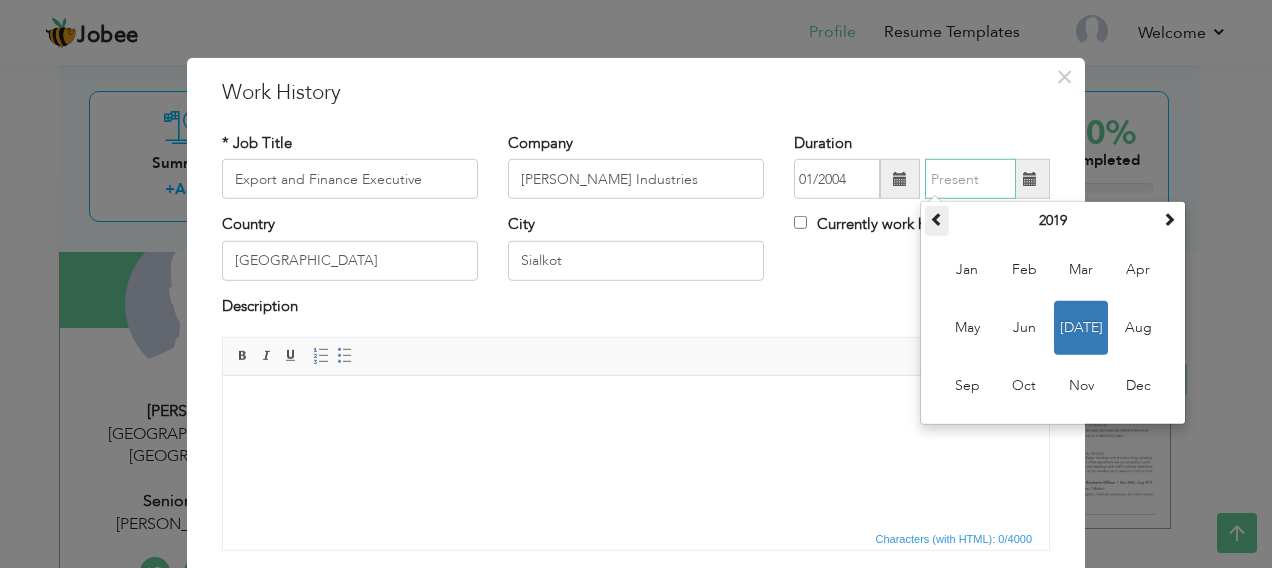 click at bounding box center (937, 219) 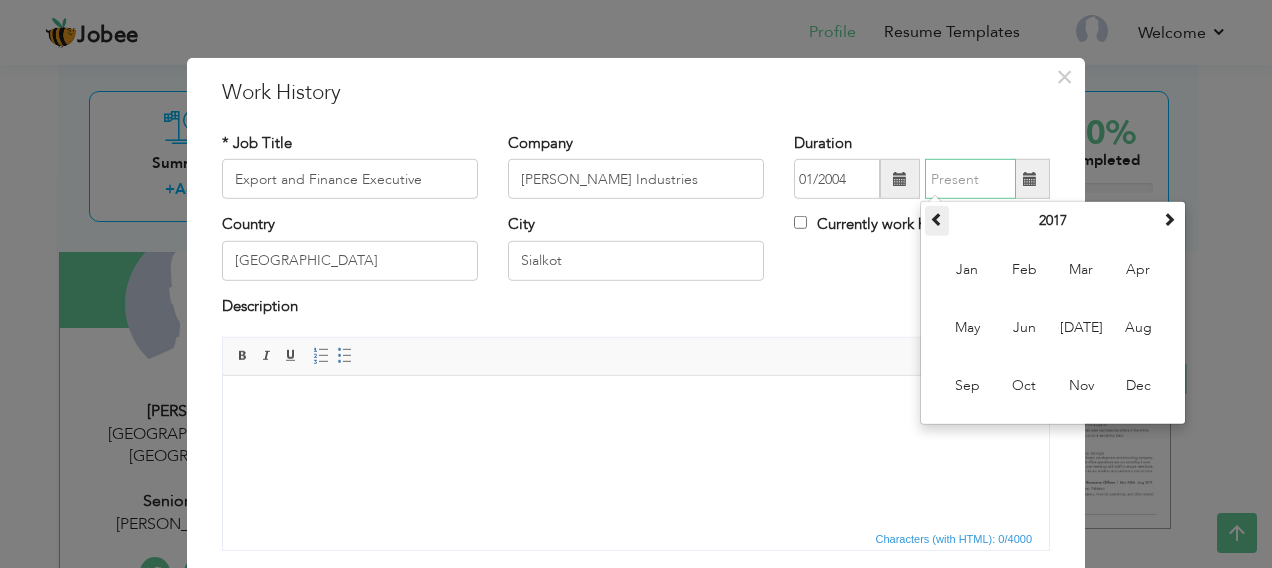 click at bounding box center (937, 219) 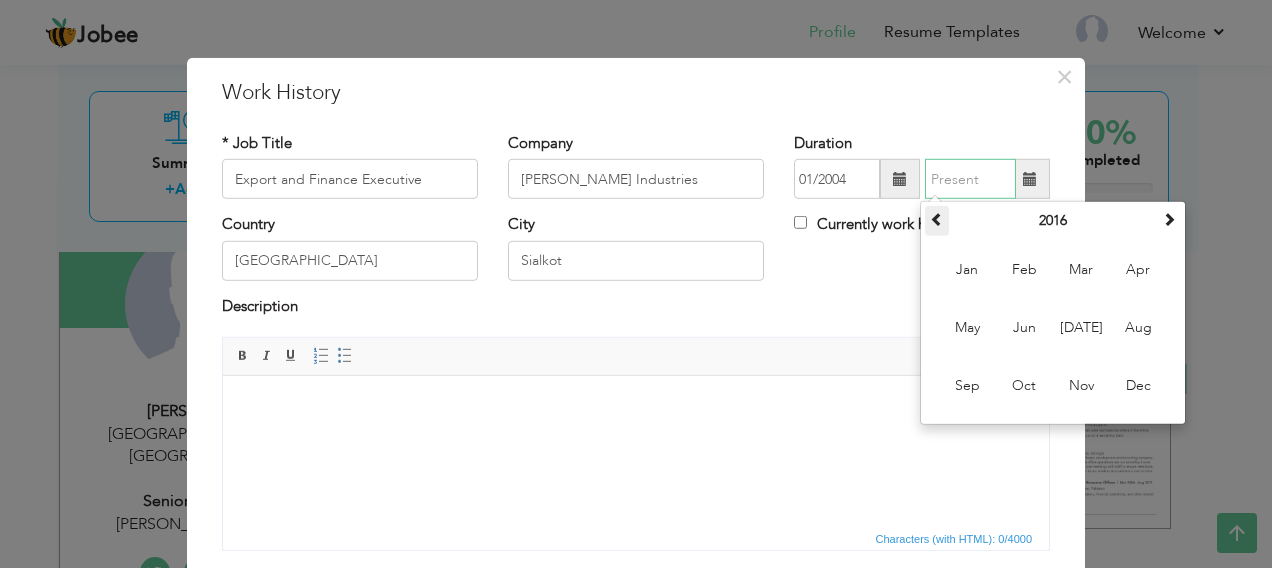 click at bounding box center (937, 219) 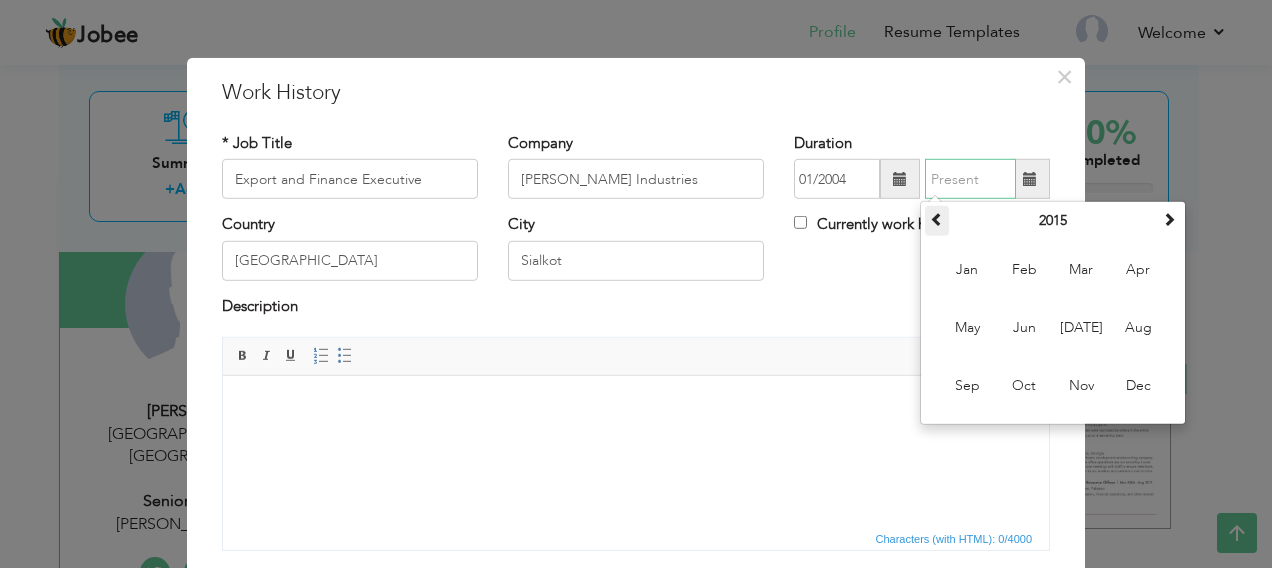 click at bounding box center [937, 219] 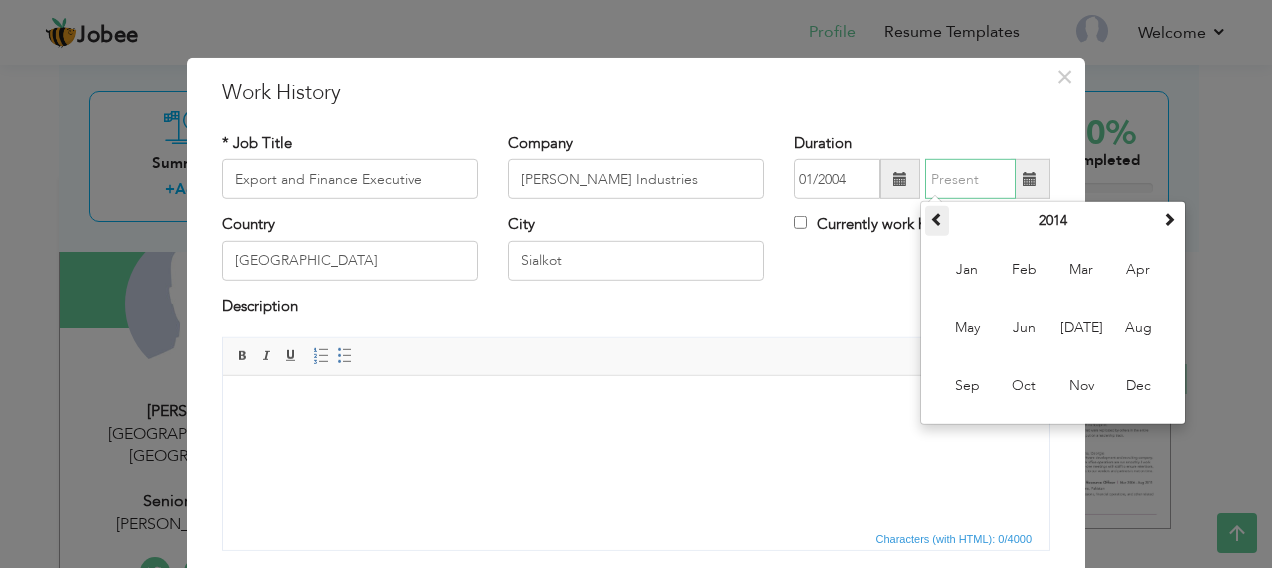 click at bounding box center [937, 219] 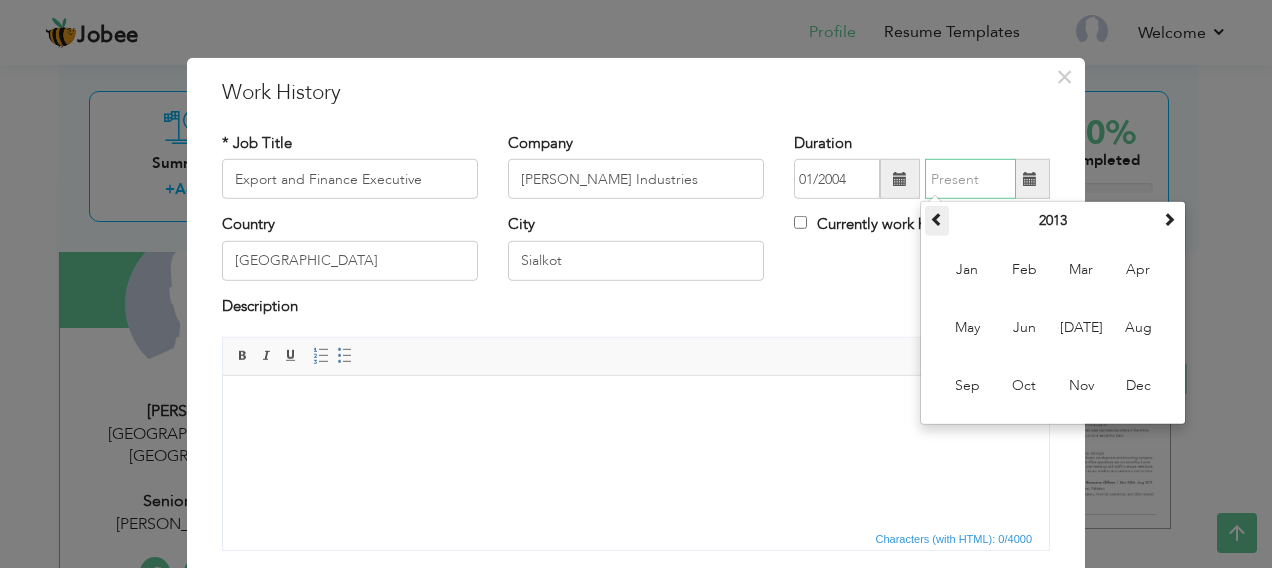 click at bounding box center [937, 219] 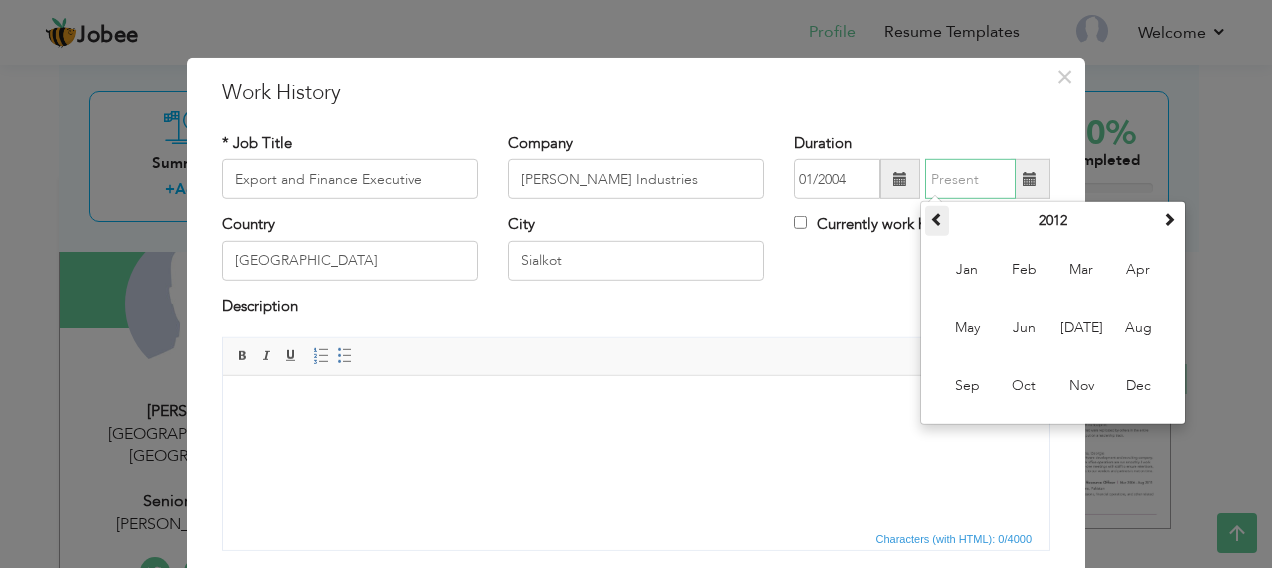 click at bounding box center [937, 219] 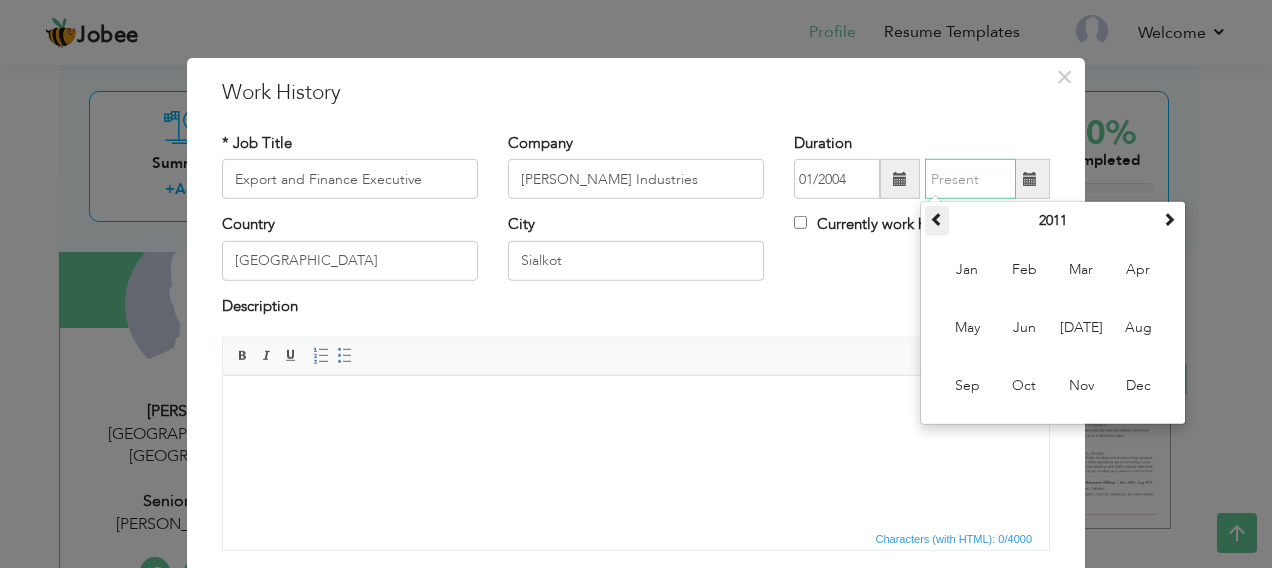click at bounding box center (937, 219) 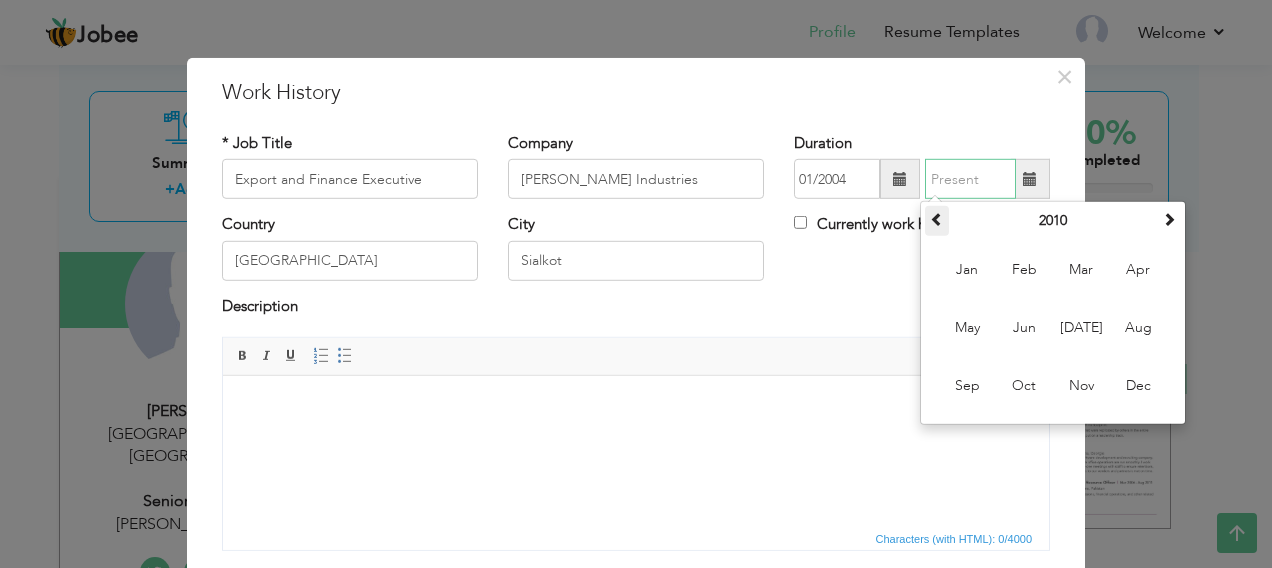 click at bounding box center (937, 219) 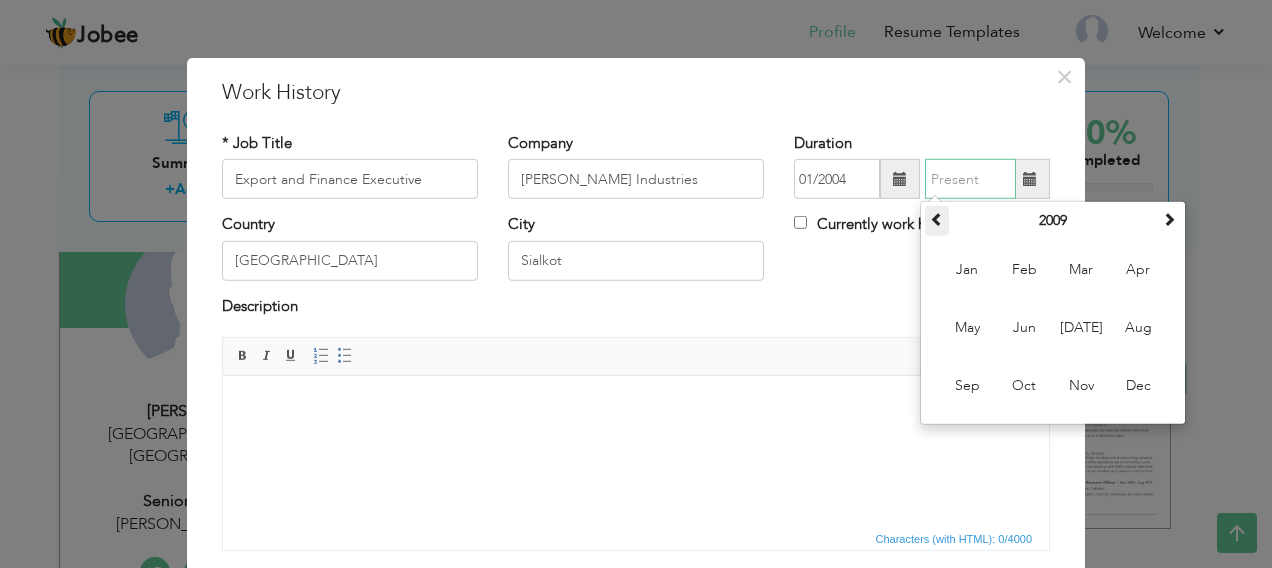 click at bounding box center [937, 219] 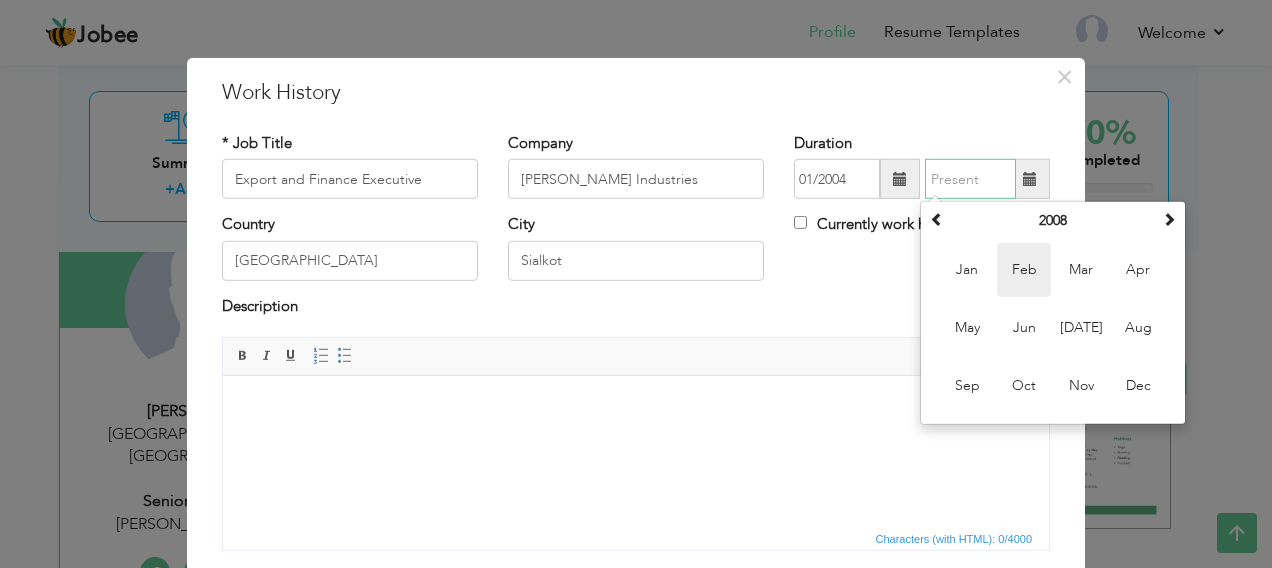 click on "Feb" at bounding box center (1024, 270) 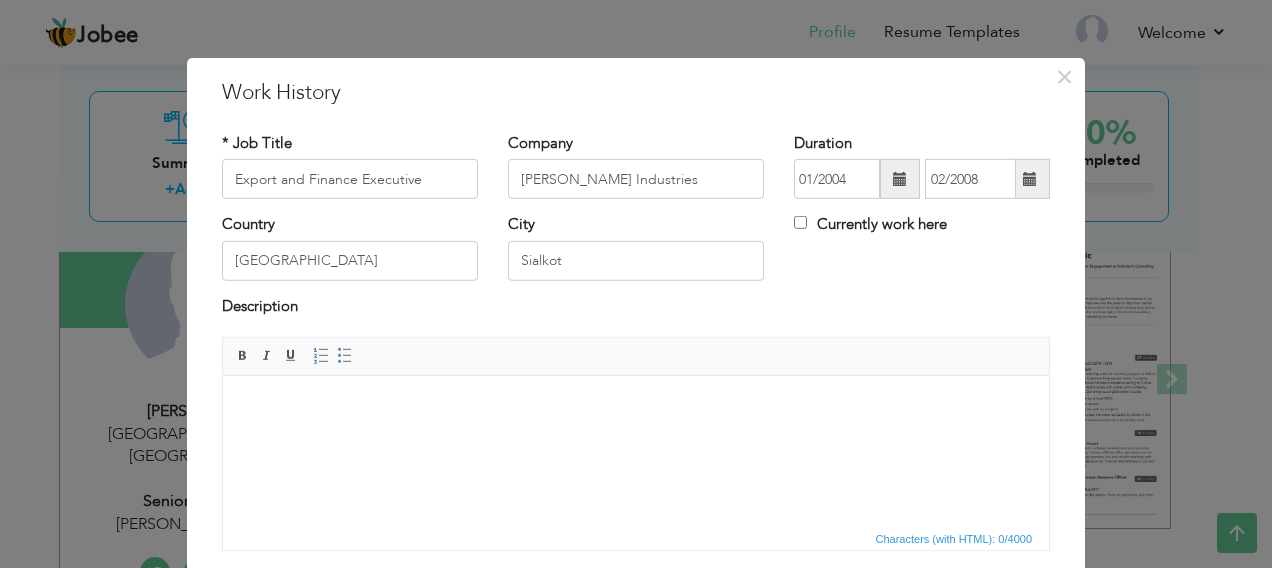 click at bounding box center (1030, 179) 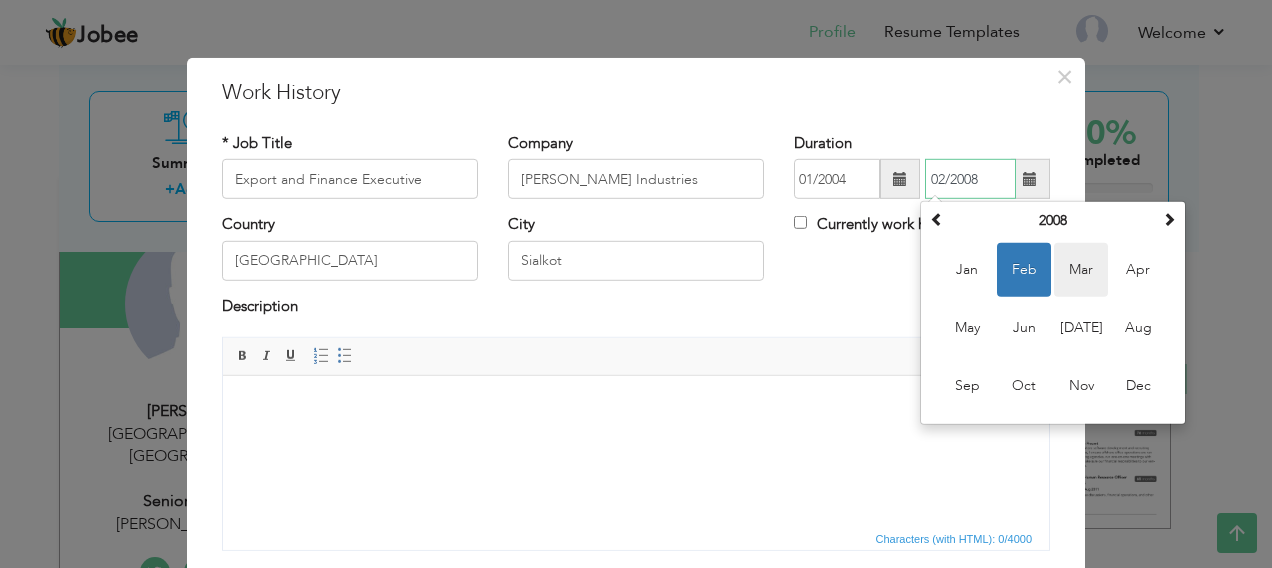 click on "Mar" at bounding box center (1081, 270) 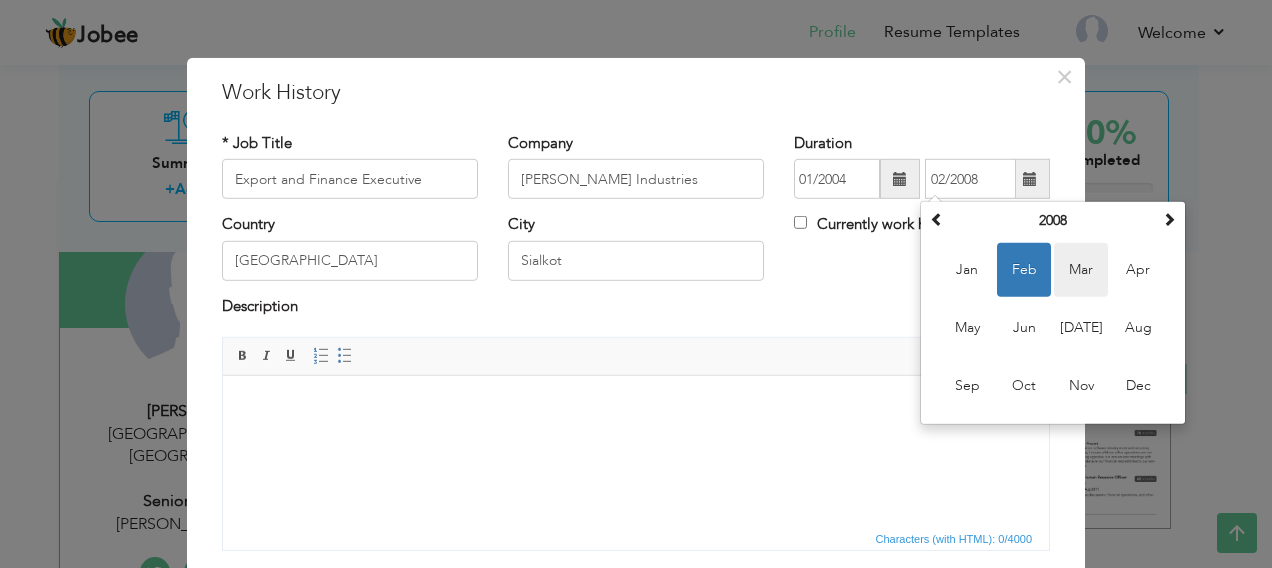 type on "03/2008" 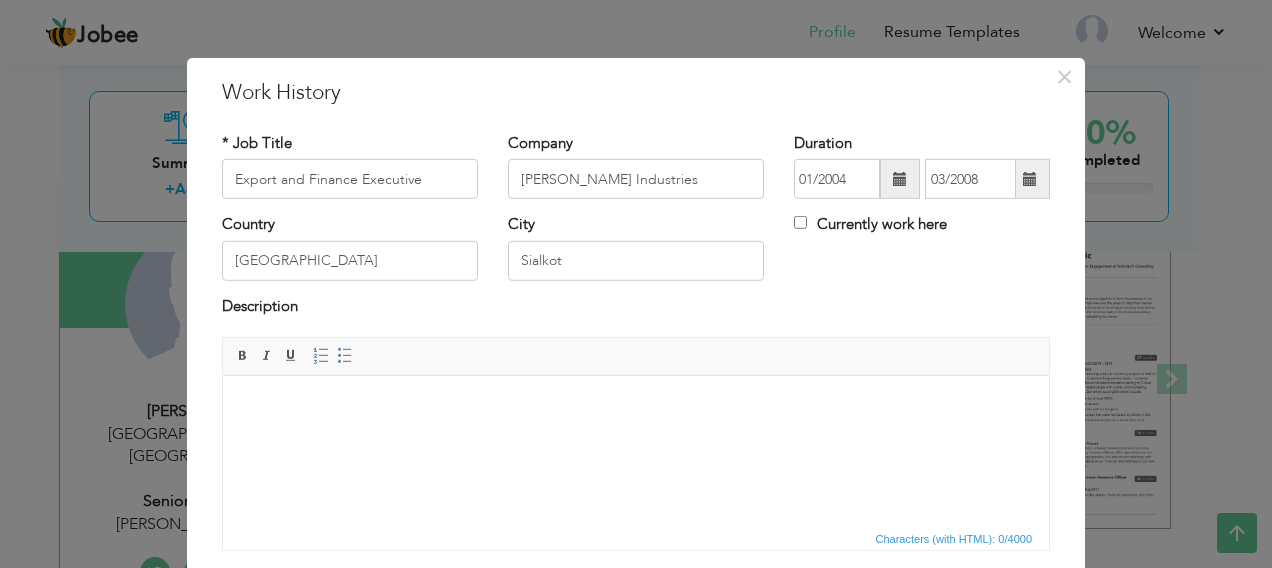 click on "Country
Pakistan
City
Sialkot
Currently work here" at bounding box center [636, 254] 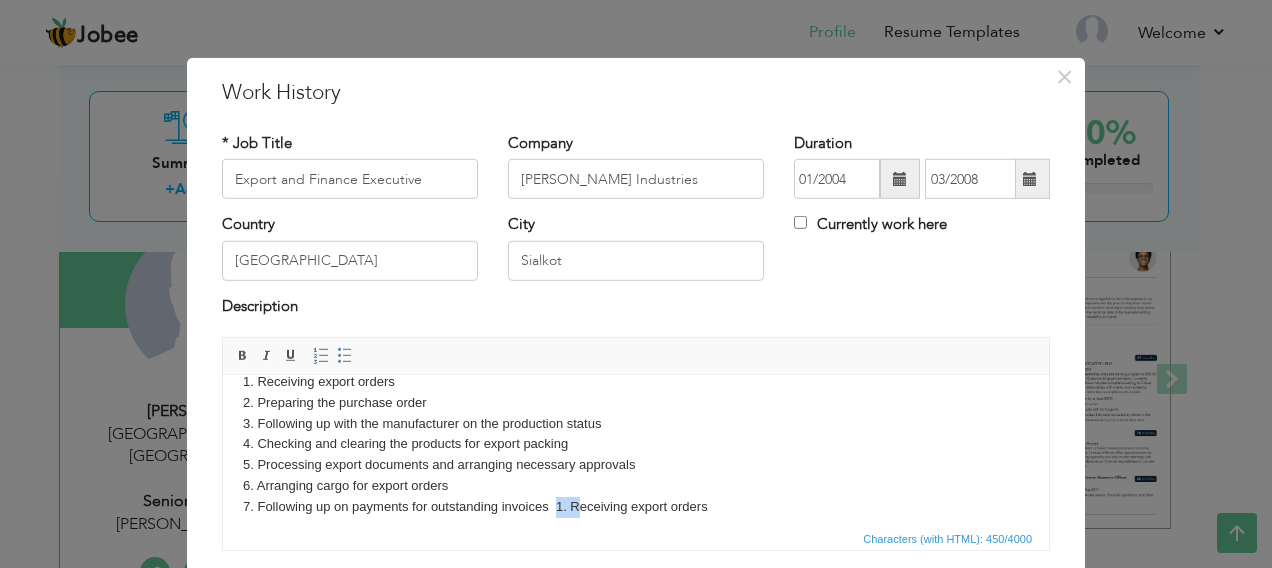 scroll, scrollTop: 35, scrollLeft: 0, axis: vertical 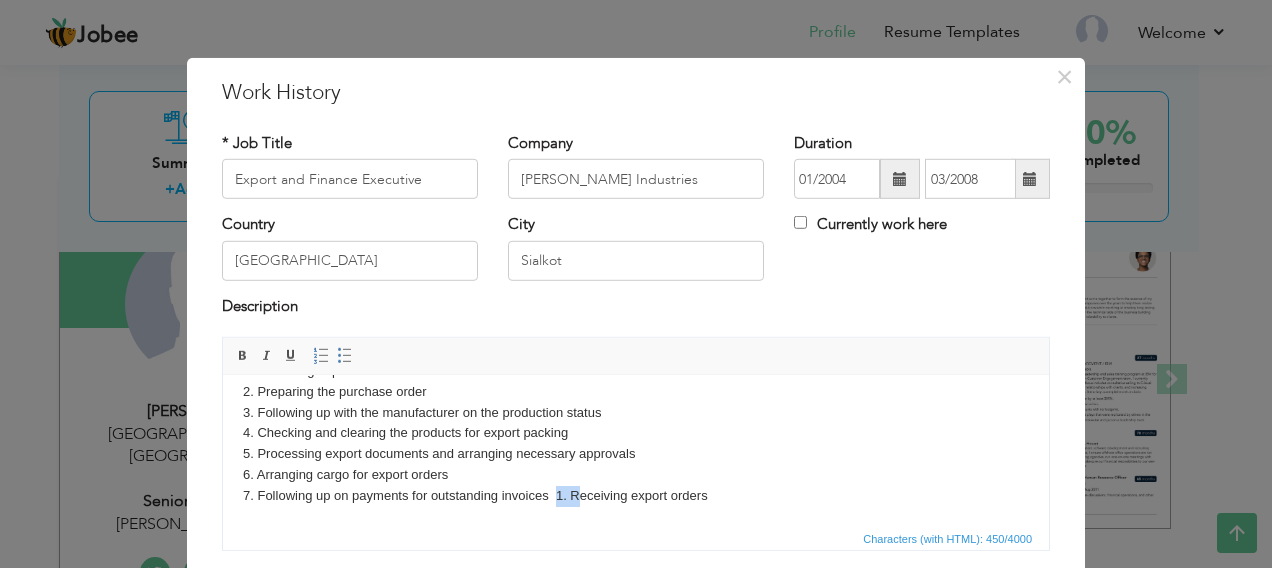 drag, startPoint x: 555, startPoint y: 514, endPoint x: 714, endPoint y: 504, distance: 159.31415 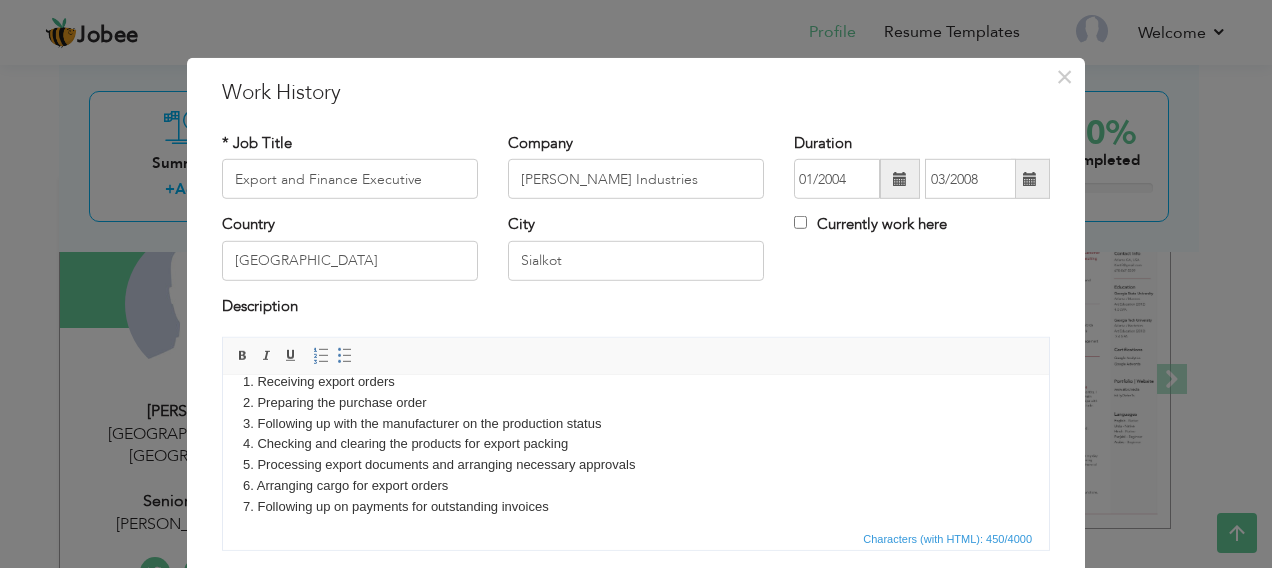 scroll, scrollTop: 35, scrollLeft: 0, axis: vertical 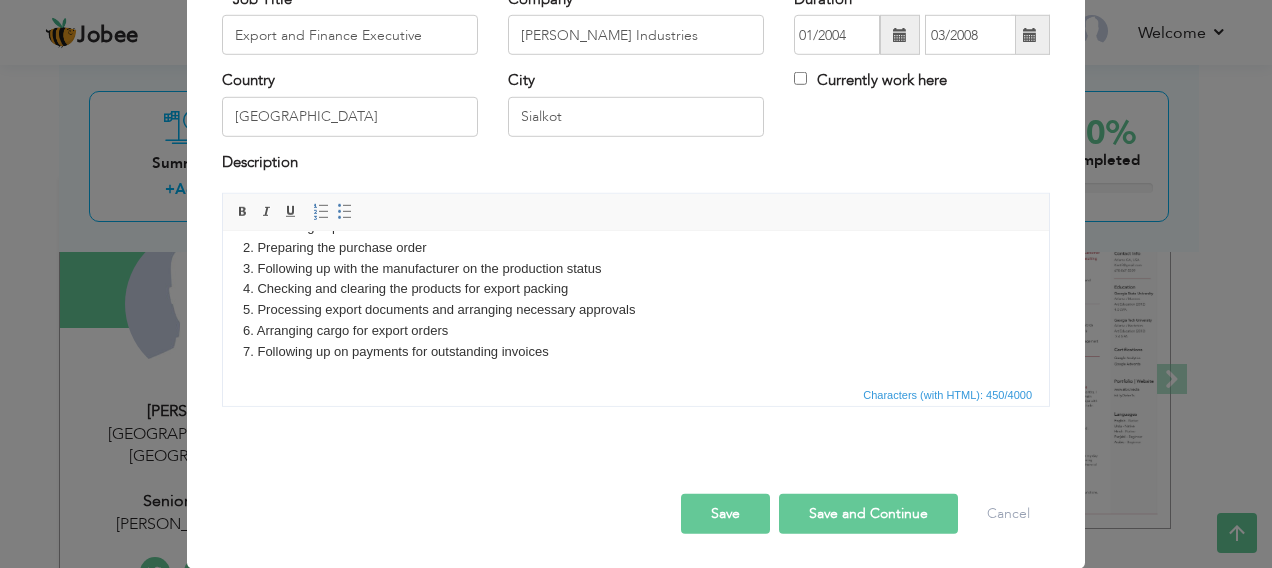 click on "Save" at bounding box center (725, 514) 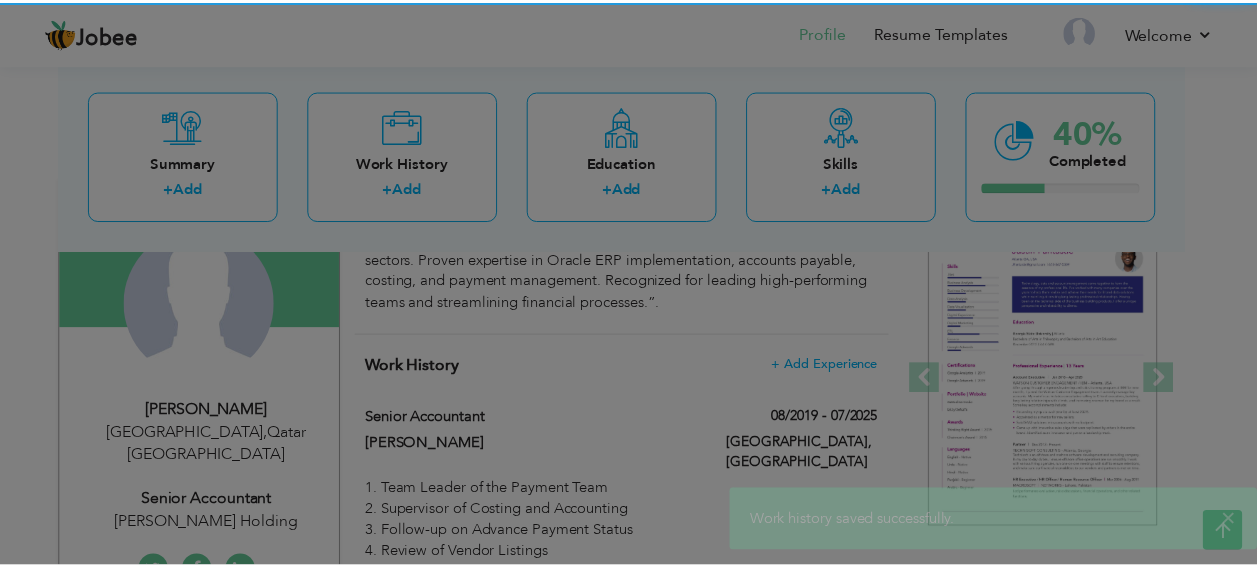 scroll, scrollTop: 0, scrollLeft: 0, axis: both 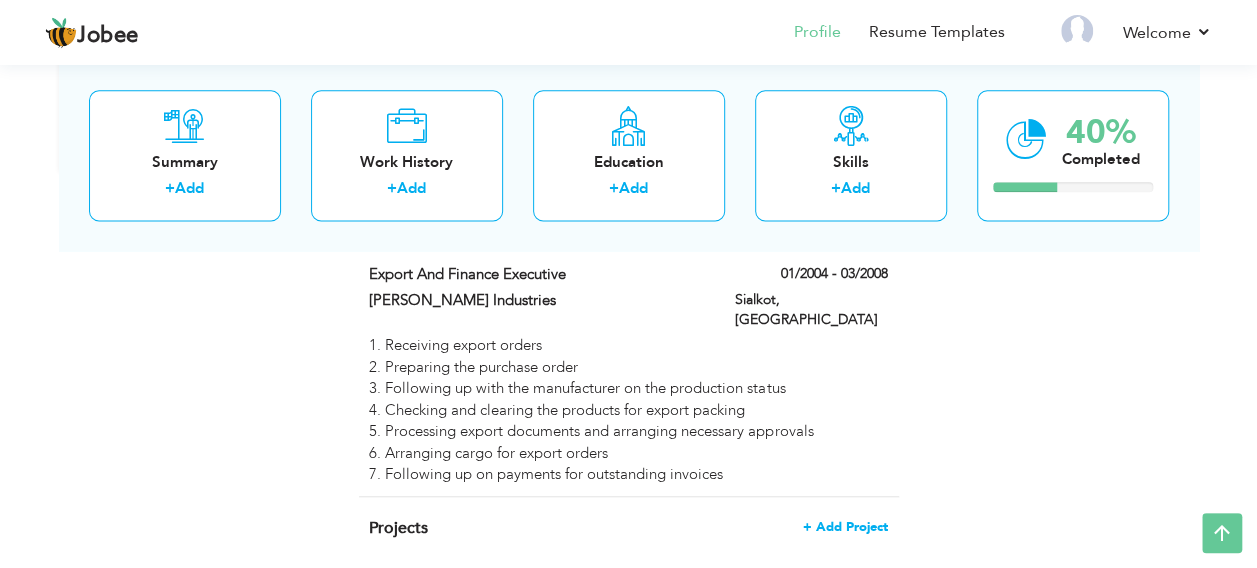 click on "+ Add Project" at bounding box center (845, 527) 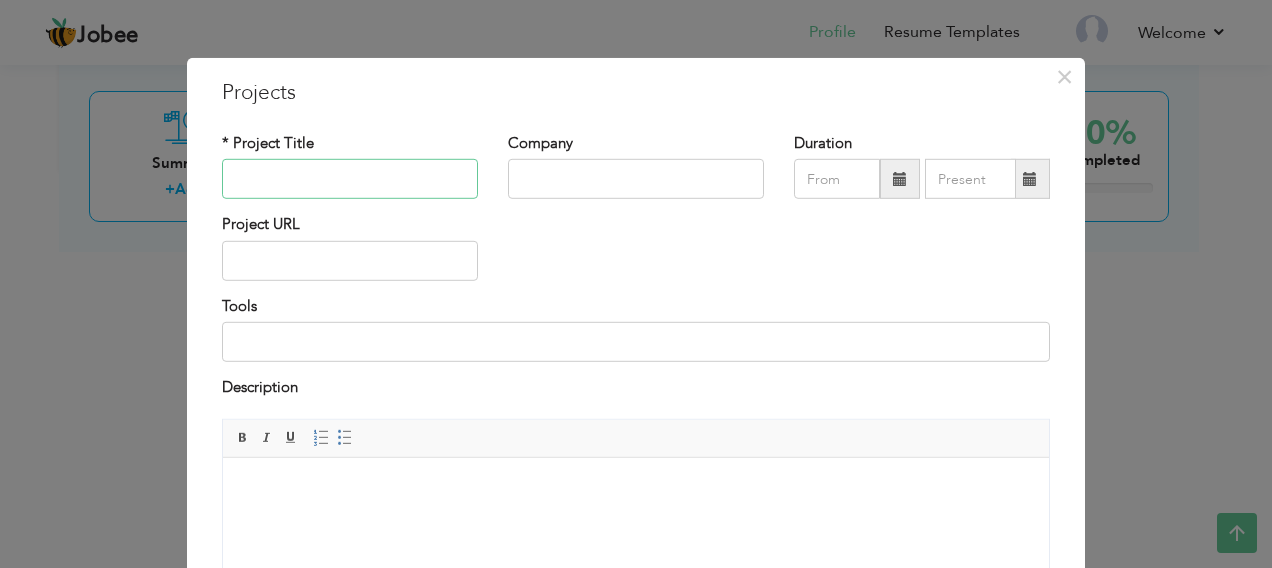 paste on "Oracle Implementation" 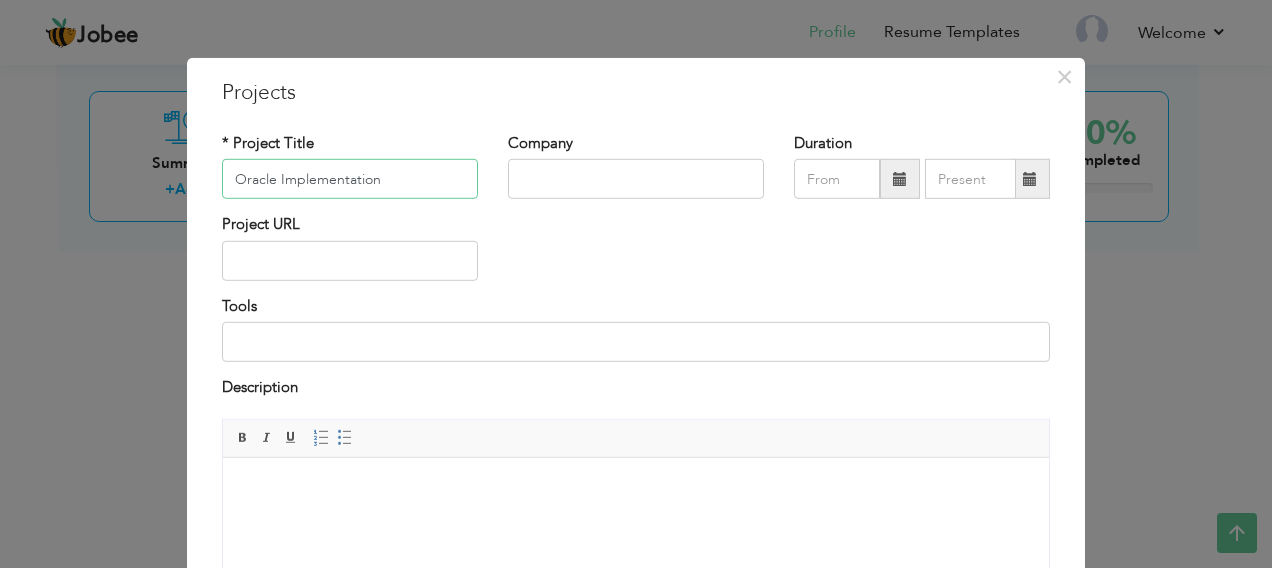 type on "Oracle Implementation" 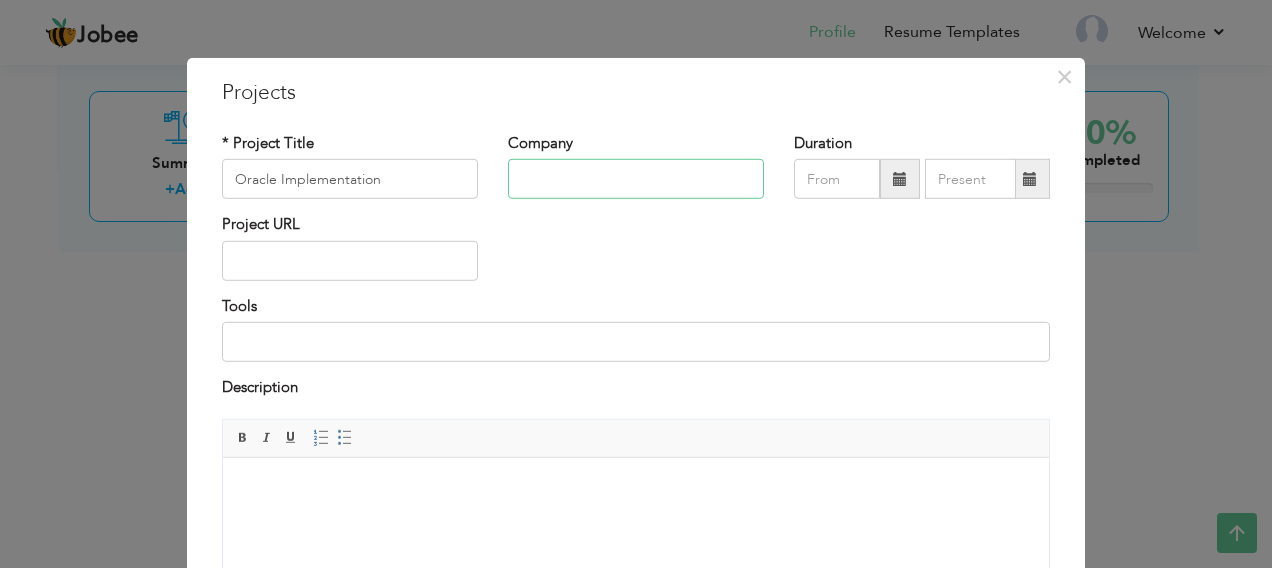 click at bounding box center [636, 179] 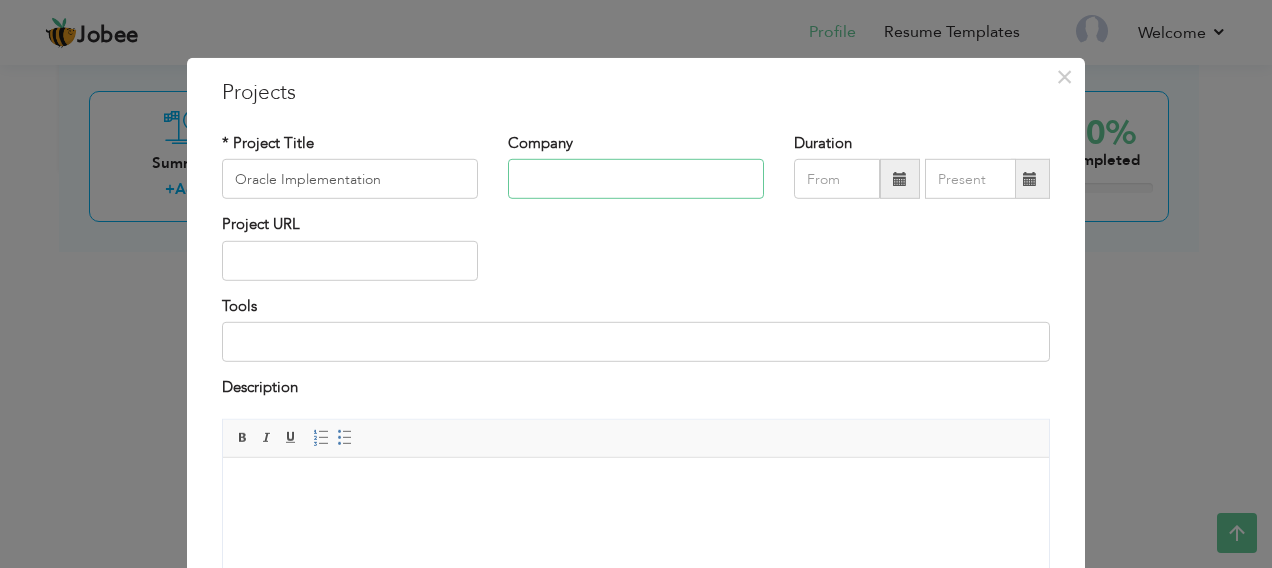 paste on "Ali Bin Ali Beverages (Pepsi Cola" 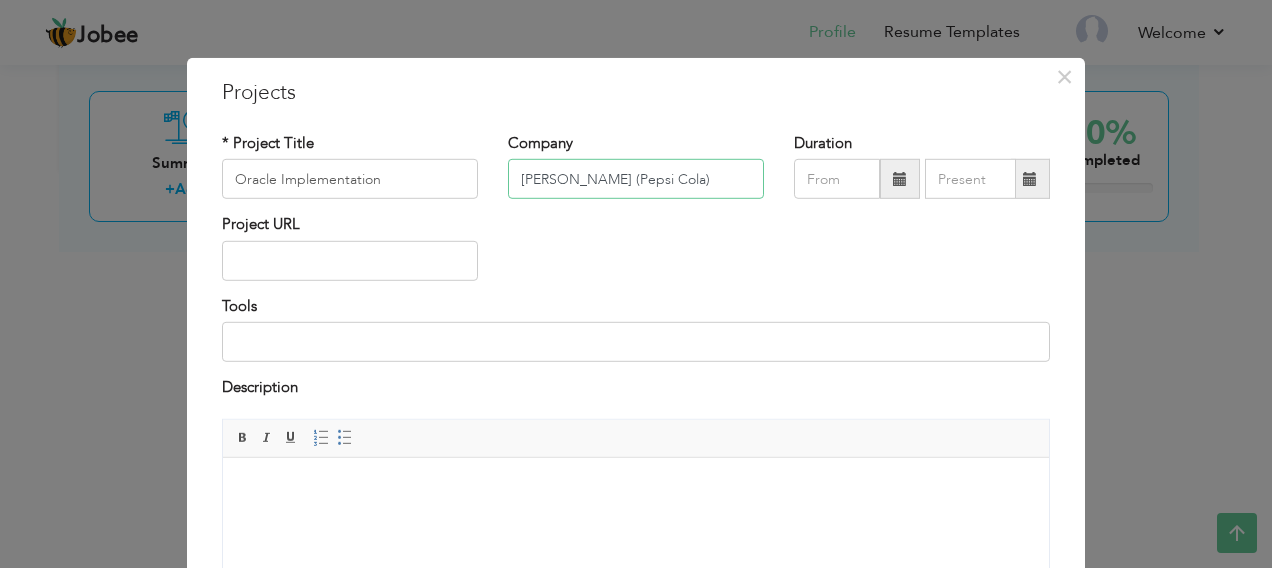 type on "[PERSON_NAME] (Pepsi Cola)" 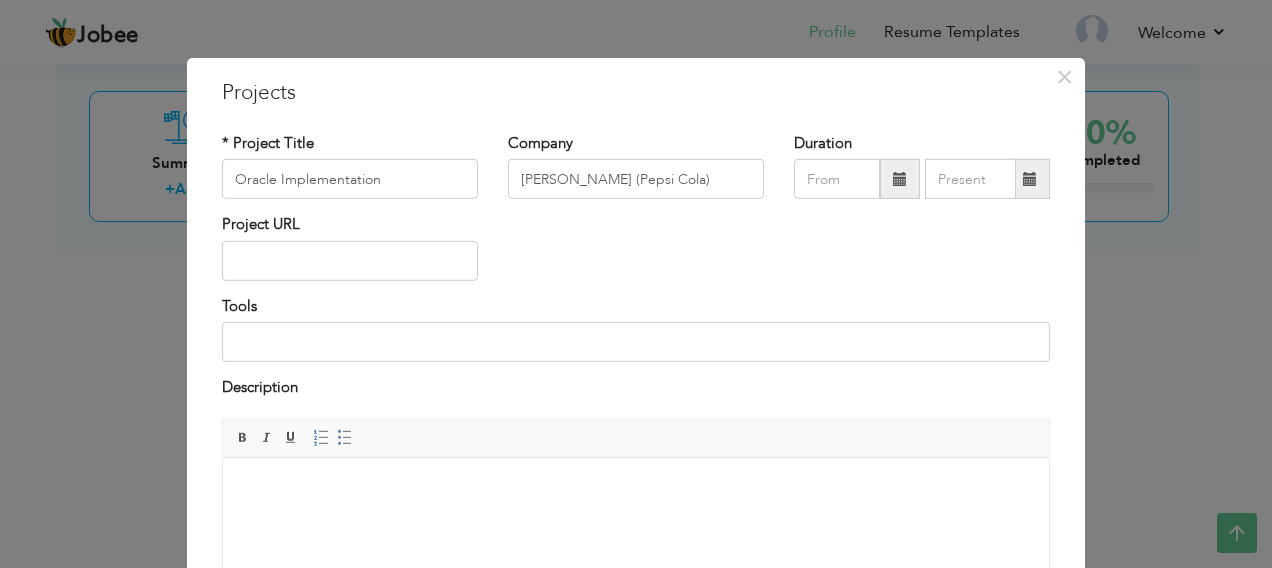 click on "Projects" at bounding box center [636, 93] 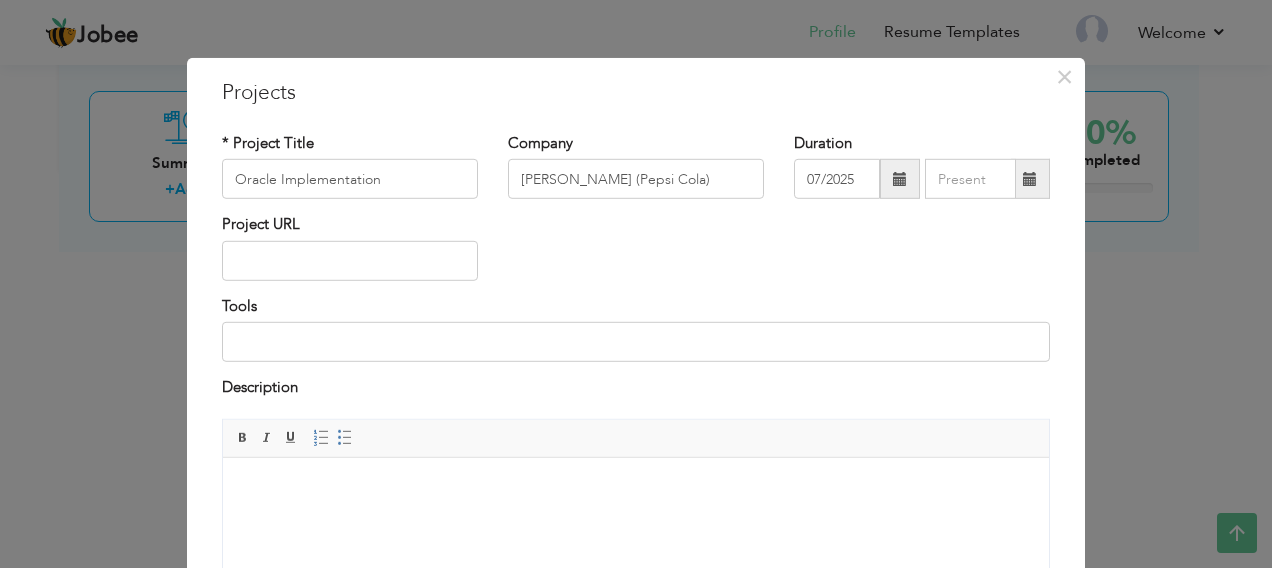 click at bounding box center [900, 179] 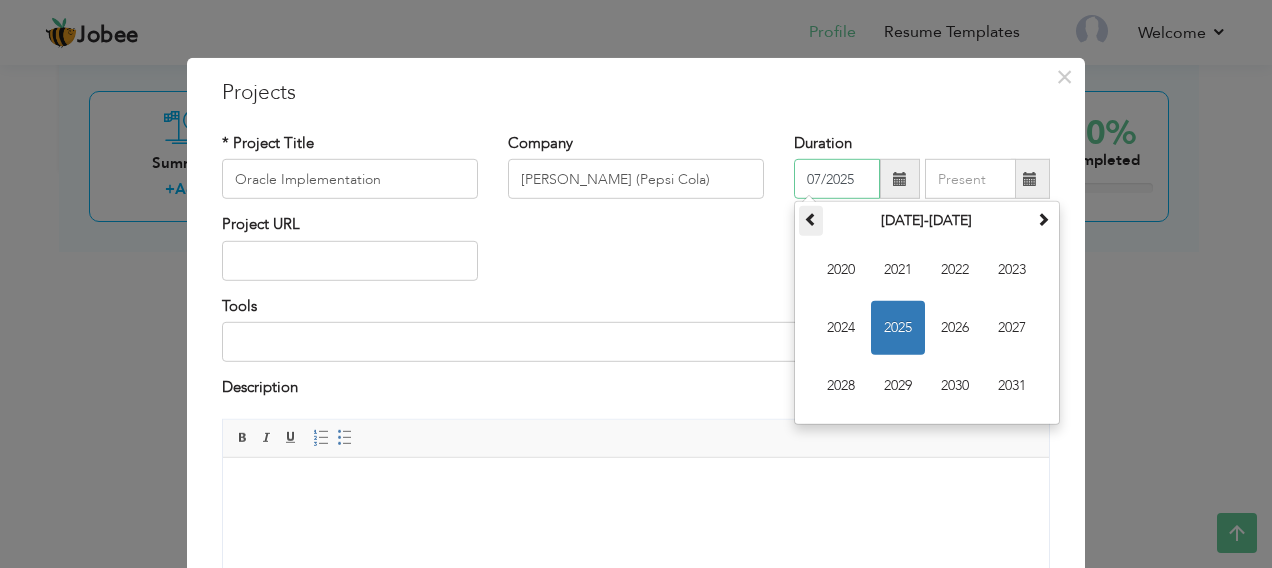 click at bounding box center [811, 219] 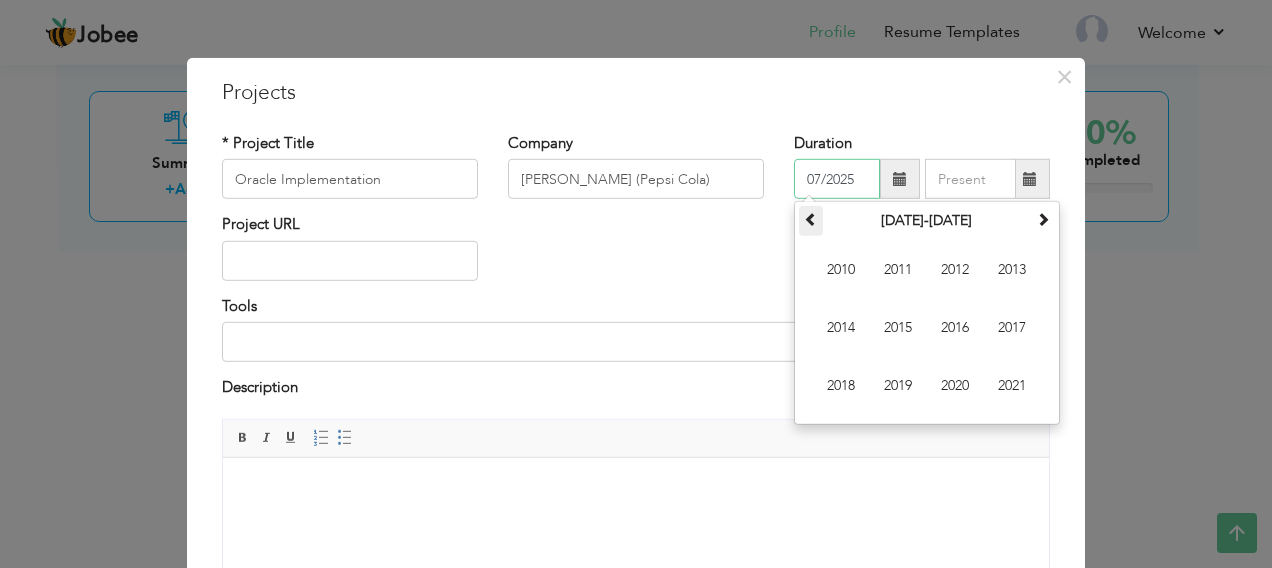 click at bounding box center (811, 219) 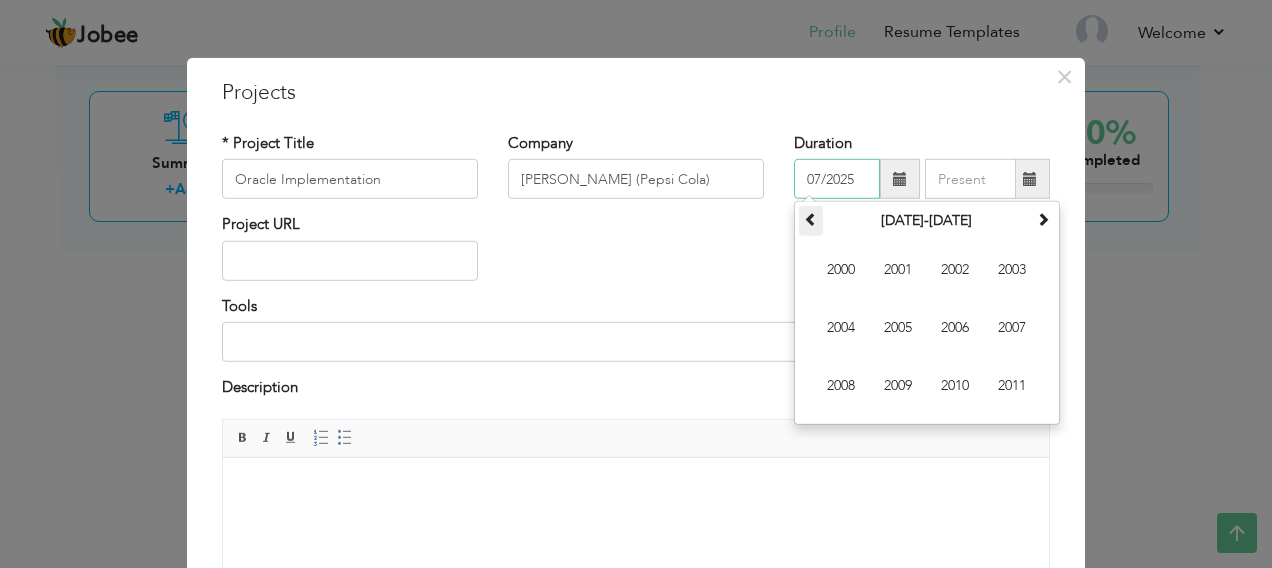 click at bounding box center (811, 219) 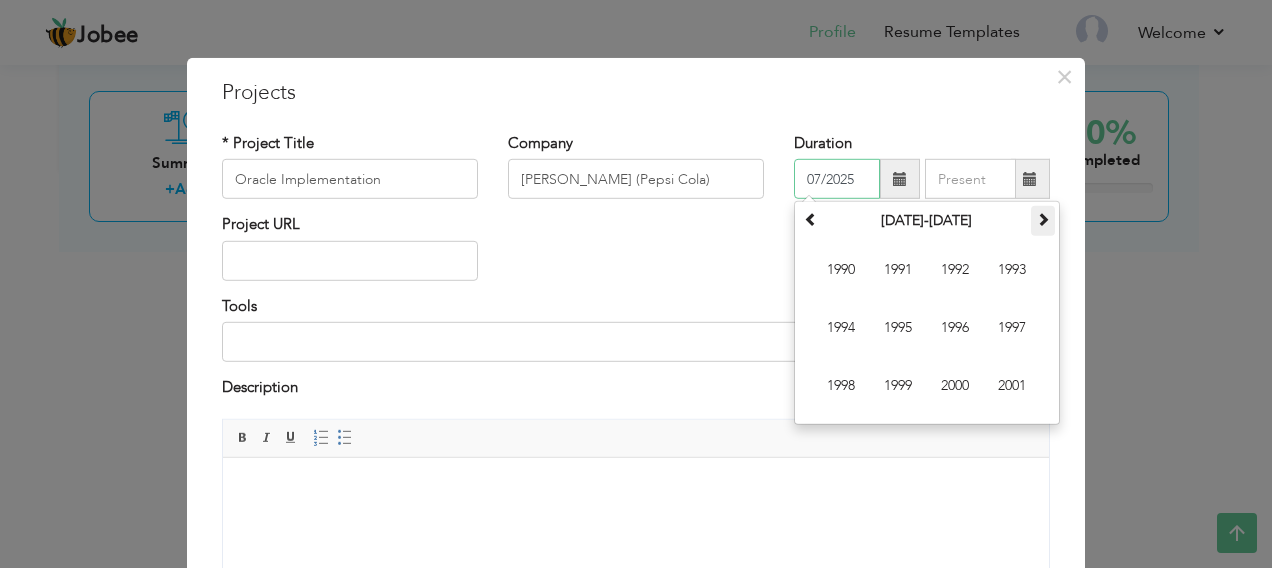 click at bounding box center [1043, 219] 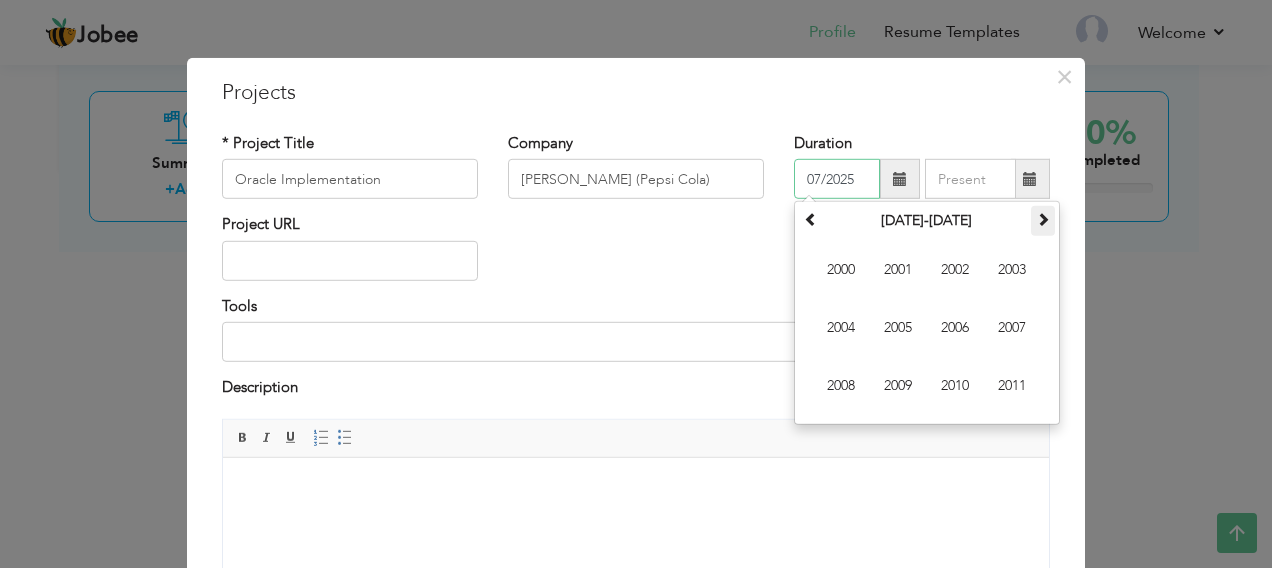 click at bounding box center (1043, 219) 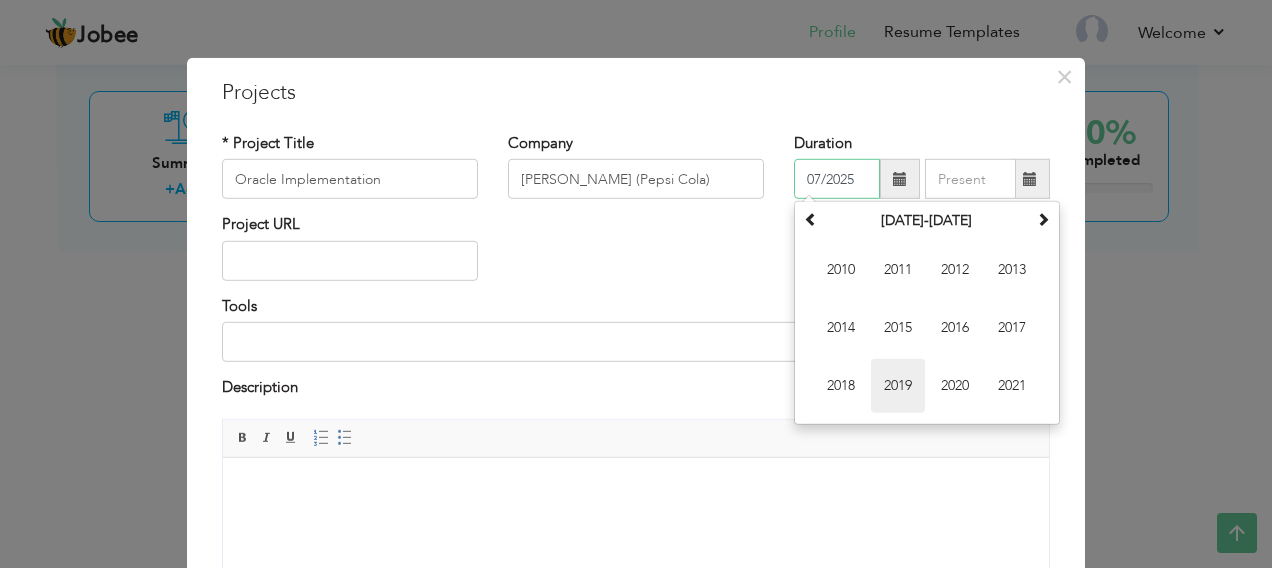 click on "2019" at bounding box center (898, 386) 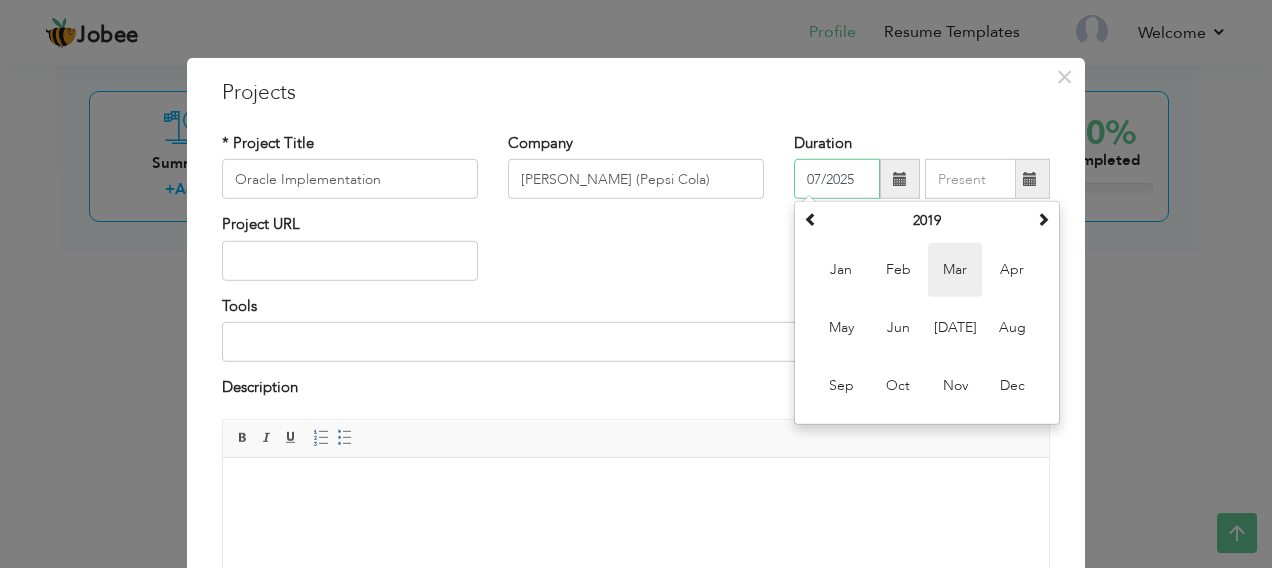 click on "Mar" at bounding box center [955, 270] 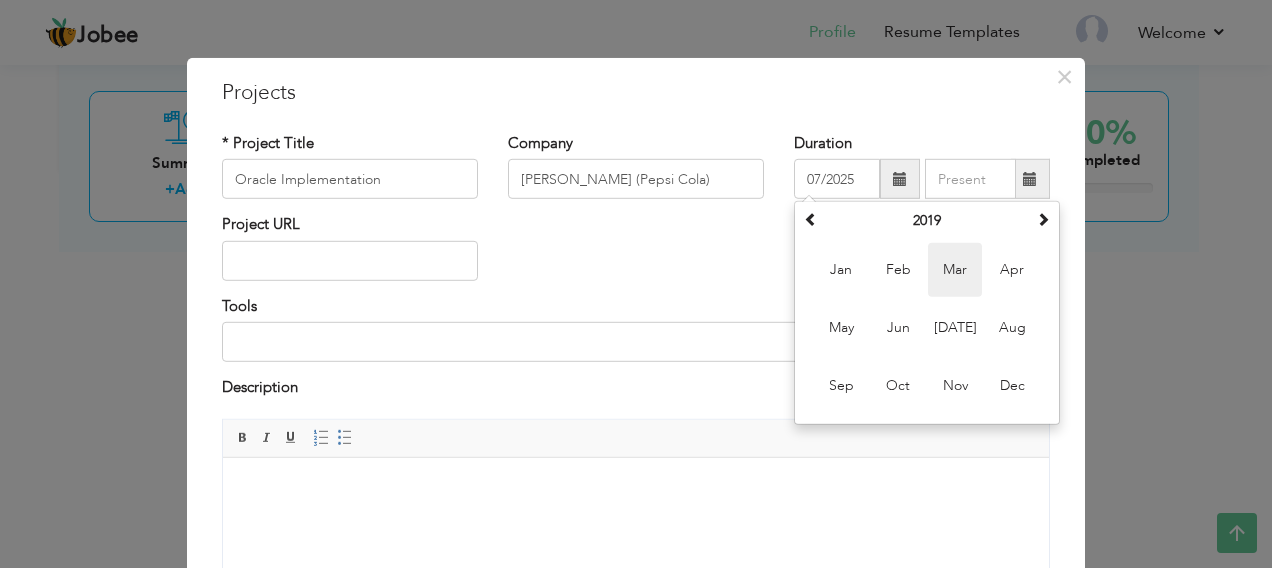 type on "03/2019" 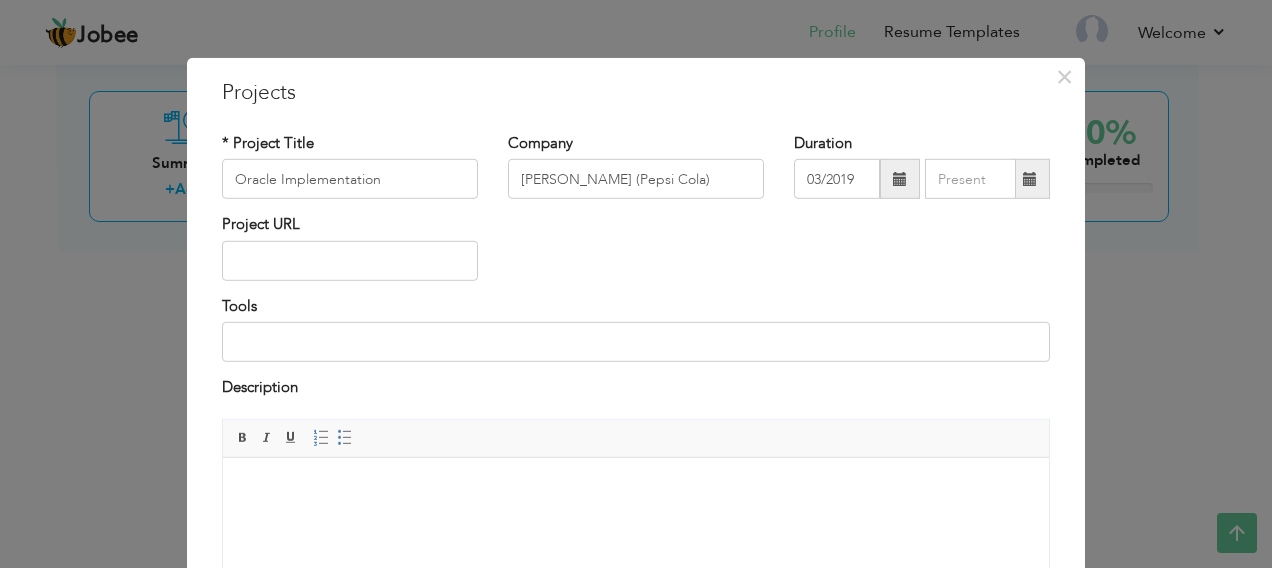 click at bounding box center [1030, 179] 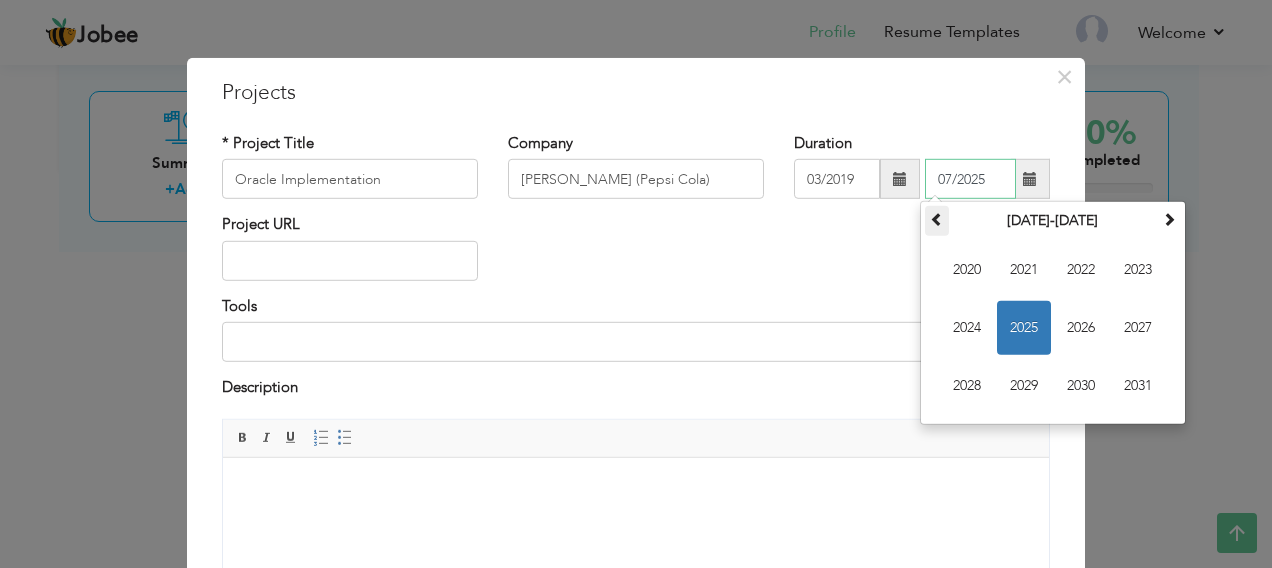 click at bounding box center (937, 219) 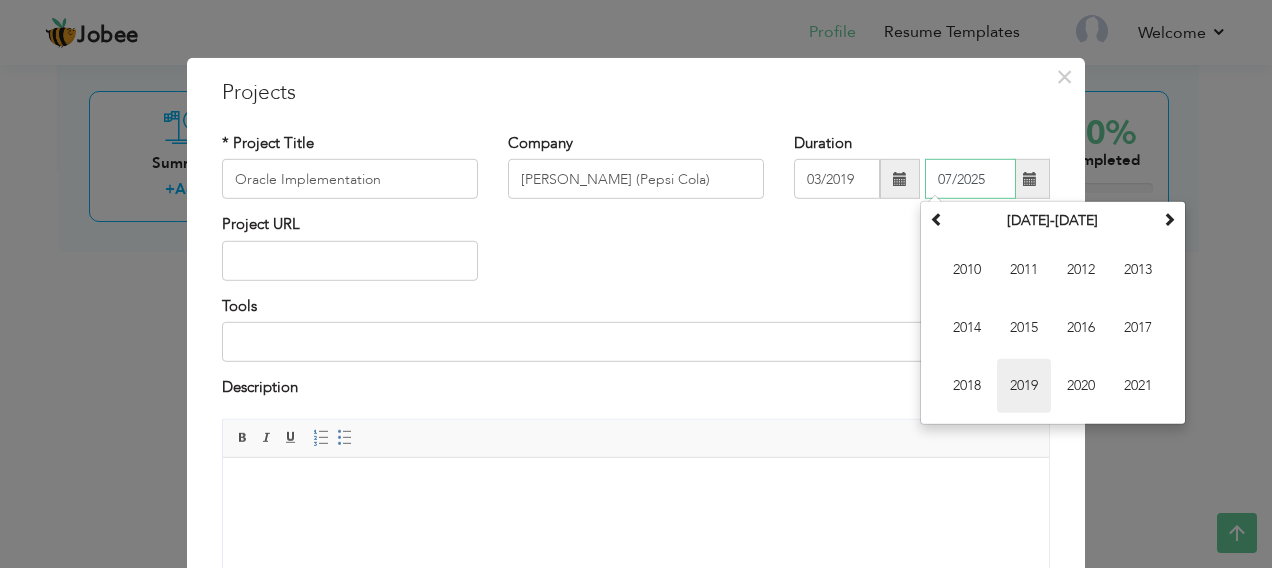 click on "2019" at bounding box center [1024, 386] 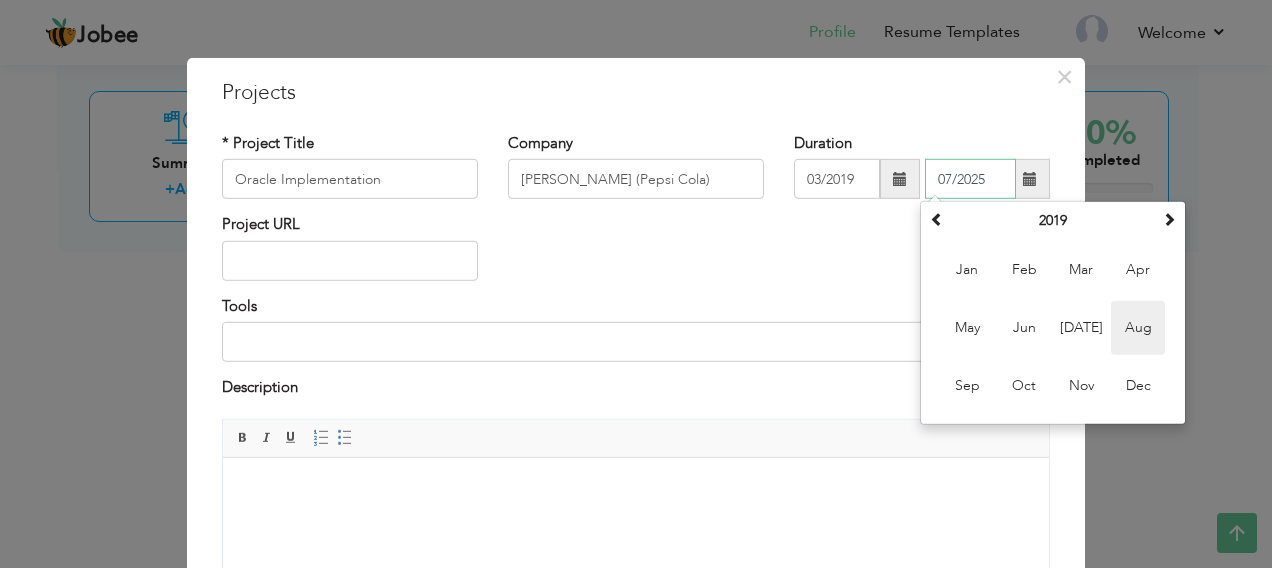 click on "Aug" at bounding box center (1138, 328) 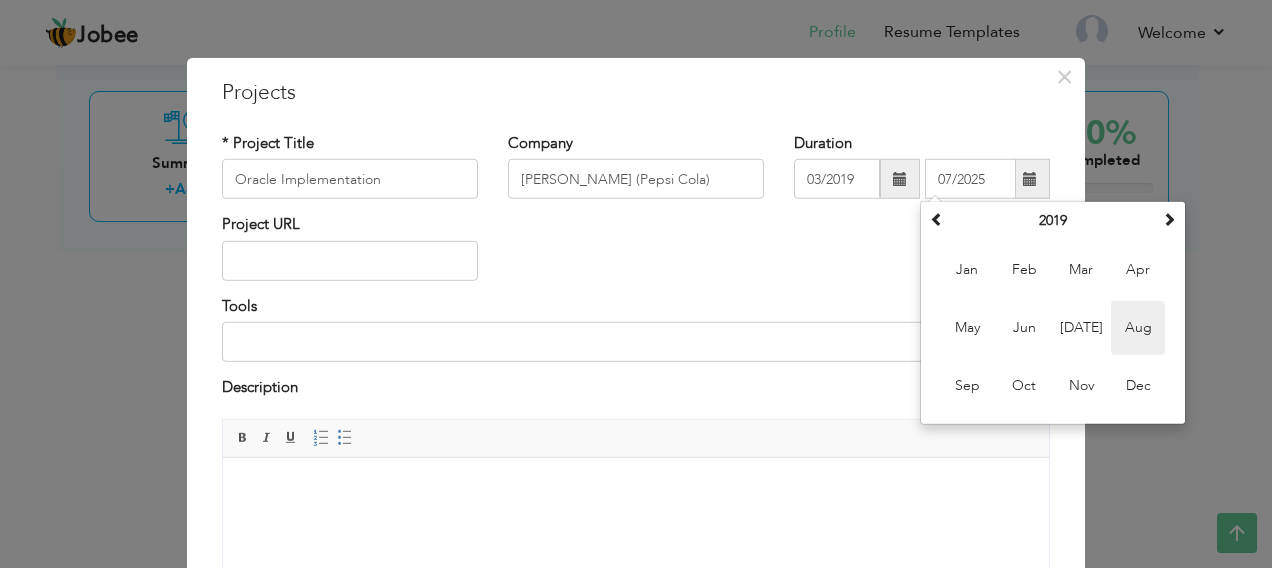 type on "08/2019" 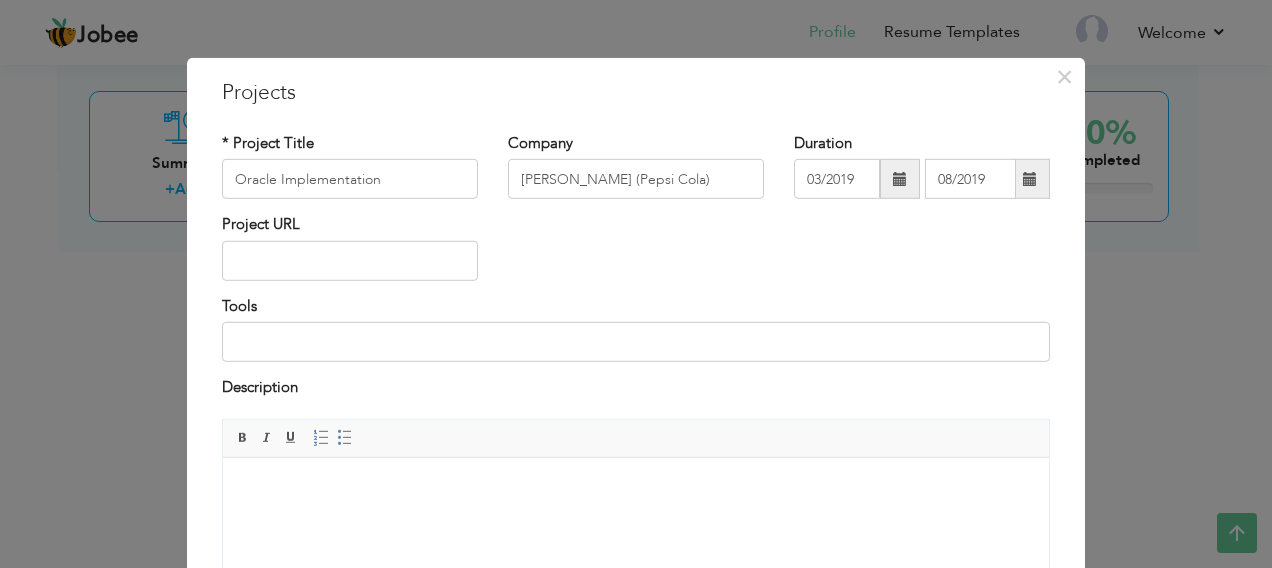 click on "Project URL" at bounding box center [636, 254] 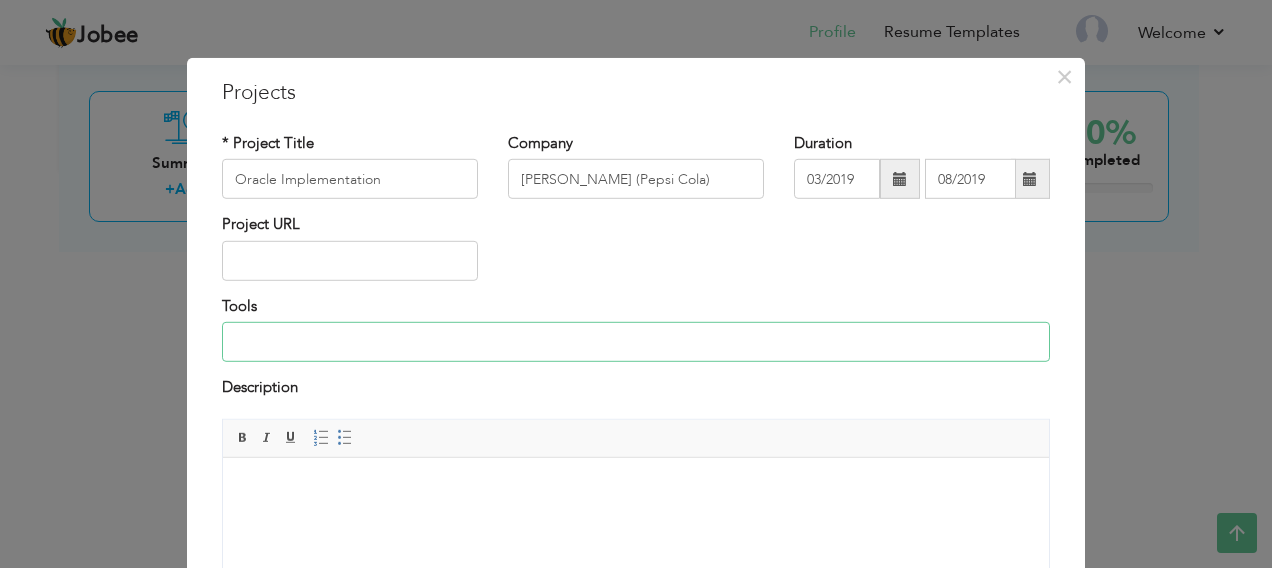 click at bounding box center (636, 342) 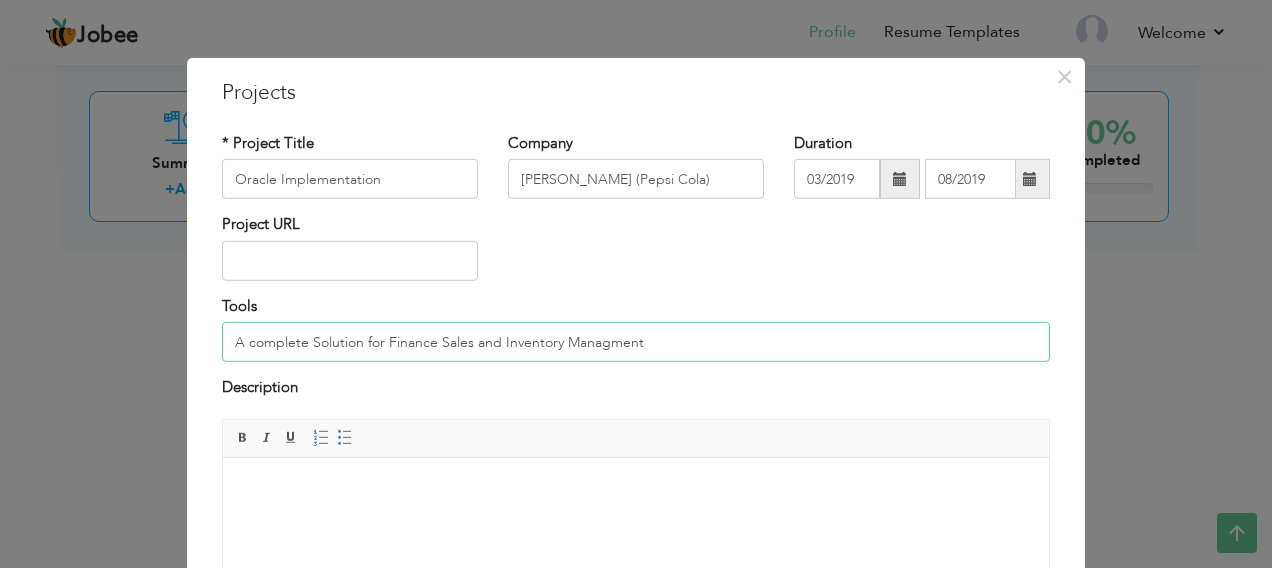 type on "A complete Solution for Finance Sales and Inventory Managment" 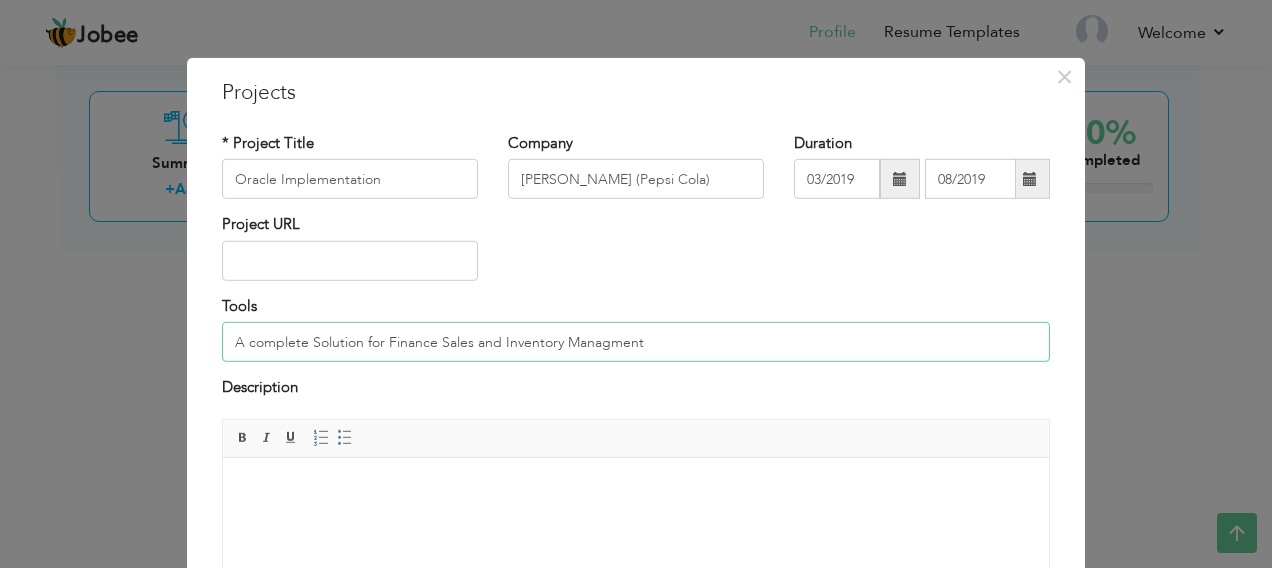 scroll, scrollTop: 100, scrollLeft: 0, axis: vertical 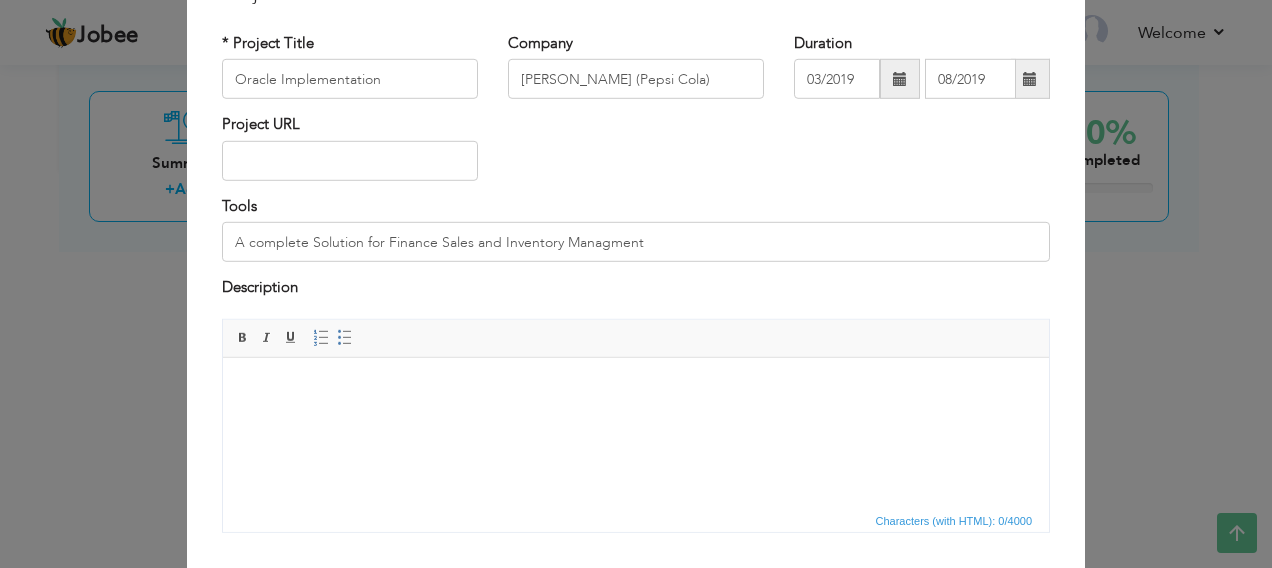 click at bounding box center (636, 387) 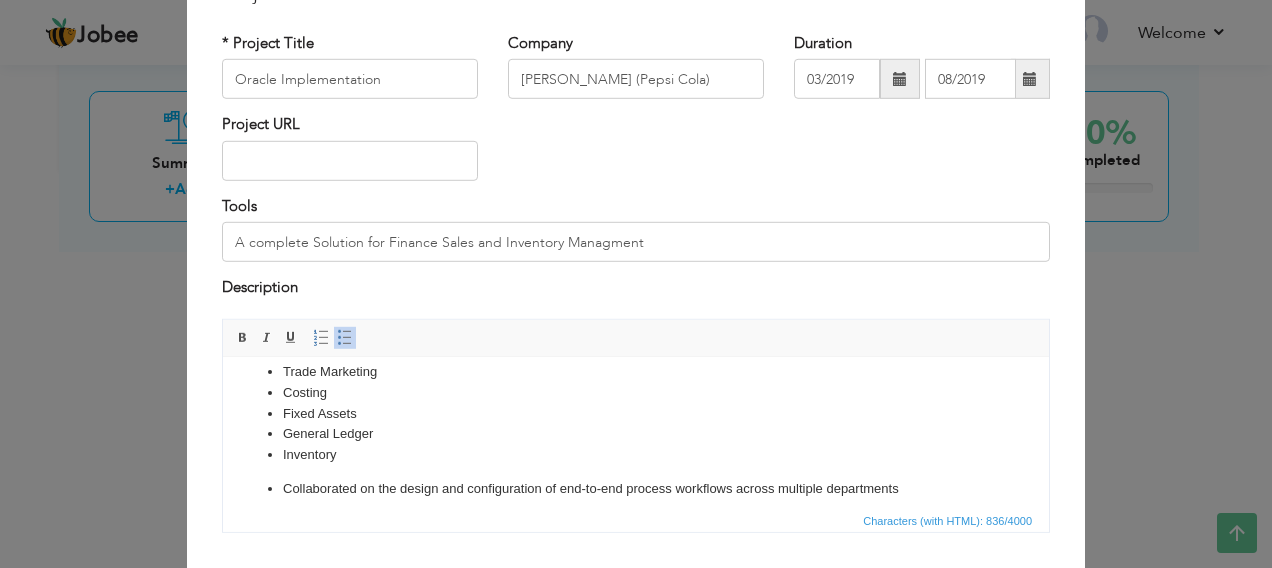 scroll, scrollTop: 0, scrollLeft: 0, axis: both 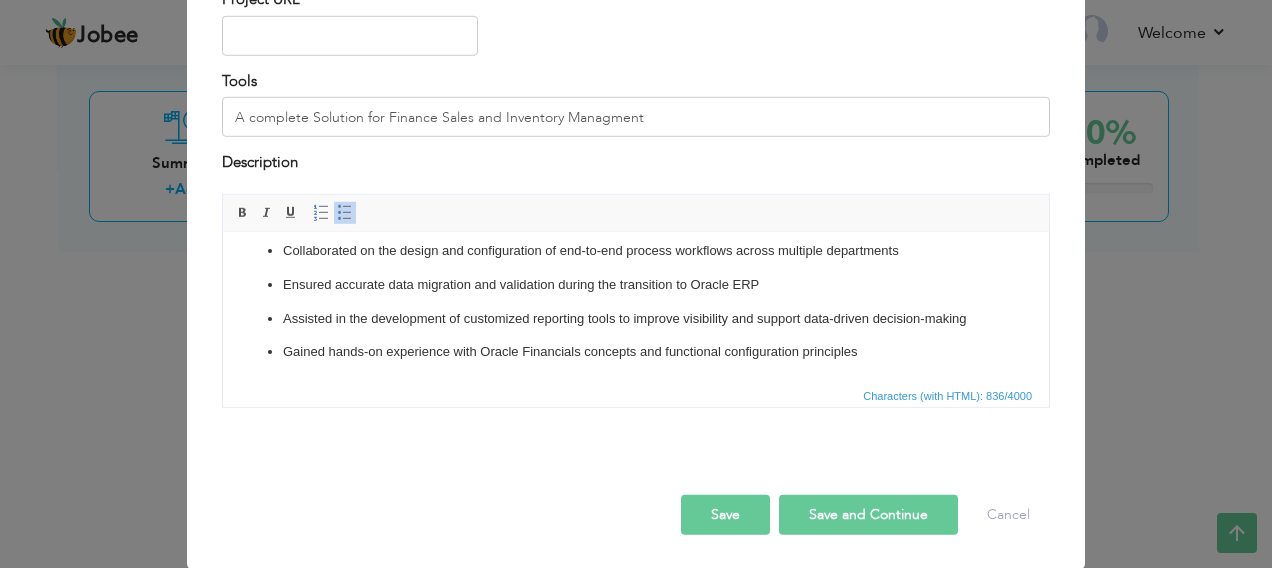 click on "Save" at bounding box center [725, 514] 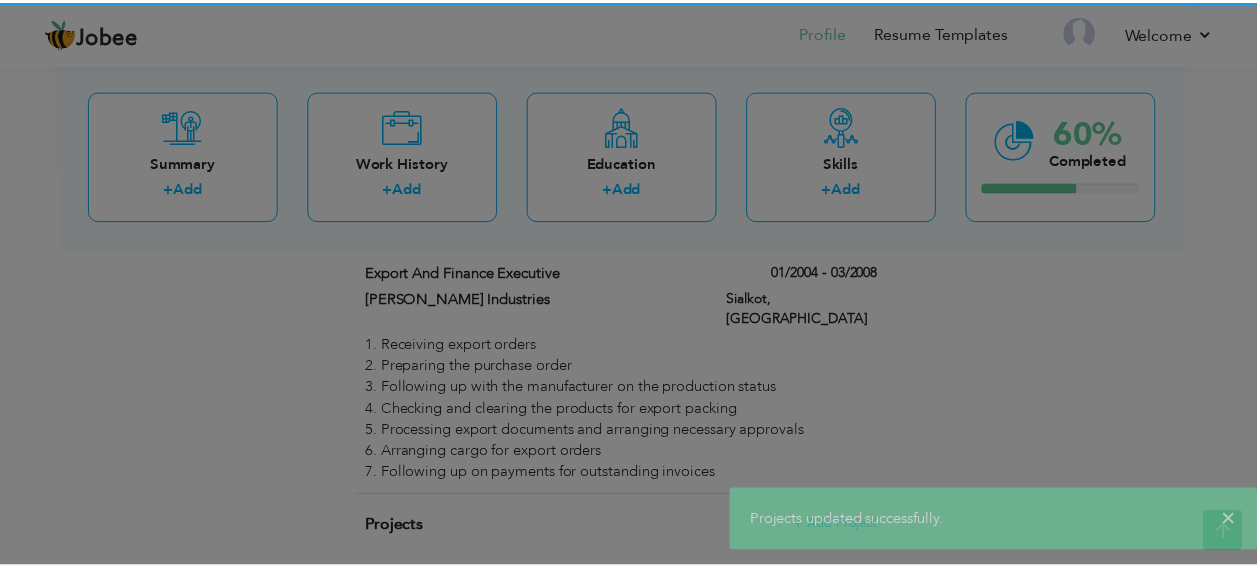 scroll, scrollTop: 0, scrollLeft: 0, axis: both 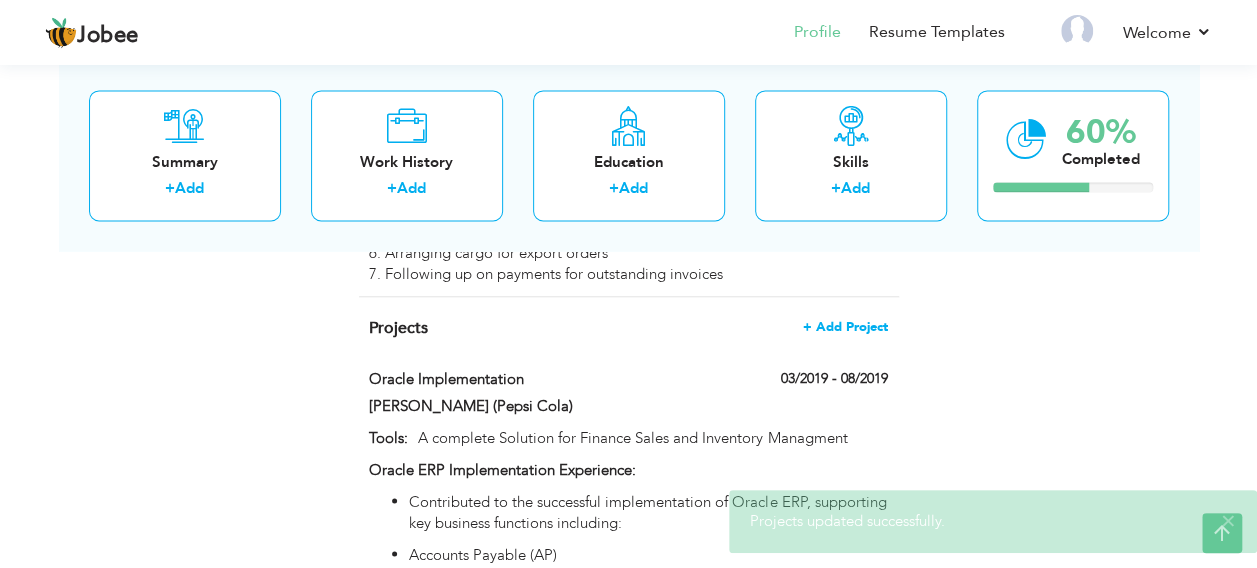 click on "+ Add Project" at bounding box center (845, 327) 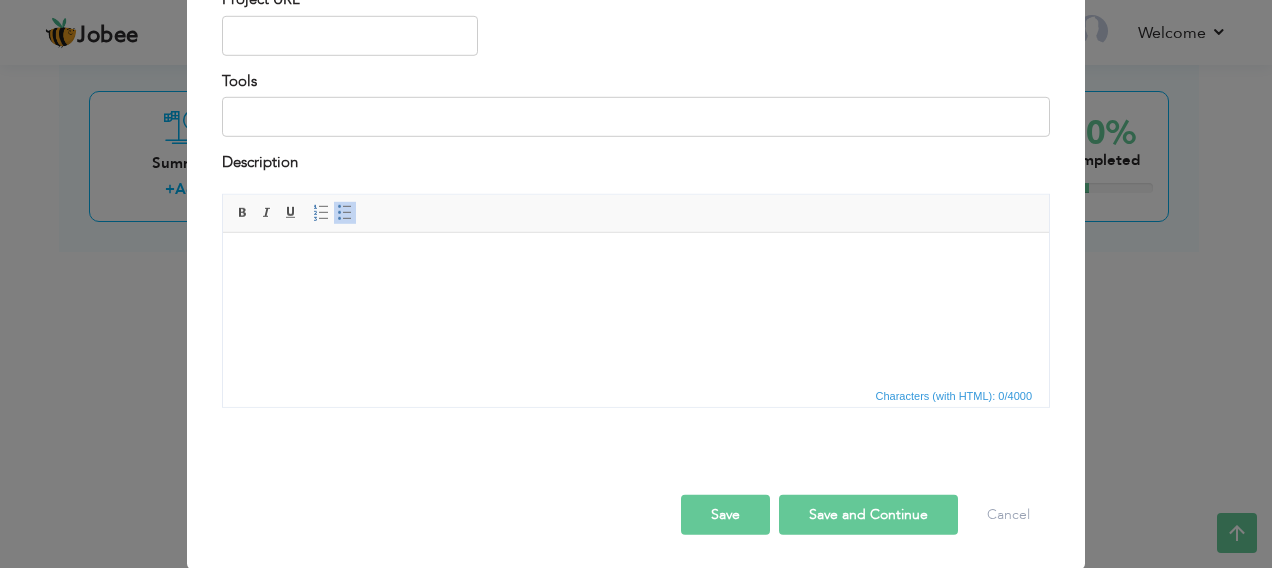 scroll, scrollTop: 0, scrollLeft: 0, axis: both 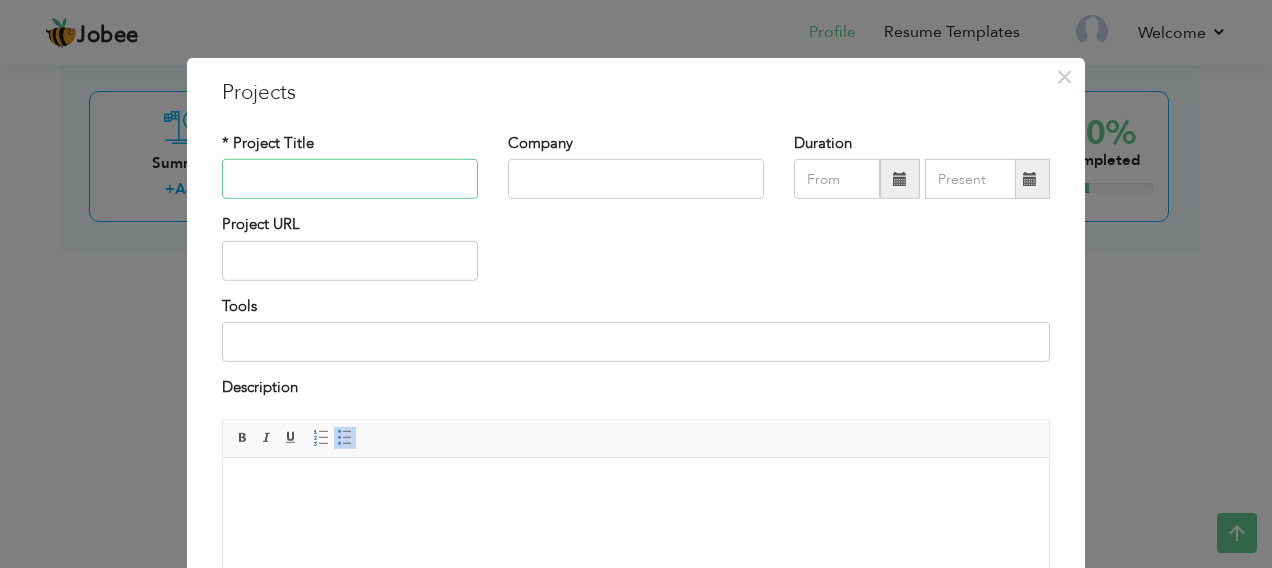 paste on "Syncwise Solution" 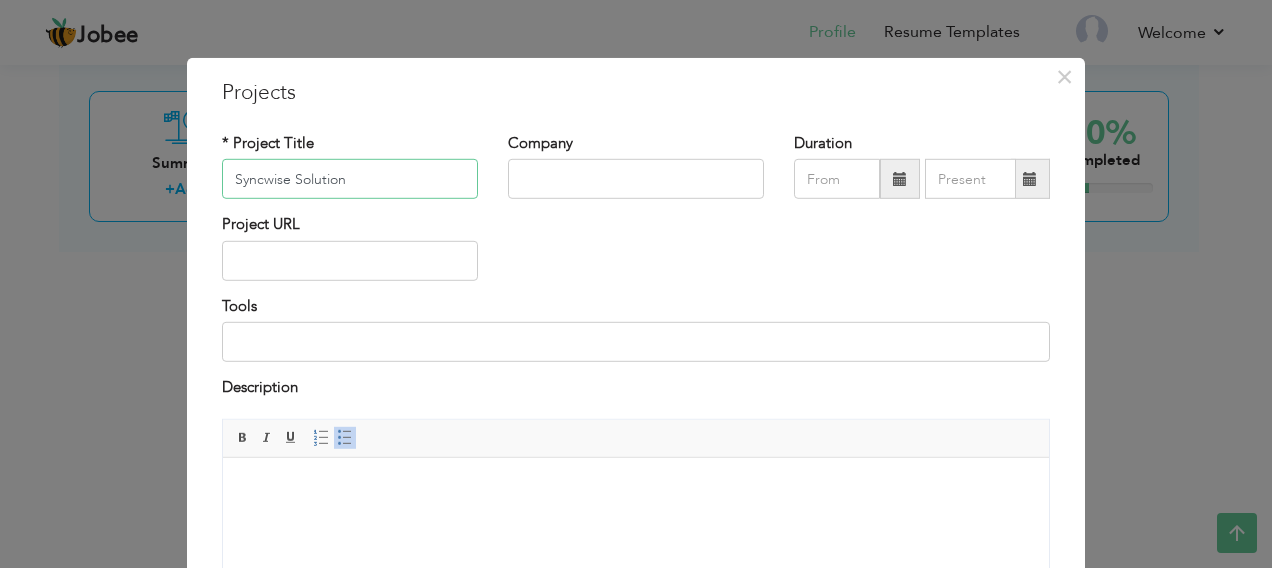 type on "Syncwise Solution" 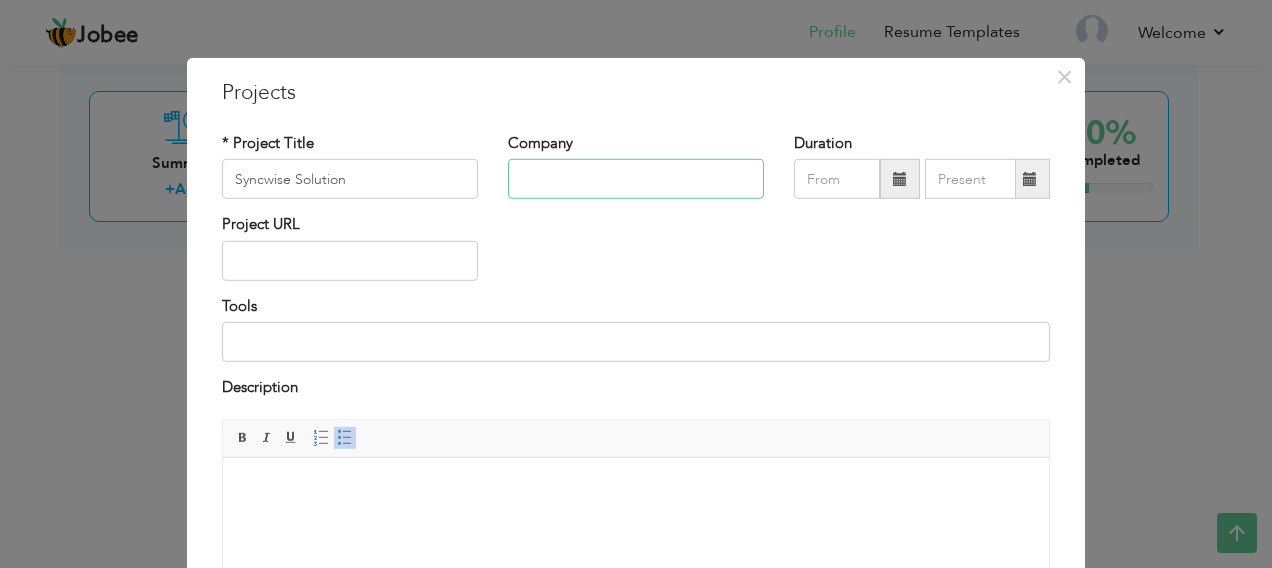 click at bounding box center [636, 179] 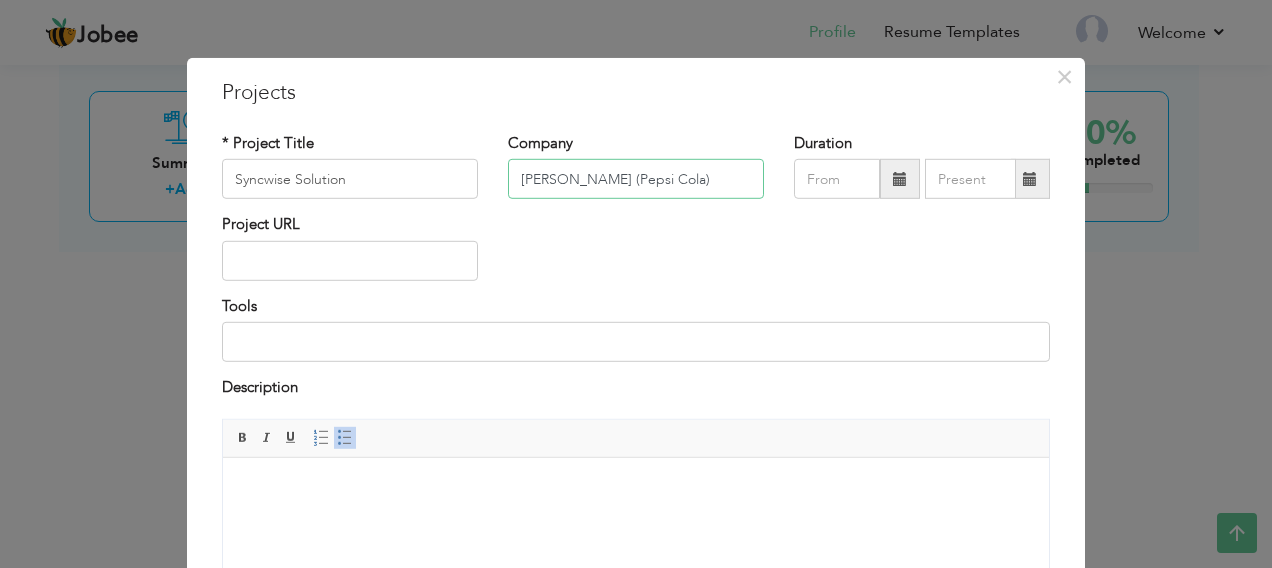 type on "[PERSON_NAME] (Pepsi Cola)" 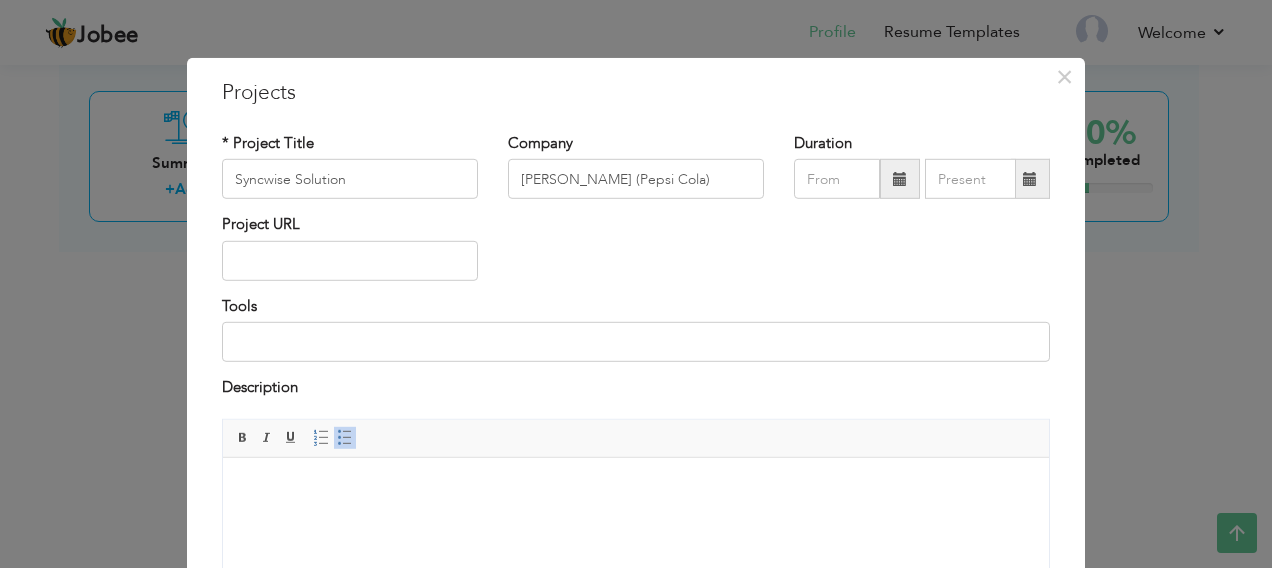click on "* Project Title
Syncwise Solution
Company
Ali Bin Ali Beverages (Pepsi Cola)
Duration
Project URL Tools Description" at bounding box center [636, 390] 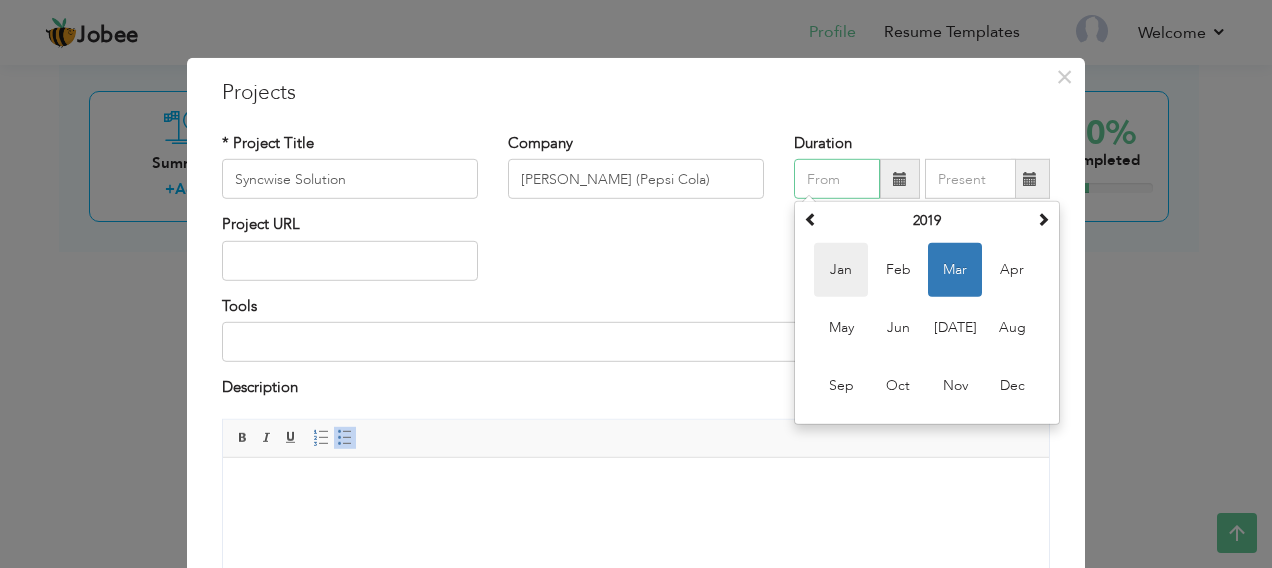 click on "Jan" at bounding box center (841, 270) 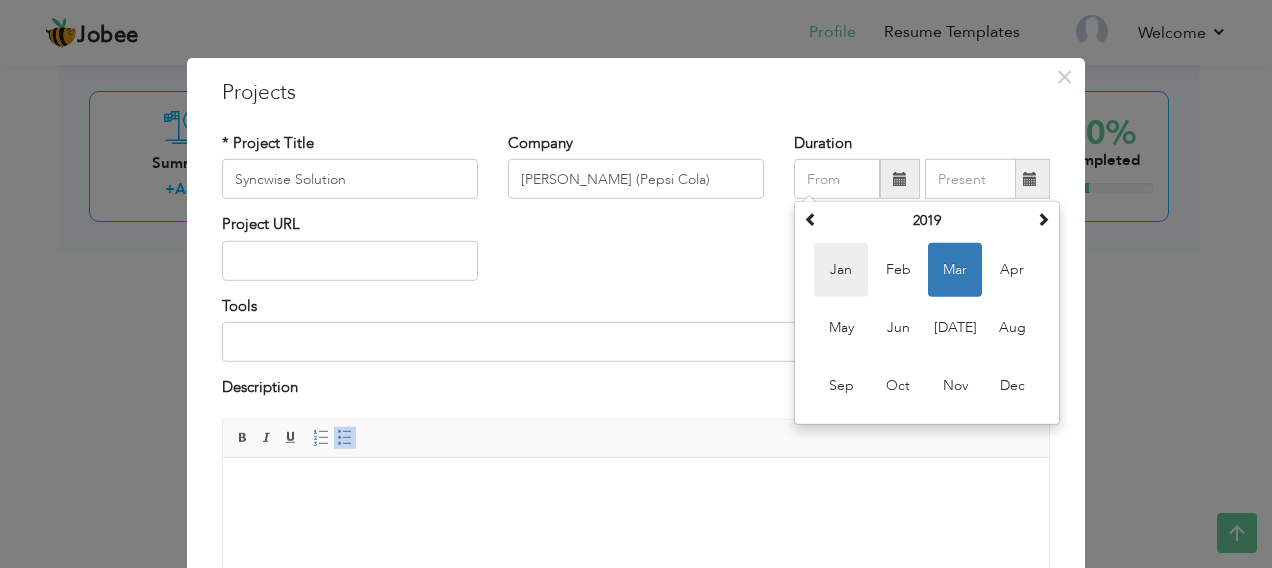 type on "01/2019" 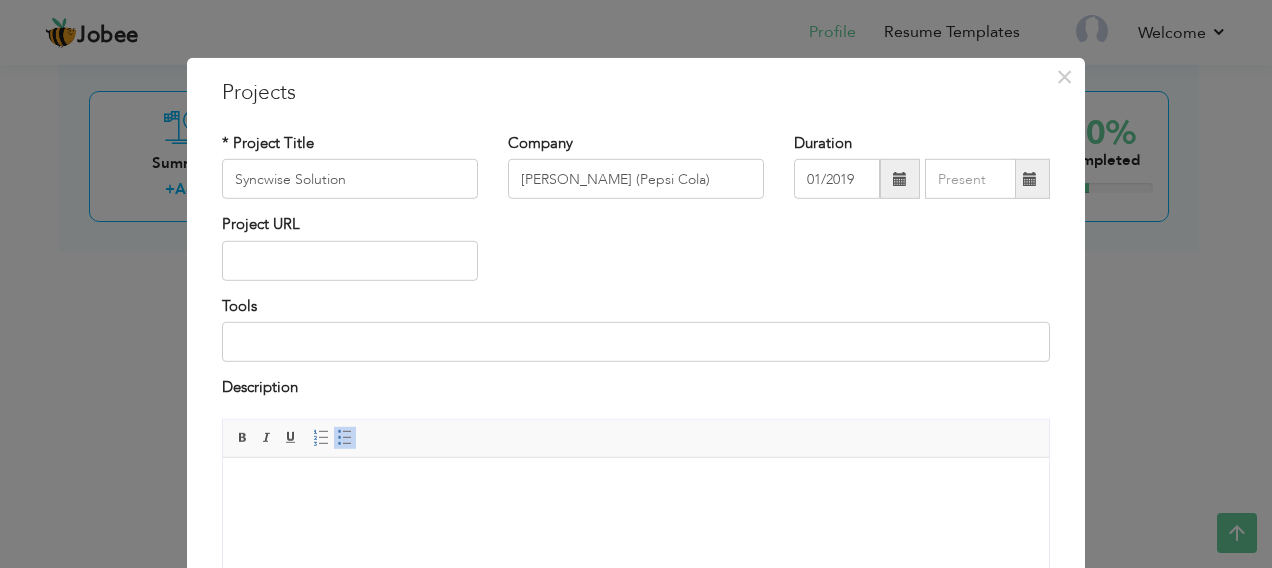 click at bounding box center (1030, 179) 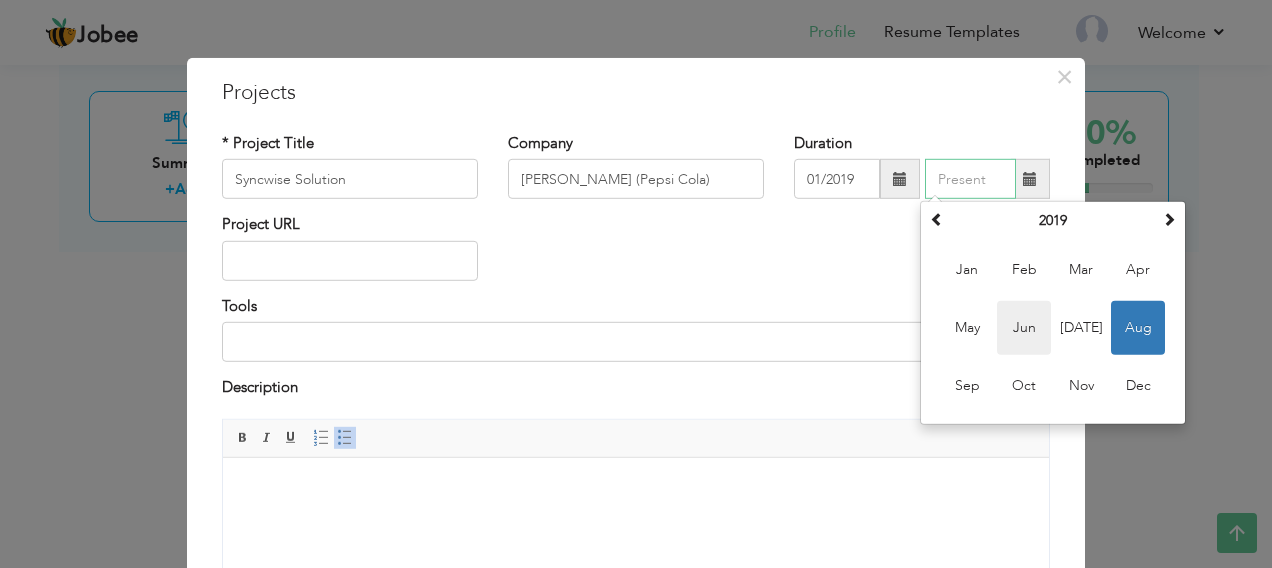 click on "Jun" at bounding box center (1024, 328) 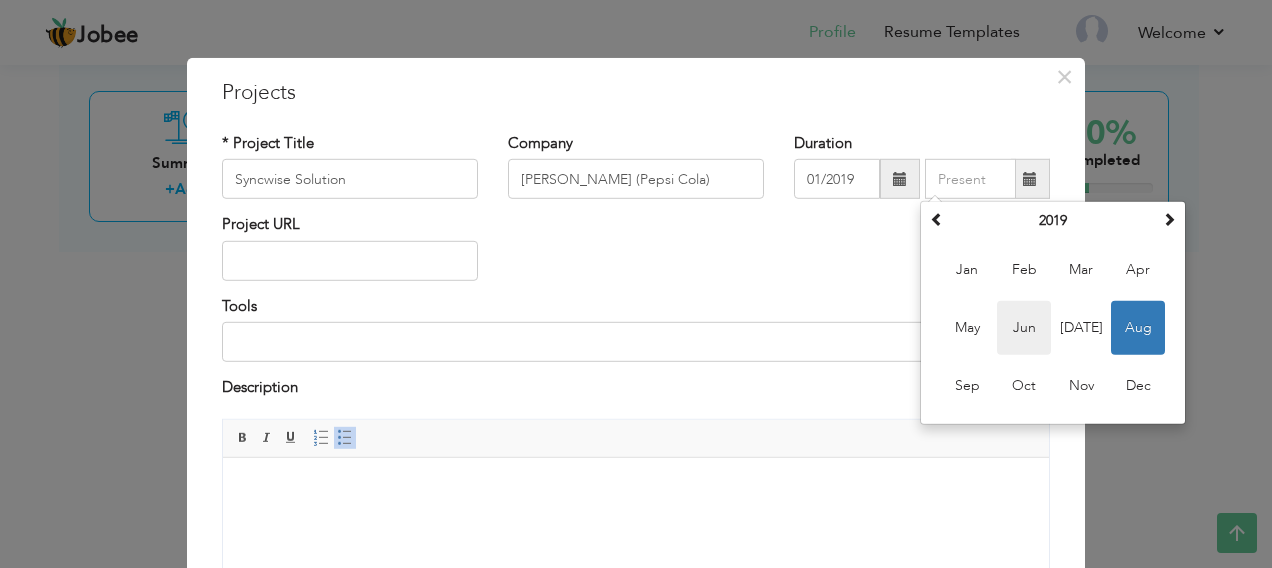 type on "06/2019" 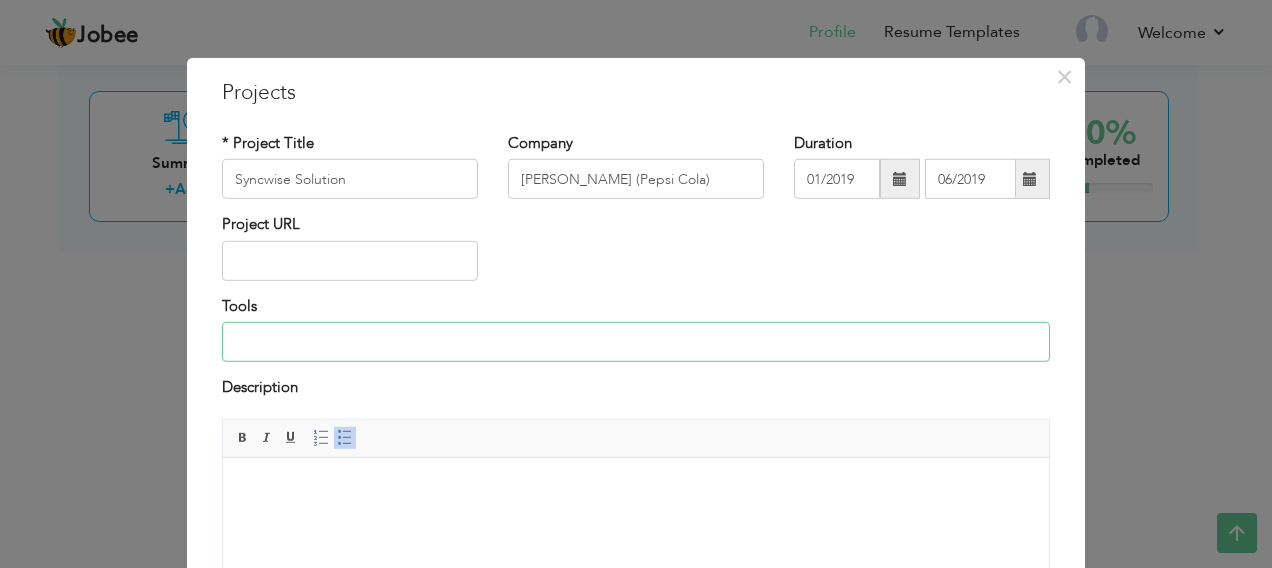 click at bounding box center [636, 342] 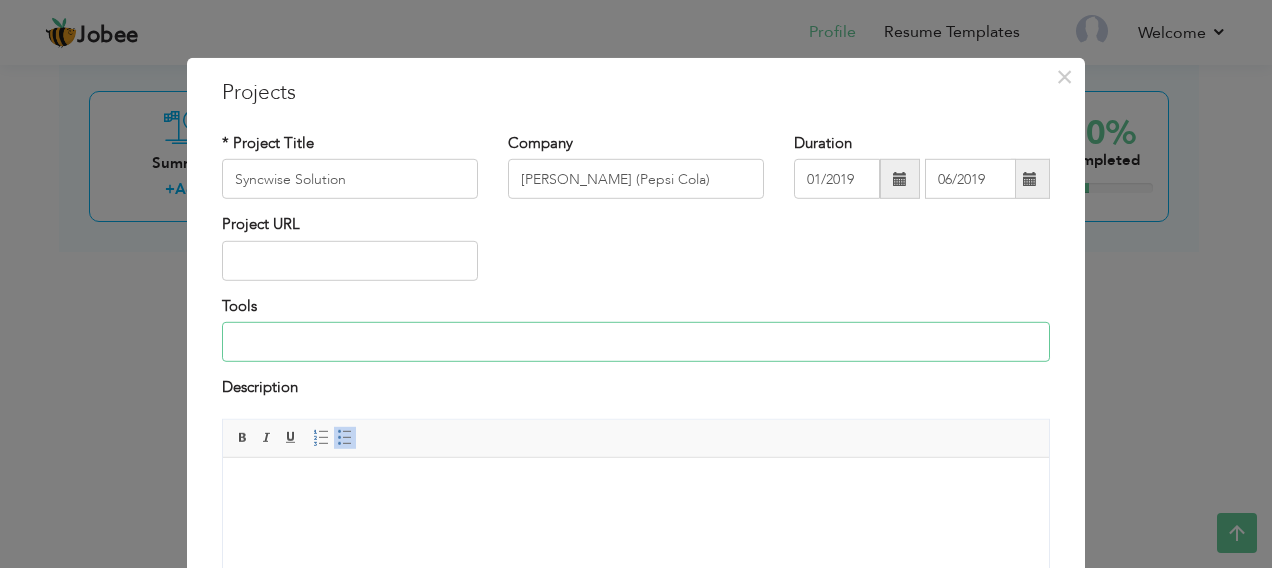 click at bounding box center (636, 342) 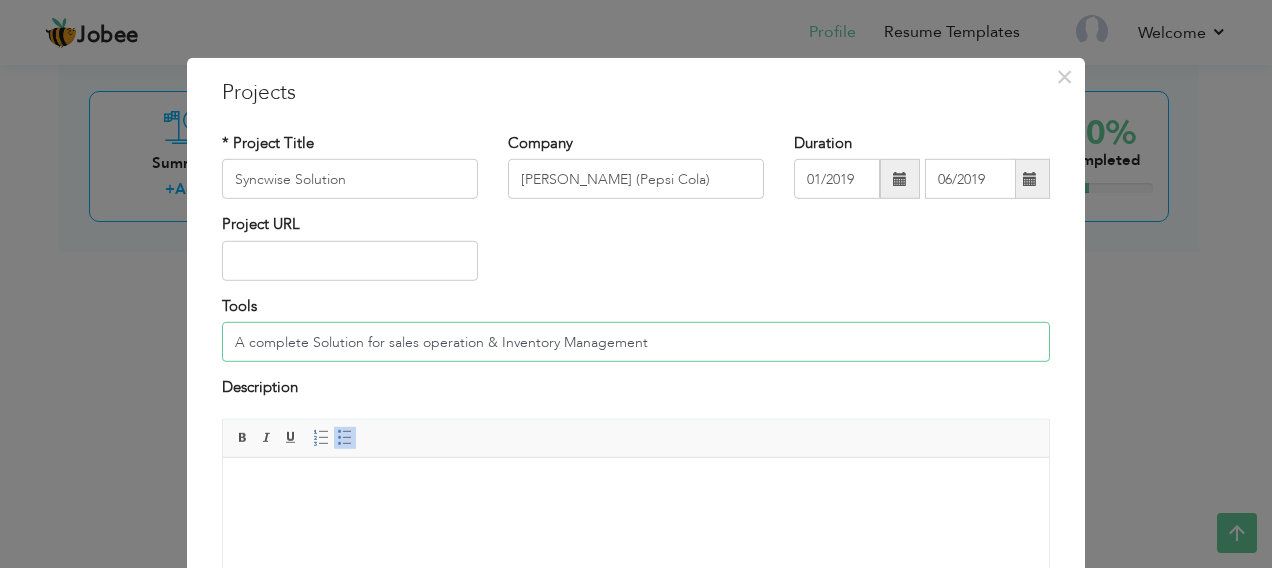type on "A complete Solution for sales operation & Inventory Management" 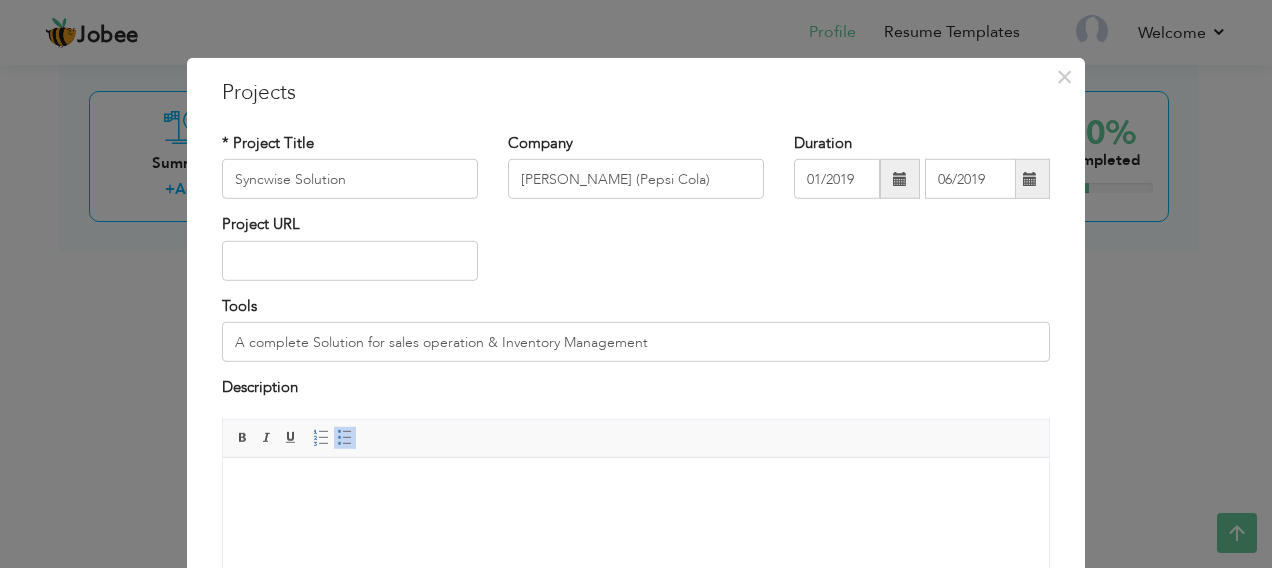 click on "Project URL" at bounding box center [636, 254] 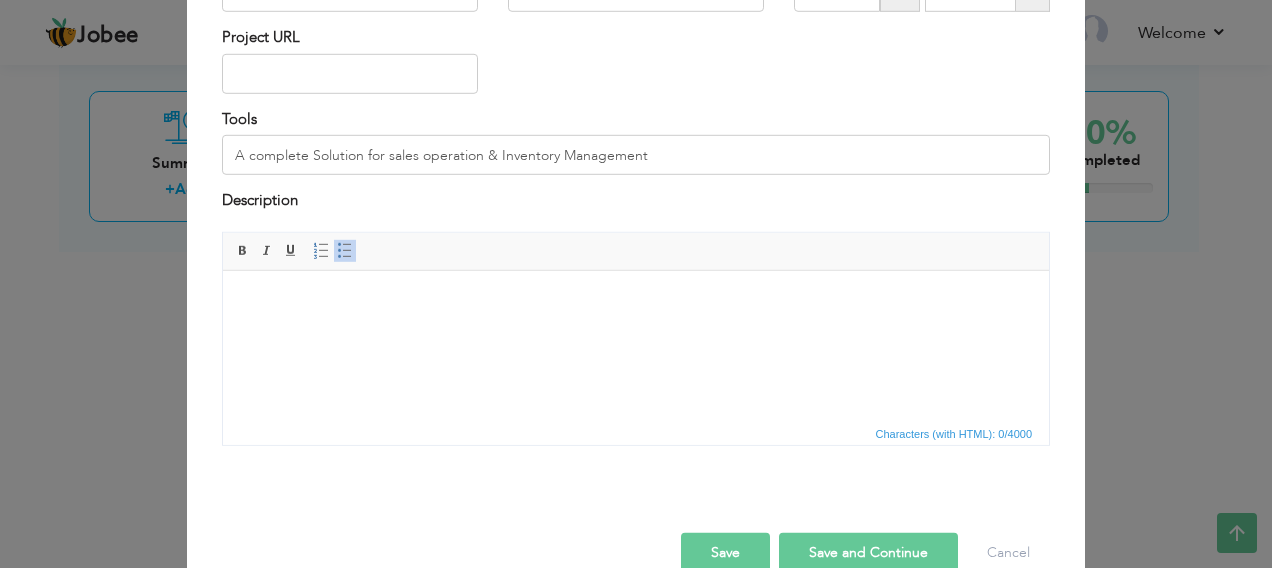 scroll, scrollTop: 200, scrollLeft: 0, axis: vertical 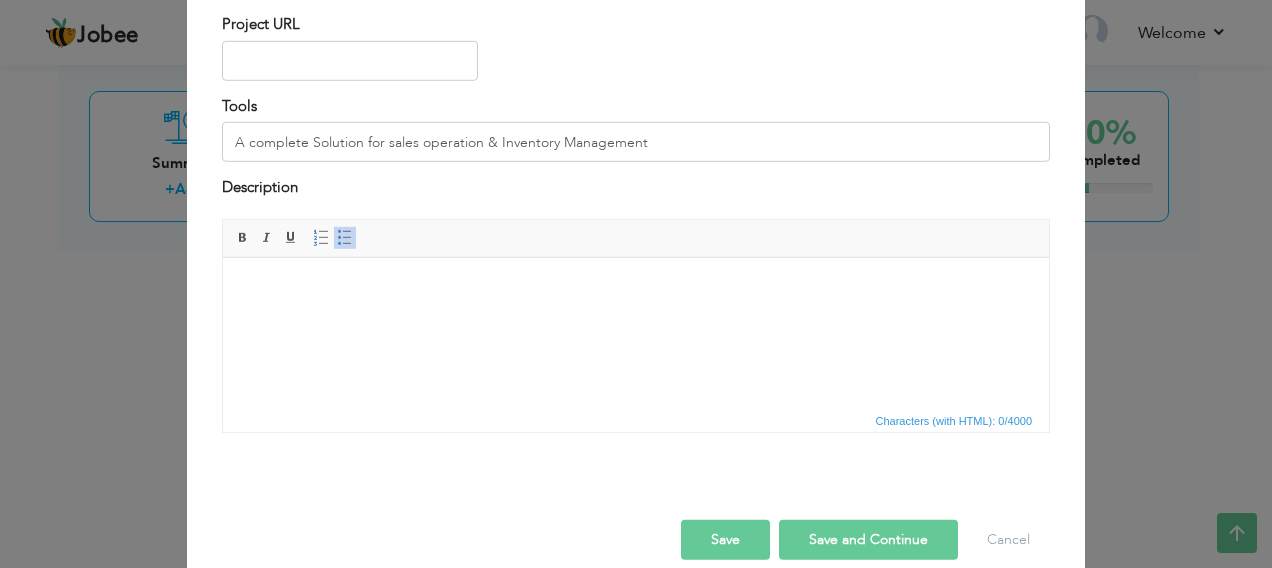 click at bounding box center [636, 287] 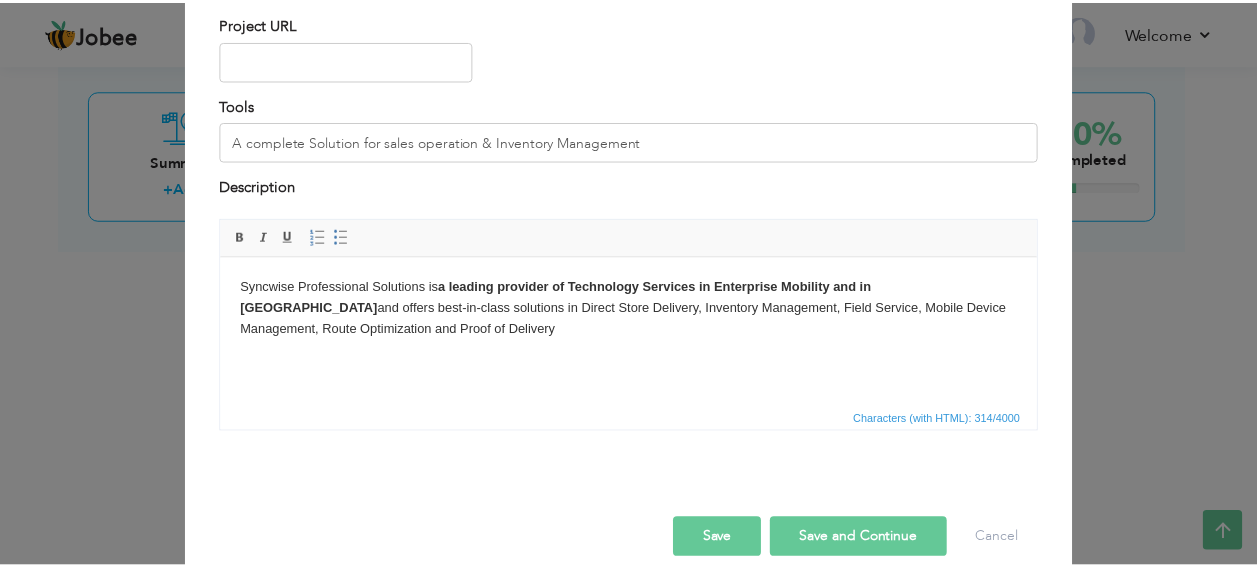scroll, scrollTop: 225, scrollLeft: 0, axis: vertical 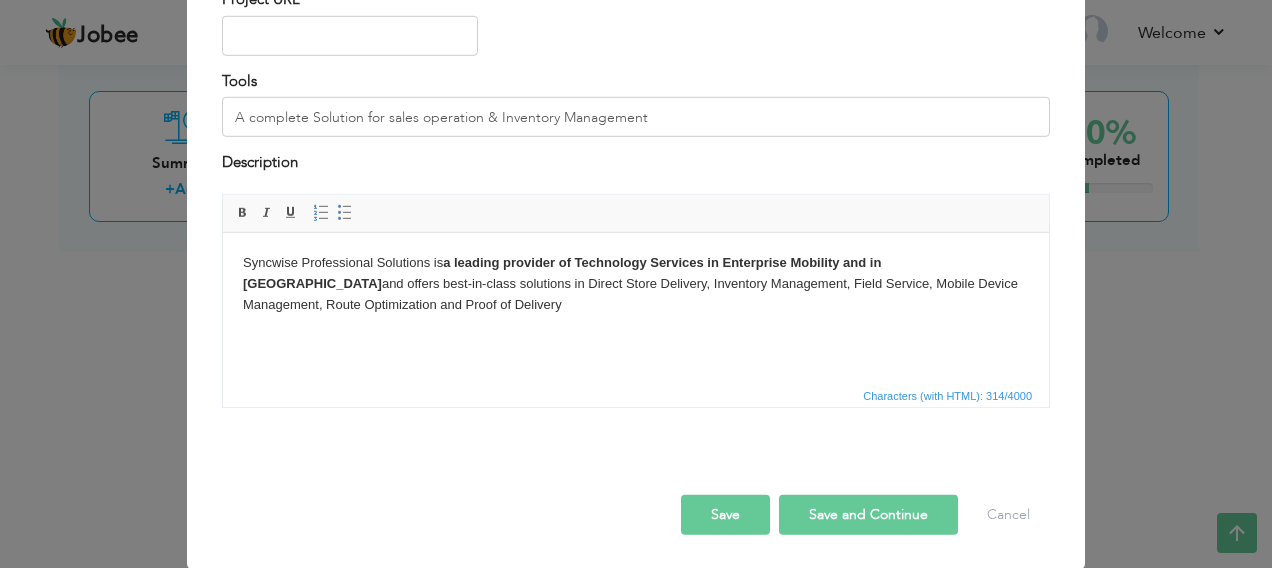 click on "Save" at bounding box center [725, 514] 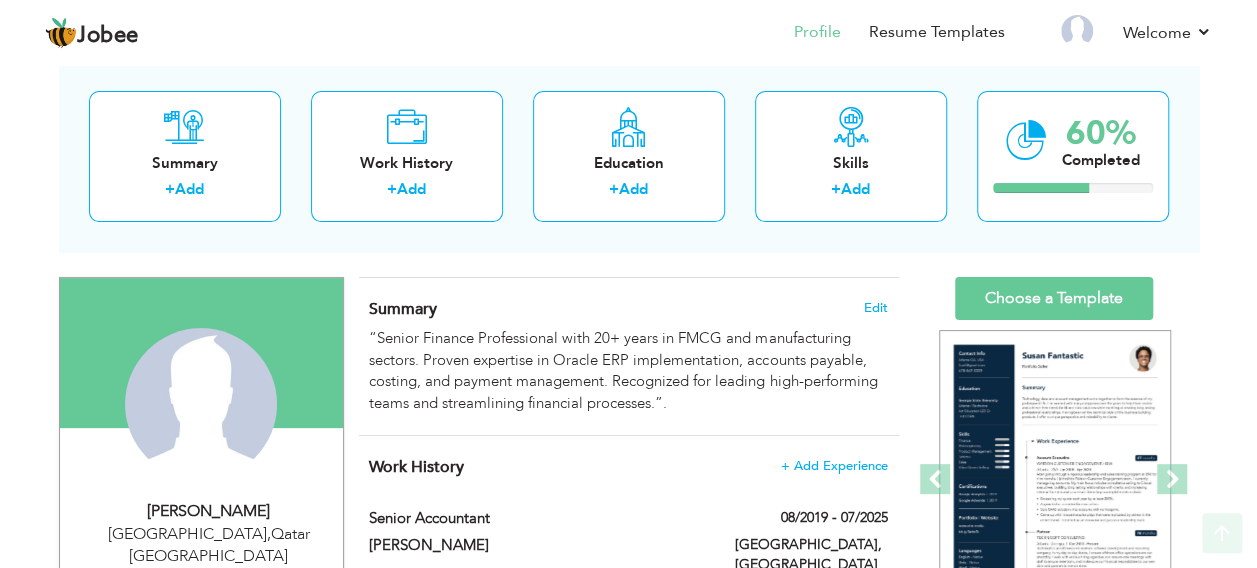 scroll, scrollTop: 0, scrollLeft: 0, axis: both 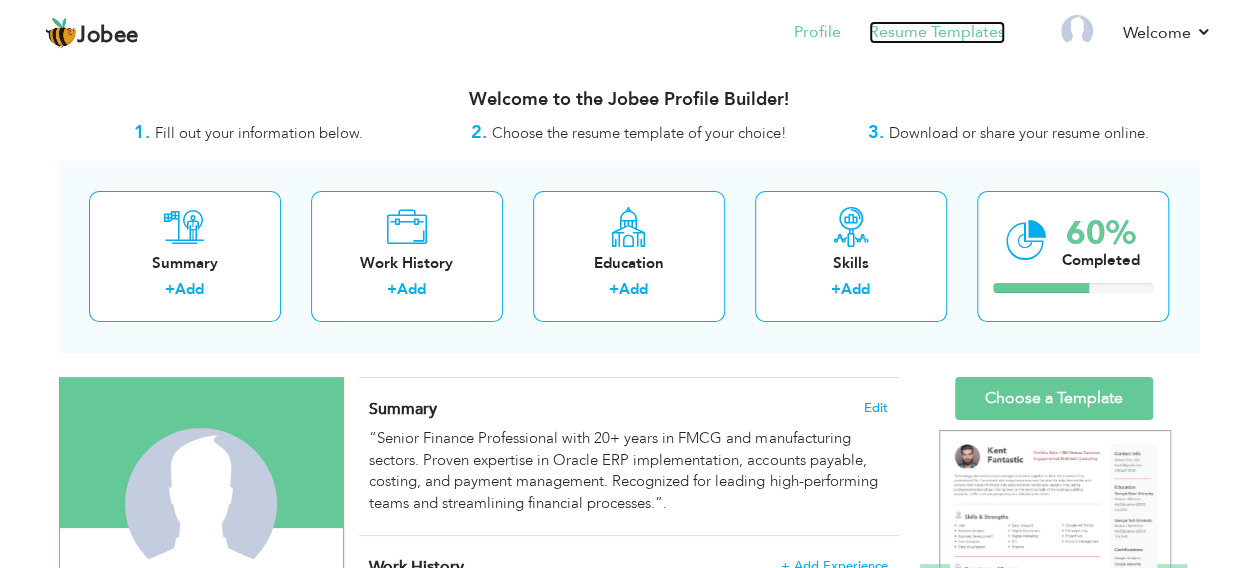 click on "Resume Templates" at bounding box center [937, 32] 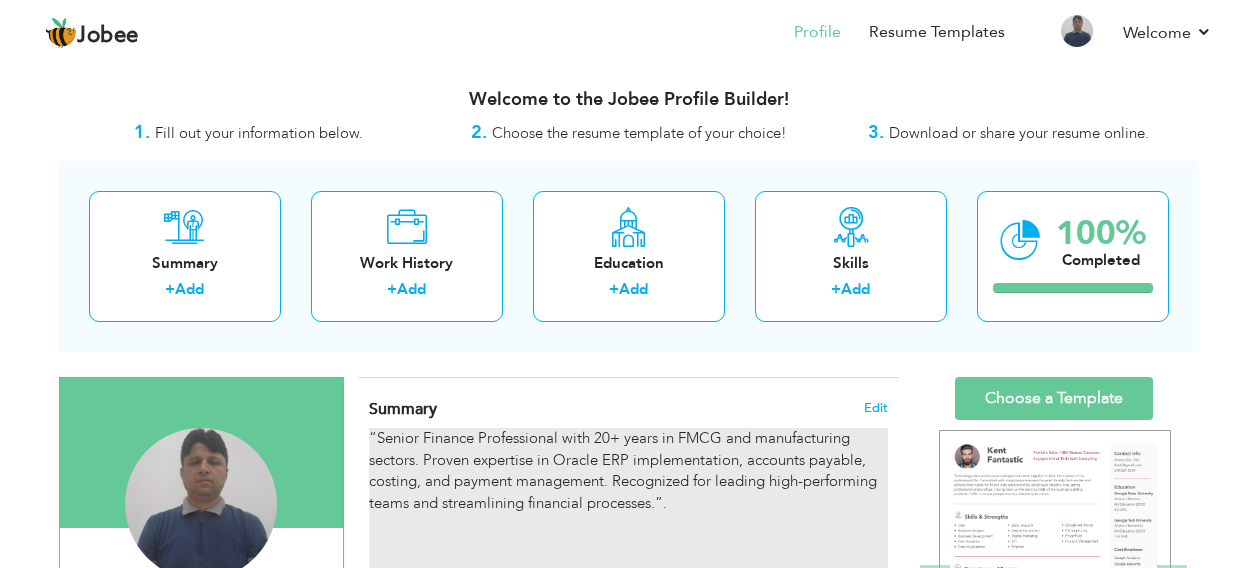 scroll, scrollTop: 0, scrollLeft: 0, axis: both 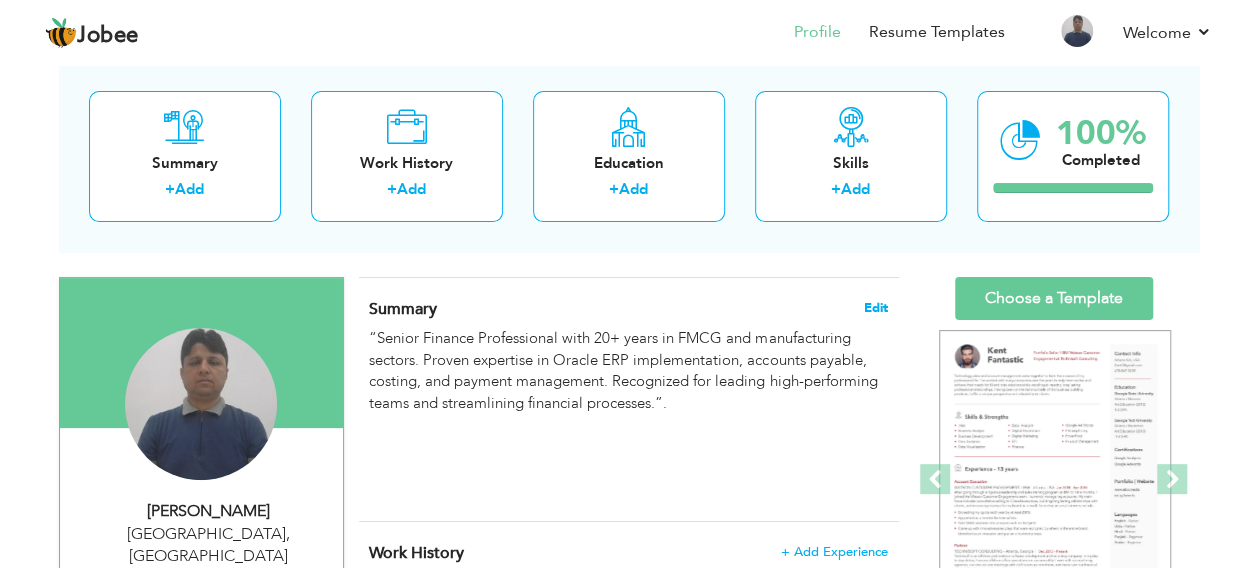 click on "Edit" at bounding box center [876, 308] 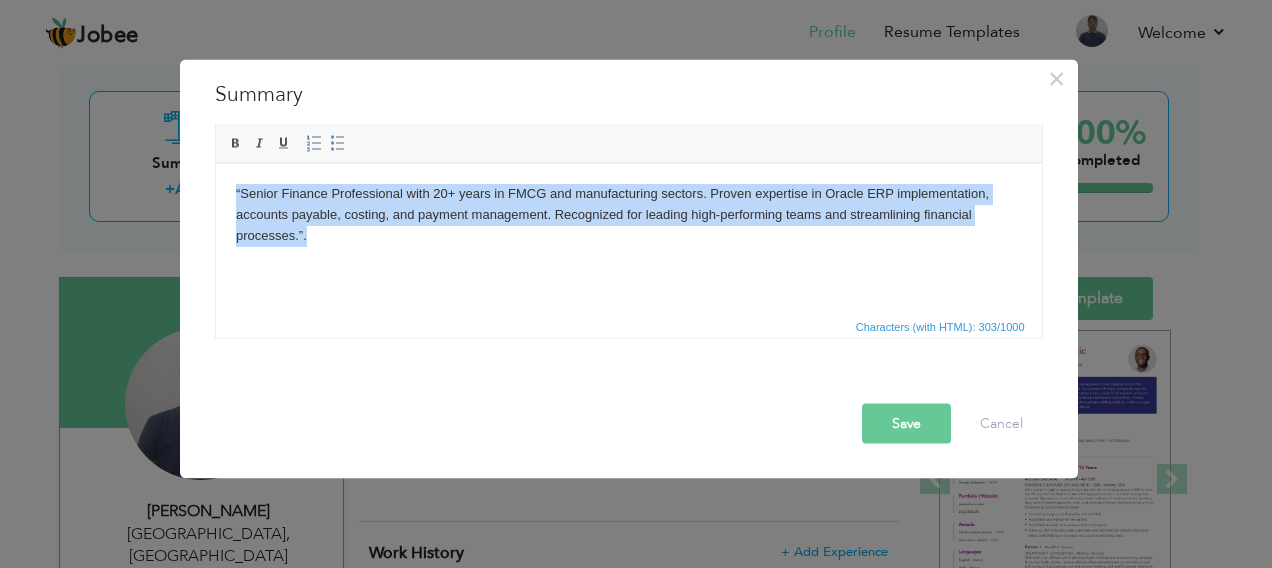 drag, startPoint x: 232, startPoint y: 189, endPoint x: 378, endPoint y: 241, distance: 154.98387 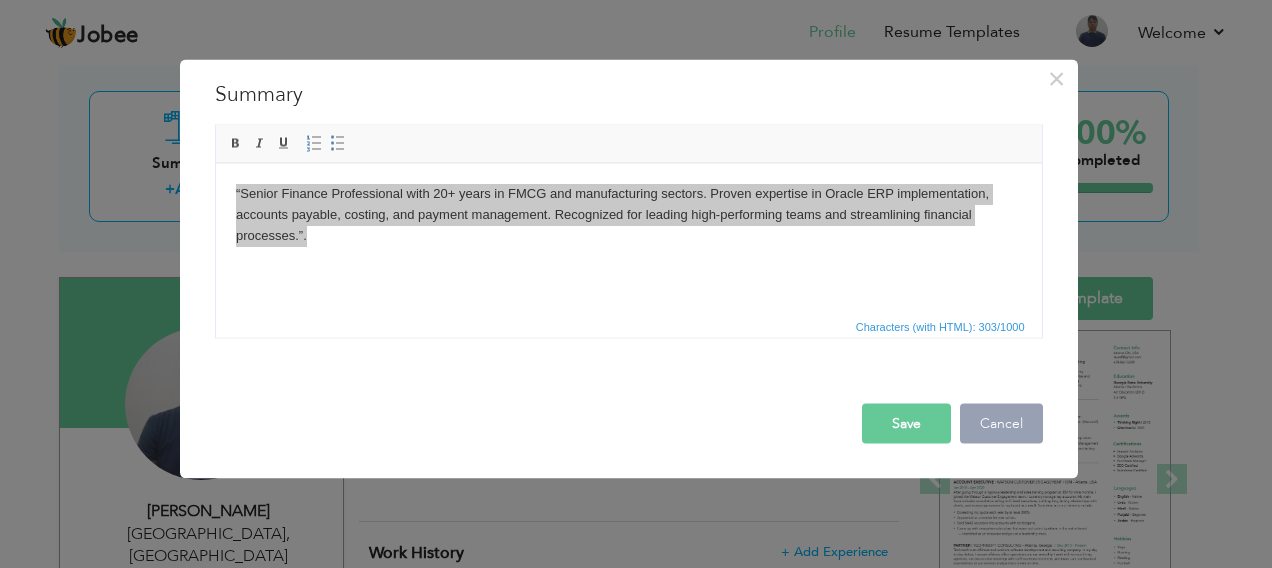 click on "Cancel" at bounding box center [1001, 424] 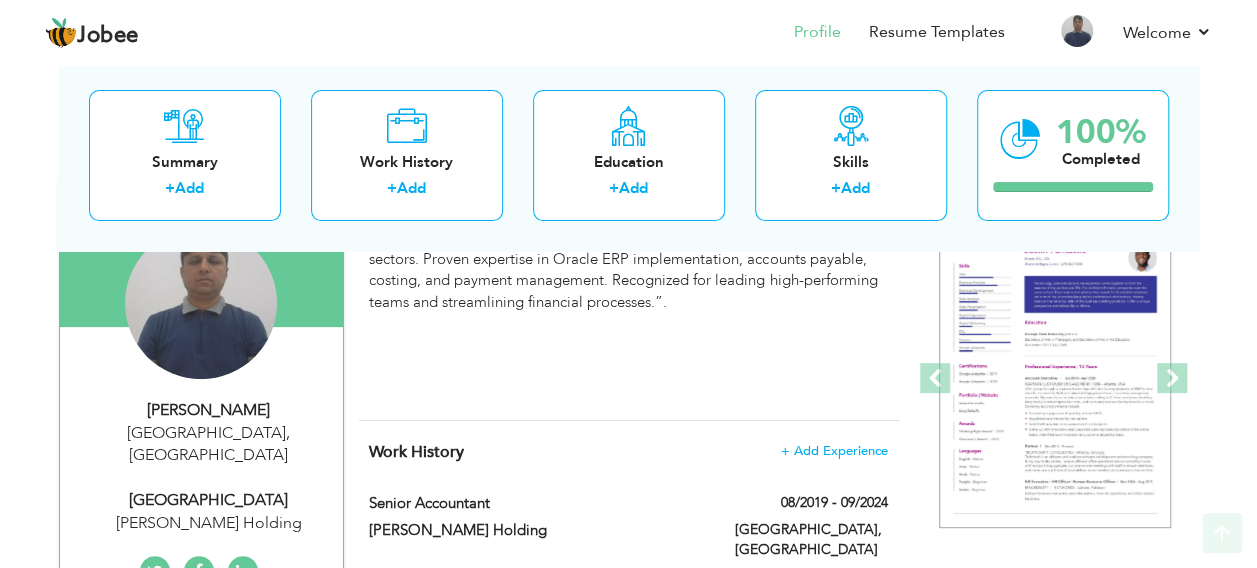 scroll, scrollTop: 300, scrollLeft: 0, axis: vertical 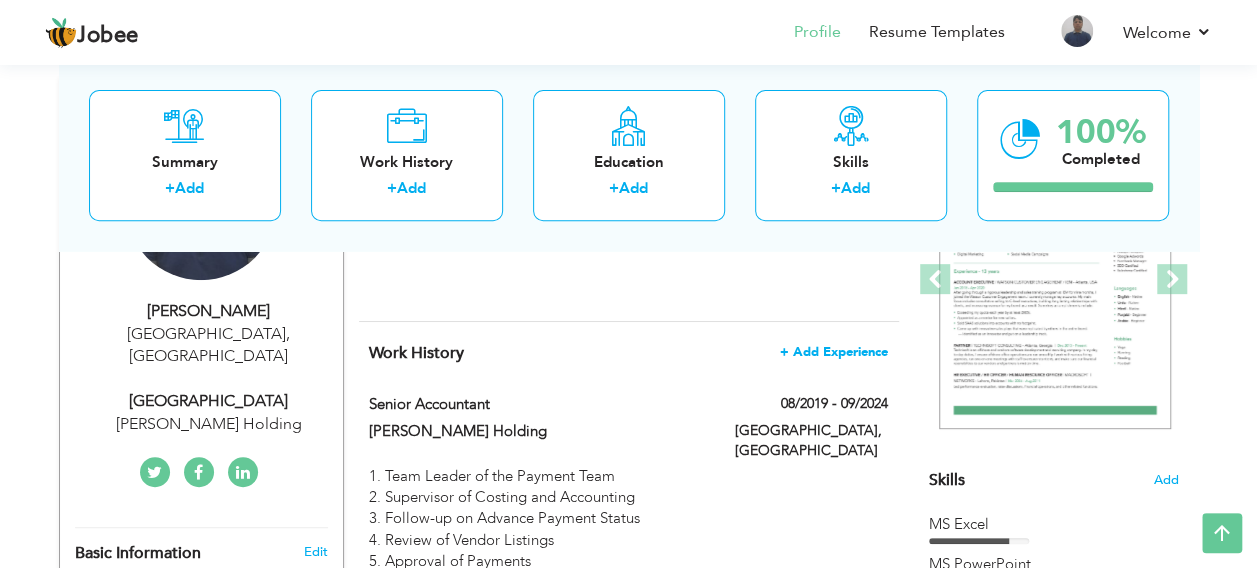 click on "+ Add Experience" at bounding box center [834, 352] 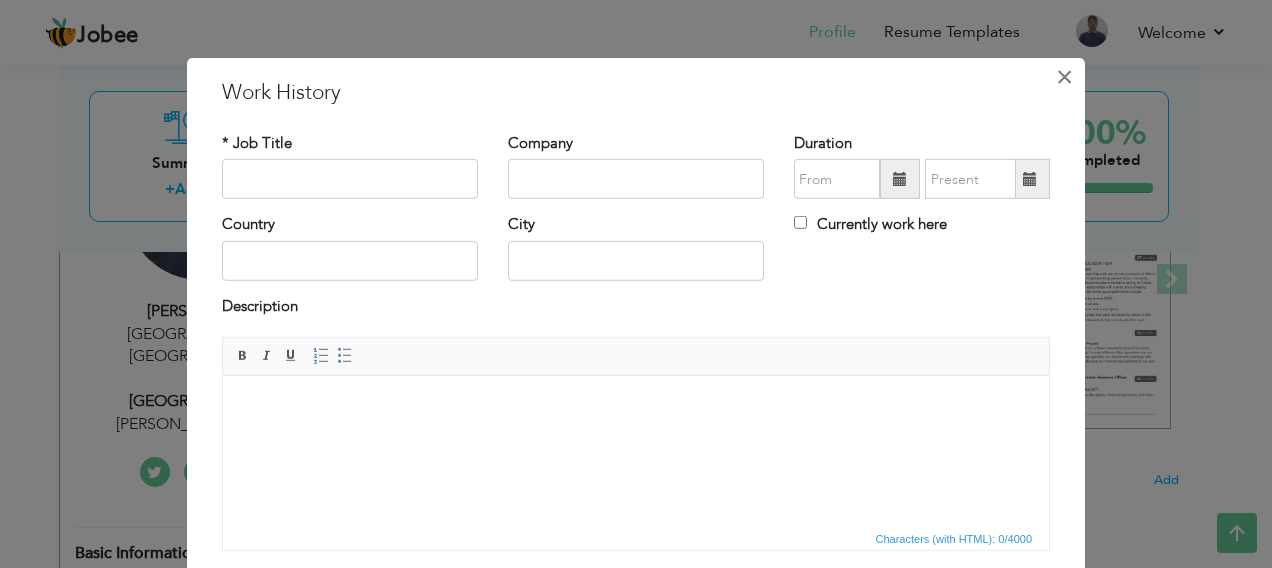 click on "×" at bounding box center [1064, 77] 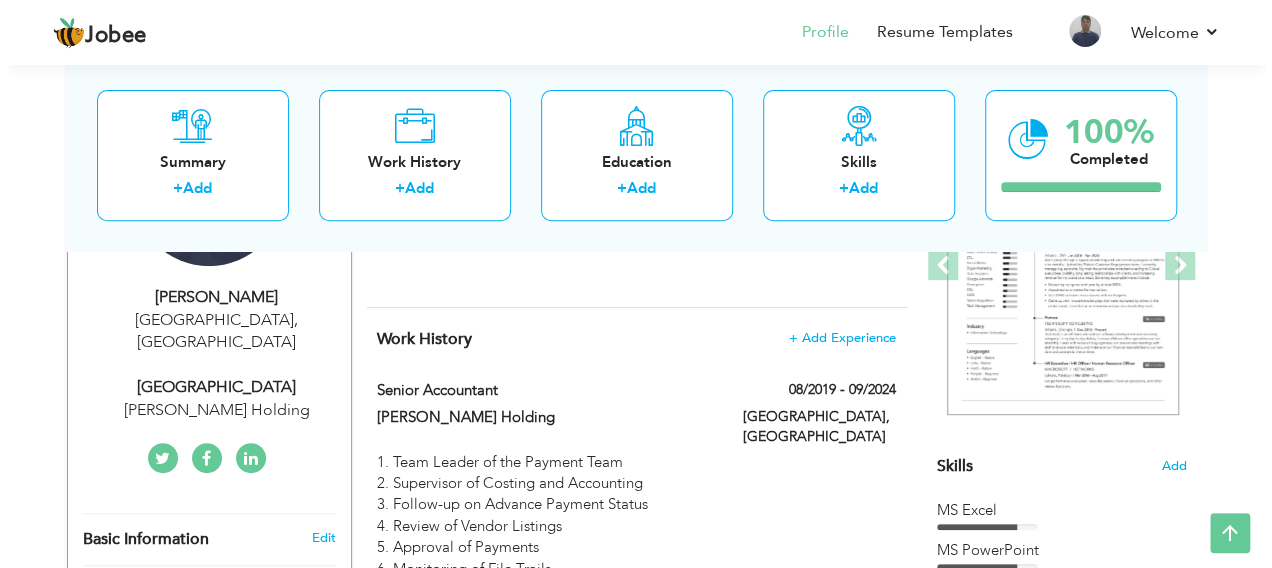 scroll, scrollTop: 400, scrollLeft: 0, axis: vertical 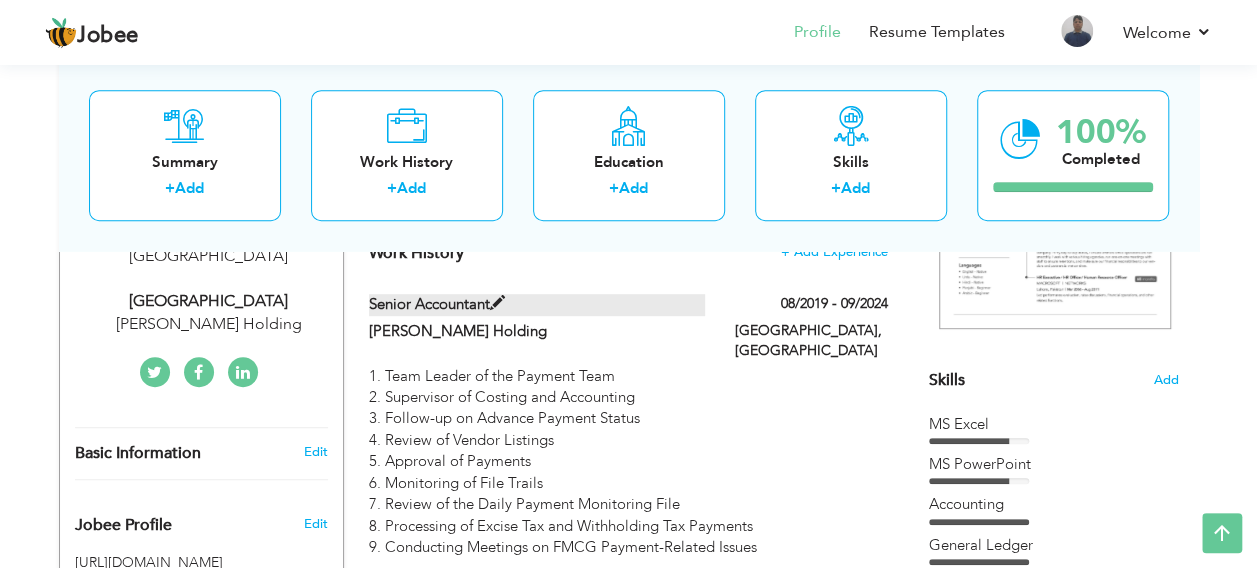 click on "Senior Accountant" at bounding box center [537, 304] 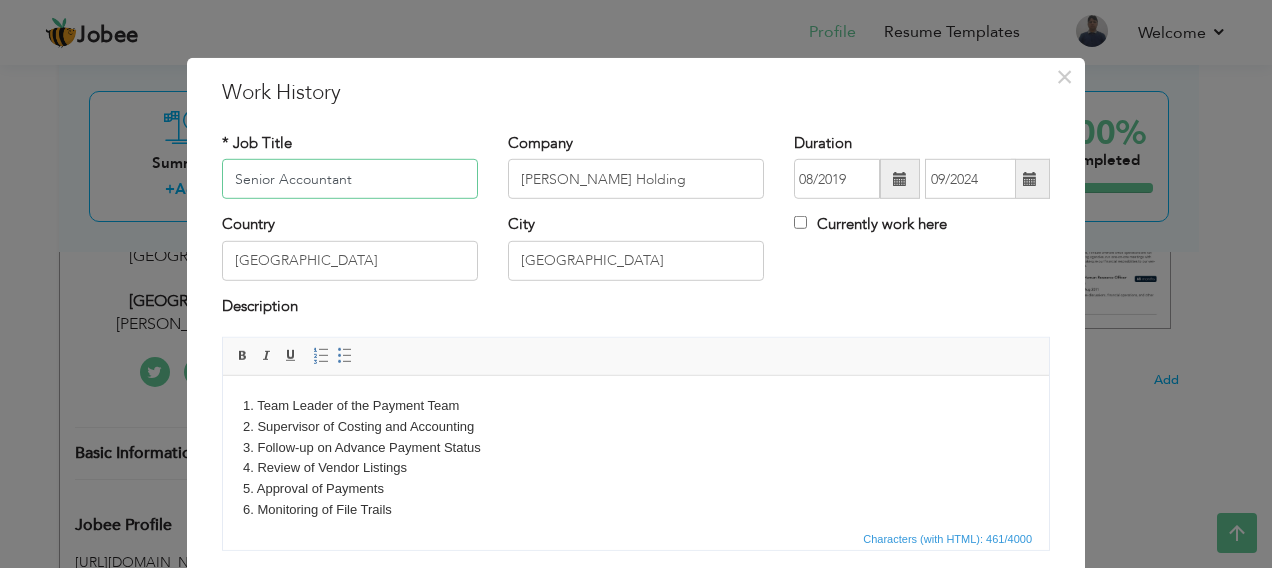 drag, startPoint x: 354, startPoint y: 176, endPoint x: 212, endPoint y: 187, distance: 142.42542 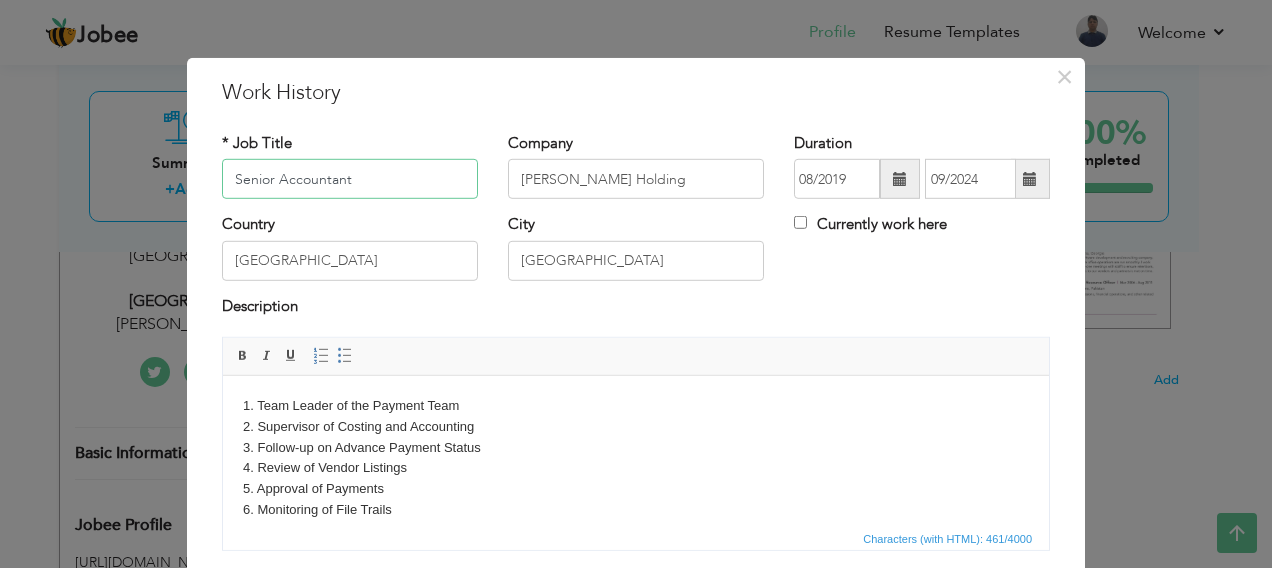 scroll, scrollTop: 0, scrollLeft: 0, axis: both 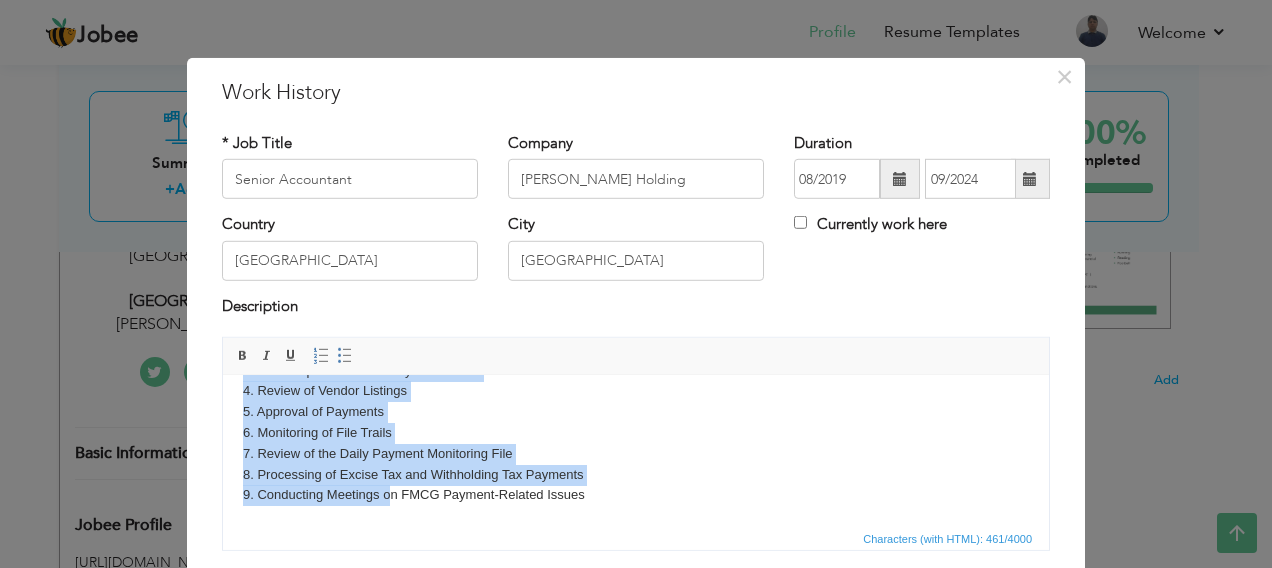 drag, startPoint x: 238, startPoint y: 402, endPoint x: 602, endPoint y: 489, distance: 374.2526 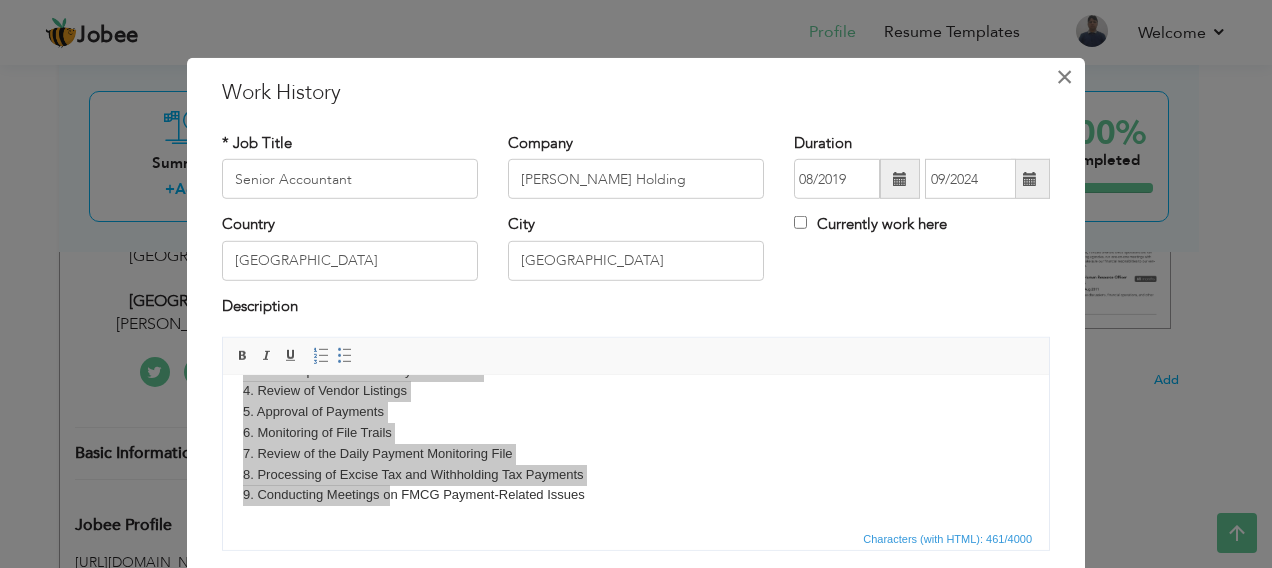 click on "×" at bounding box center (1064, 77) 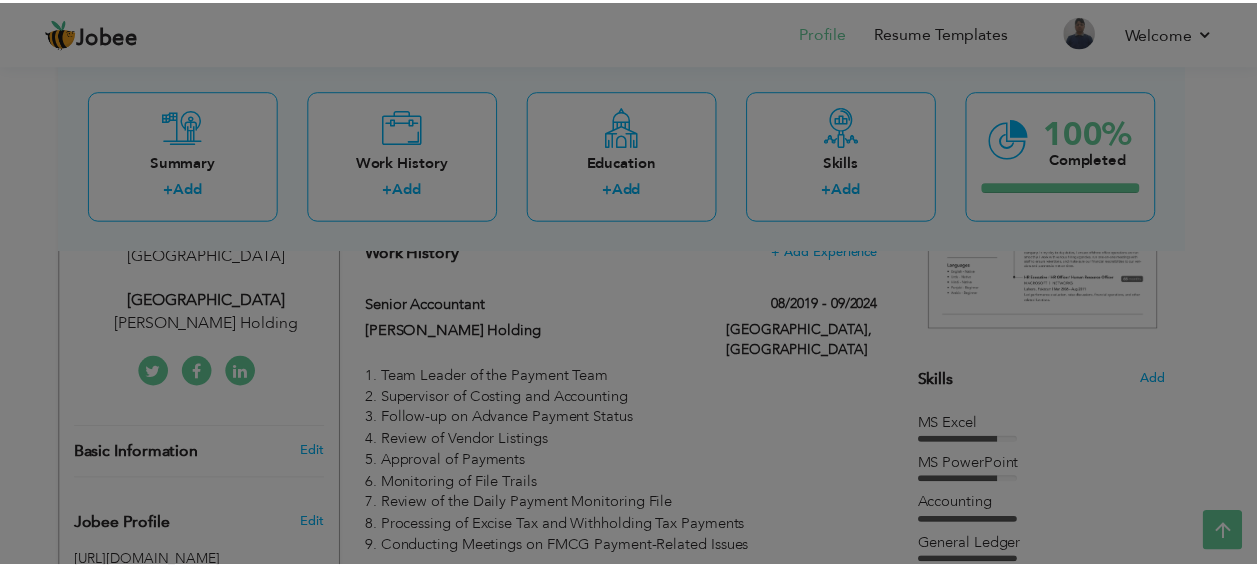scroll, scrollTop: 0, scrollLeft: 0, axis: both 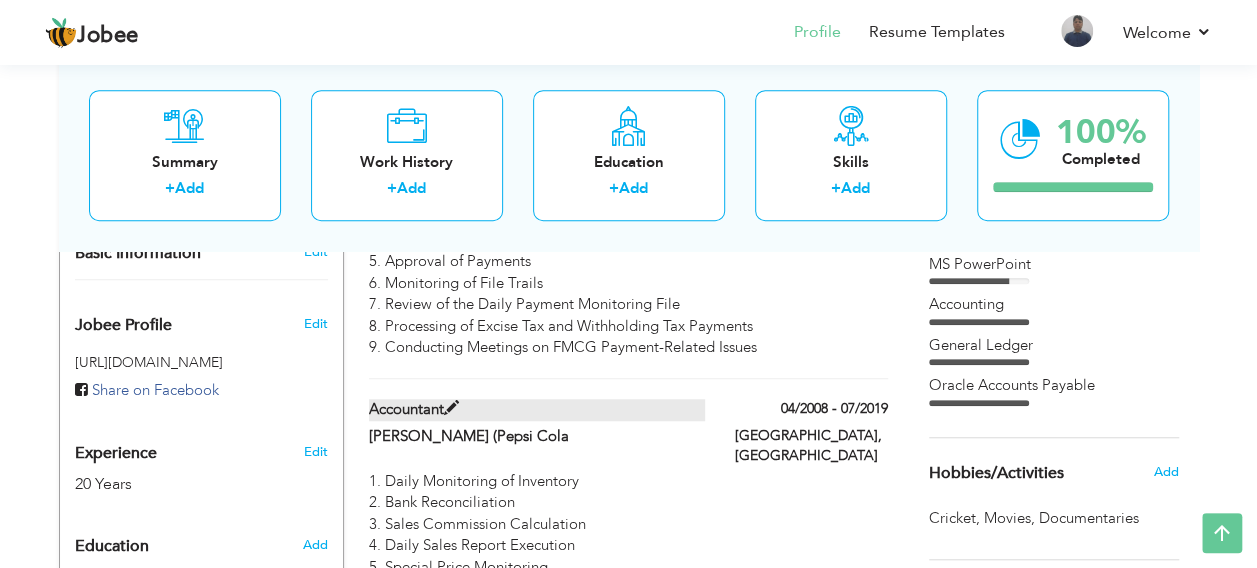 drag, startPoint x: 369, startPoint y: 390, endPoint x: 422, endPoint y: 392, distance: 53.037724 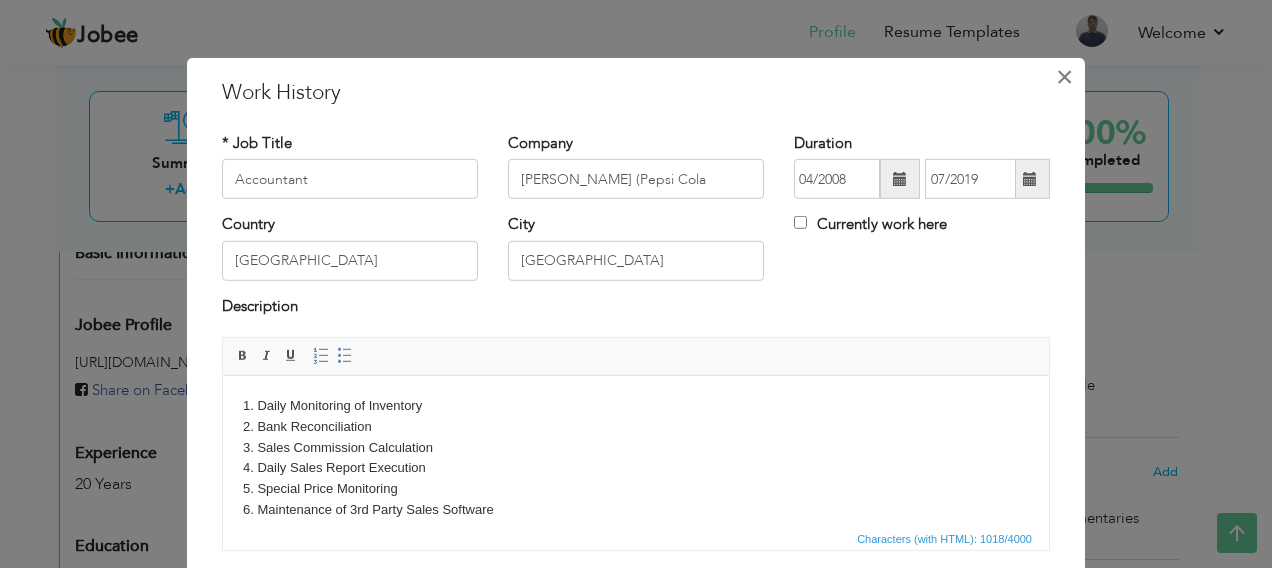 drag, startPoint x: 1053, startPoint y: 76, endPoint x: 963, endPoint y: 293, distance: 234.92339 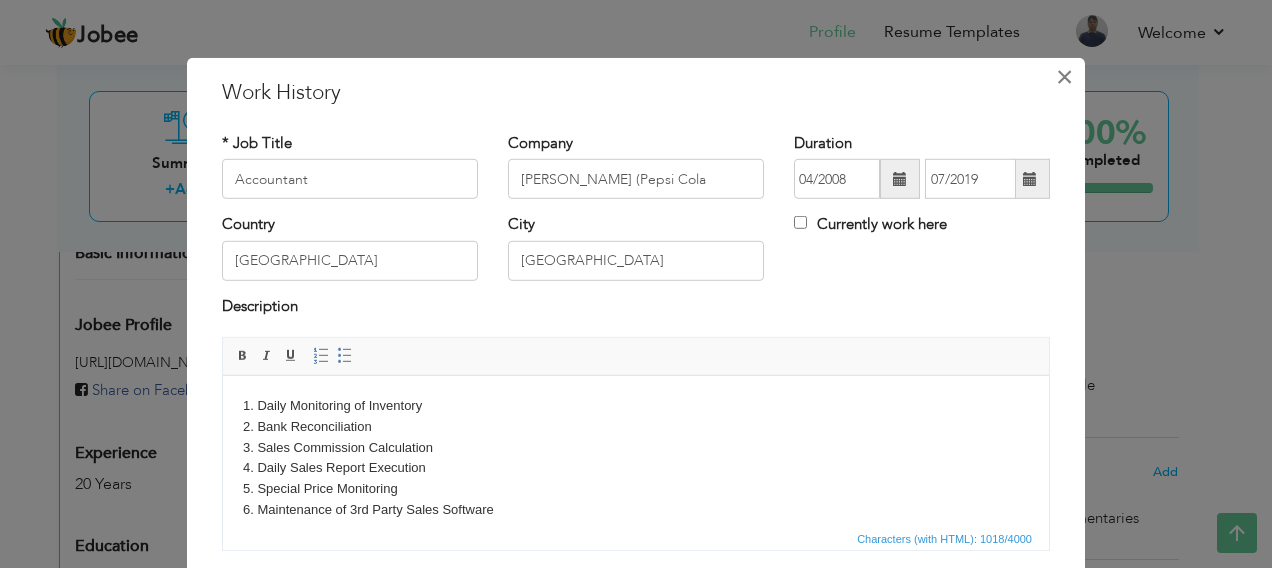 type 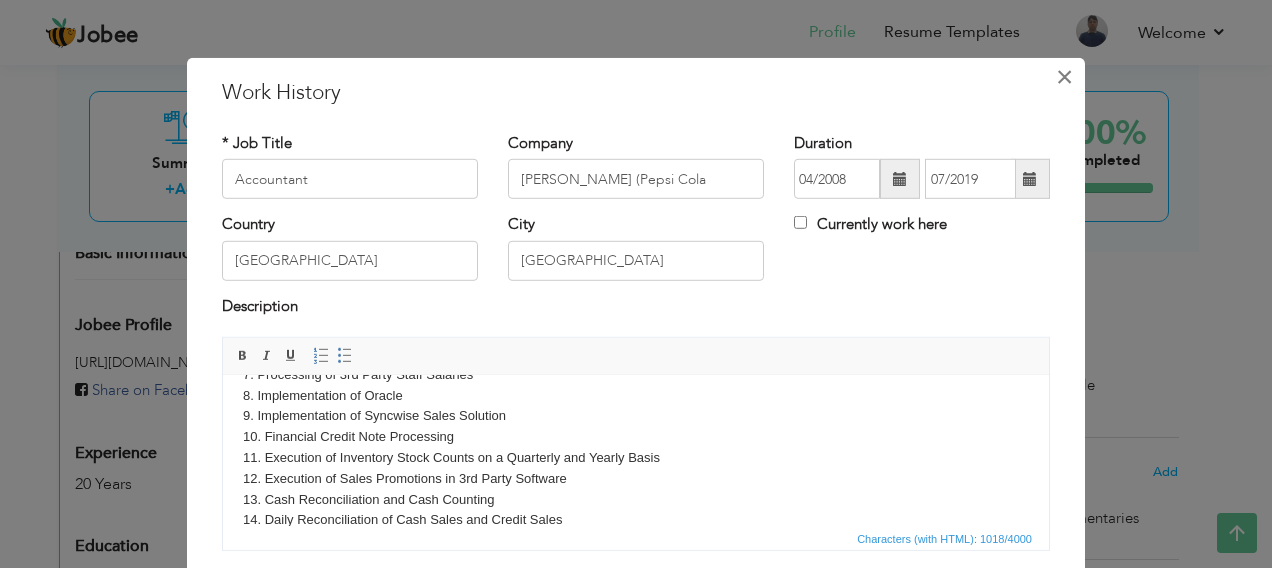 scroll, scrollTop: 0, scrollLeft: 0, axis: both 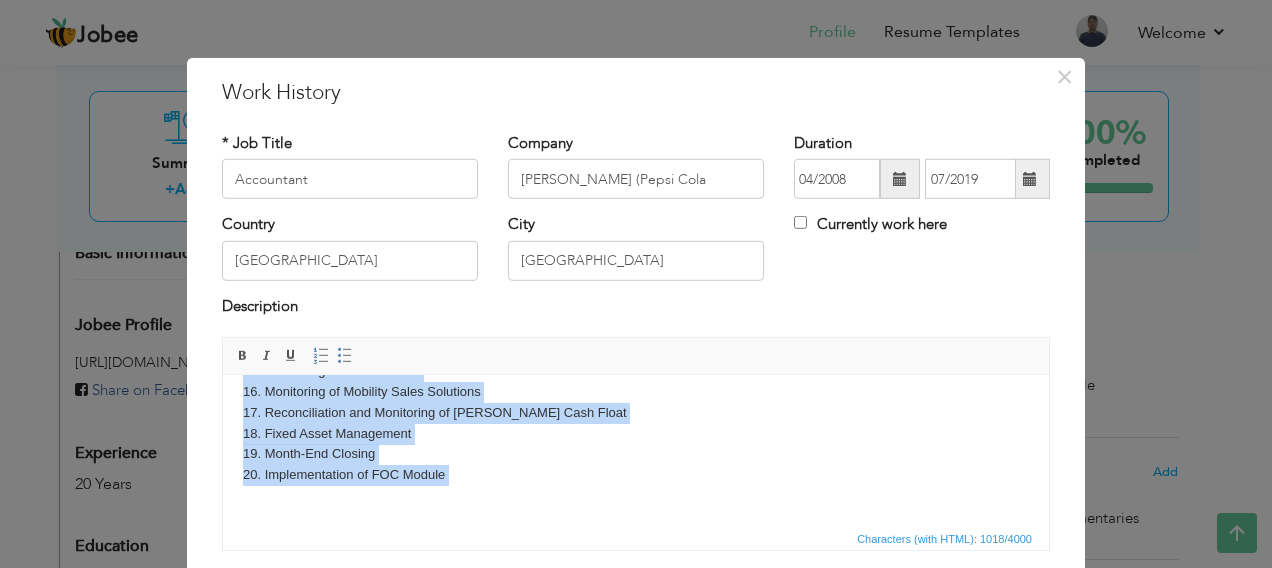 drag, startPoint x: 239, startPoint y: 402, endPoint x: 720, endPoint y: 901, distance: 693.08154 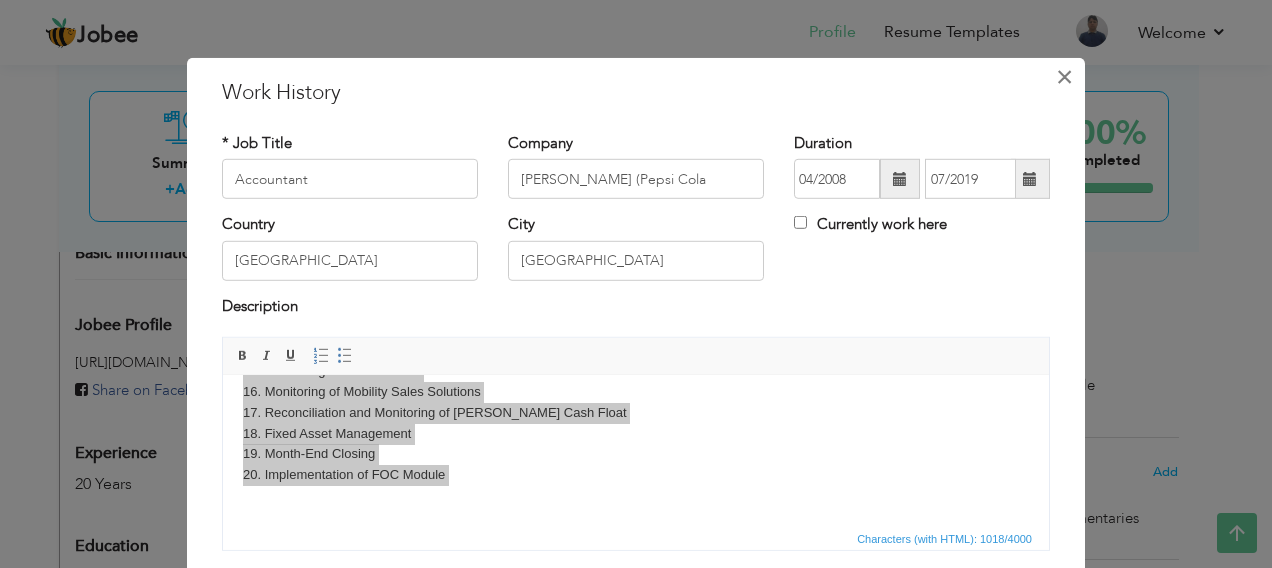click on "×" at bounding box center [1064, 77] 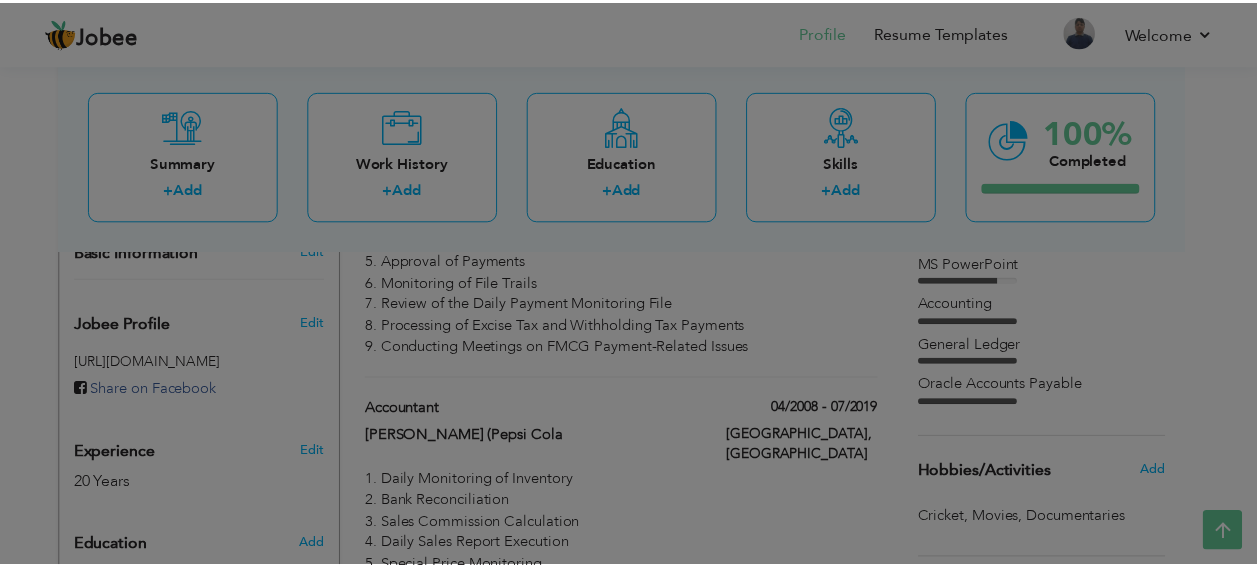 scroll, scrollTop: 0, scrollLeft: 0, axis: both 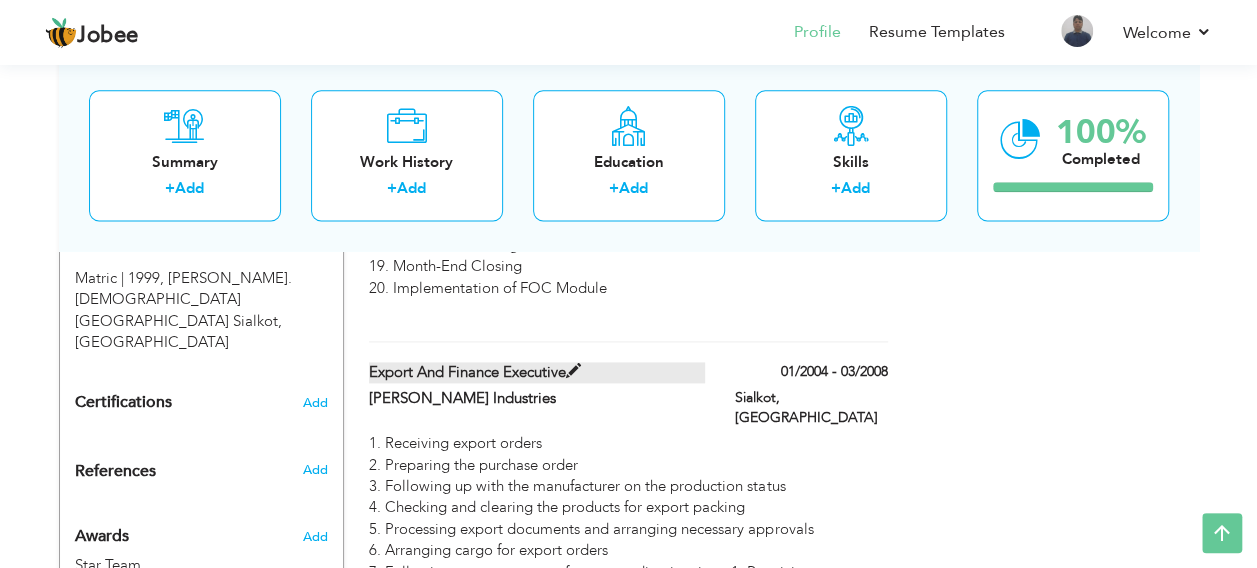 click on "Export and Finance Executive" at bounding box center [537, 372] 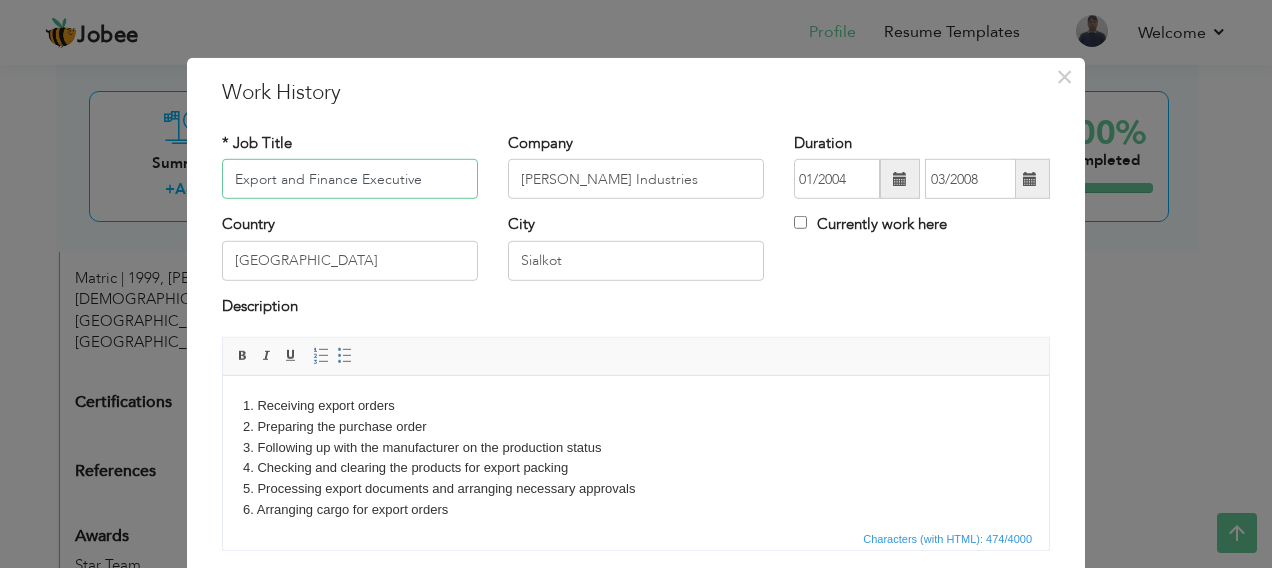 drag, startPoint x: 429, startPoint y: 180, endPoint x: 166, endPoint y: 168, distance: 263.27362 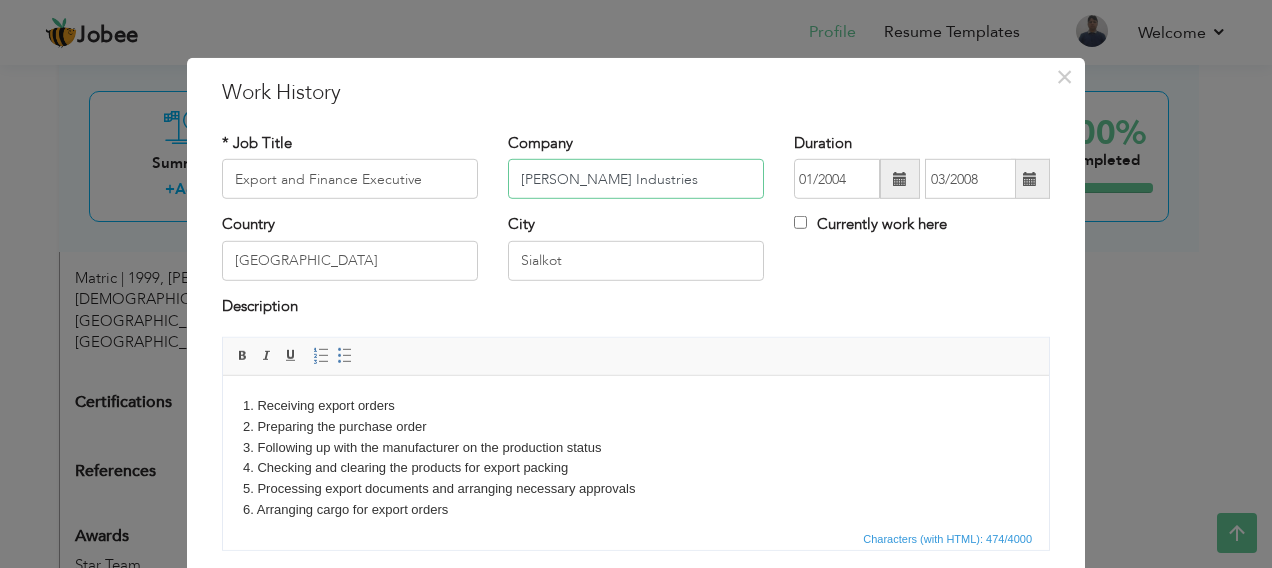 drag, startPoint x: 648, startPoint y: 174, endPoint x: 480, endPoint y: 177, distance: 168.02678 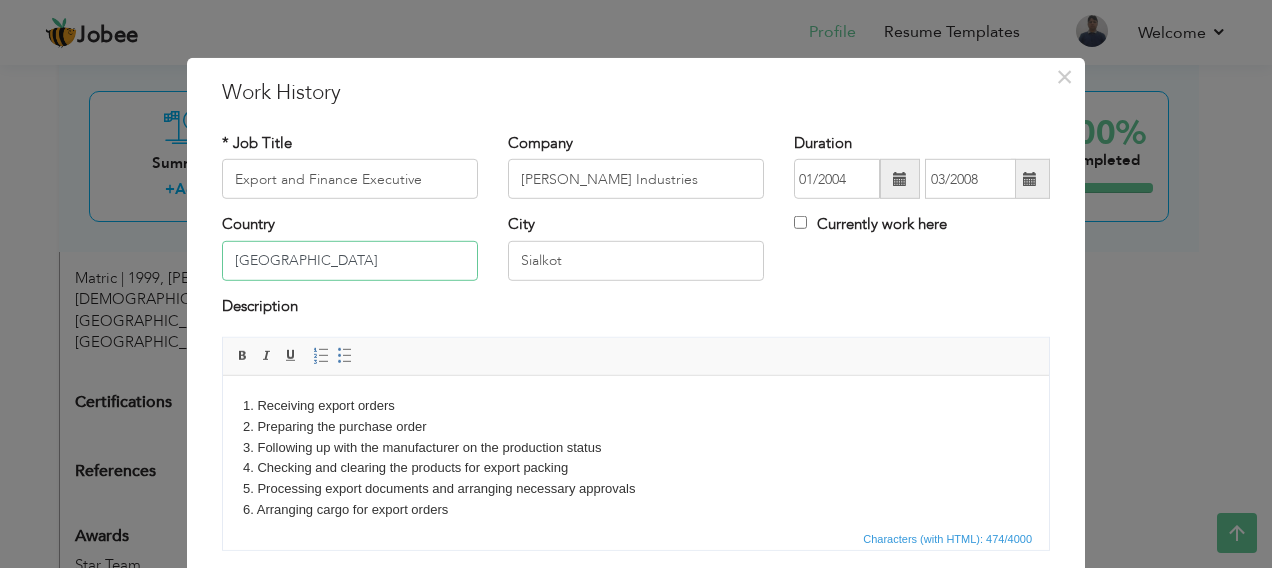 drag, startPoint x: 322, startPoint y: 269, endPoint x: 132, endPoint y: 262, distance: 190.1289 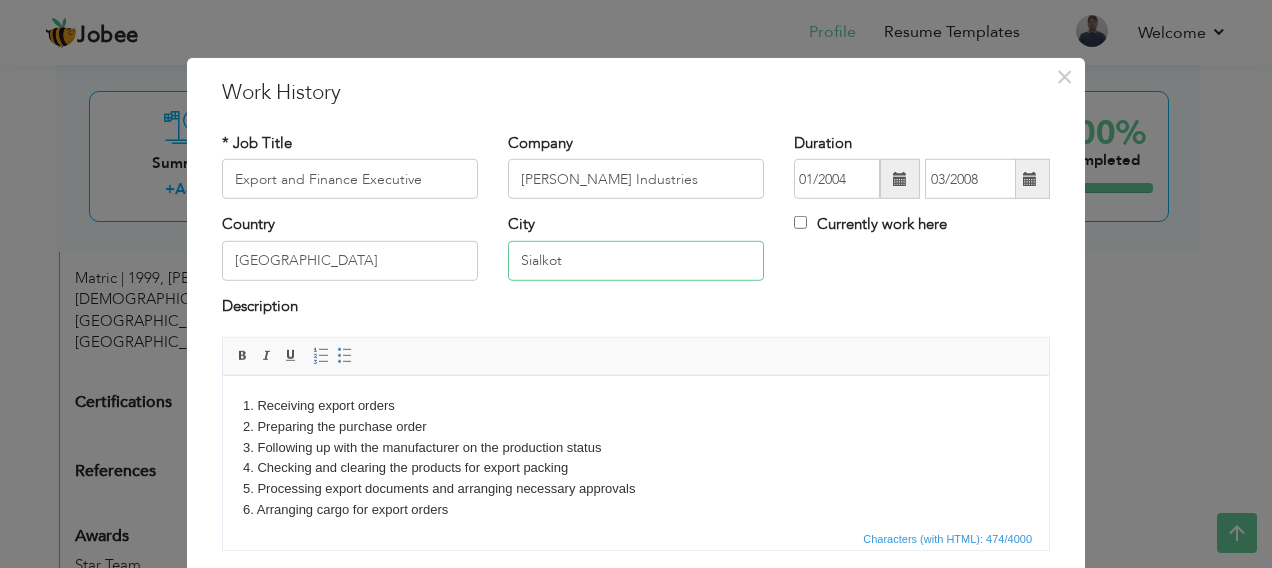drag, startPoint x: 588, startPoint y: 266, endPoint x: 495, endPoint y: 264, distance: 93.0215 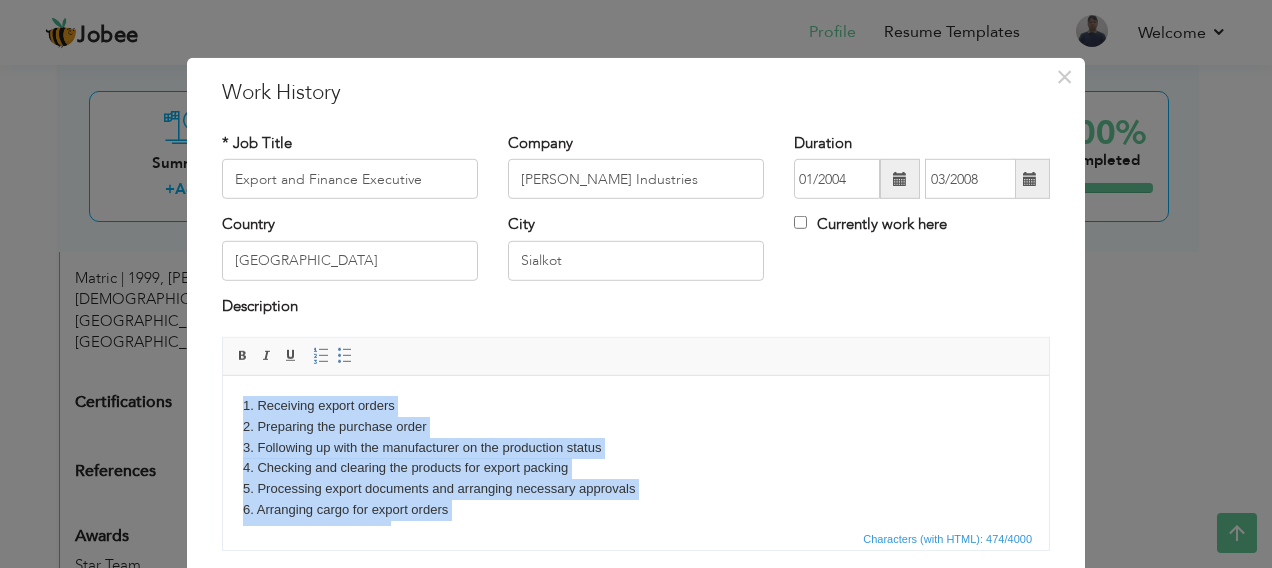 scroll, scrollTop: 98, scrollLeft: 0, axis: vertical 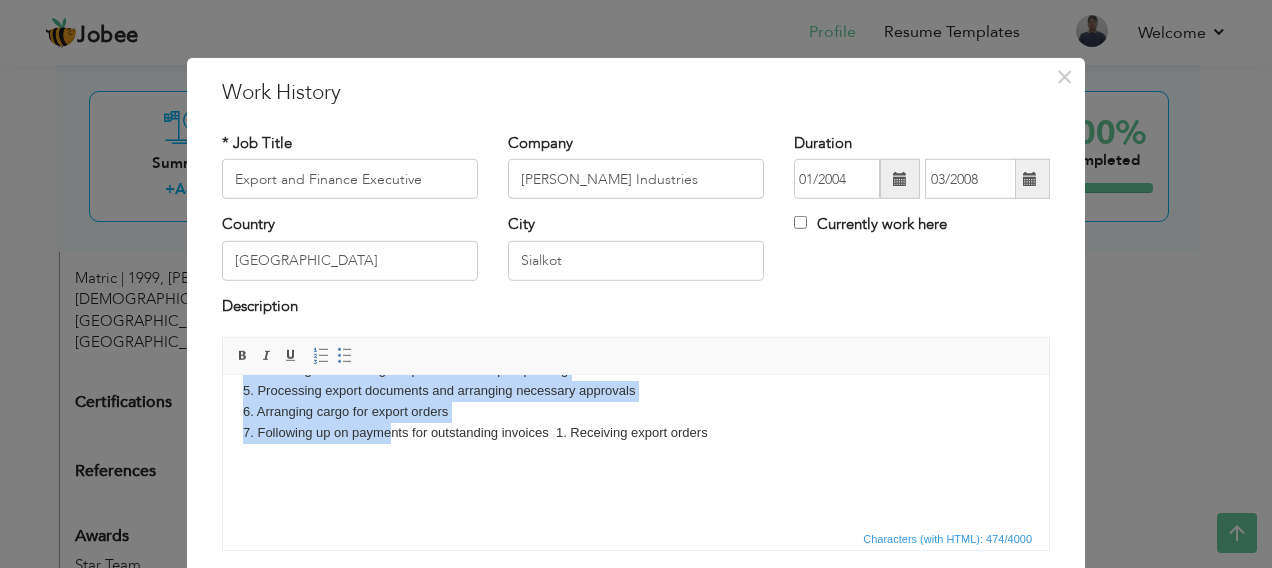 drag, startPoint x: 236, startPoint y: 404, endPoint x: 719, endPoint y: 439, distance: 484.26645 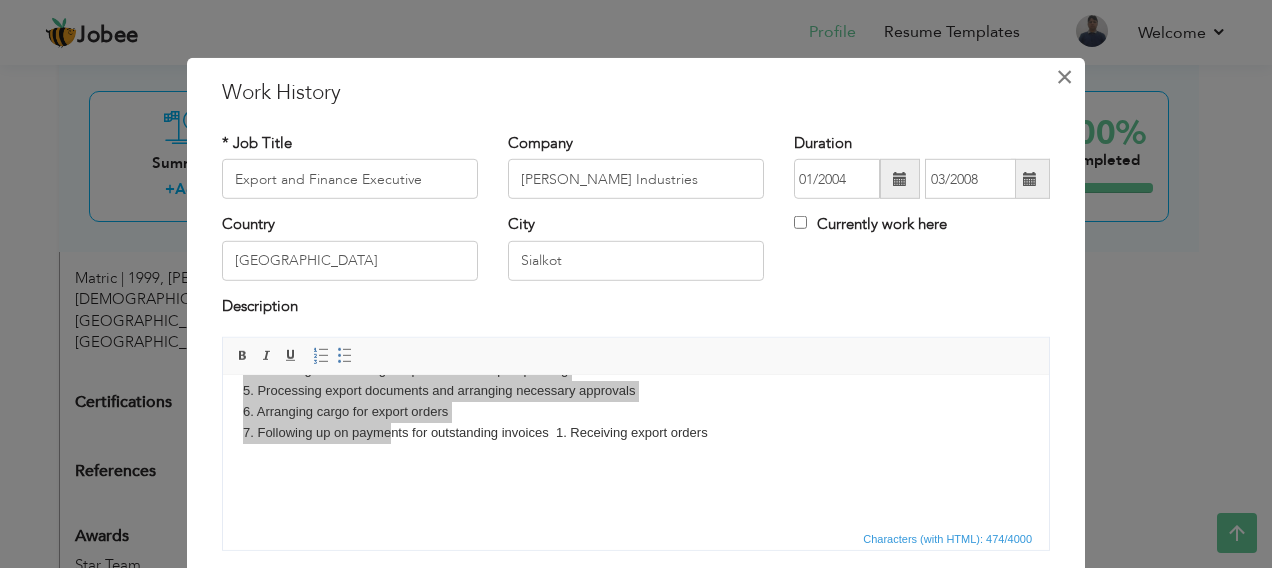 click on "×" at bounding box center (1064, 77) 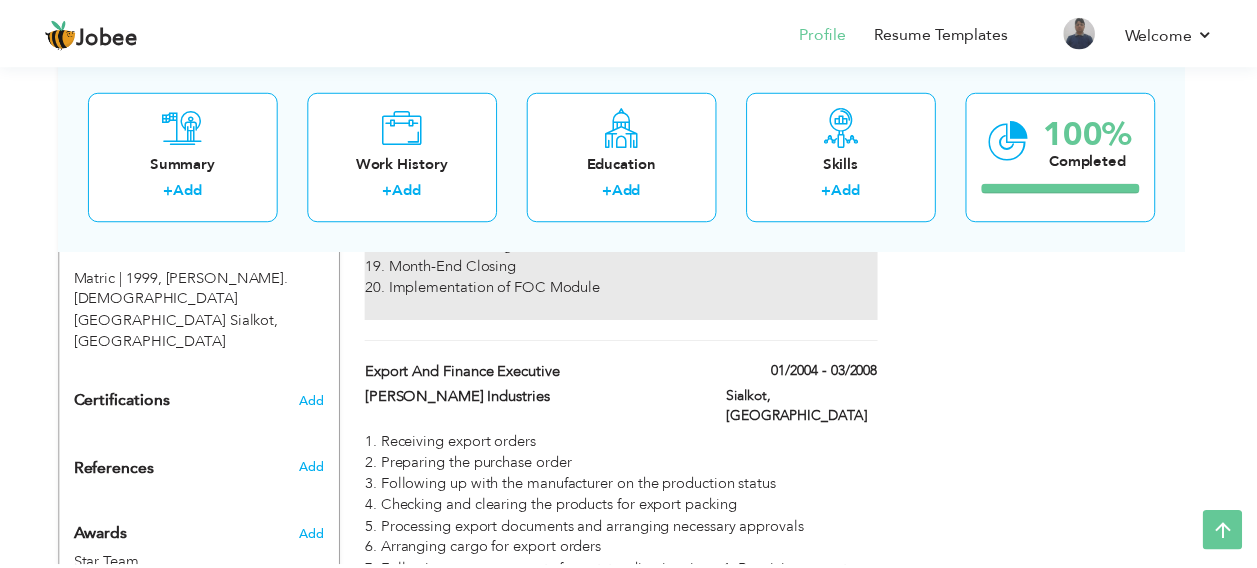 scroll, scrollTop: 0, scrollLeft: 0, axis: both 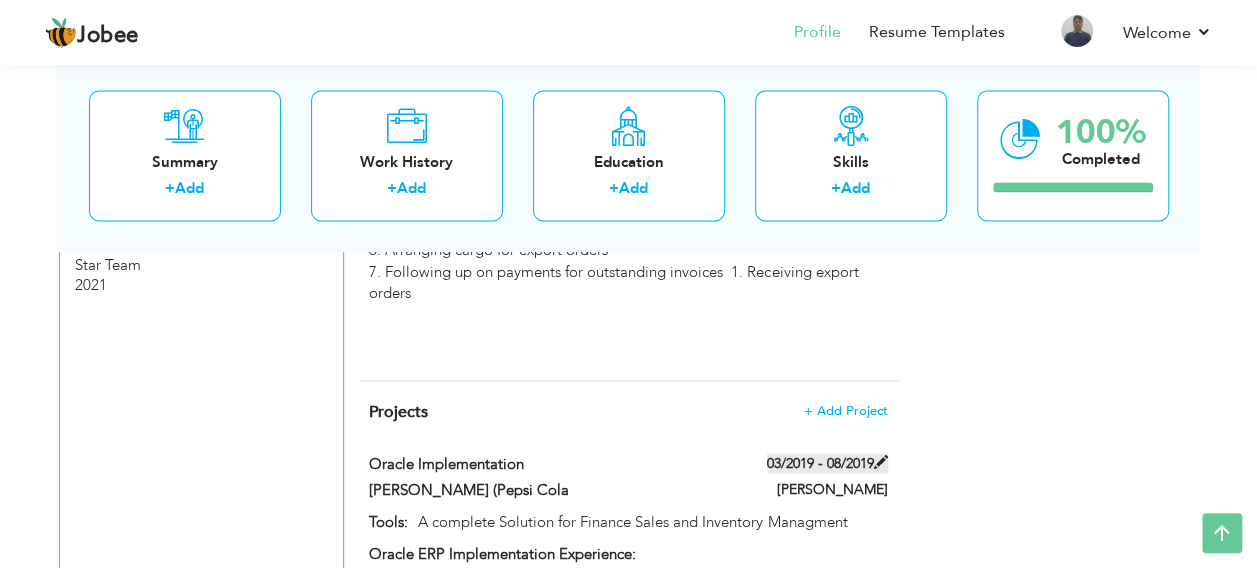 click on "03/2019 -  08/2019" at bounding box center (827, 463) 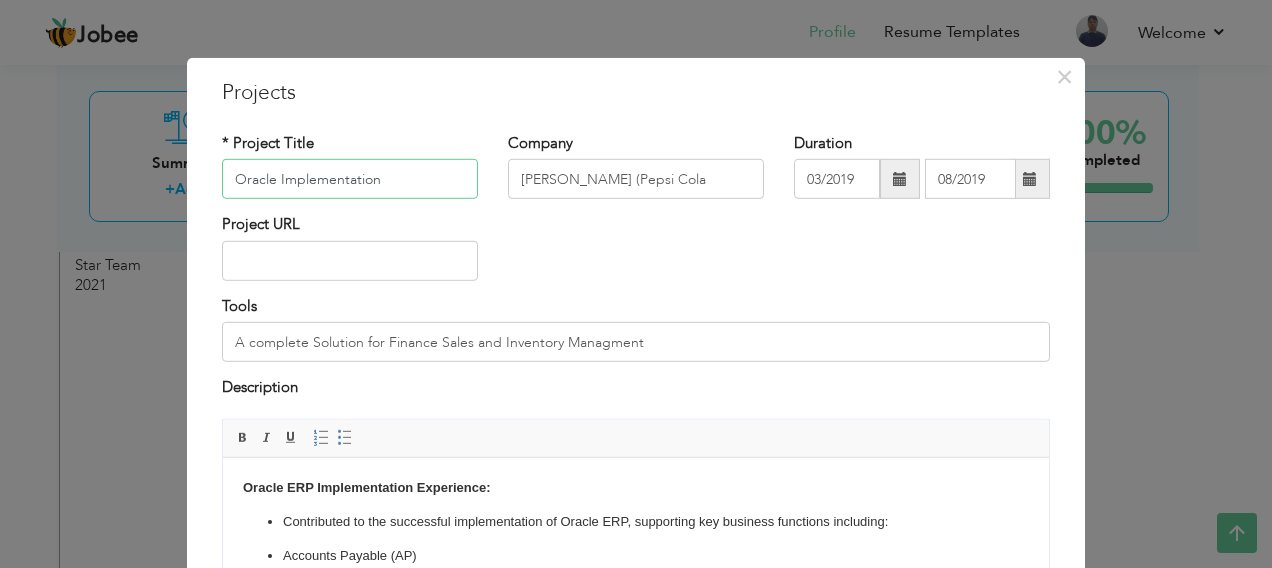 drag, startPoint x: 378, startPoint y: 177, endPoint x: 222, endPoint y: 168, distance: 156.2594 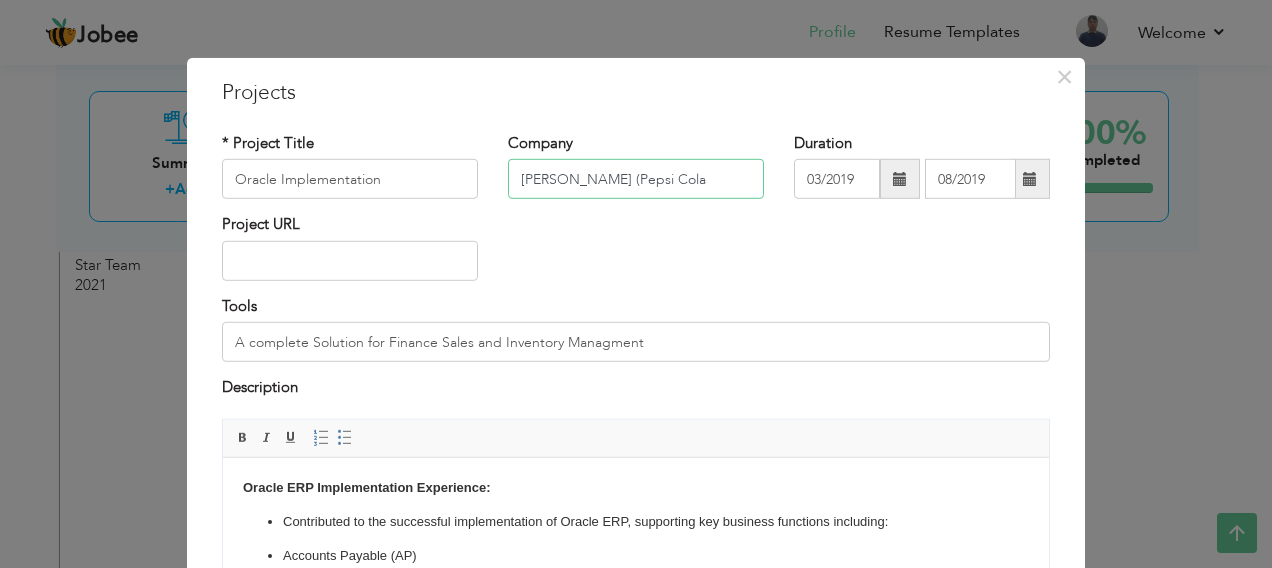 drag, startPoint x: 514, startPoint y: 176, endPoint x: 746, endPoint y: 182, distance: 232.07758 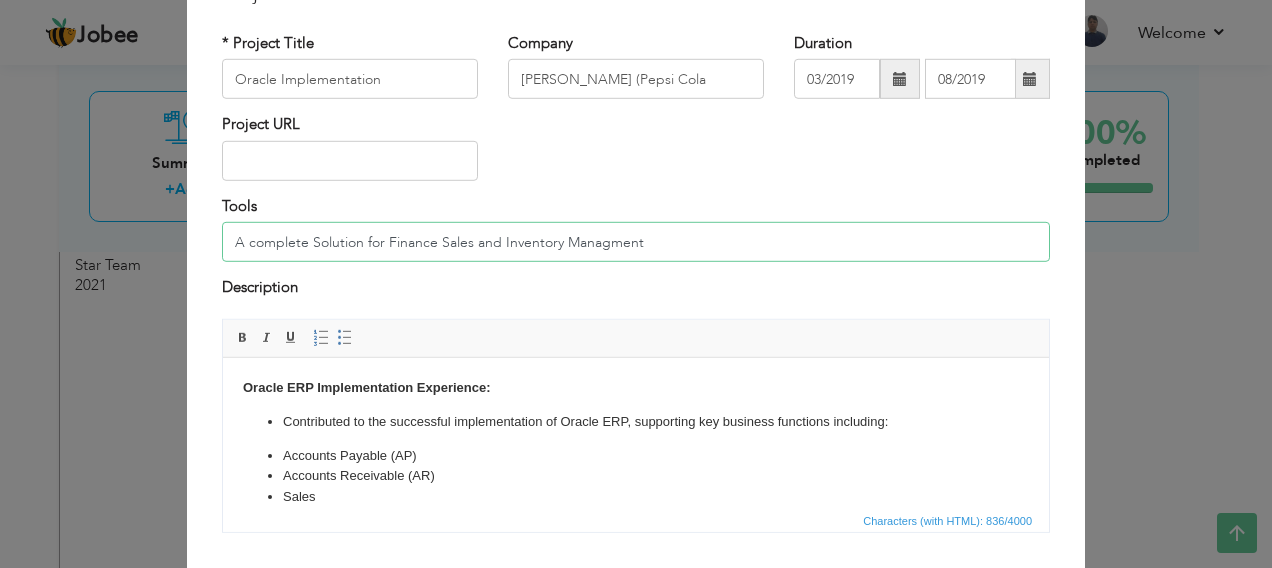 drag, startPoint x: 638, startPoint y: 237, endPoint x: 178, endPoint y: 226, distance: 460.1315 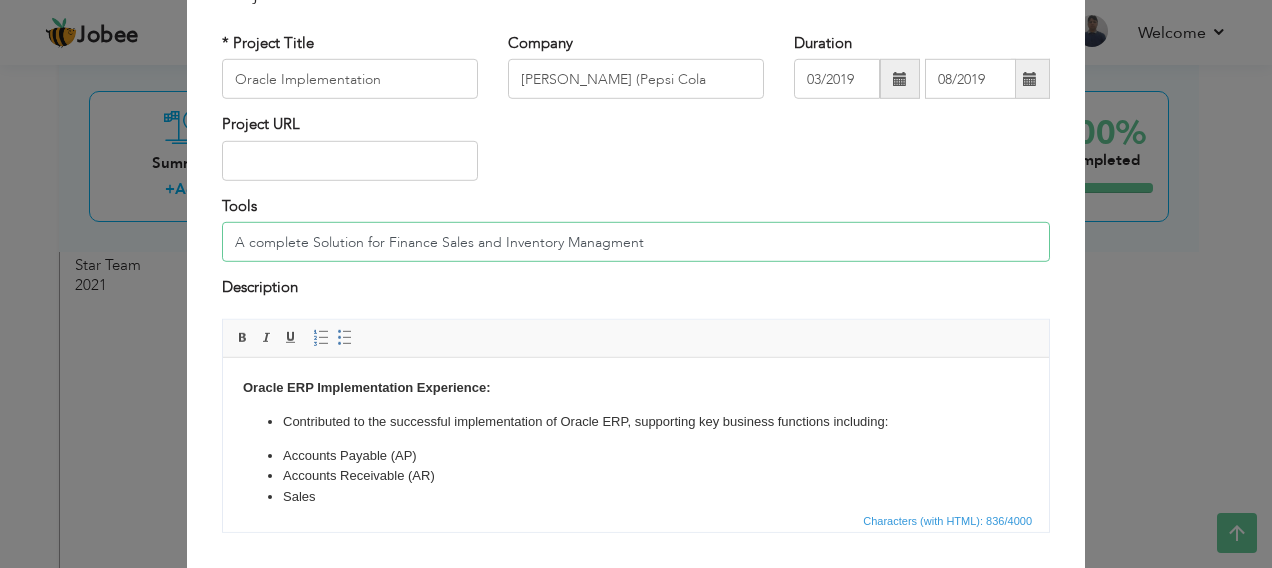 scroll, scrollTop: 200, scrollLeft: 0, axis: vertical 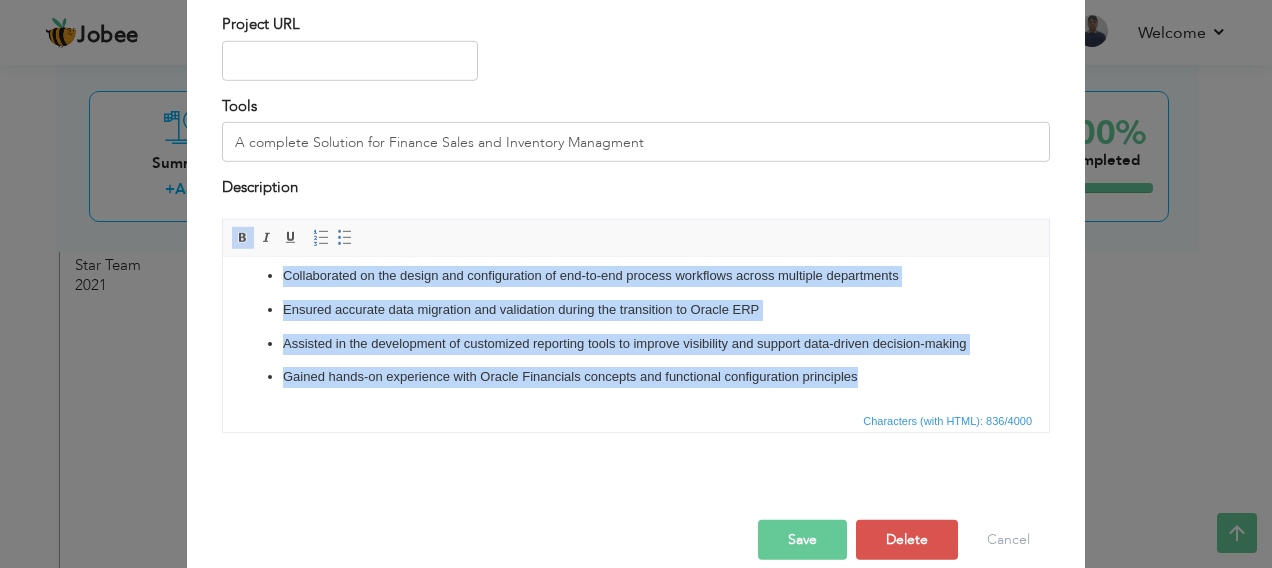 drag, startPoint x: 241, startPoint y: 286, endPoint x: 680, endPoint y: 371, distance: 447.15323 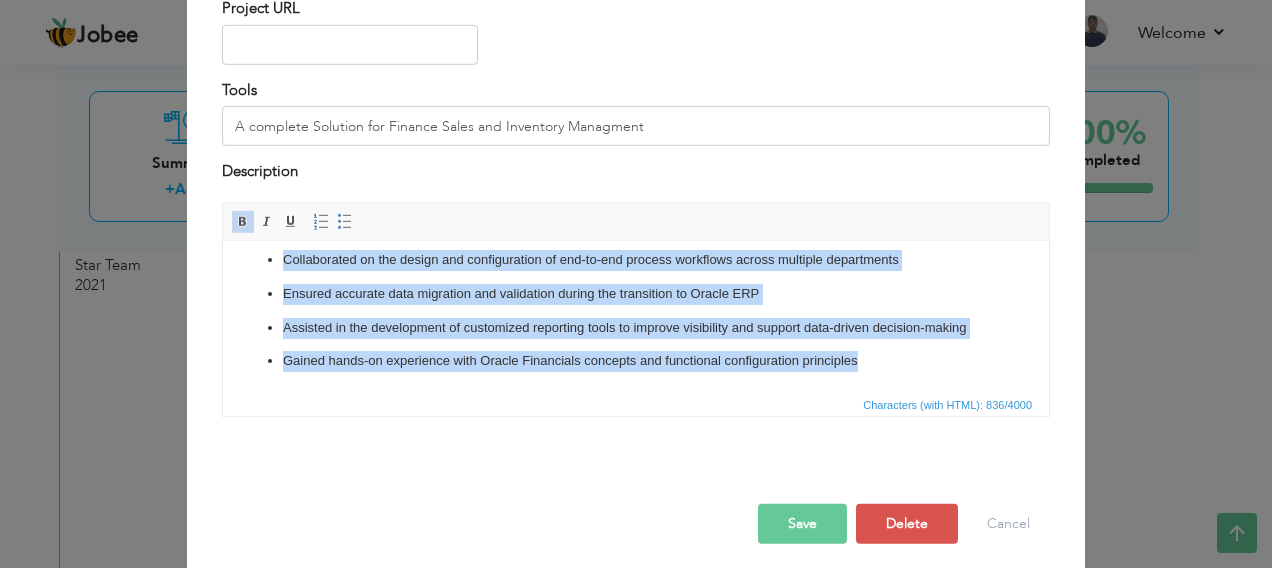 scroll, scrollTop: 225, scrollLeft: 0, axis: vertical 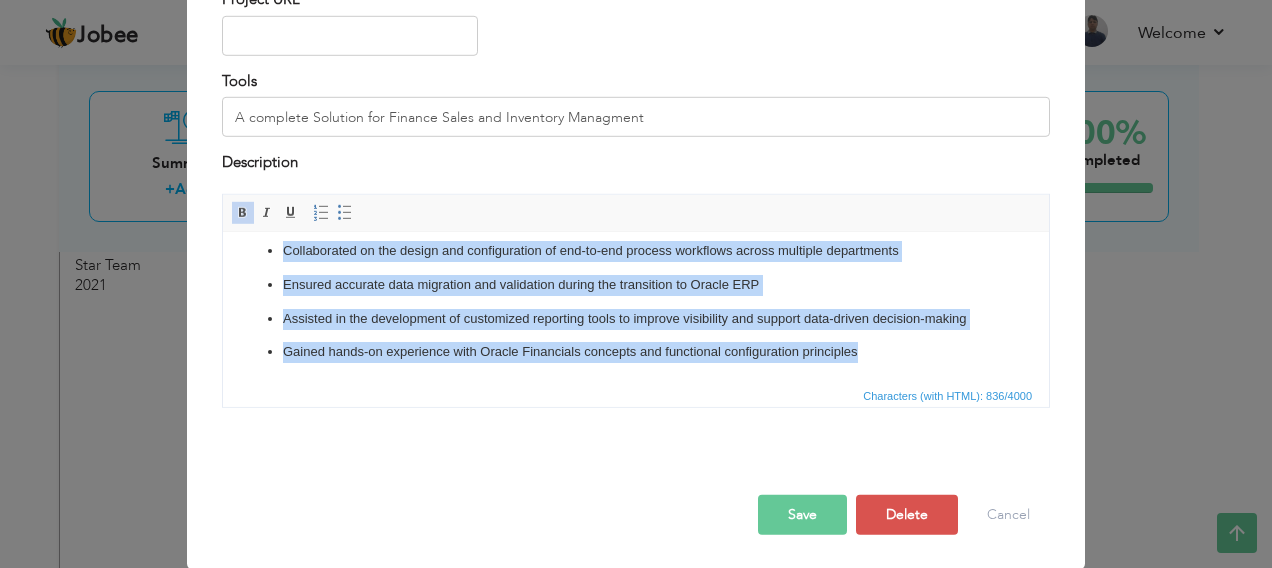 copy on "Oracle ERP Implementation Experience: Contributed to the successful implementation of Oracle ERP, supporting key business functions including: Accounts Payable (AP) Accounts Receivable (AR) Sales Trade Marketing Costing Fixed Assets General Ledger Inventory Collaborated on the design and configuration of end-to-end process workflows across multiple departments Ensured accurate data migration and validation during the transition to Oracle ERP Assisted in the development of customized reporting tools to improve visibility and support data-driven decision-making Gained hands-on experience with Oracle Financials concepts and functional configuration principles" 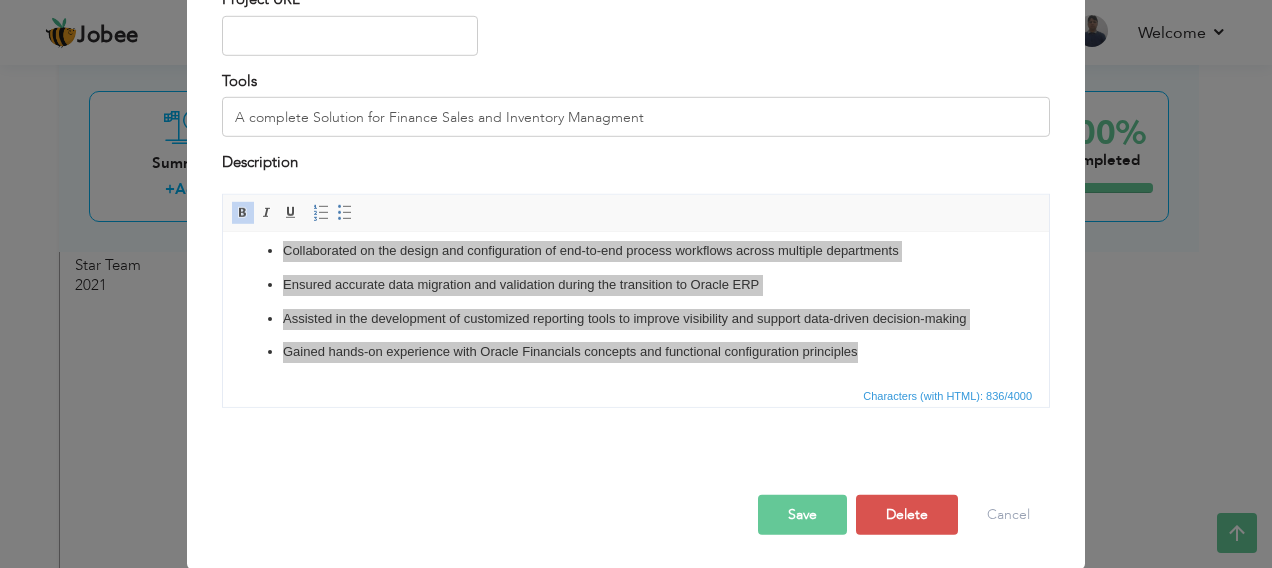click on "Save" at bounding box center [802, 514] 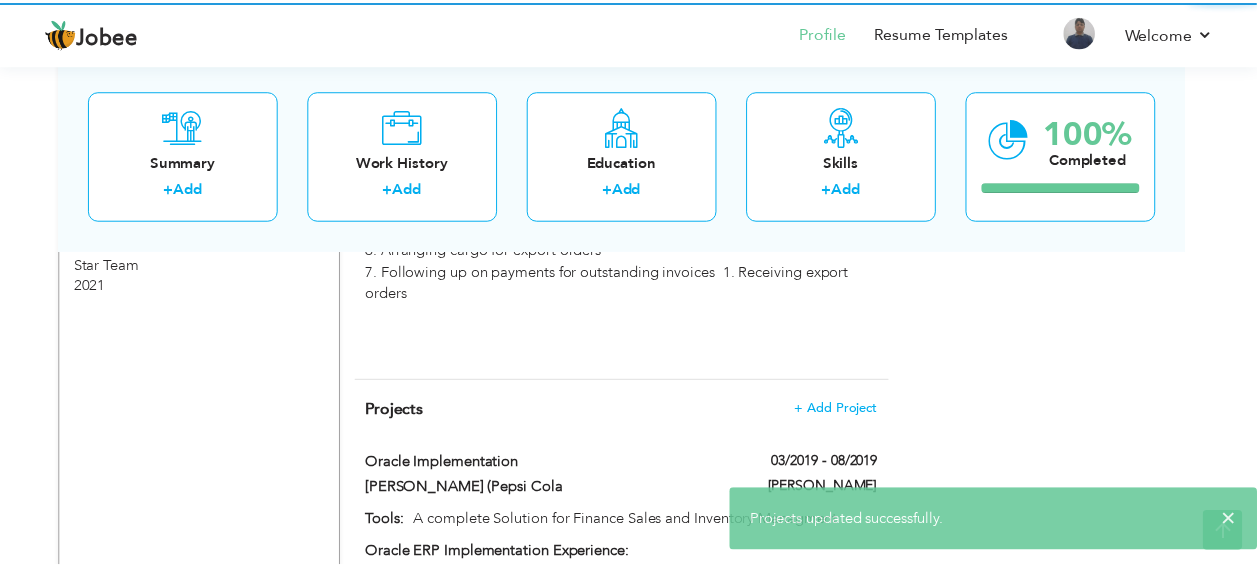 scroll, scrollTop: 0, scrollLeft: 0, axis: both 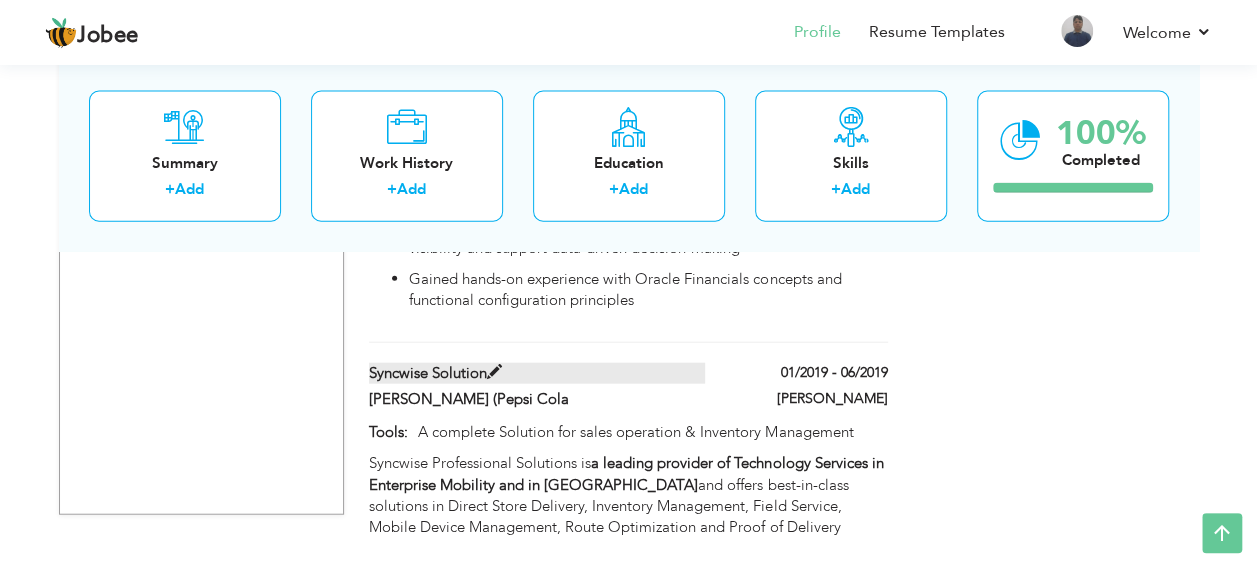 click on "Syncwise Solution" at bounding box center [537, 373] 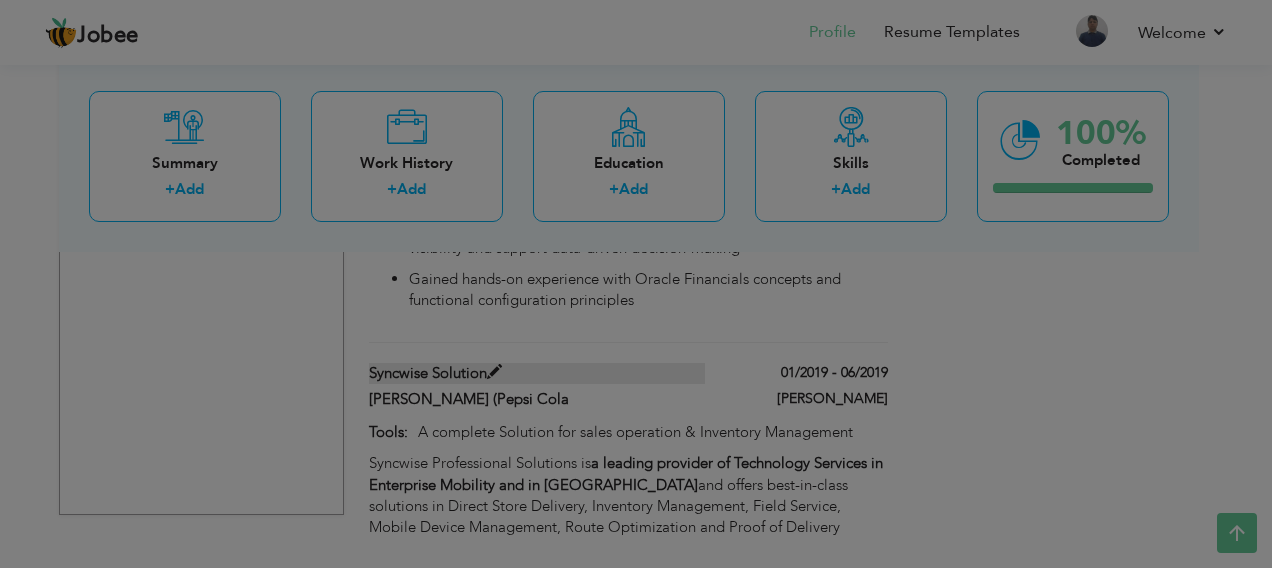 scroll, scrollTop: 0, scrollLeft: 0, axis: both 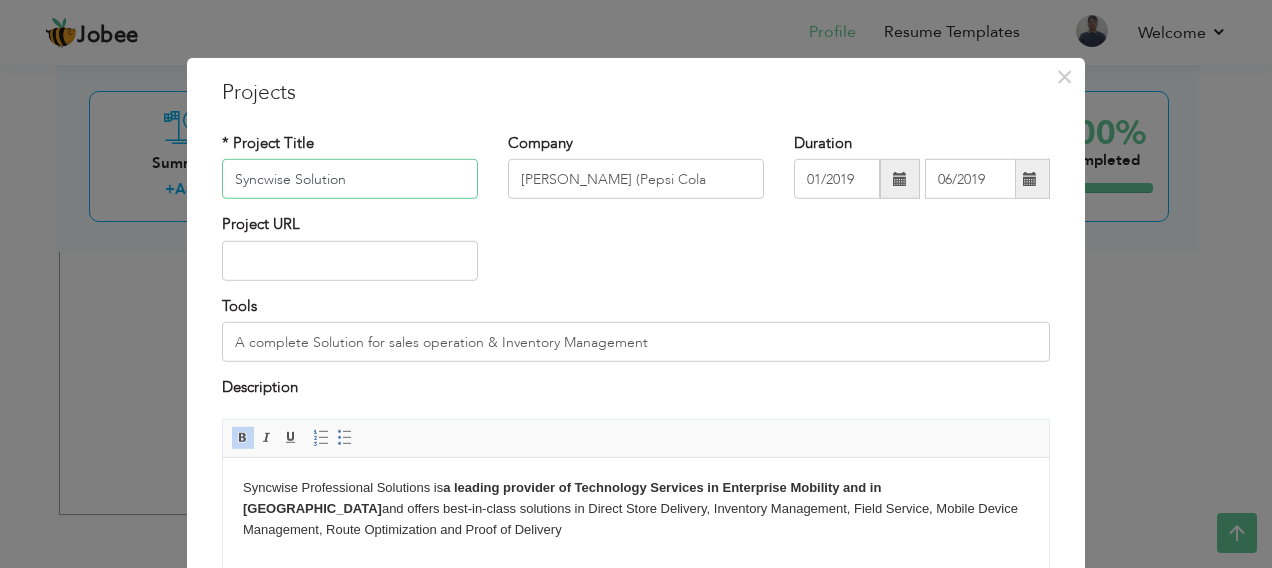 drag, startPoint x: 250, startPoint y: 177, endPoint x: 412, endPoint y: 170, distance: 162.15117 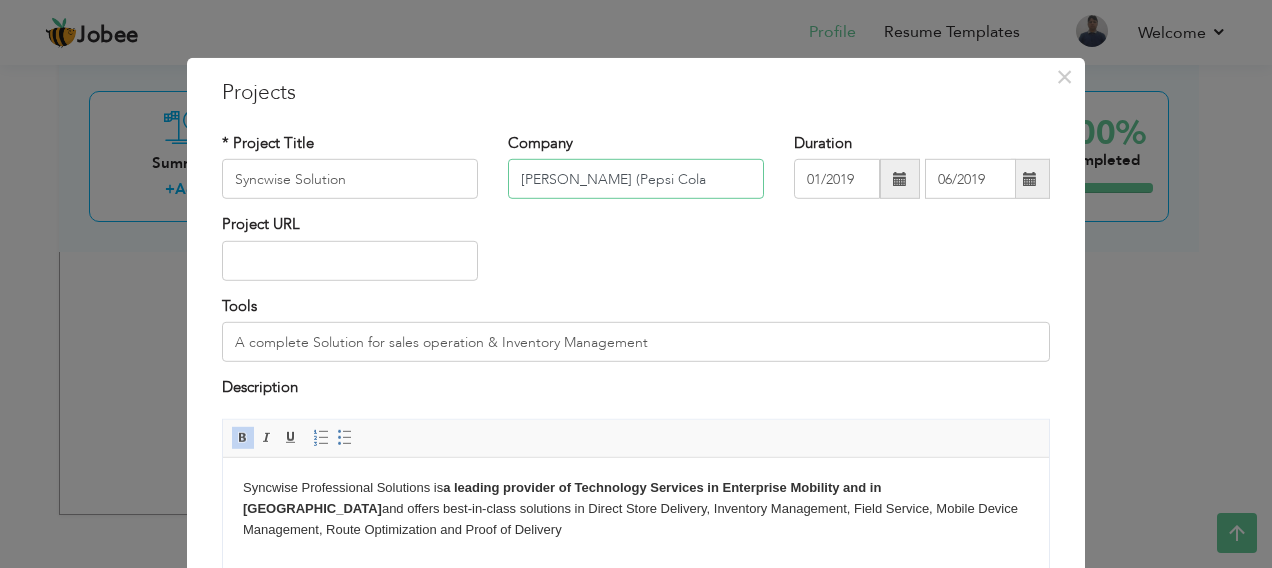 drag, startPoint x: 509, startPoint y: 175, endPoint x: 726, endPoint y: 177, distance: 217.00922 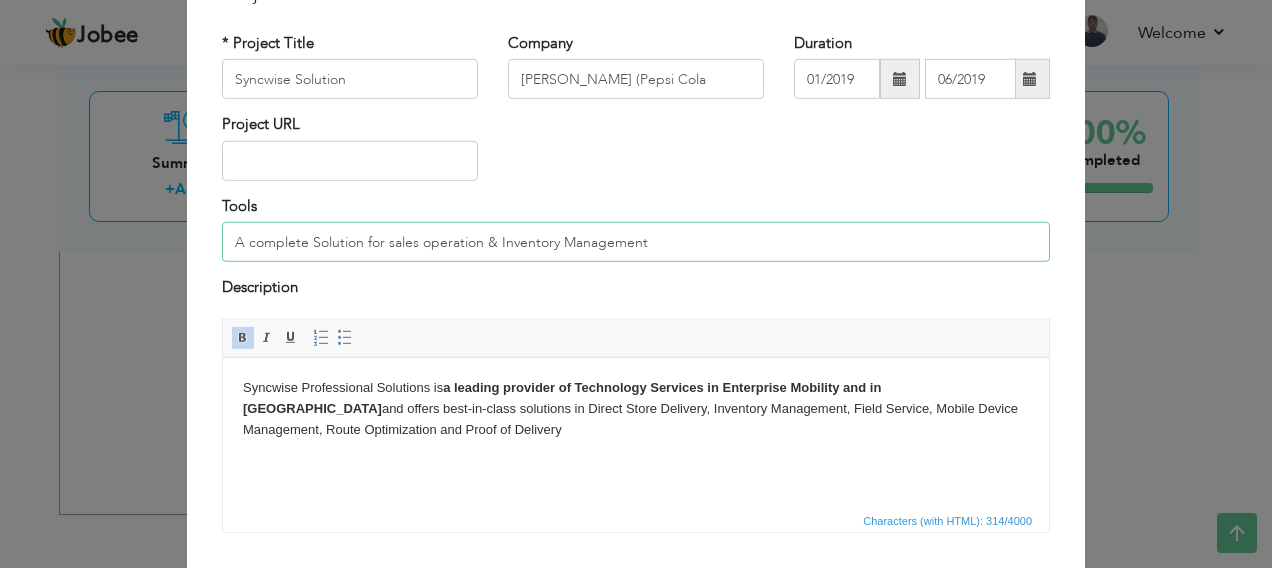 drag, startPoint x: 641, startPoint y: 240, endPoint x: 208, endPoint y: 244, distance: 433.01846 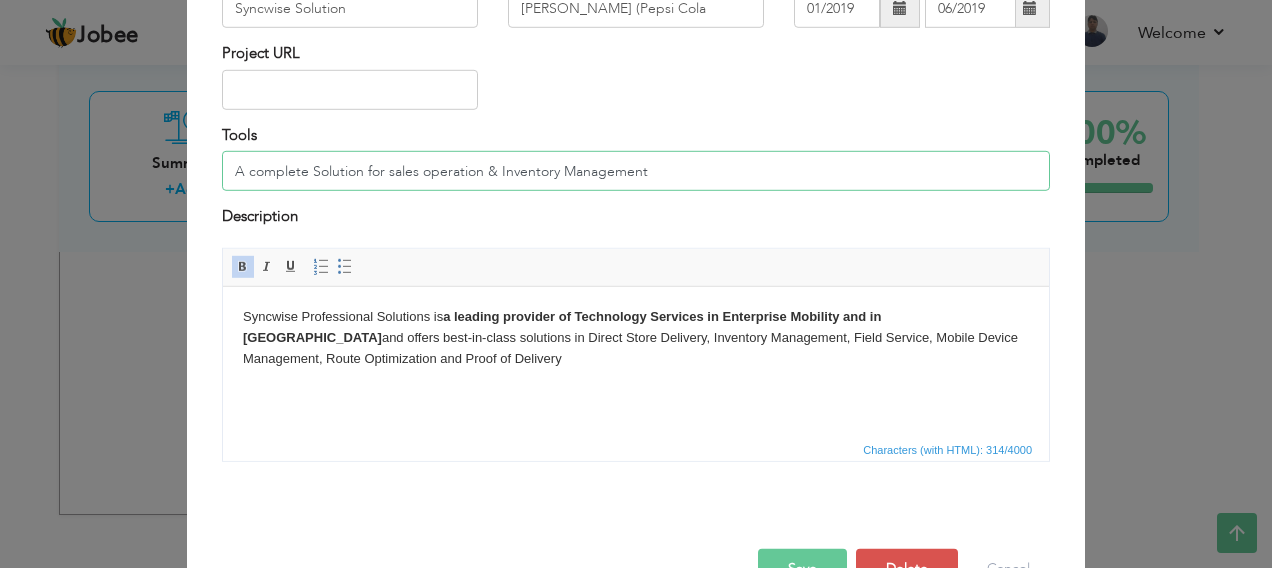 scroll, scrollTop: 200, scrollLeft: 0, axis: vertical 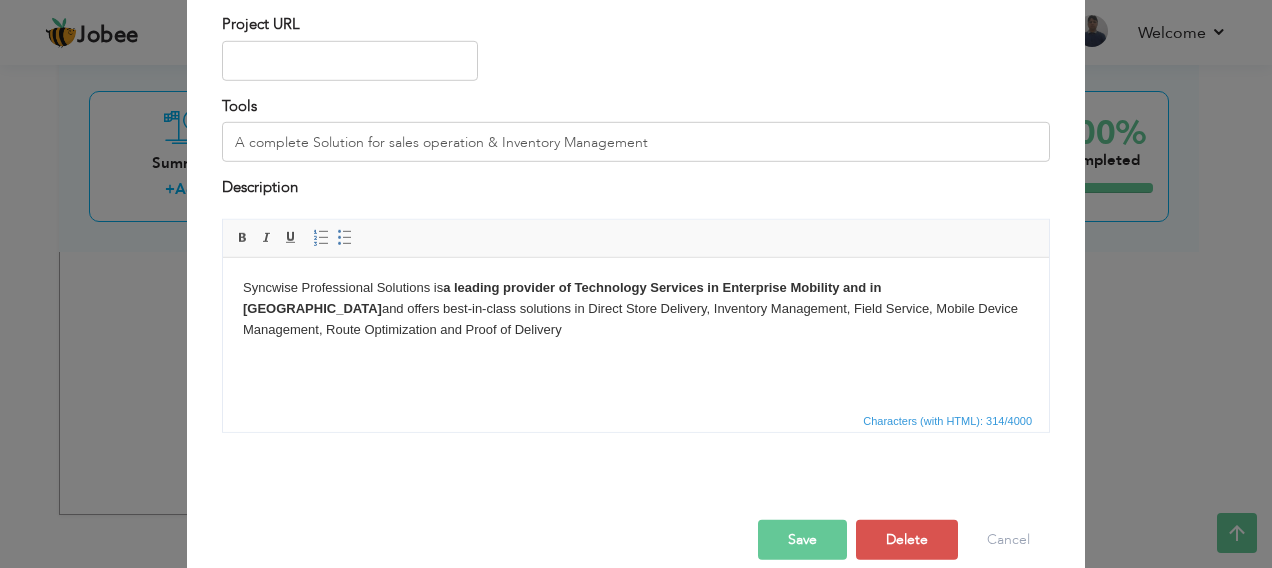 drag, startPoint x: 235, startPoint y: 283, endPoint x: 973, endPoint y: 323, distance: 739.0832 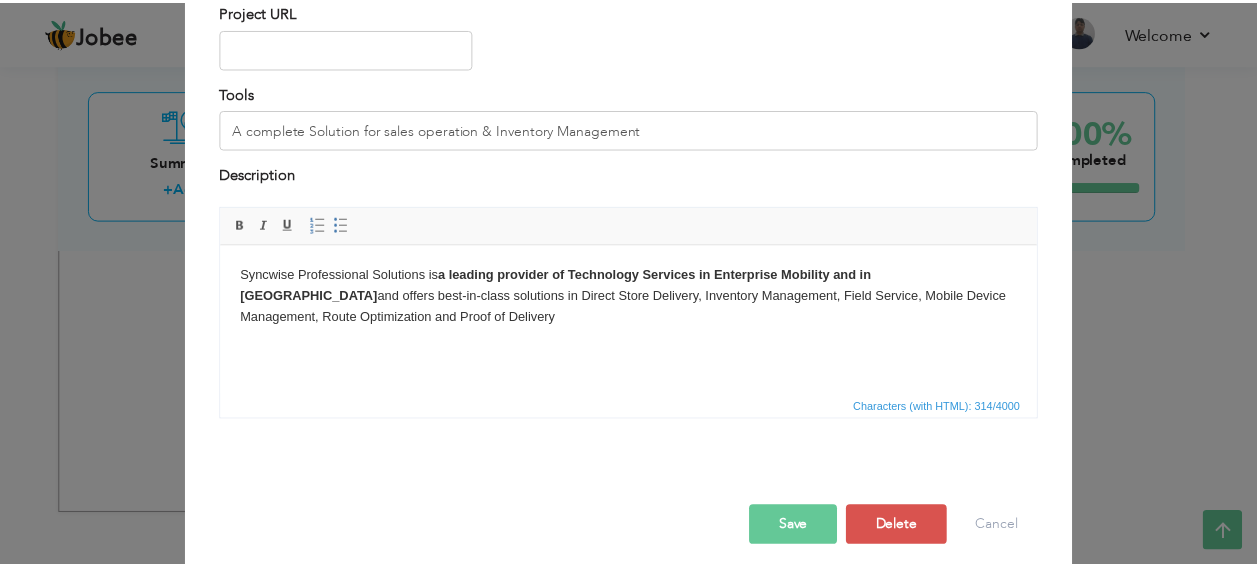 scroll, scrollTop: 225, scrollLeft: 0, axis: vertical 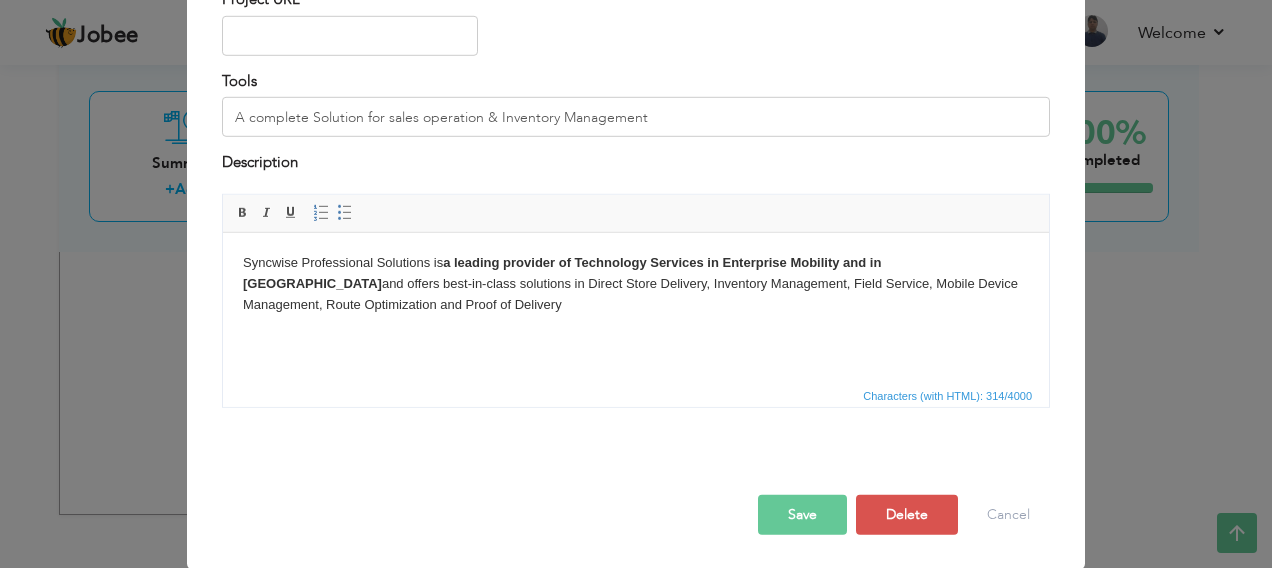 click on "Save" at bounding box center [802, 514] 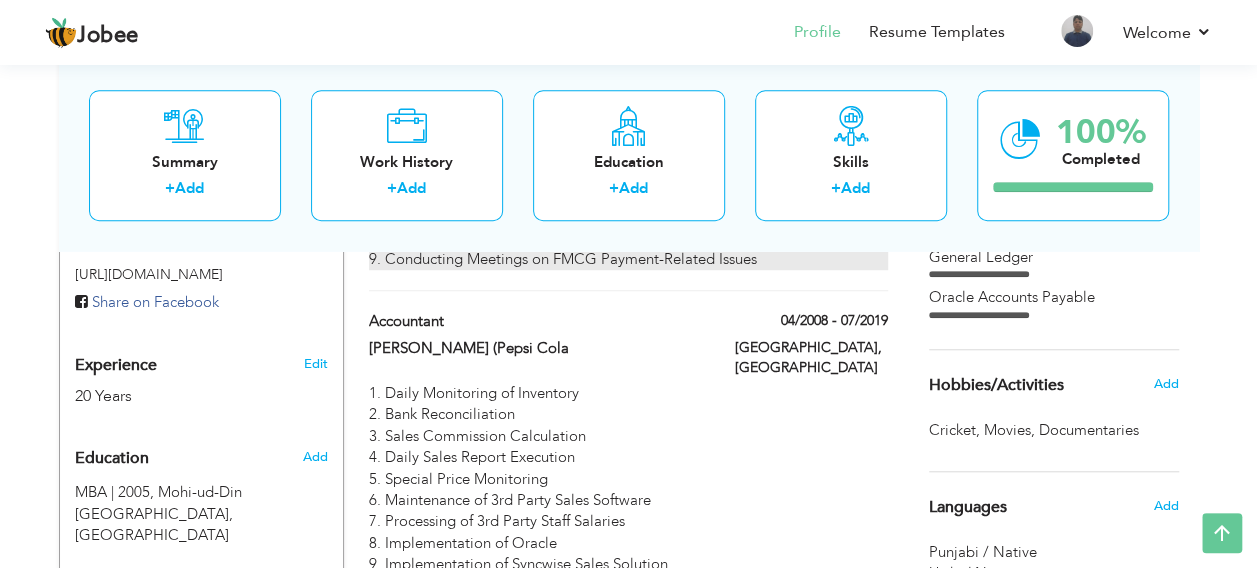 scroll, scrollTop: 788, scrollLeft: 0, axis: vertical 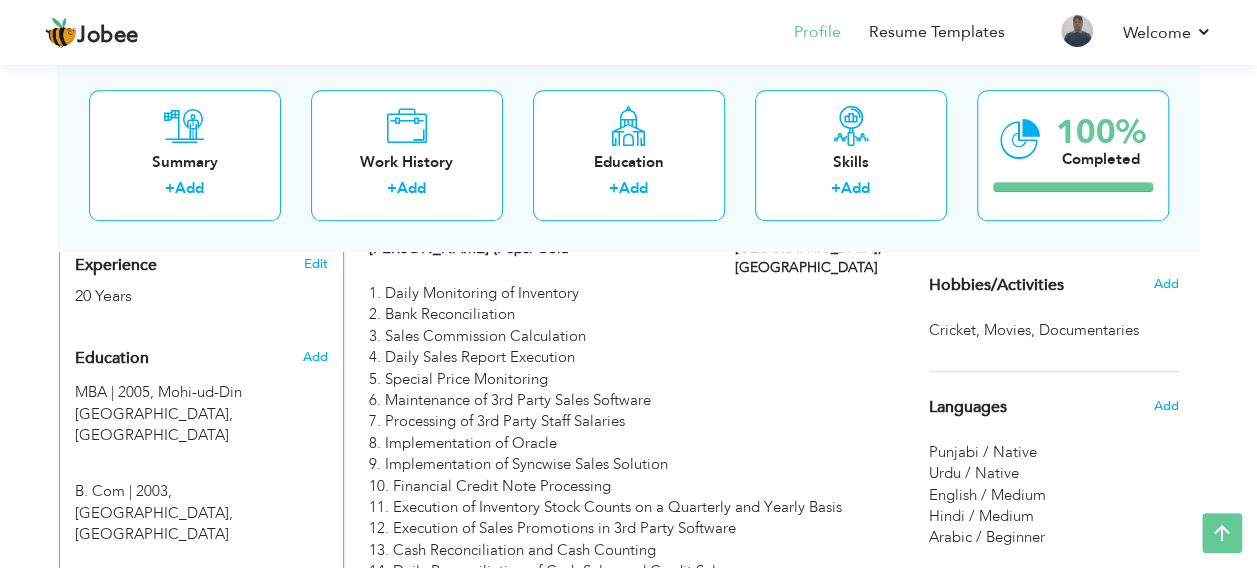click on "Education" at bounding box center (112, 359) 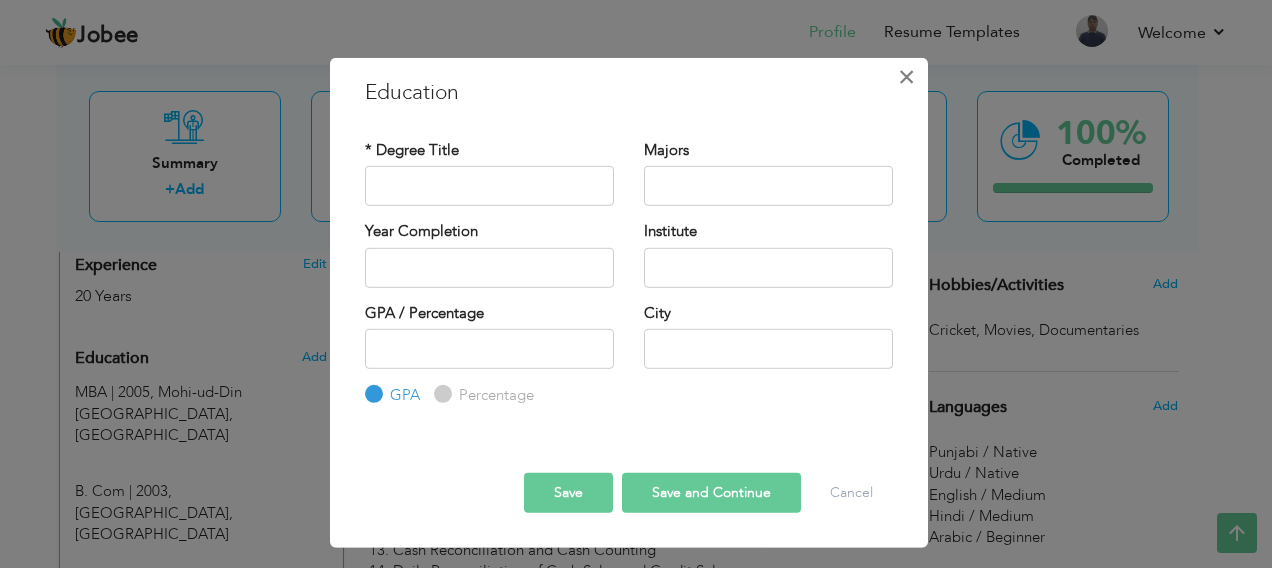 click on "×" at bounding box center (906, 77) 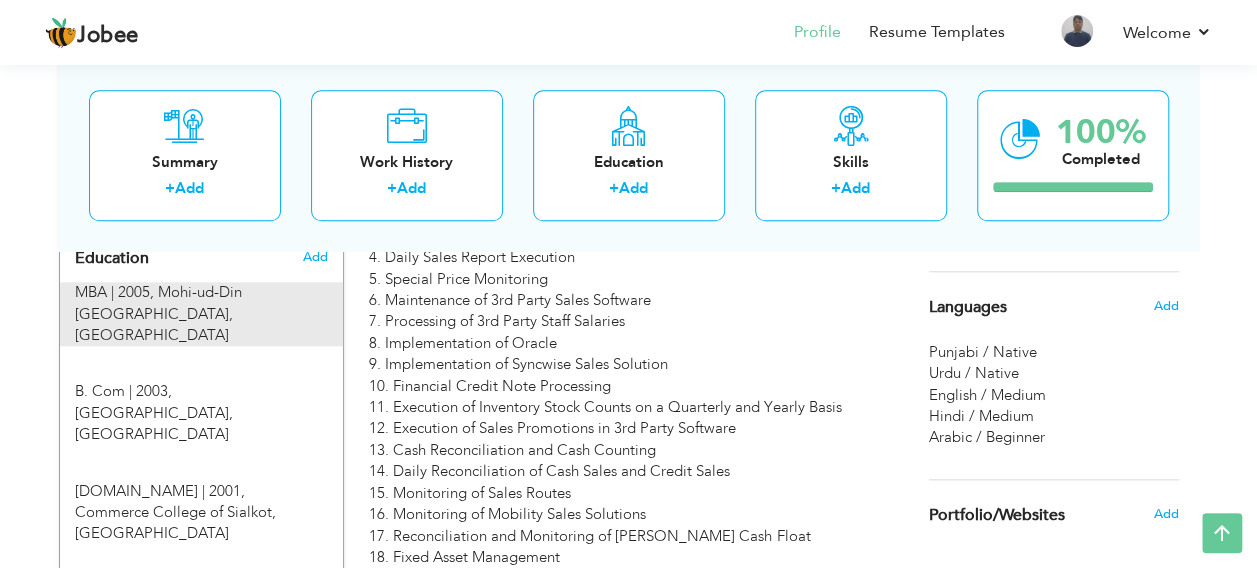 scroll, scrollTop: 788, scrollLeft: 0, axis: vertical 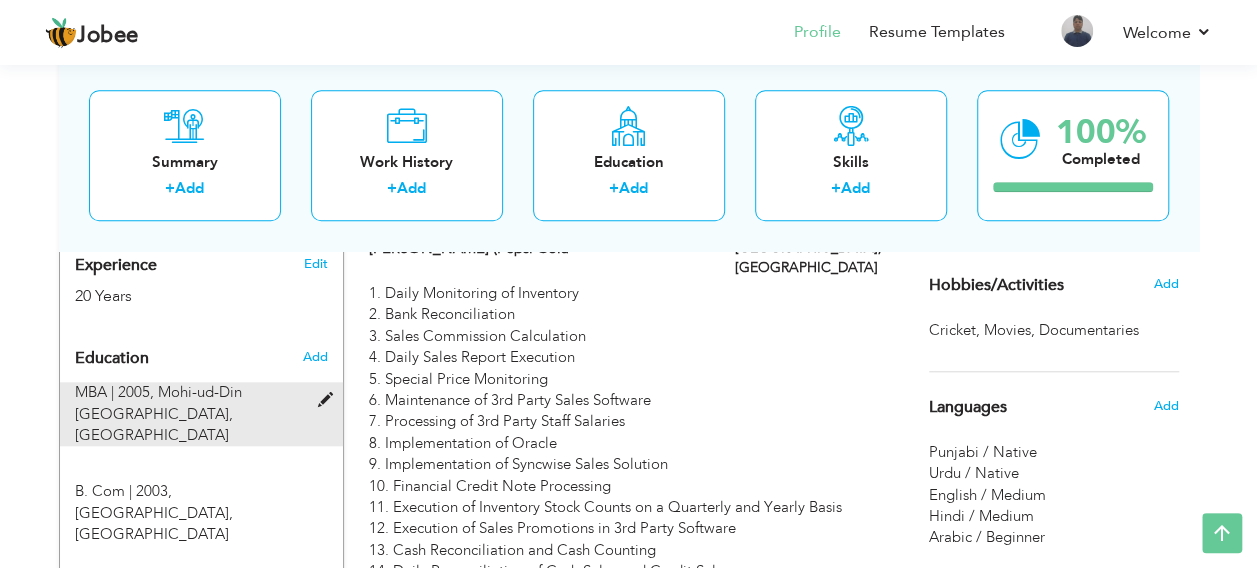 click at bounding box center (329, 400) 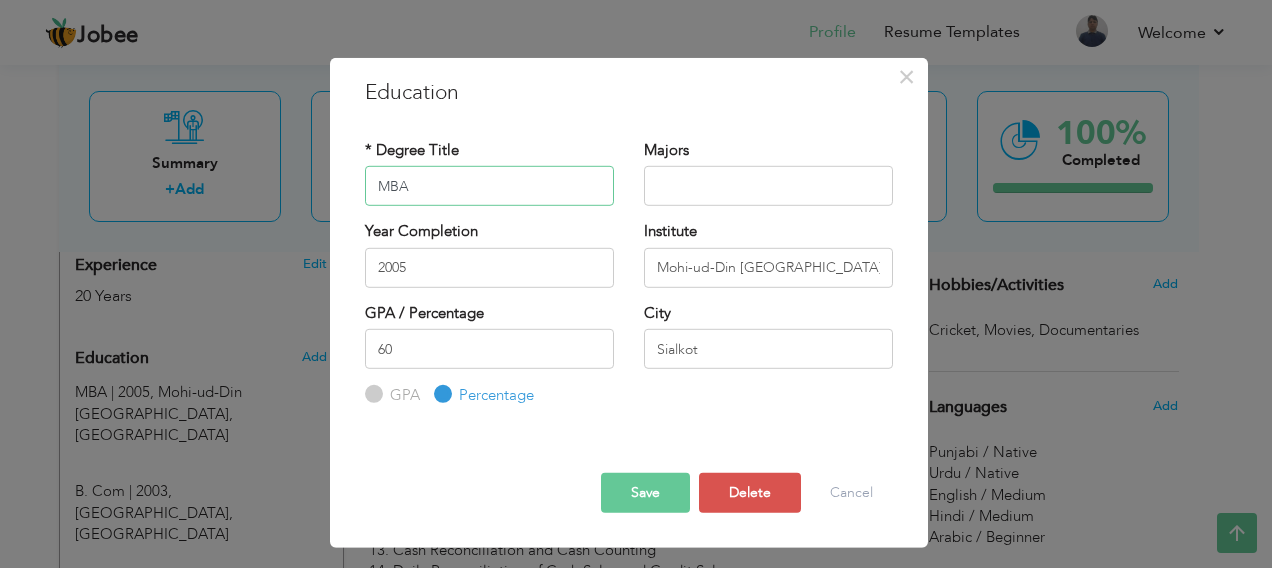 drag, startPoint x: 412, startPoint y: 182, endPoint x: 354, endPoint y: 180, distance: 58.034473 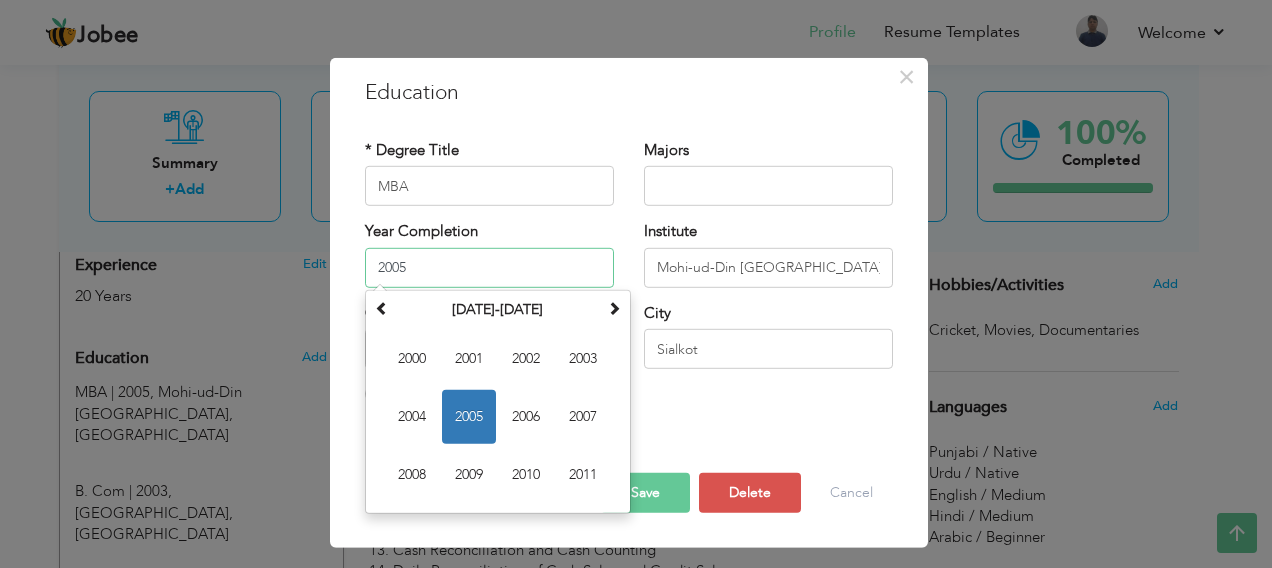 drag, startPoint x: 415, startPoint y: 268, endPoint x: 342, endPoint y: 268, distance: 73 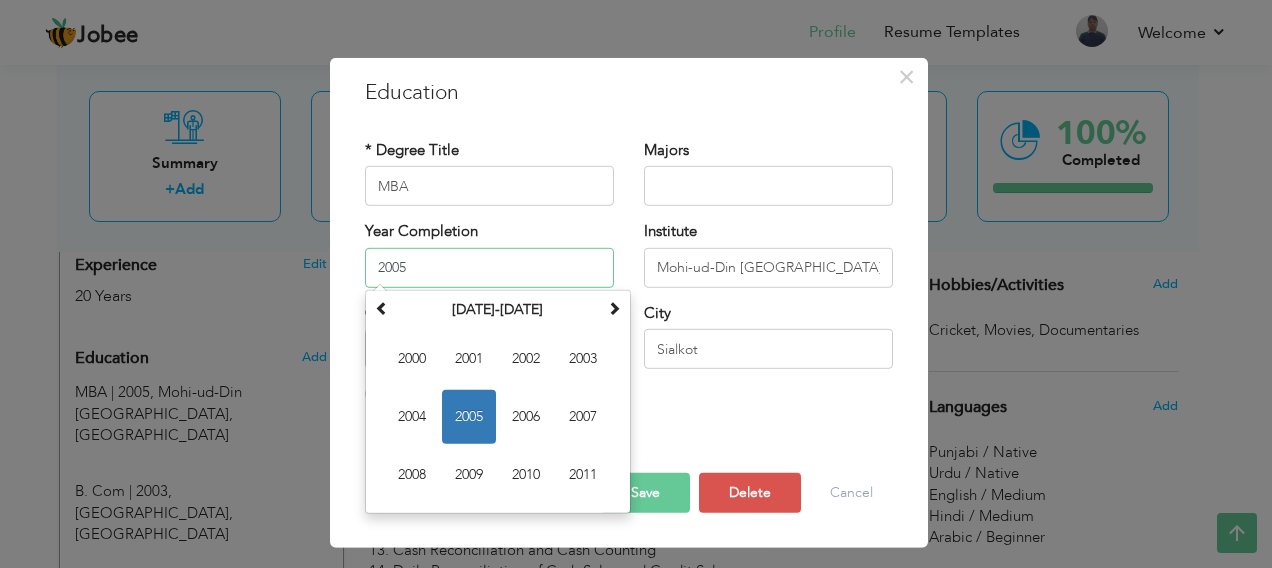 click on "×
Education
* Degree Title
MBA
Majors
2005" at bounding box center [629, 303] 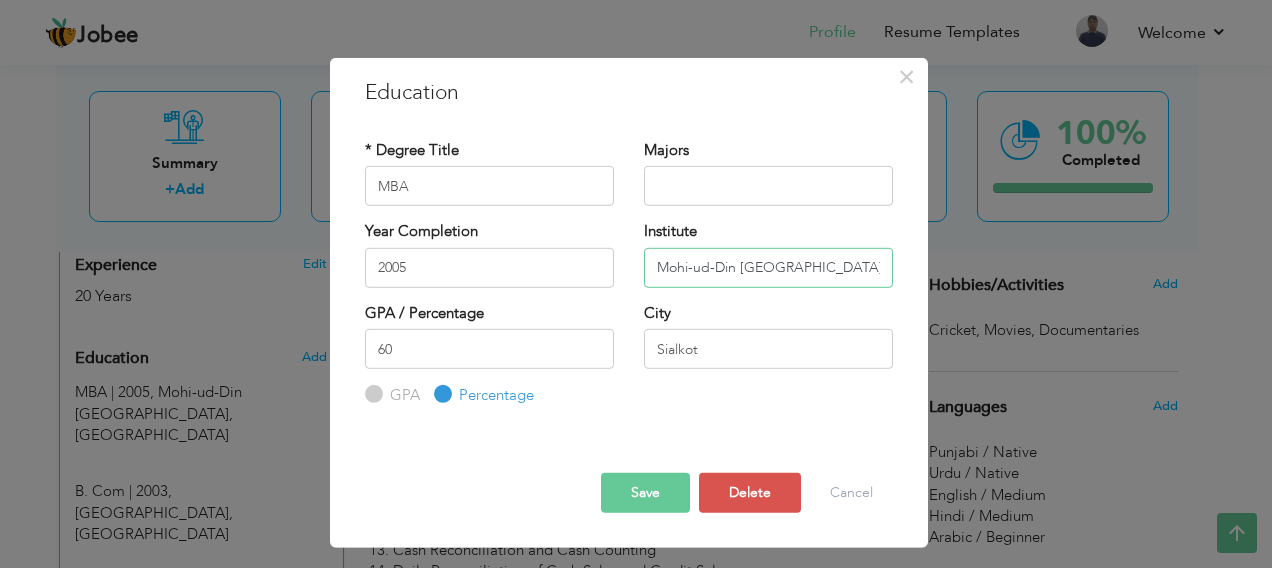 drag, startPoint x: 658, startPoint y: 266, endPoint x: 846, endPoint y: 264, distance: 188.01064 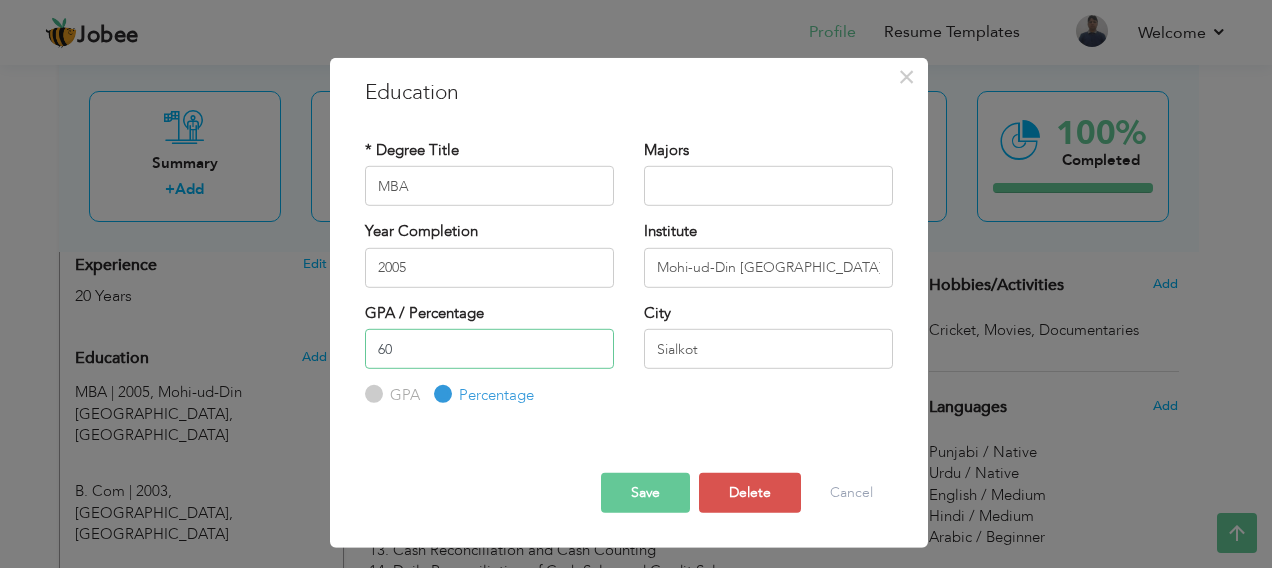 drag, startPoint x: 390, startPoint y: 348, endPoint x: 367, endPoint y: 348, distance: 23 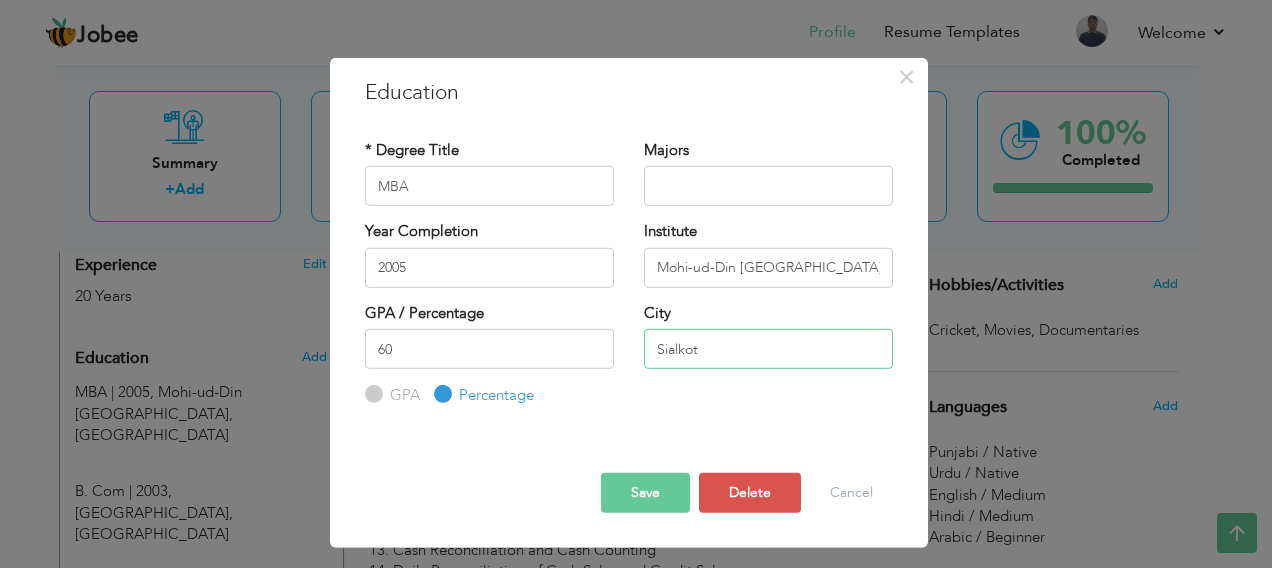 drag, startPoint x: 700, startPoint y: 347, endPoint x: 617, endPoint y: 346, distance: 83.00603 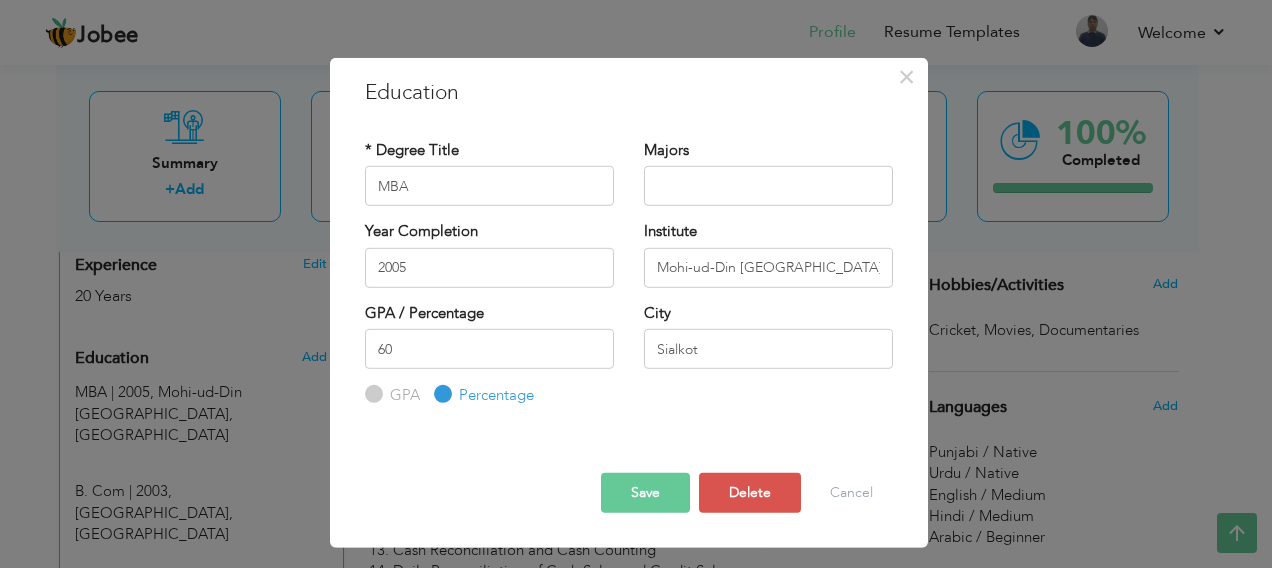 click on "Save" at bounding box center (645, 492) 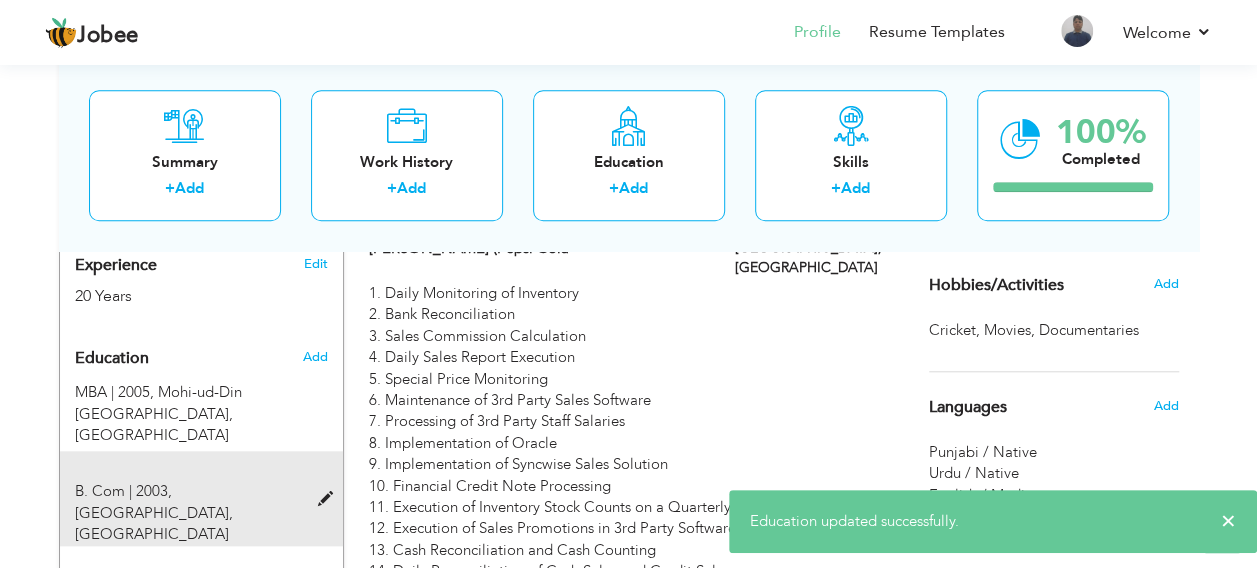 click at bounding box center [329, 499] 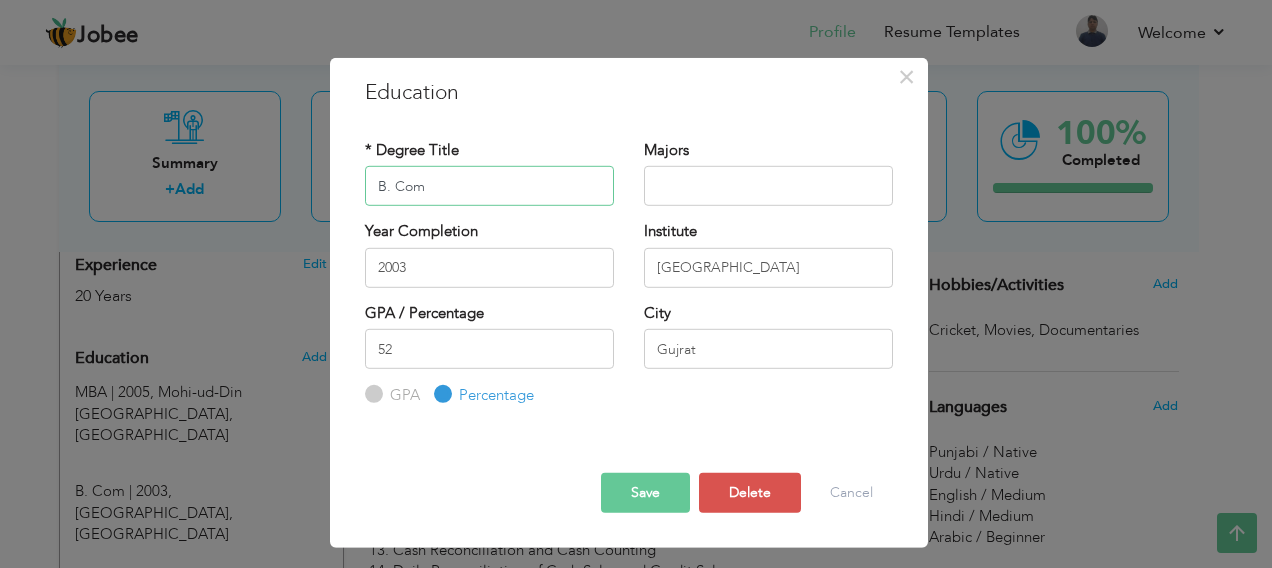 drag, startPoint x: 430, startPoint y: 178, endPoint x: 353, endPoint y: 177, distance: 77.00649 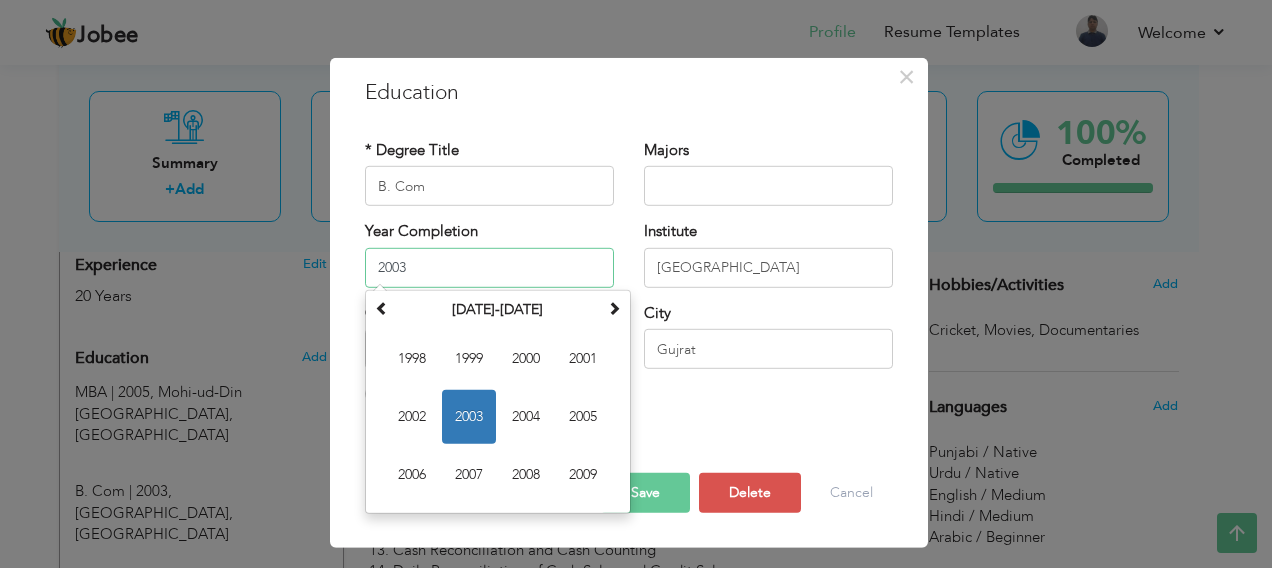drag, startPoint x: 422, startPoint y: 270, endPoint x: 347, endPoint y: 268, distance: 75.026665 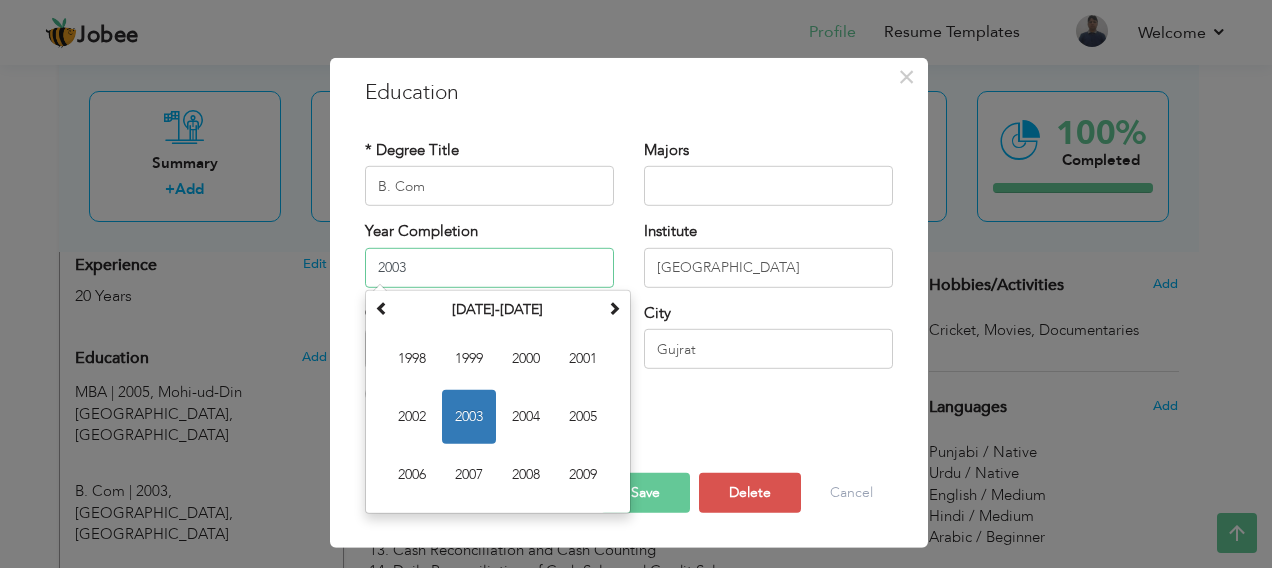 click on "×
Education
* Degree Title
B. Com
Majors
Su" at bounding box center [629, 303] 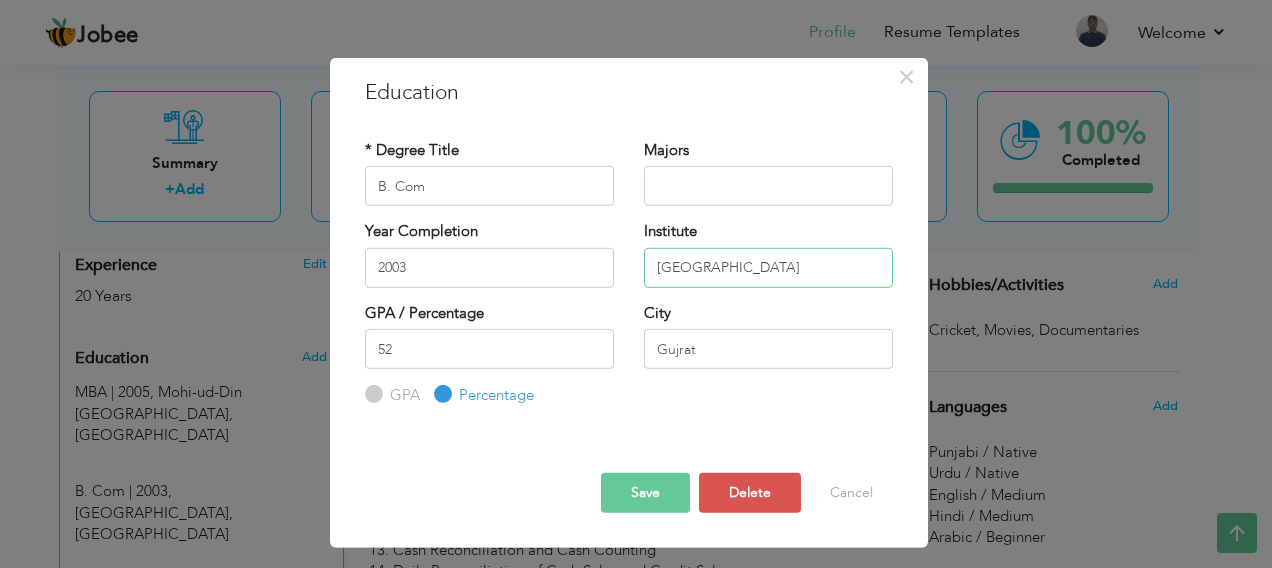 drag, startPoint x: 809, startPoint y: 265, endPoint x: 641, endPoint y: 270, distance: 168.07439 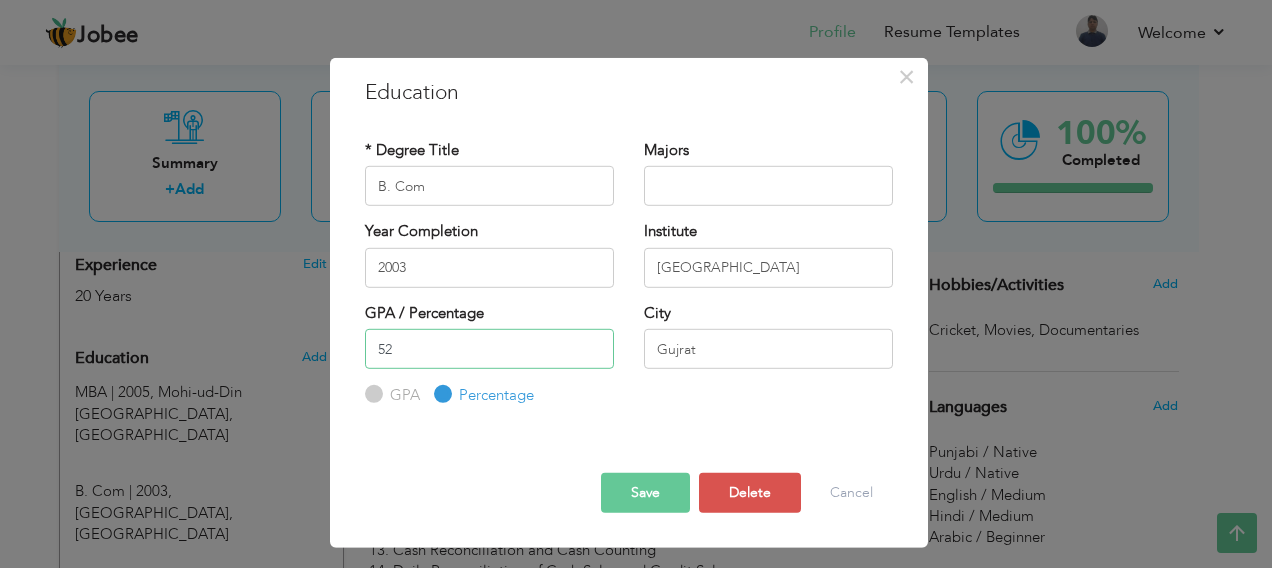 drag, startPoint x: 388, startPoint y: 346, endPoint x: 351, endPoint y: 346, distance: 37 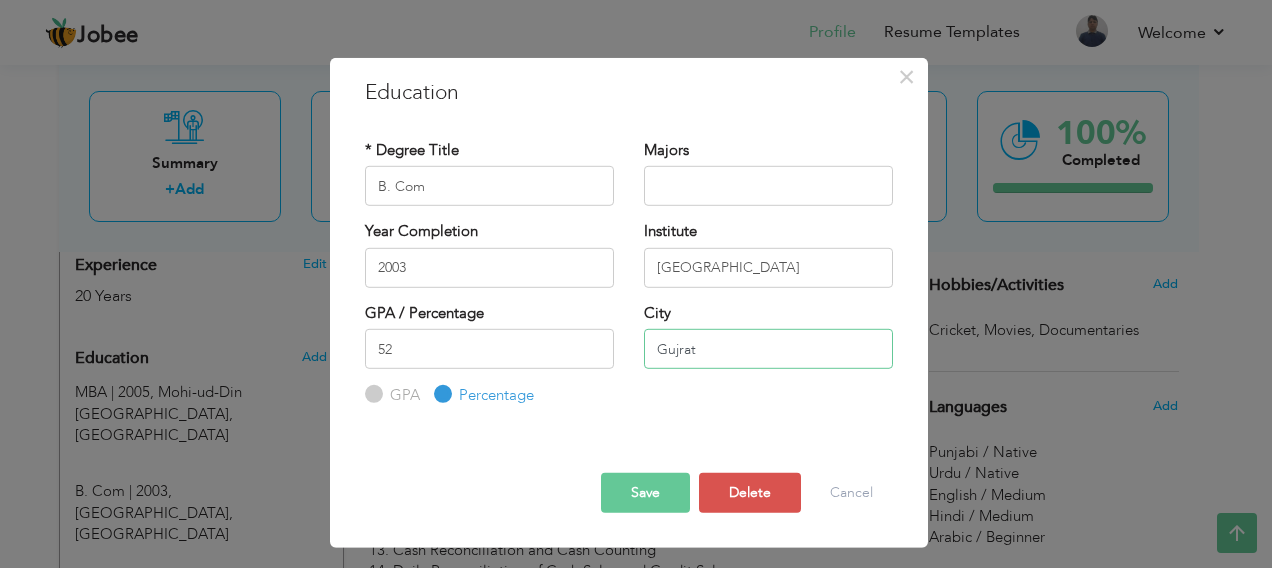 drag, startPoint x: 708, startPoint y: 350, endPoint x: 633, endPoint y: 348, distance: 75.026665 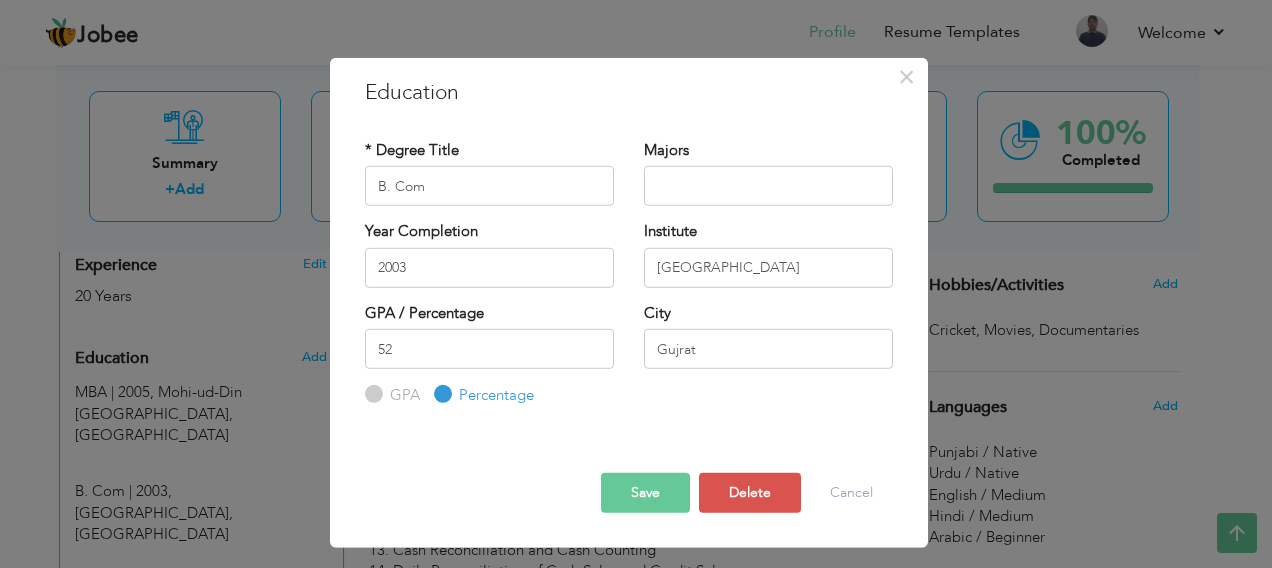 drag, startPoint x: 596, startPoint y: 81, endPoint x: 935, endPoint y: 88, distance: 339.07227 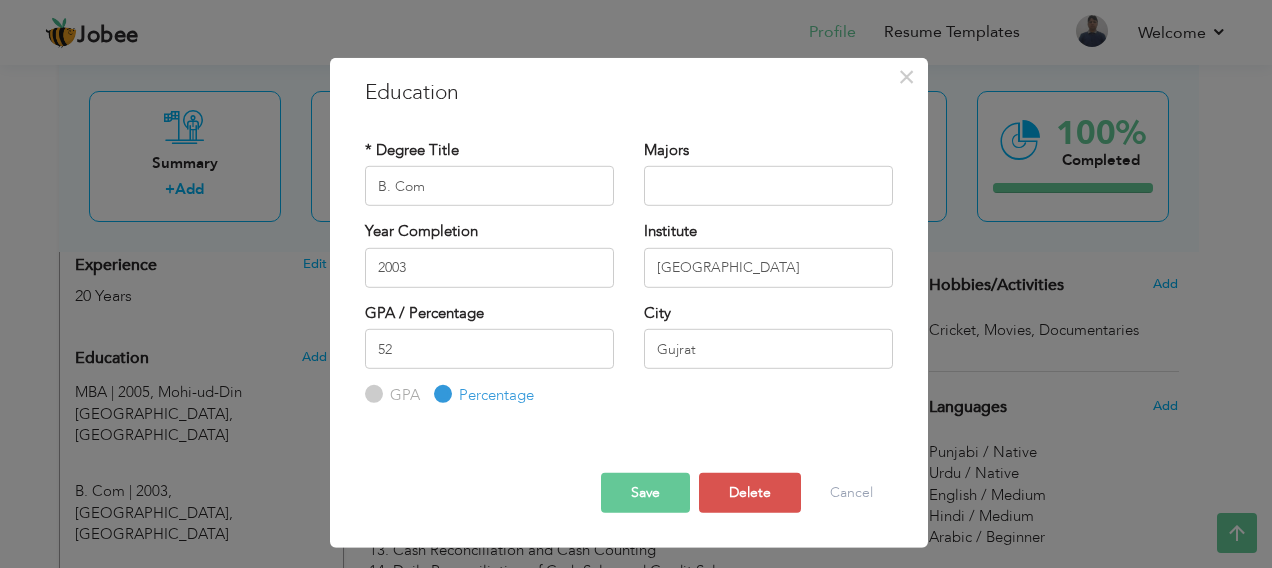 click on "Save" at bounding box center [645, 492] 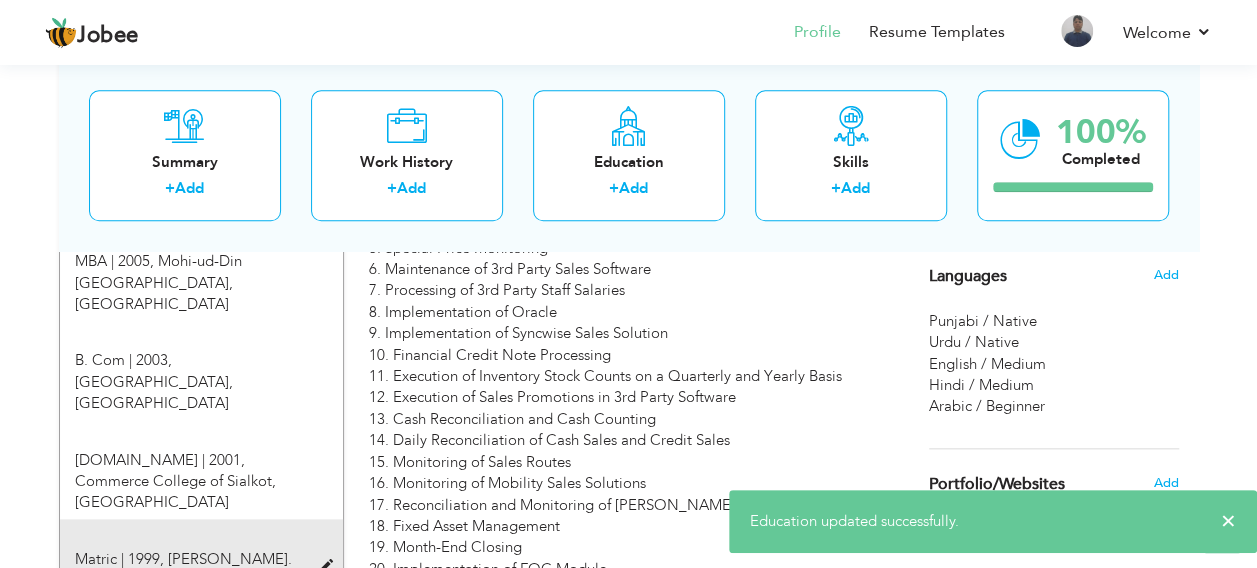 scroll, scrollTop: 888, scrollLeft: 0, axis: vertical 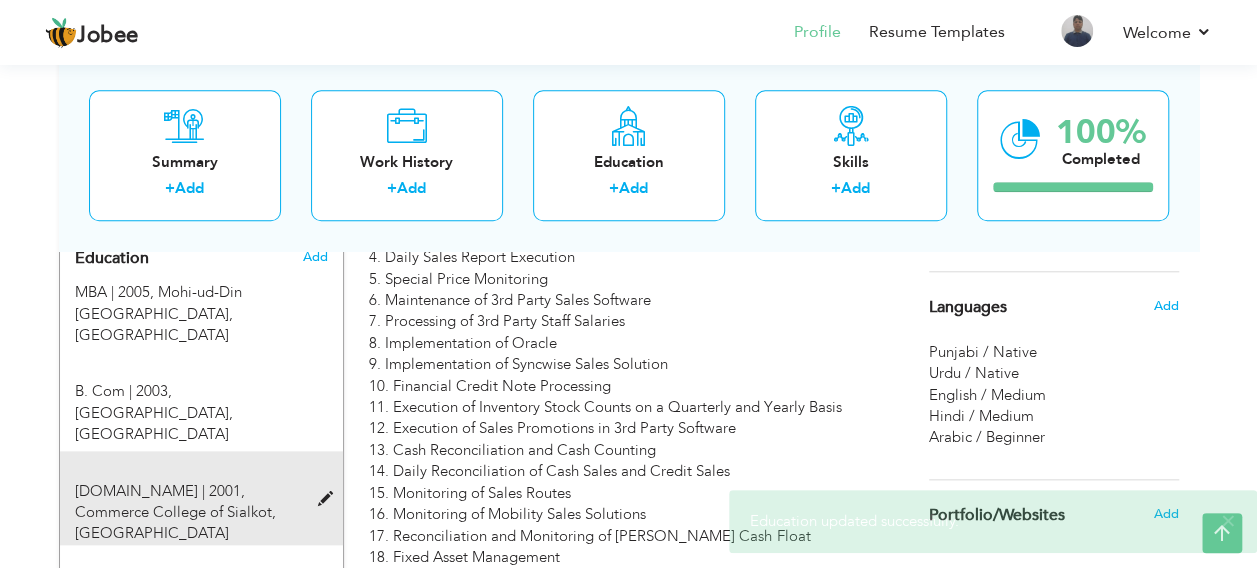 click at bounding box center (329, 499) 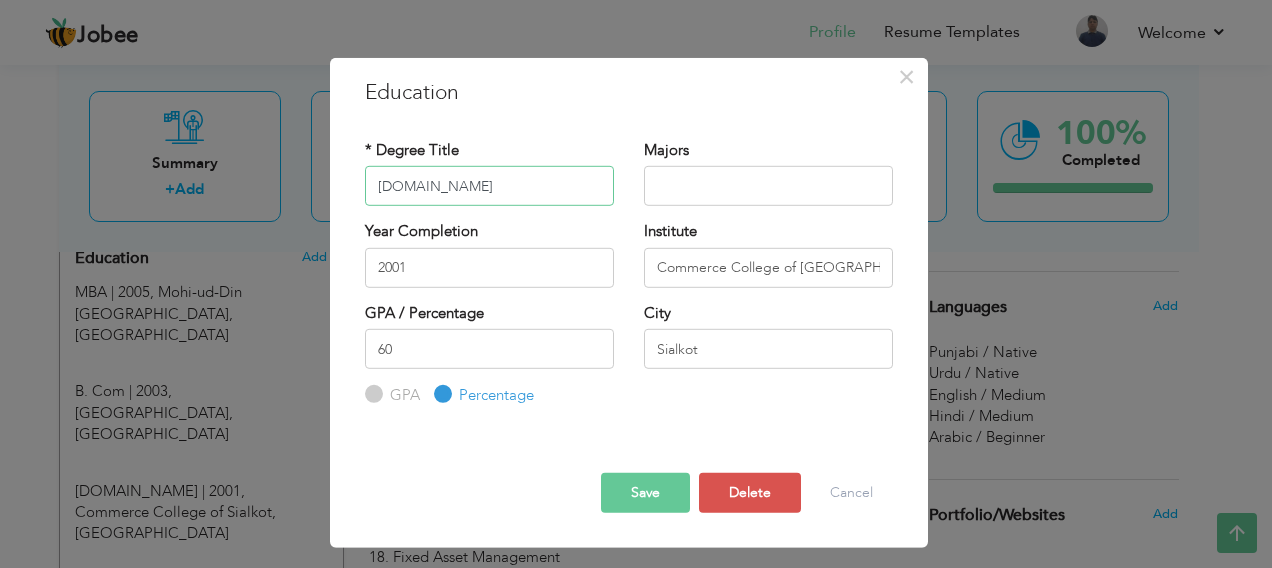 drag, startPoint x: 434, startPoint y: 177, endPoint x: 344, endPoint y: 178, distance: 90.005554 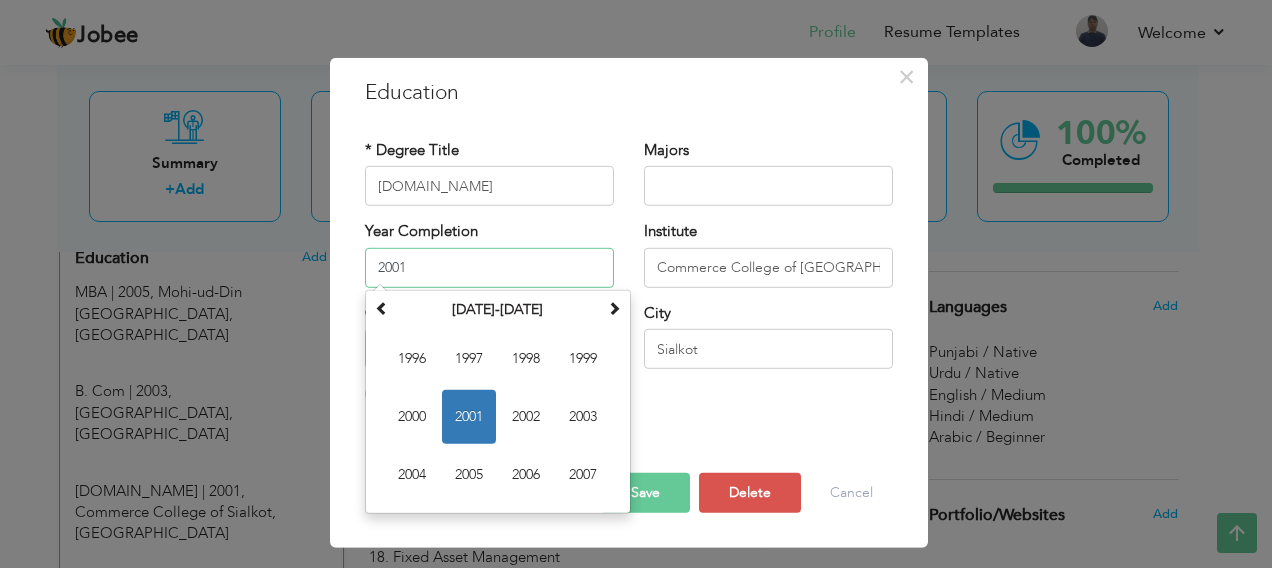 drag, startPoint x: 418, startPoint y: 270, endPoint x: 302, endPoint y: 265, distance: 116.10771 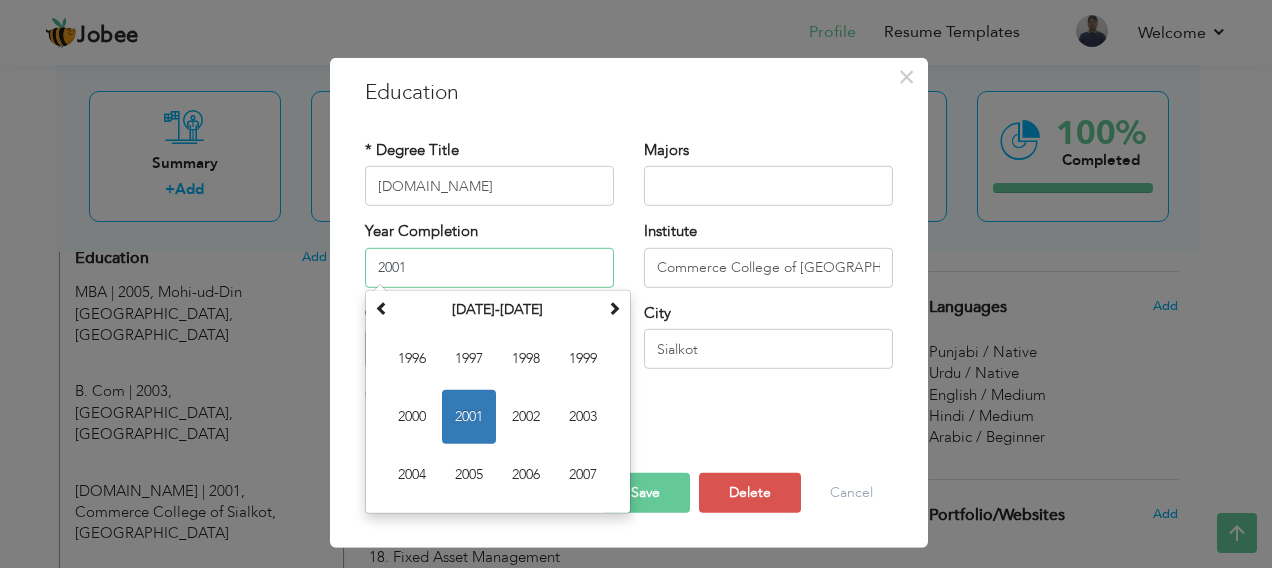 click on "×
Education
* Degree Title
D.Com
Majors
Year Completion 2001 Su Mo" at bounding box center [636, 284] 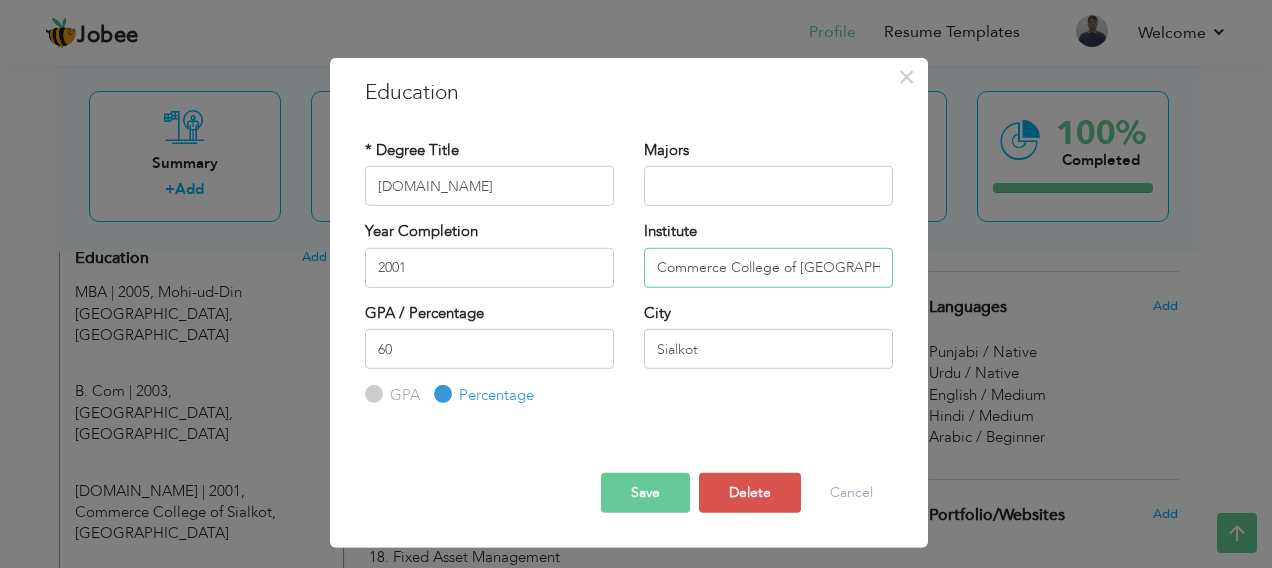 drag, startPoint x: 655, startPoint y: 267, endPoint x: 838, endPoint y: 266, distance: 183.00273 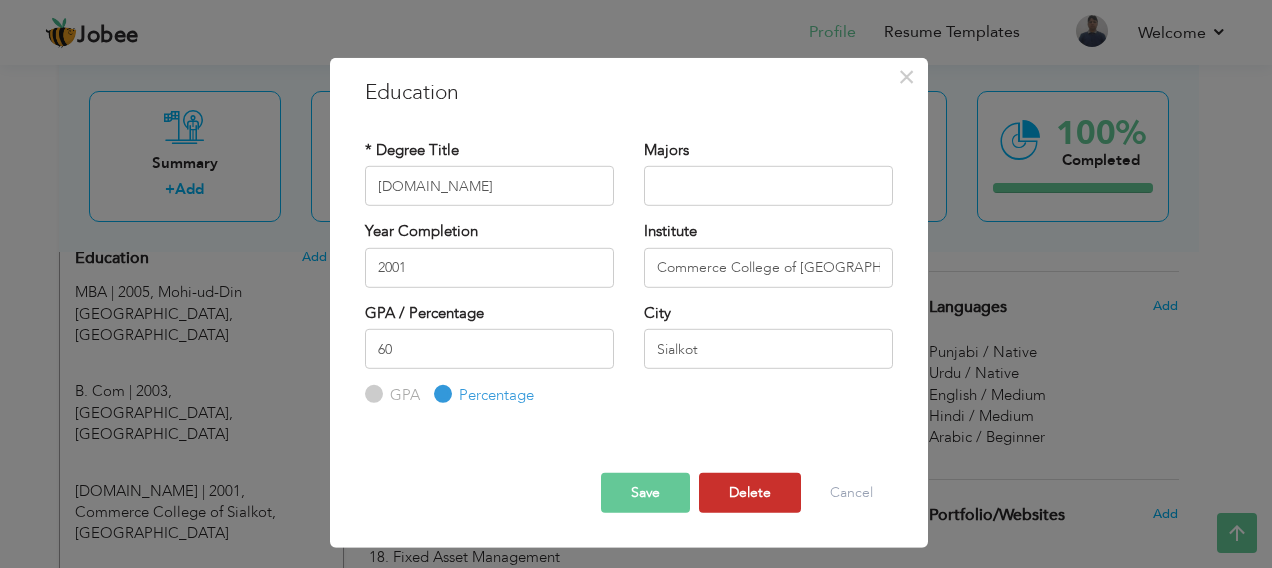 click on "Delete" at bounding box center (750, 492) 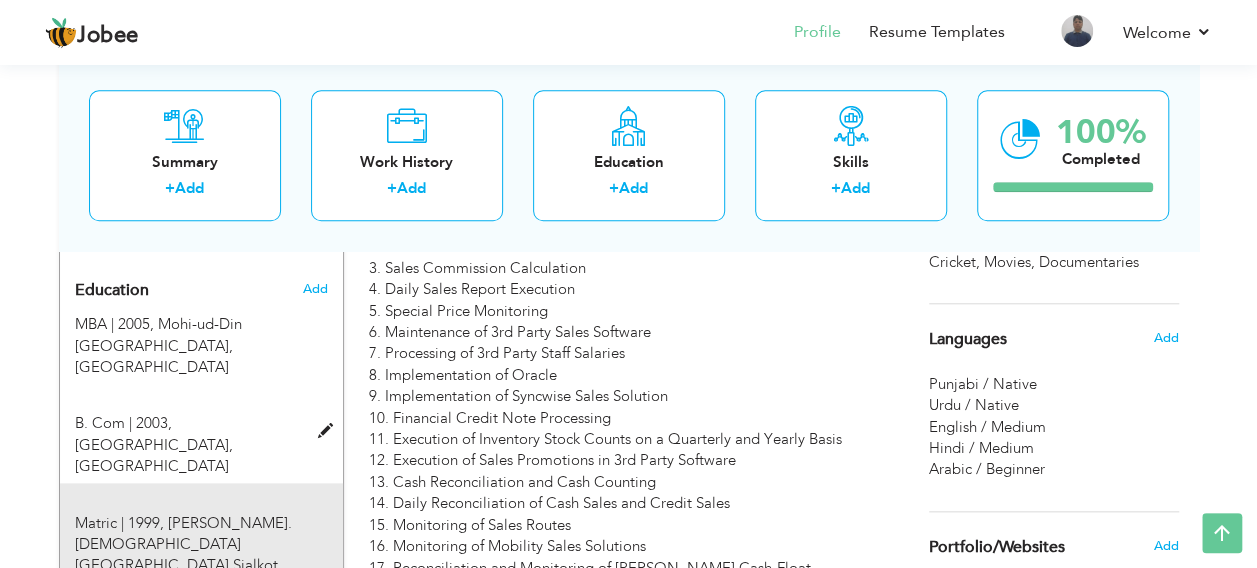 scroll, scrollTop: 888, scrollLeft: 0, axis: vertical 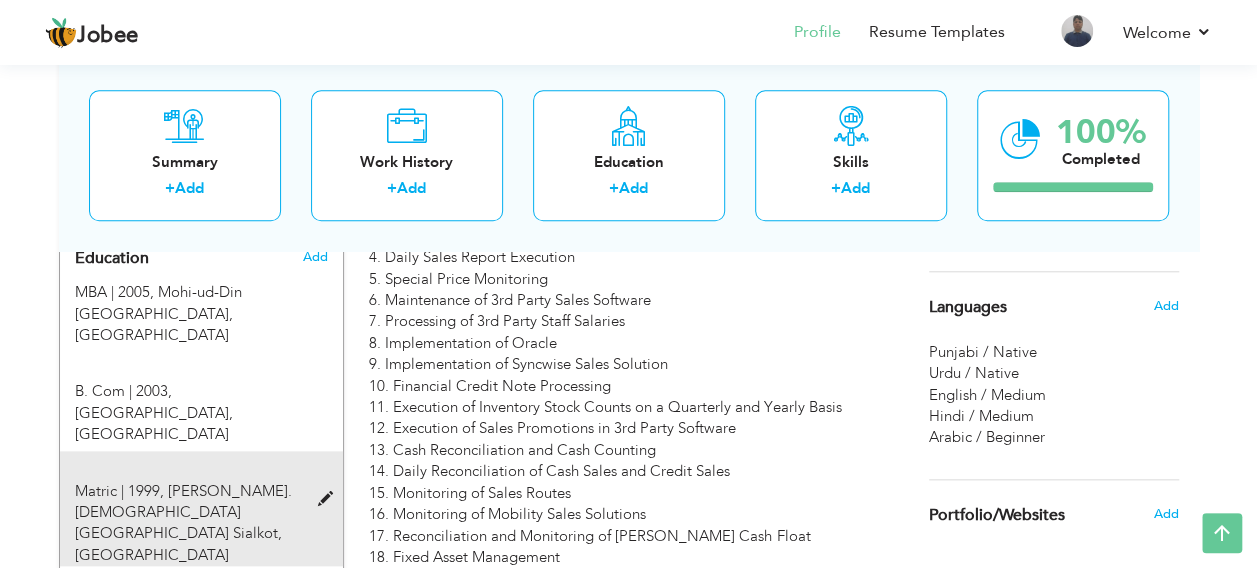click at bounding box center (329, 499) 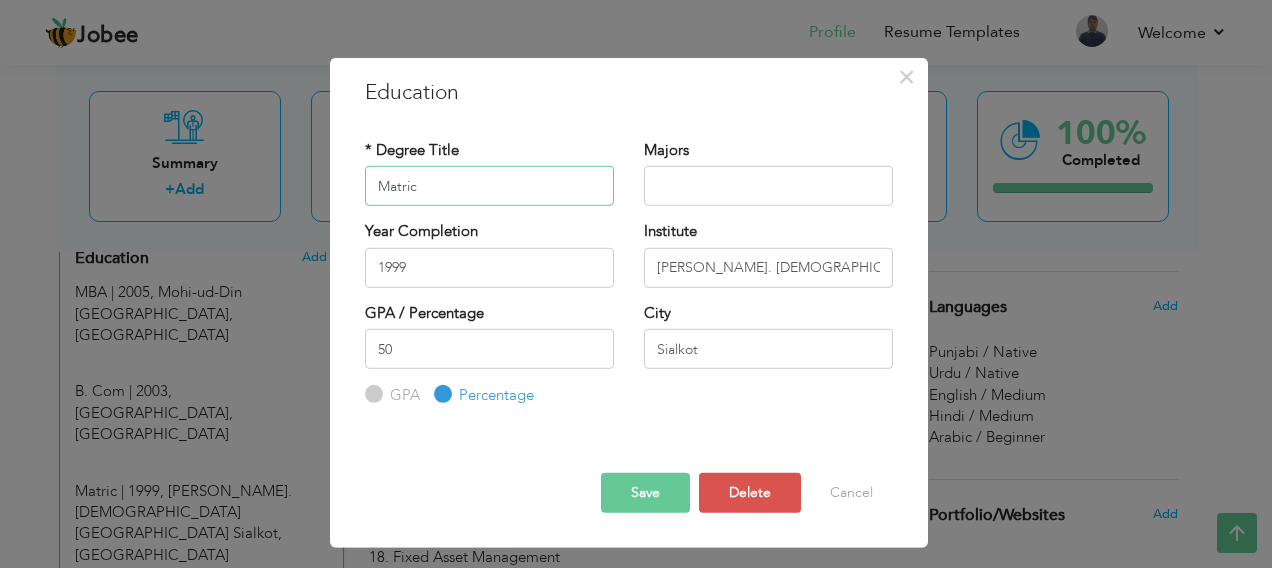 drag, startPoint x: 444, startPoint y: 184, endPoint x: 350, endPoint y: 181, distance: 94.04786 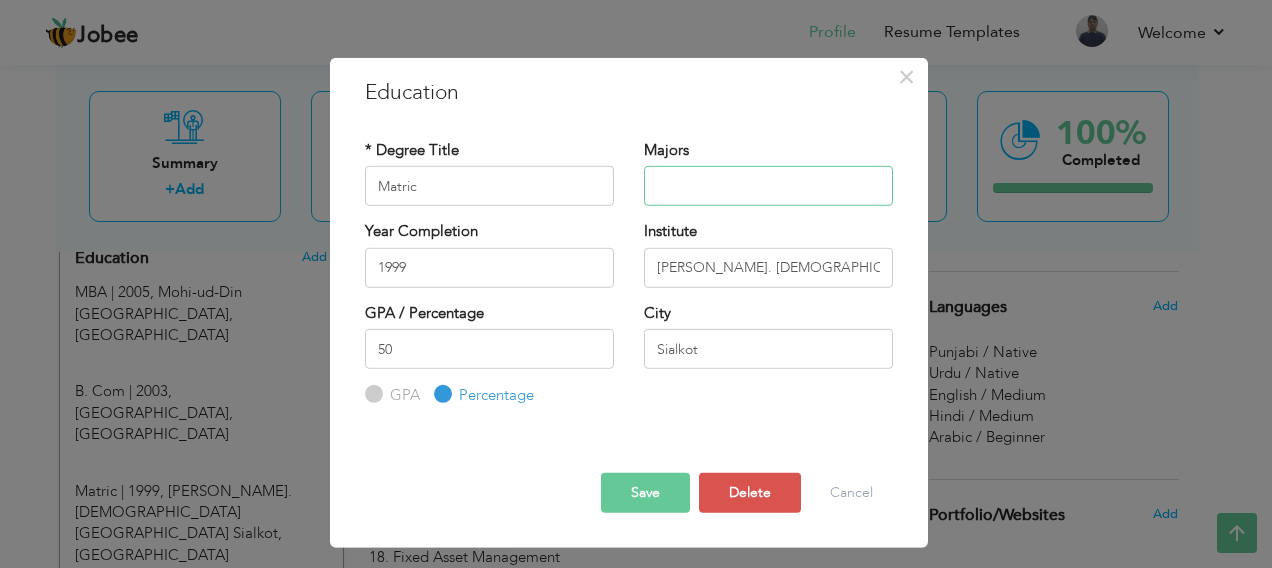 click at bounding box center [768, 186] 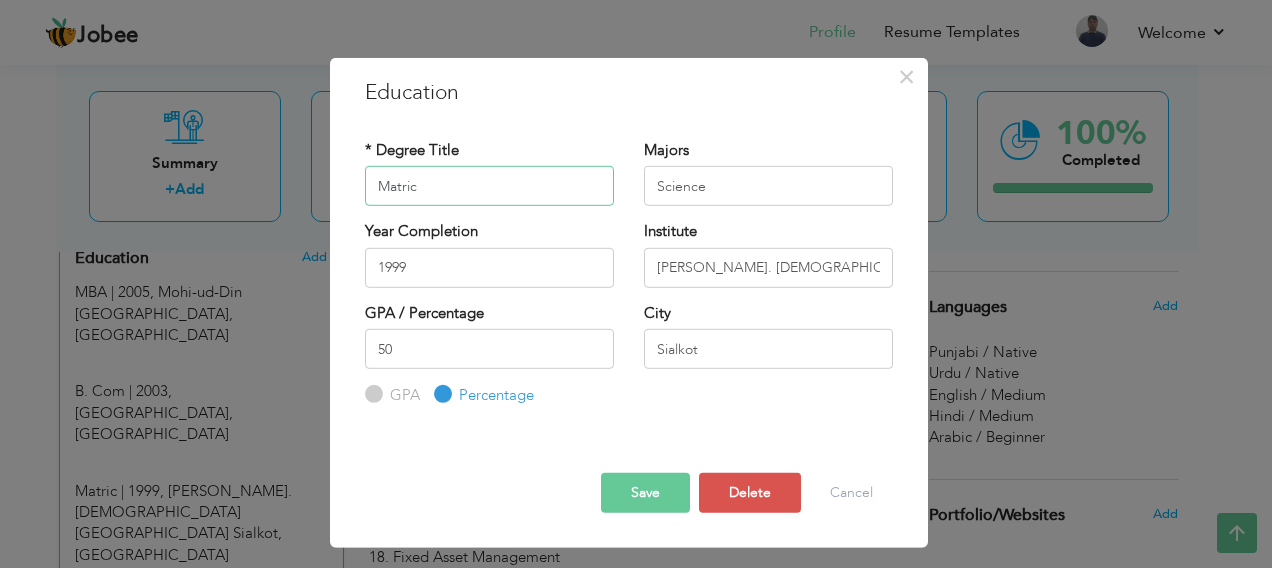 drag, startPoint x: 406, startPoint y: 182, endPoint x: 359, endPoint y: 183, distance: 47.010635 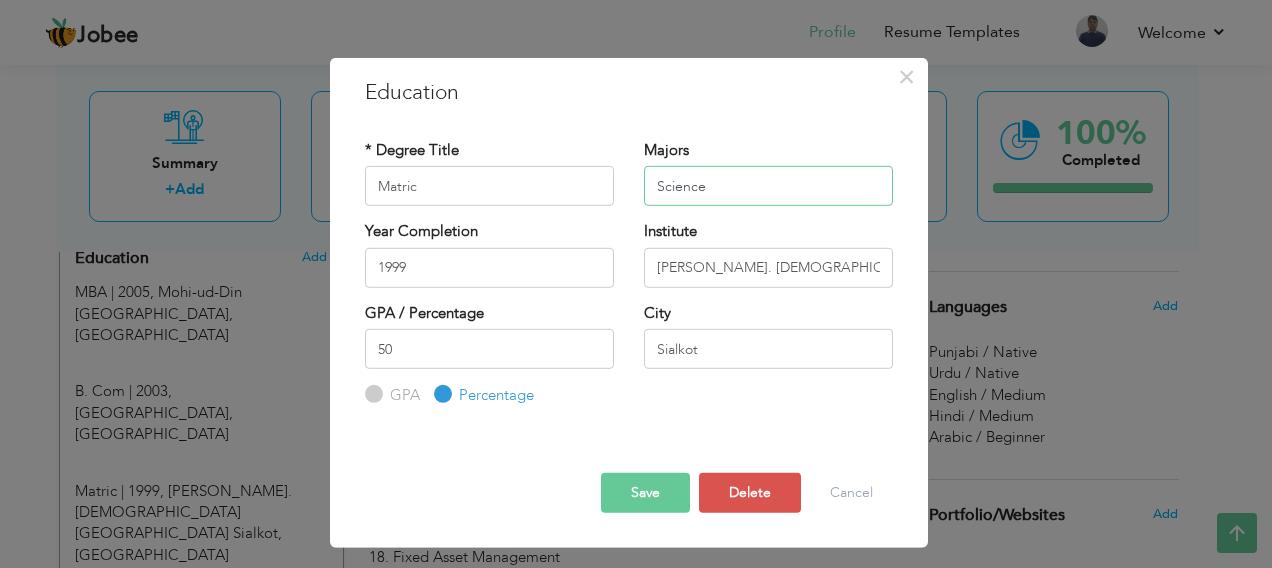drag, startPoint x: 704, startPoint y: 186, endPoint x: 613, endPoint y: 192, distance: 91.197586 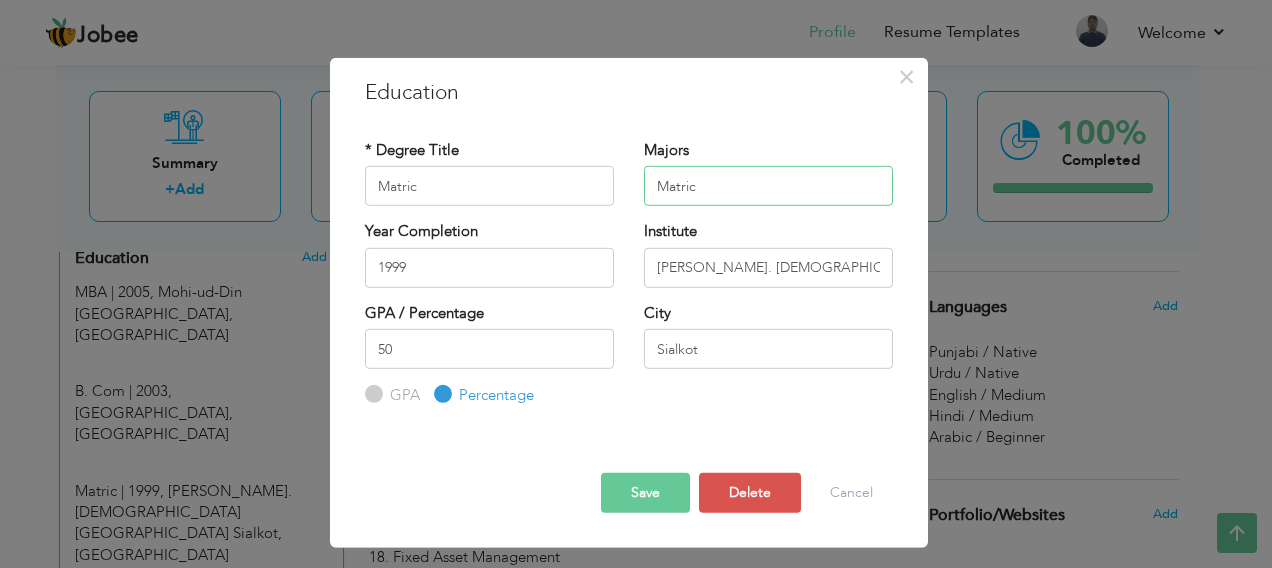 type on "Matric" 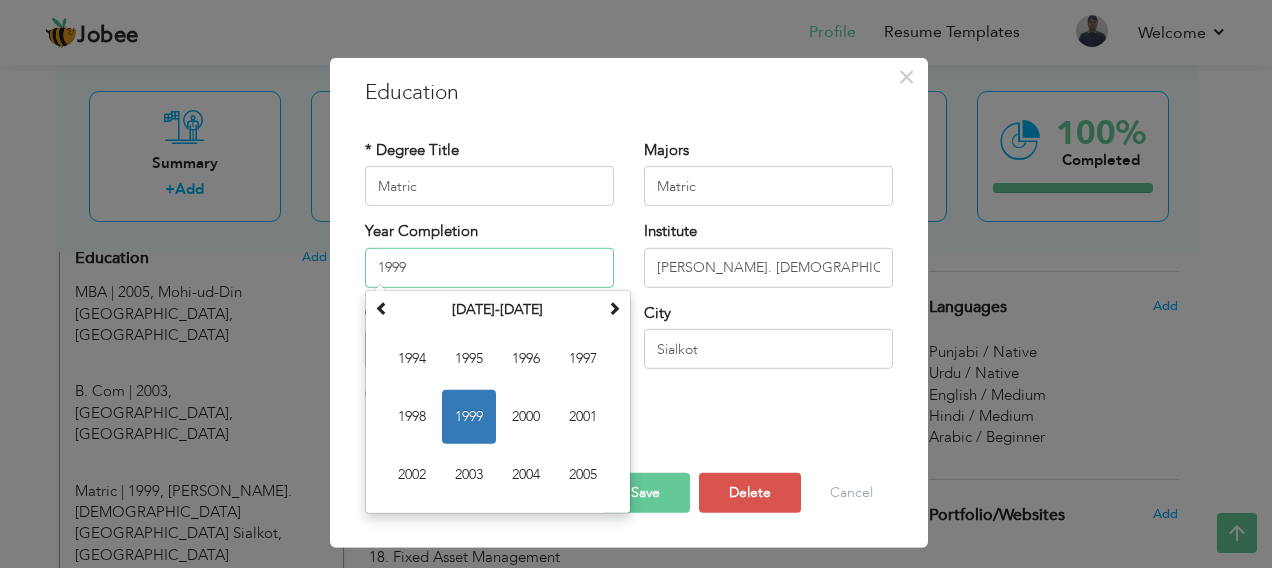 drag, startPoint x: 392, startPoint y: 262, endPoint x: 314, endPoint y: 272, distance: 78.63841 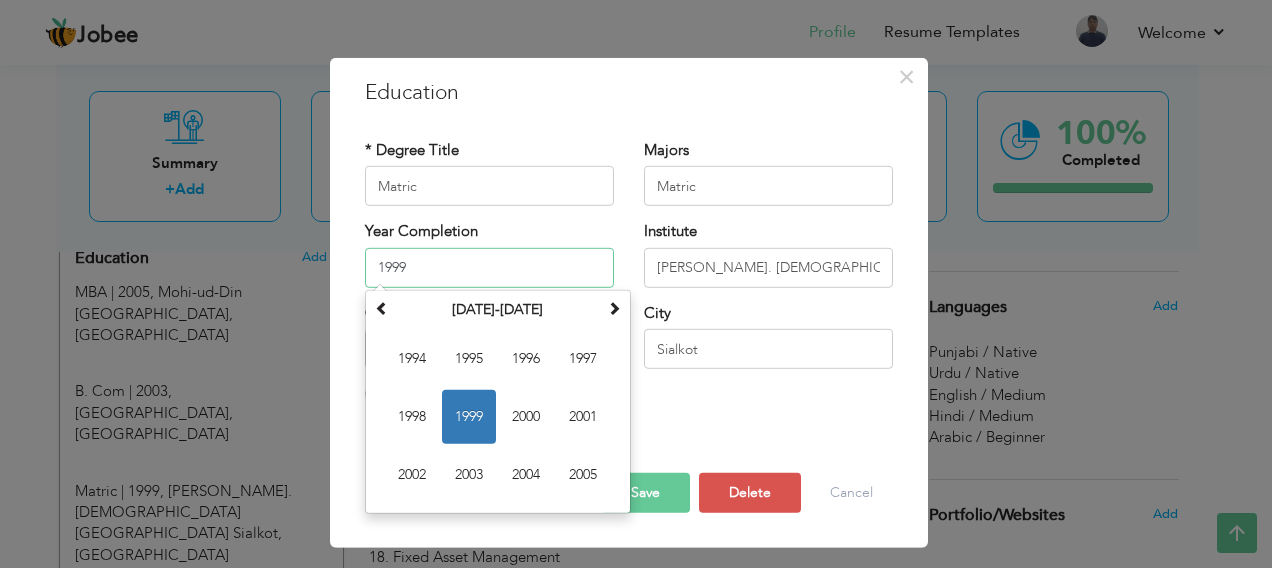 click on "×
Education
* Degree Title
Matric
Majors
Matric
Year Completion Su" at bounding box center [636, 284] 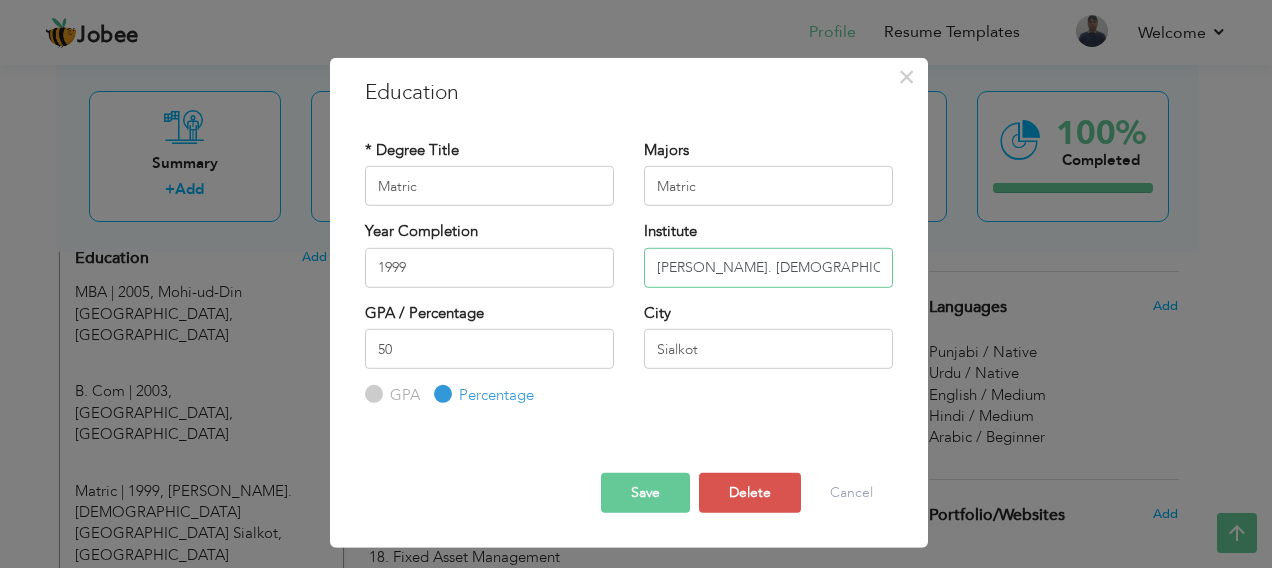 drag, startPoint x: 657, startPoint y: 262, endPoint x: 885, endPoint y: 265, distance: 228.01973 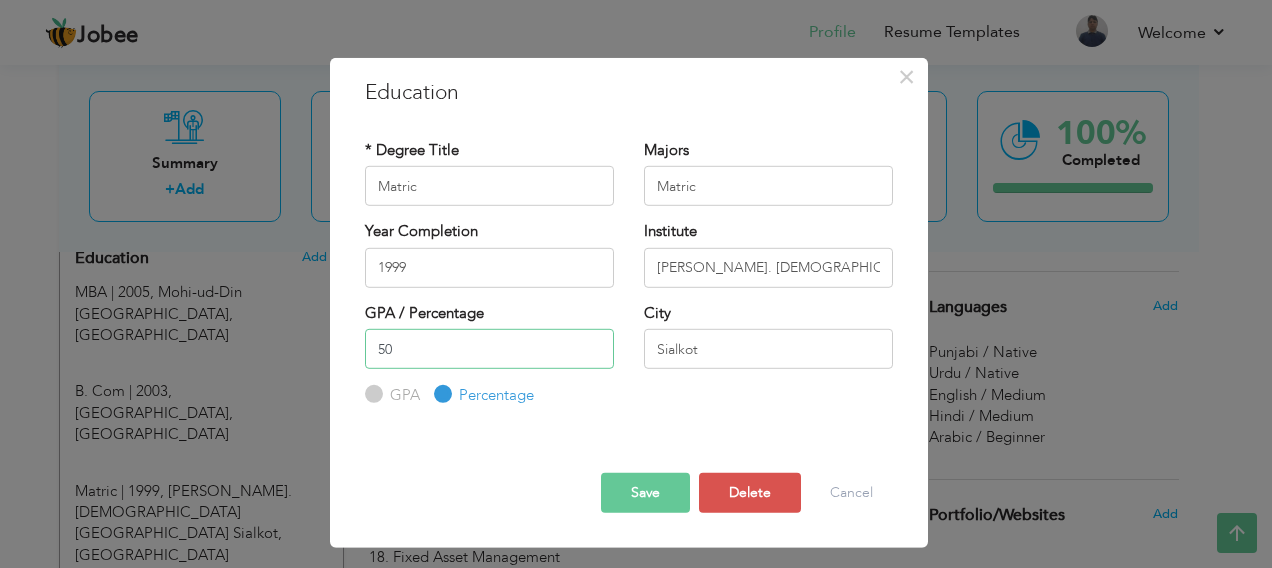 drag, startPoint x: 380, startPoint y: 350, endPoint x: 351, endPoint y: 350, distance: 29 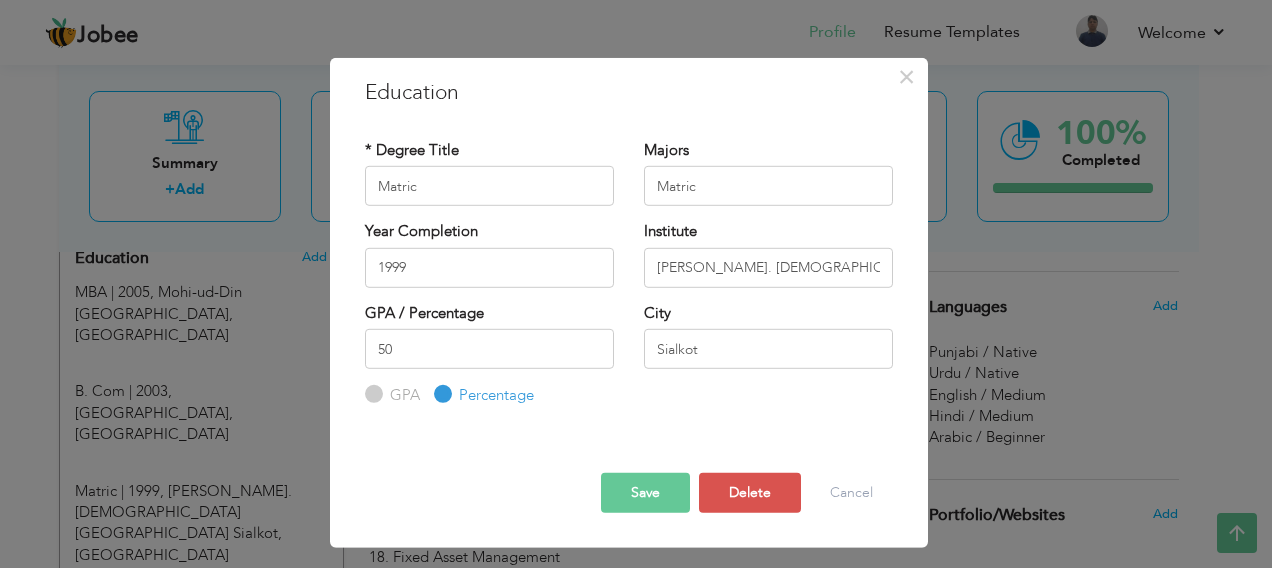 click on "Save" at bounding box center (645, 492) 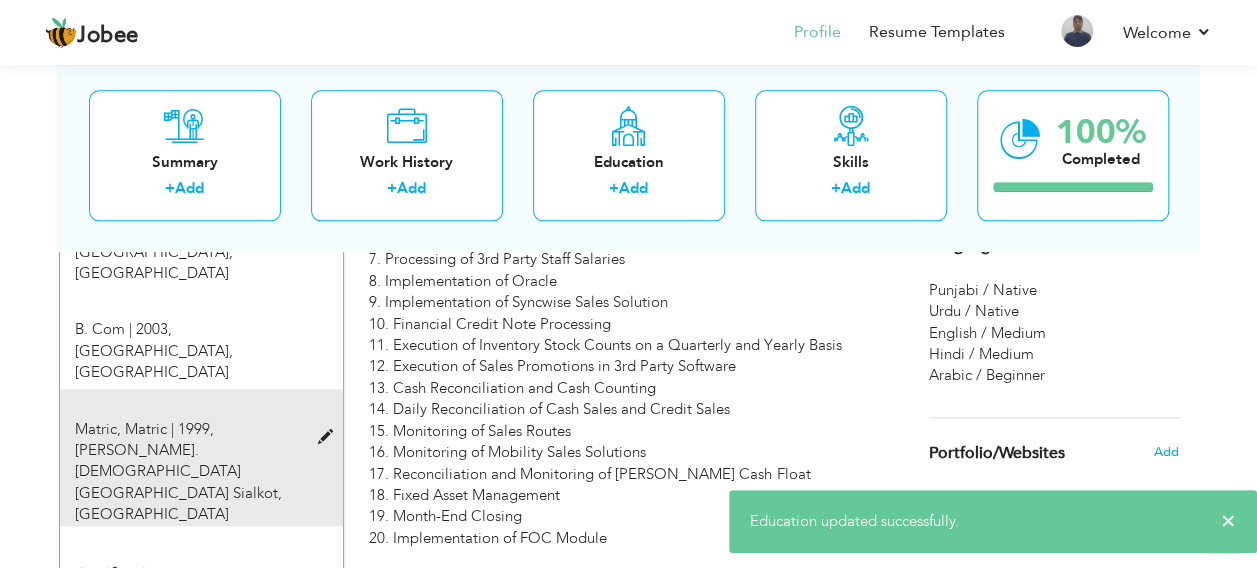 scroll, scrollTop: 1088, scrollLeft: 0, axis: vertical 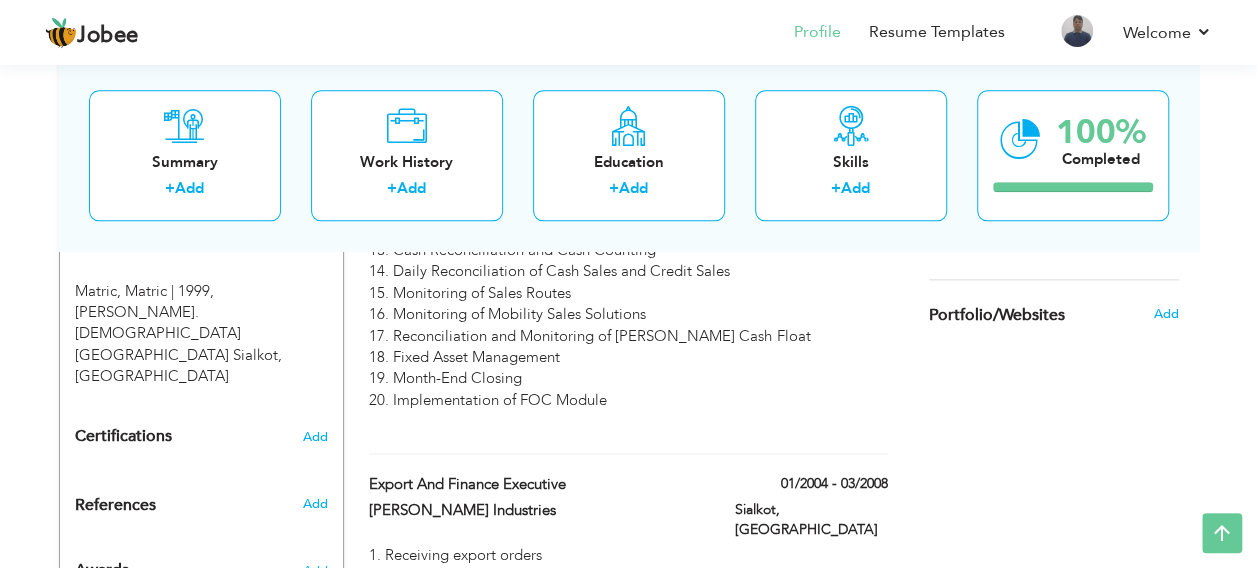 click at bounding box center (329, 607) 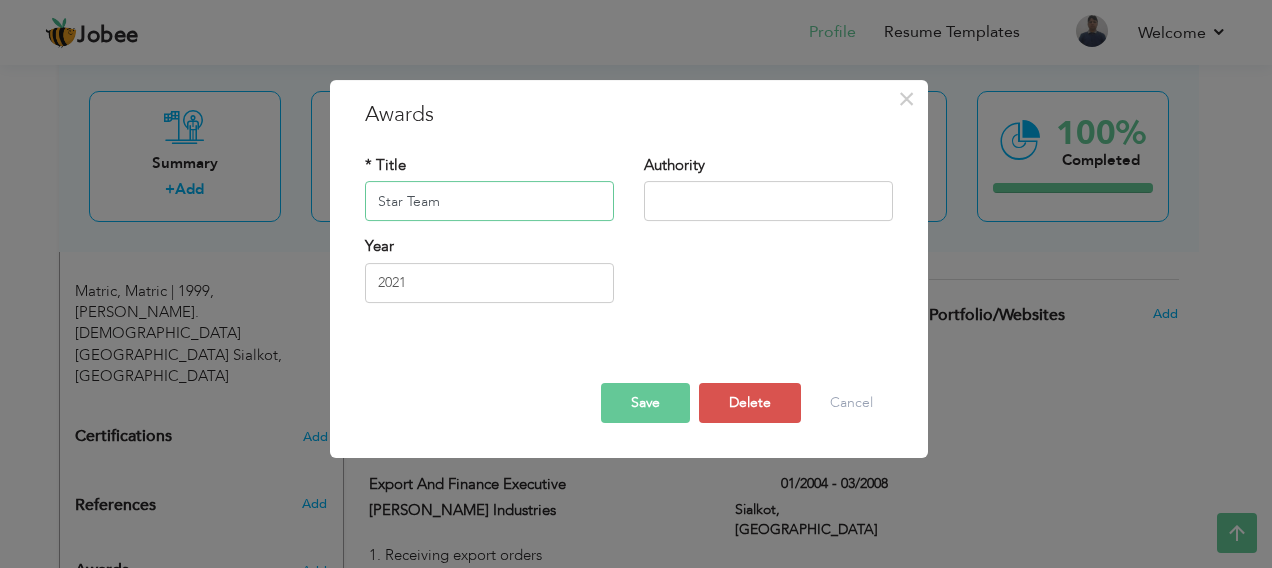 drag, startPoint x: 452, startPoint y: 206, endPoint x: 327, endPoint y: 204, distance: 125.016 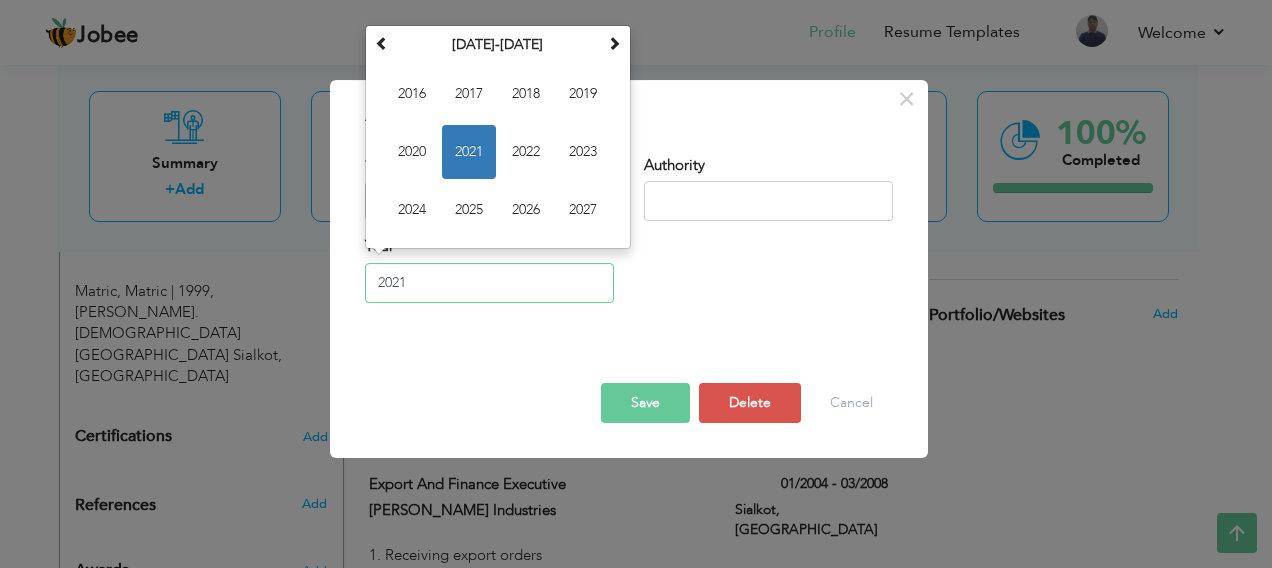 drag, startPoint x: 413, startPoint y: 286, endPoint x: 356, endPoint y: 281, distance: 57.21888 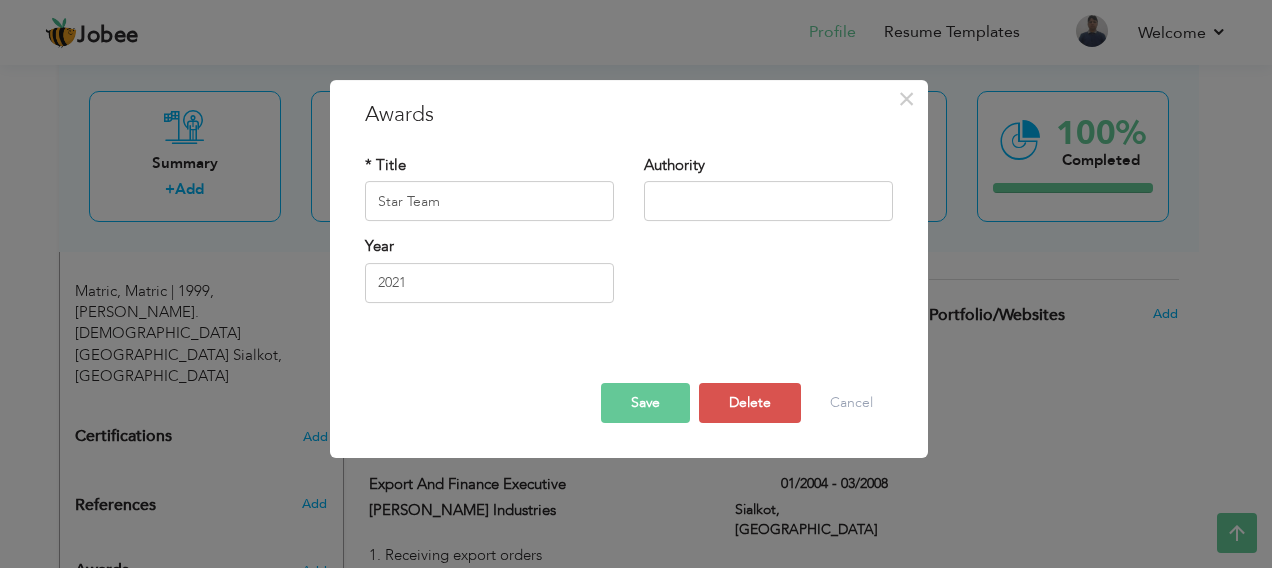 click on "Save" at bounding box center [645, 403] 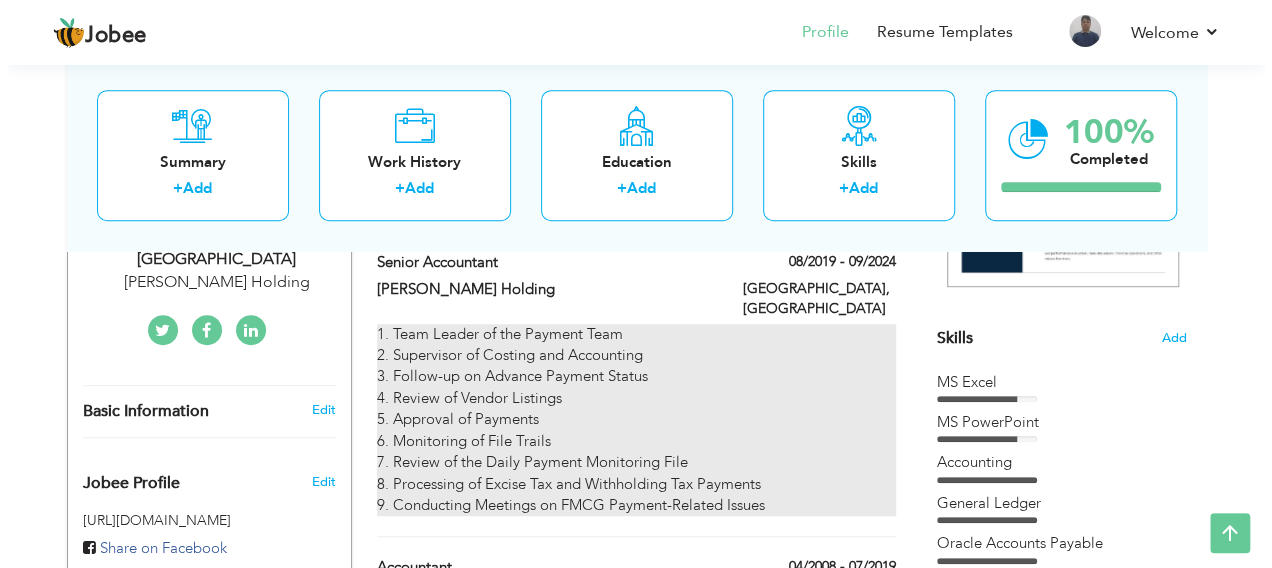 scroll, scrollTop: 400, scrollLeft: 0, axis: vertical 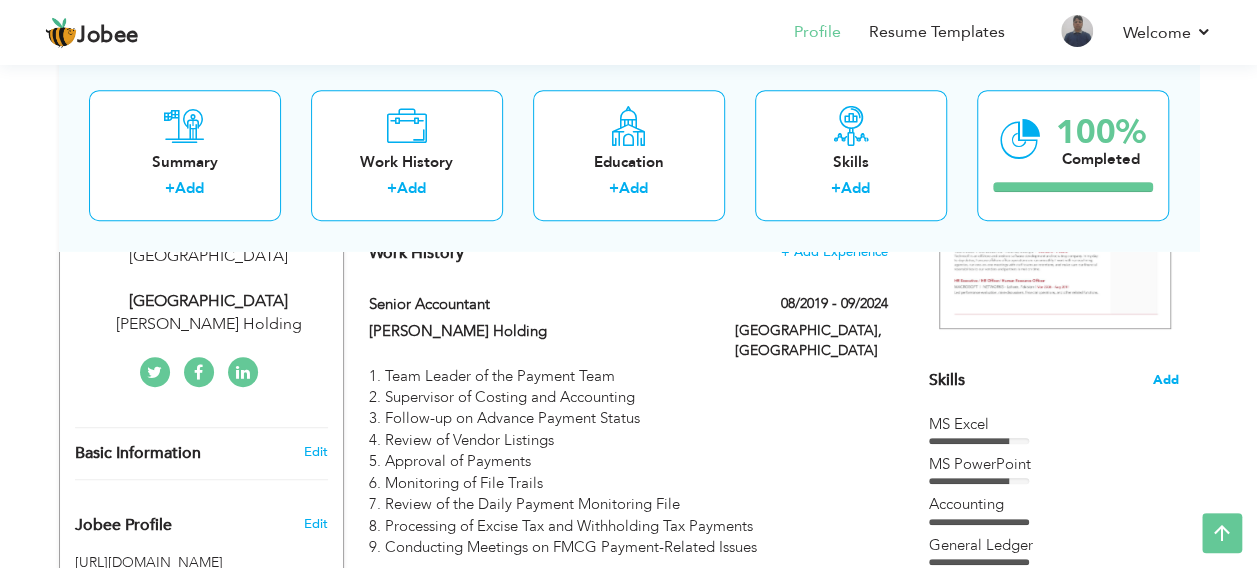 click on "Add" at bounding box center [1166, 380] 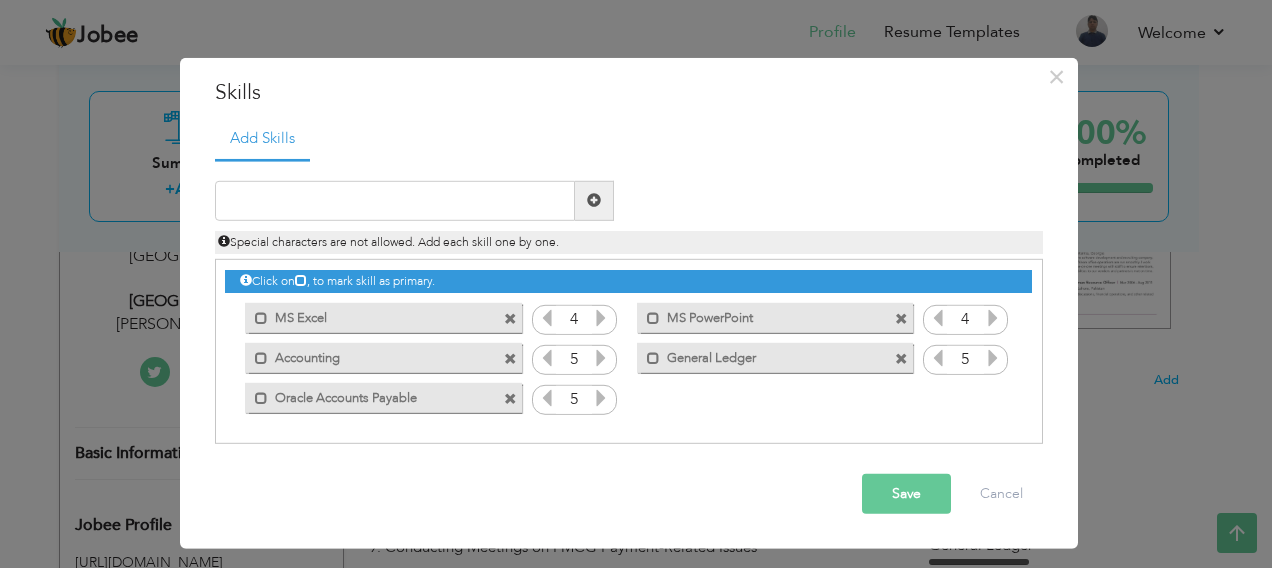 click at bounding box center (594, 201) 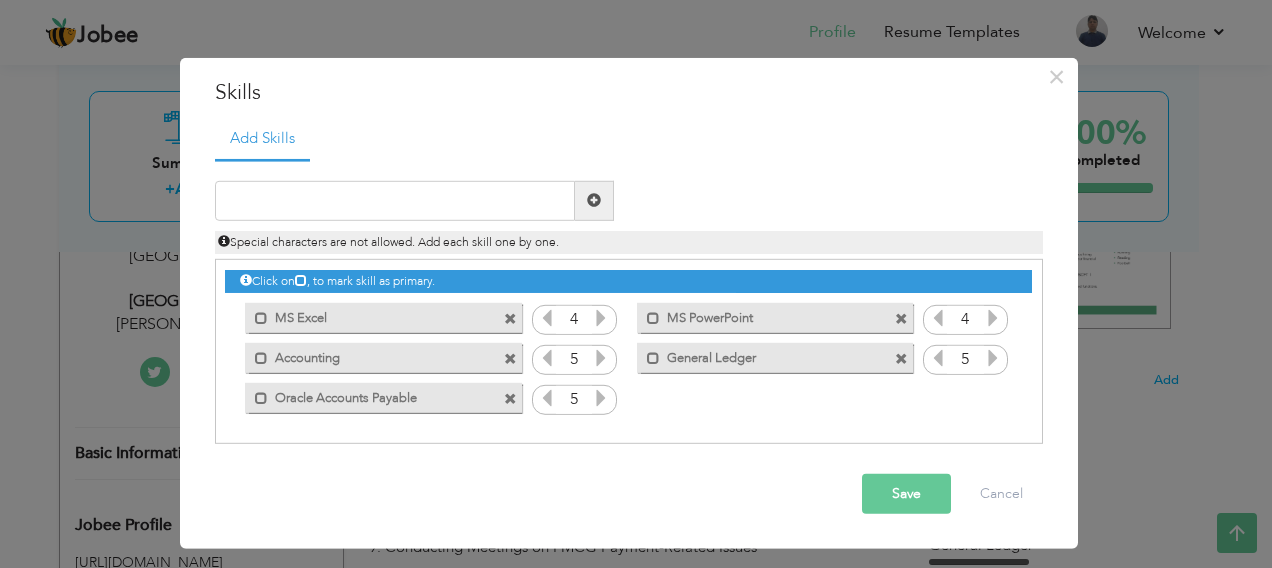 click at bounding box center [594, 200] 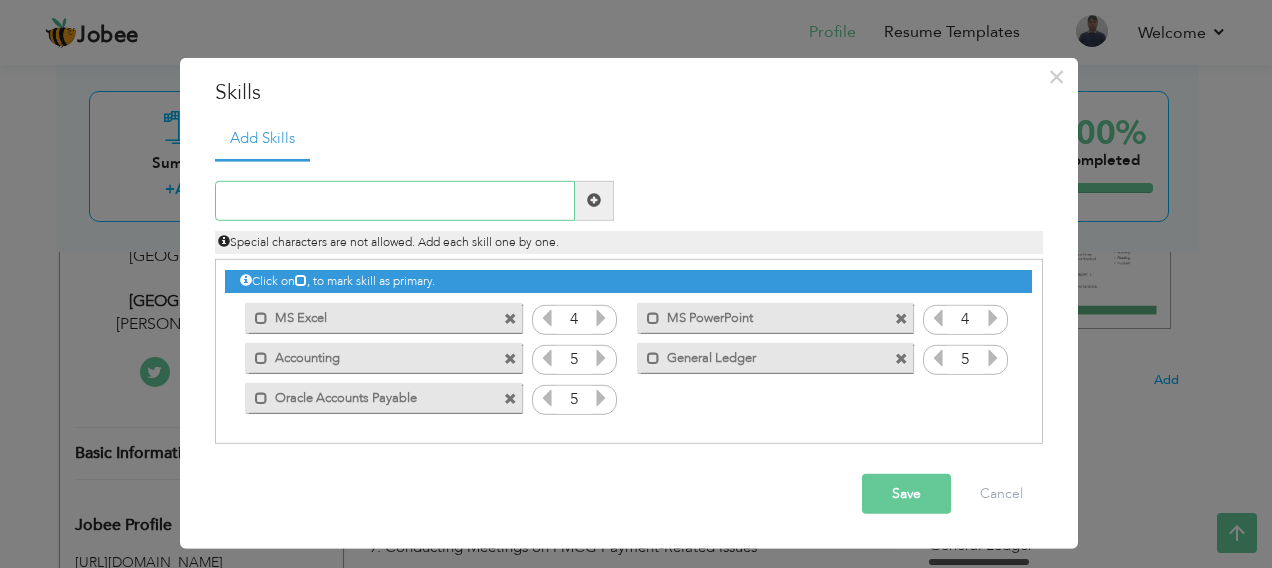 click at bounding box center [395, 201] 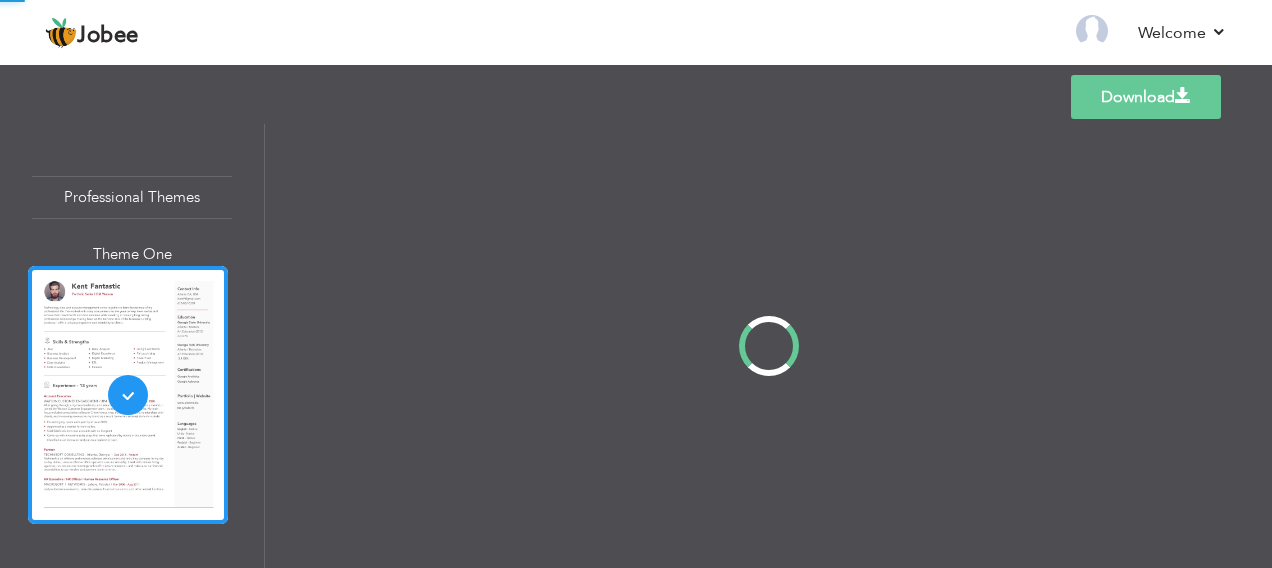 scroll, scrollTop: 0, scrollLeft: 0, axis: both 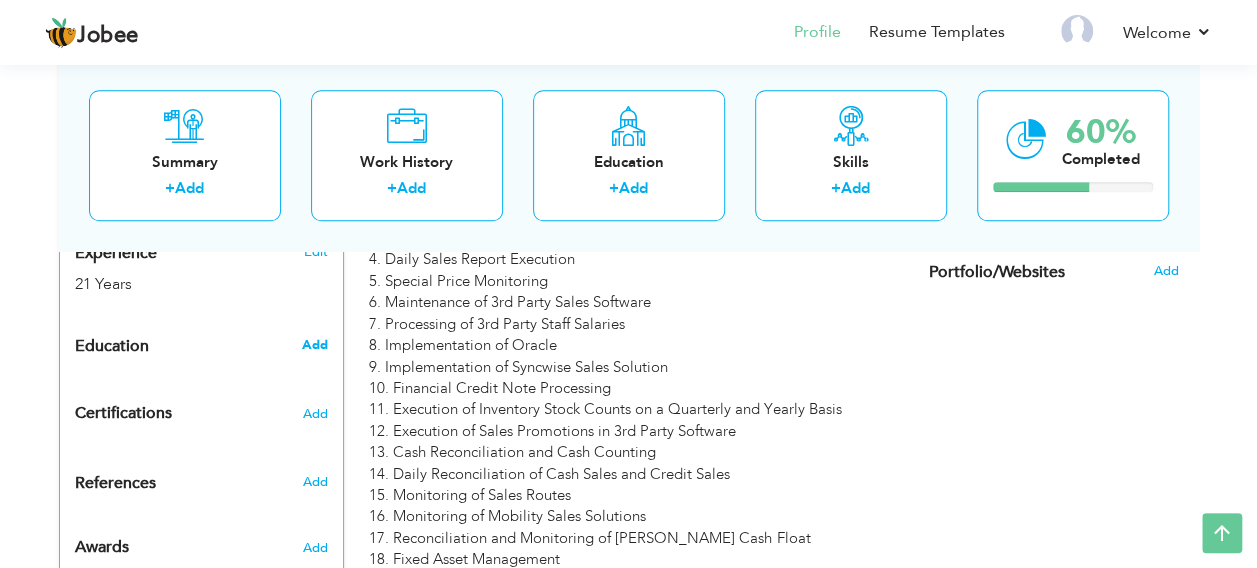 click on "Add" at bounding box center (314, 345) 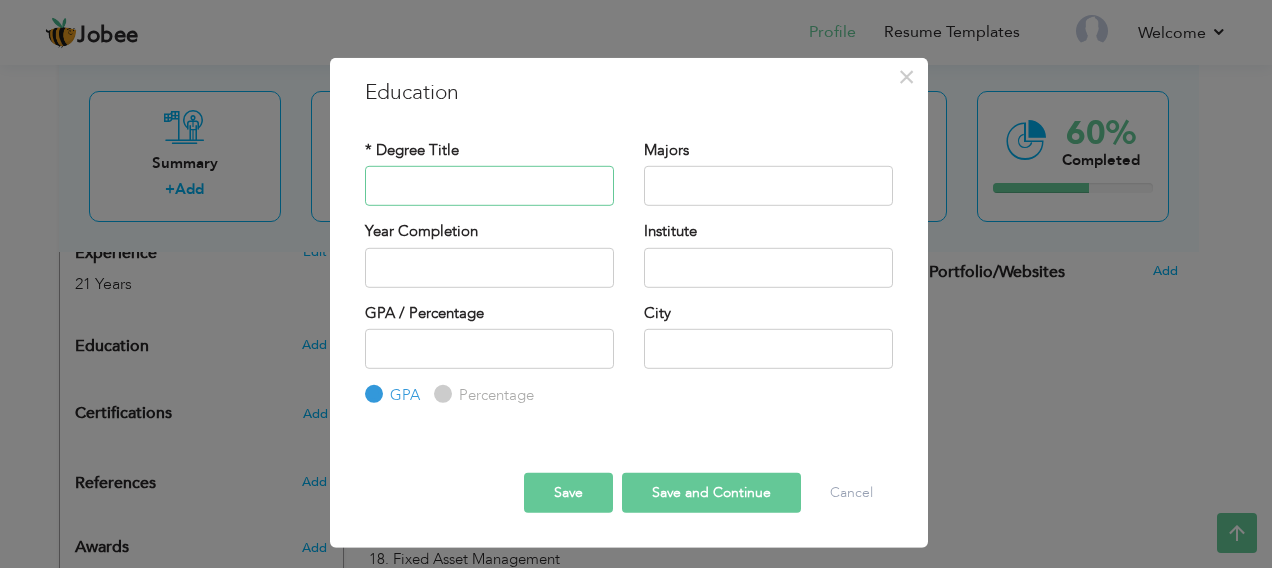paste on "MBA" 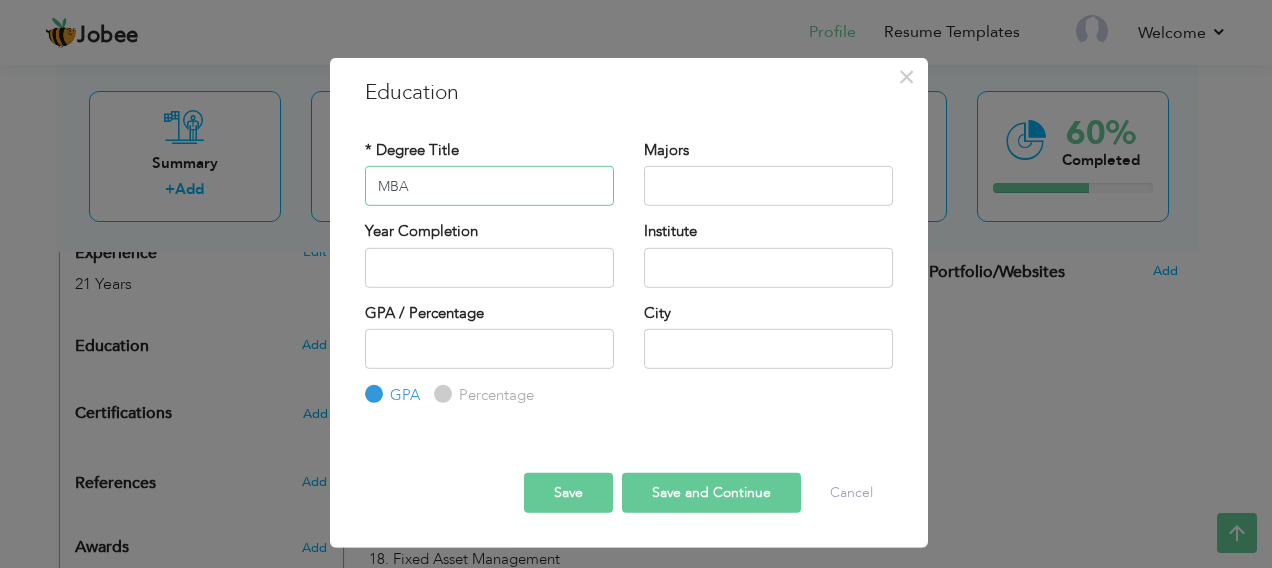 type on "MBA" 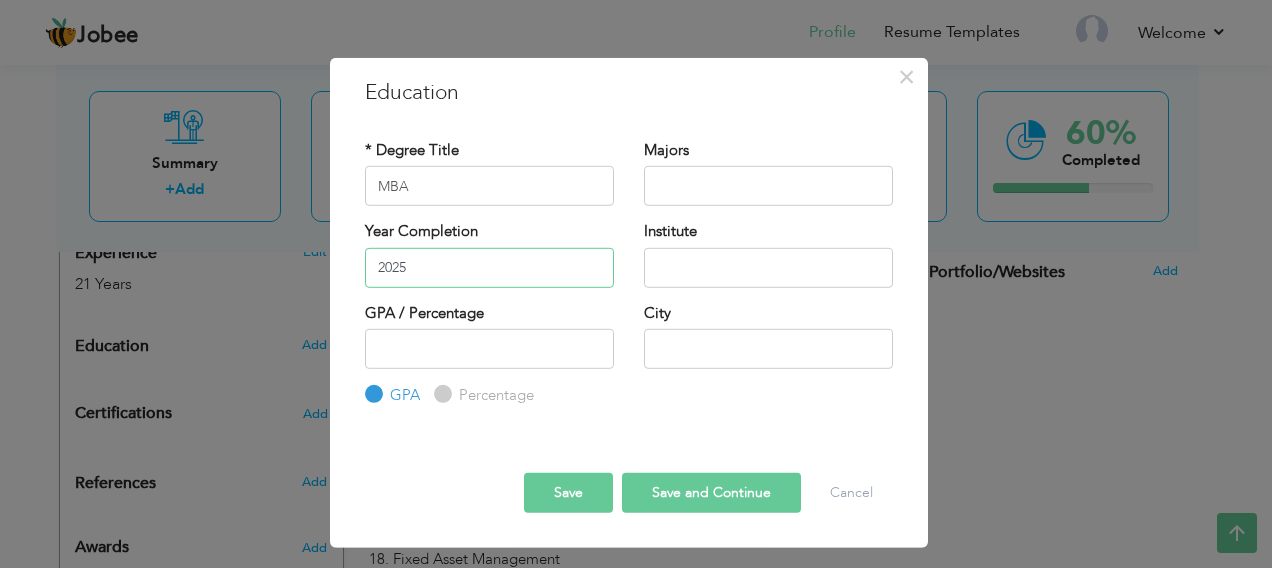 click on "2025" at bounding box center (489, 267) 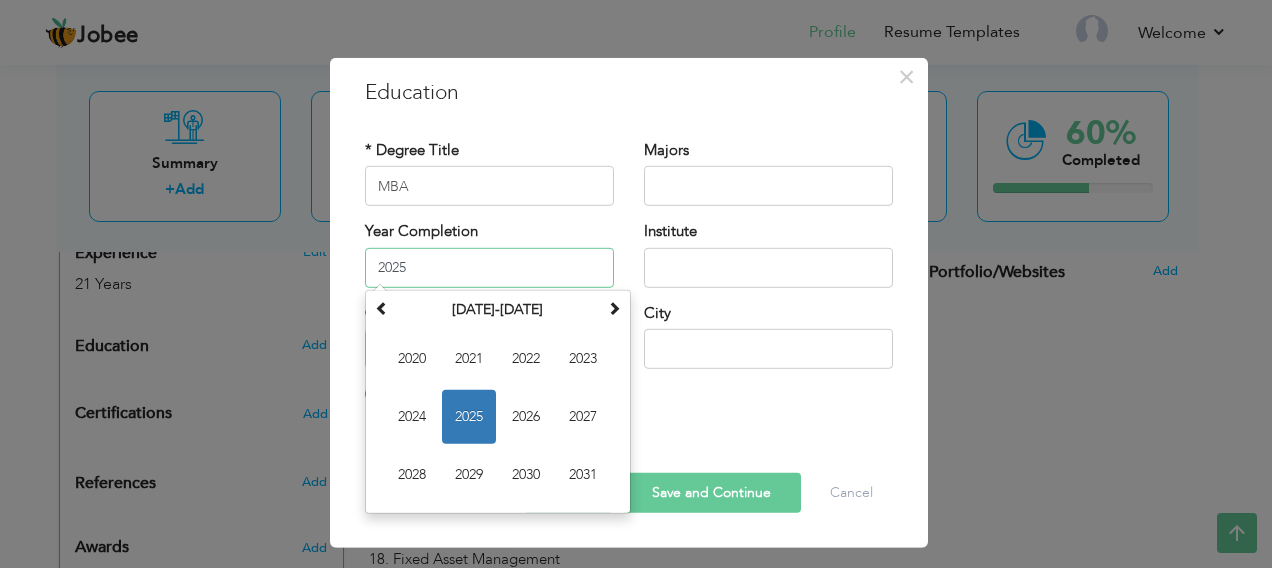 paste on "2005" 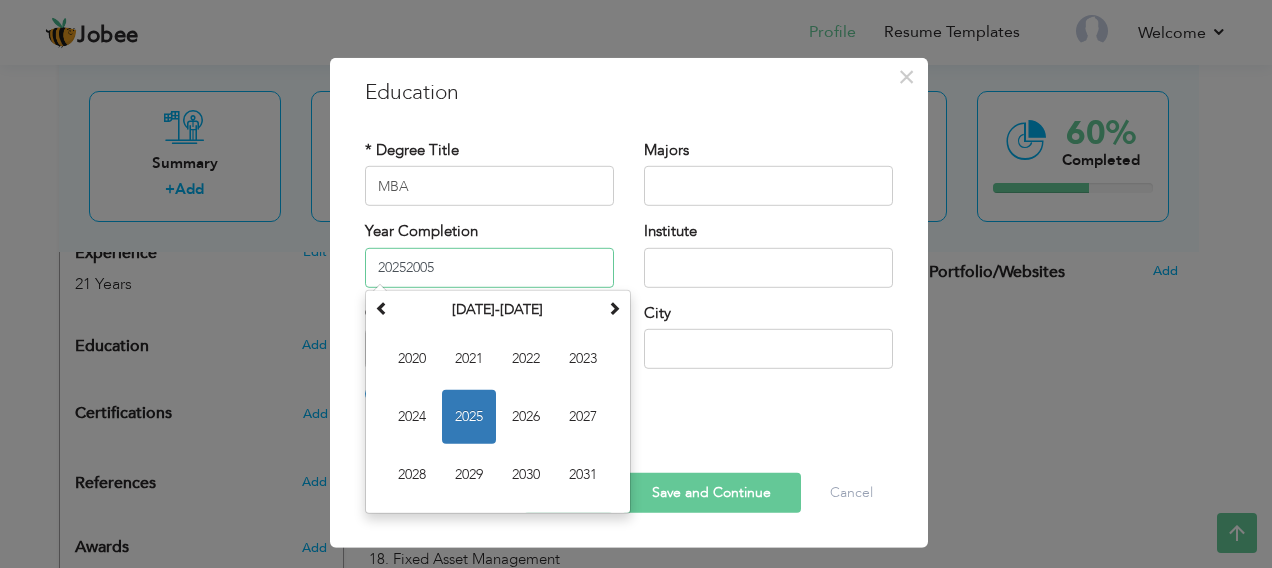 drag, startPoint x: 451, startPoint y: 257, endPoint x: 297, endPoint y: 274, distance: 154.93547 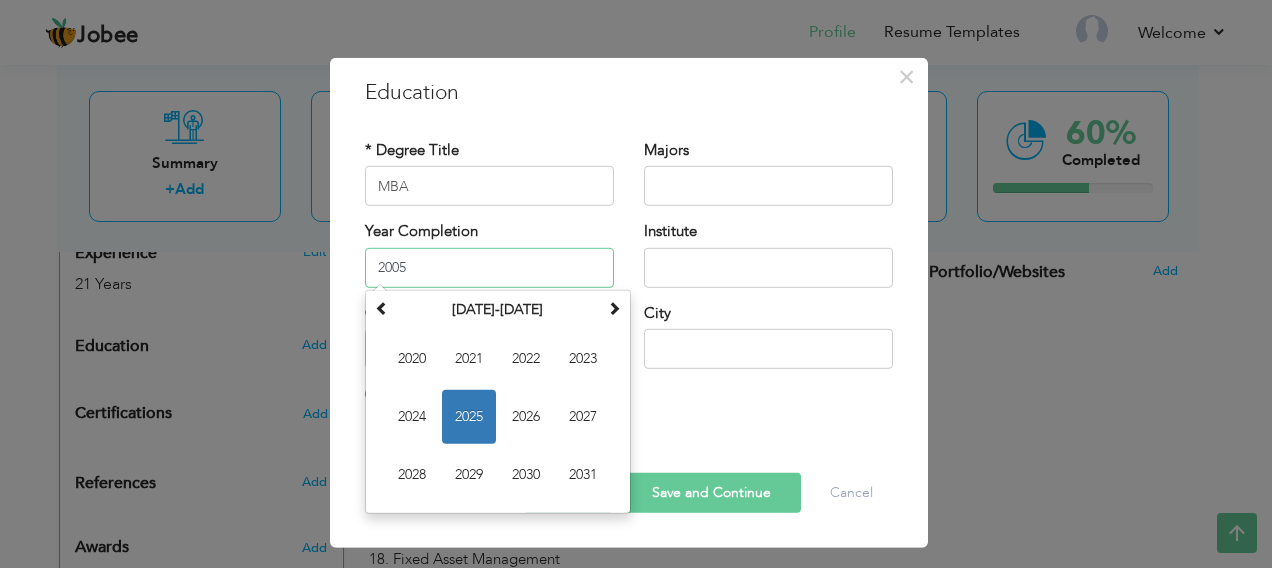type on "2005" 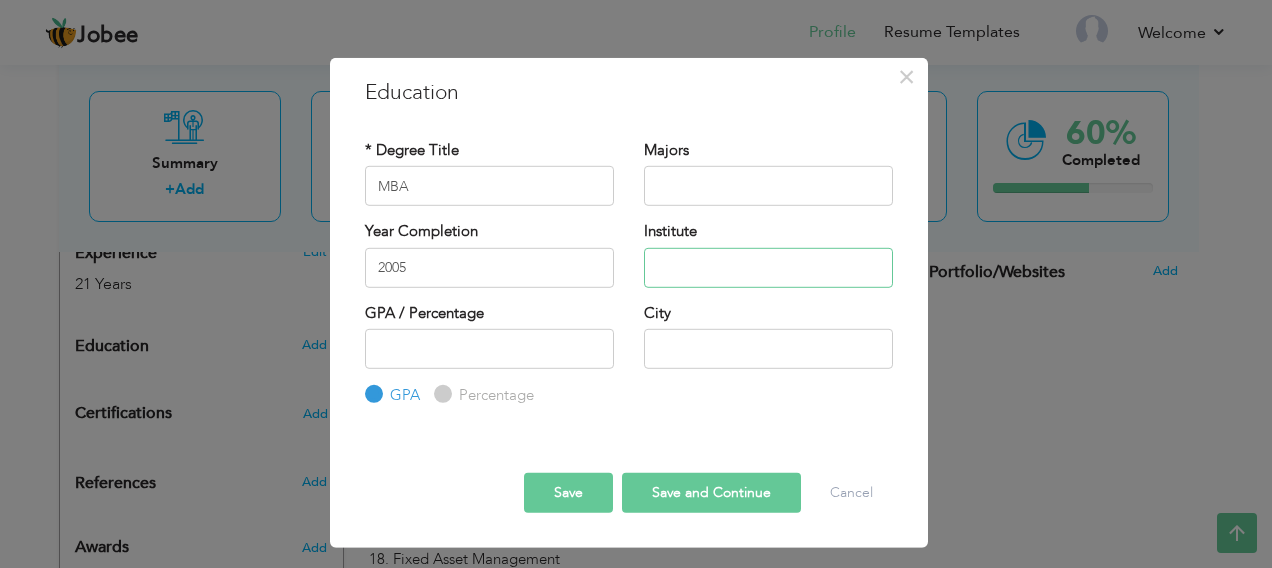 click at bounding box center [768, 267] 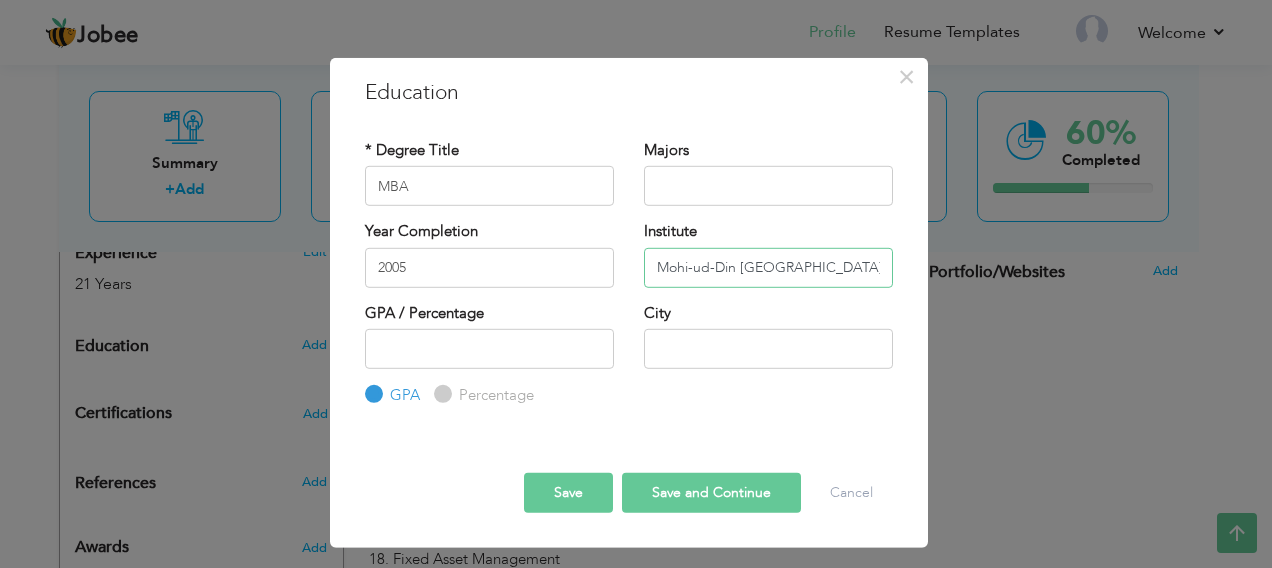 type on "Mohi-ud-Din [GEOGRAPHIC_DATA]" 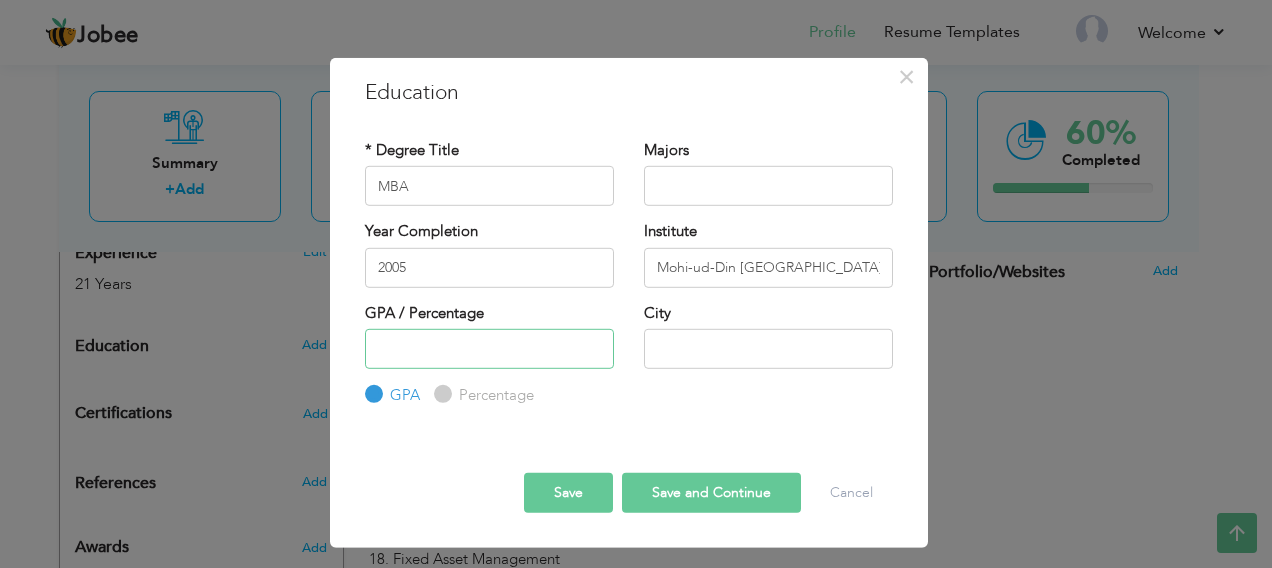 click at bounding box center (489, 349) 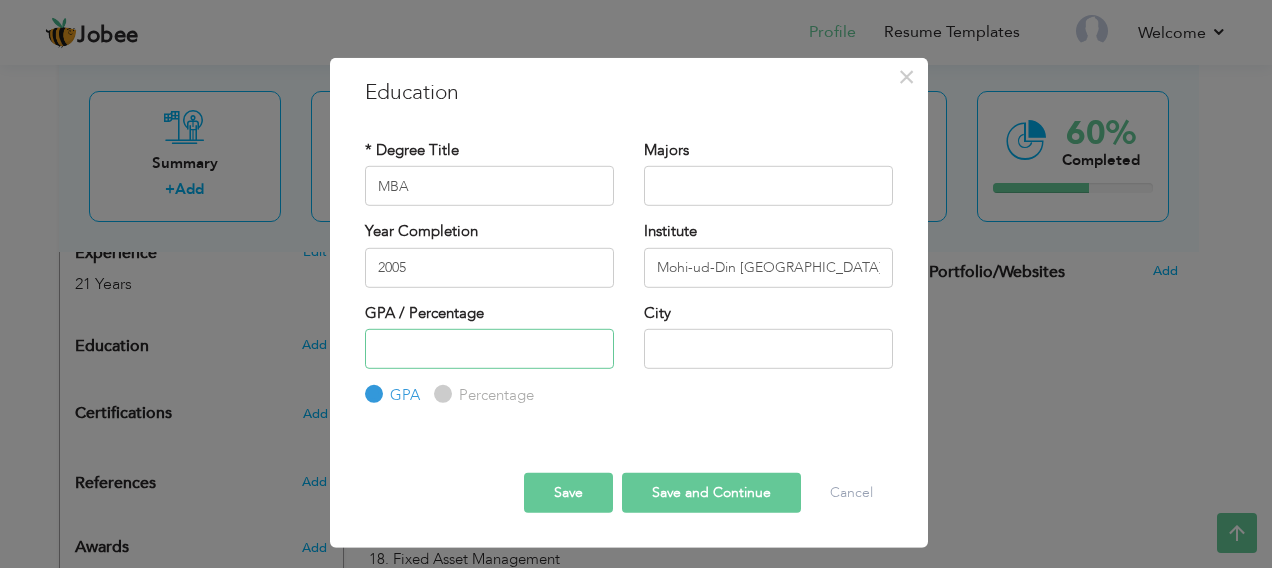 click at bounding box center [489, 349] 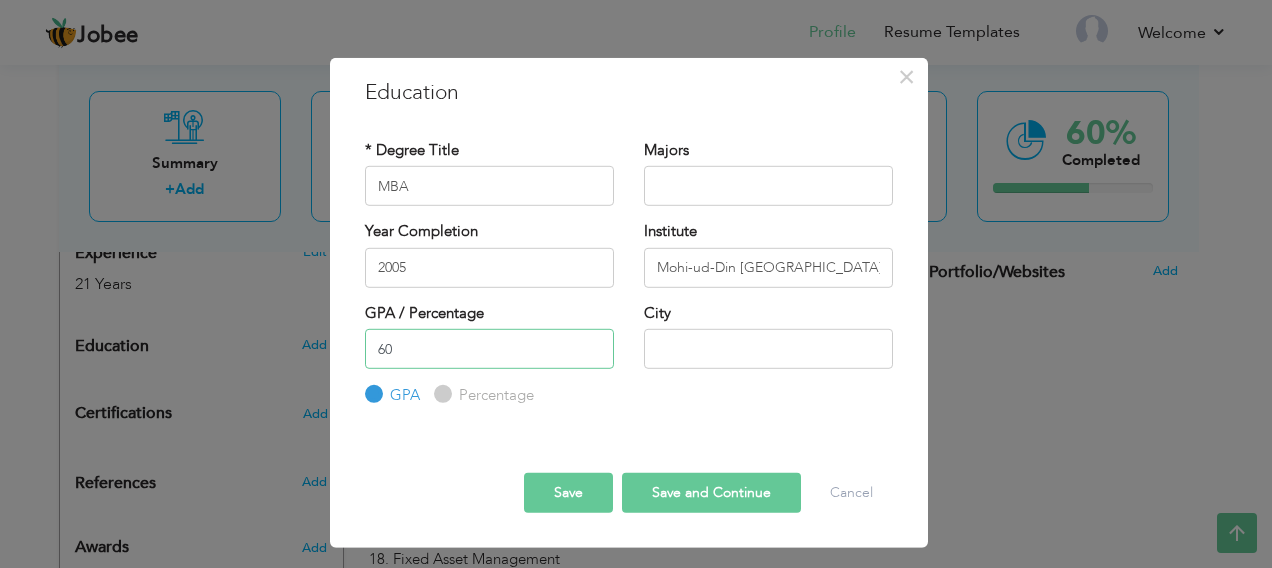type on "60" 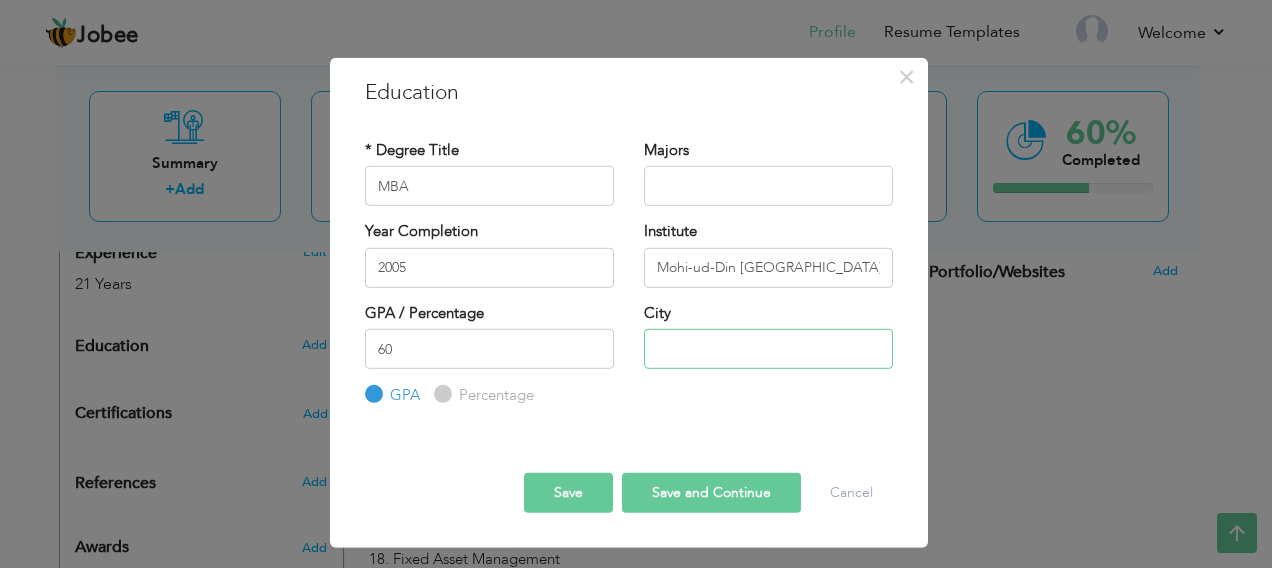 click at bounding box center [768, 349] 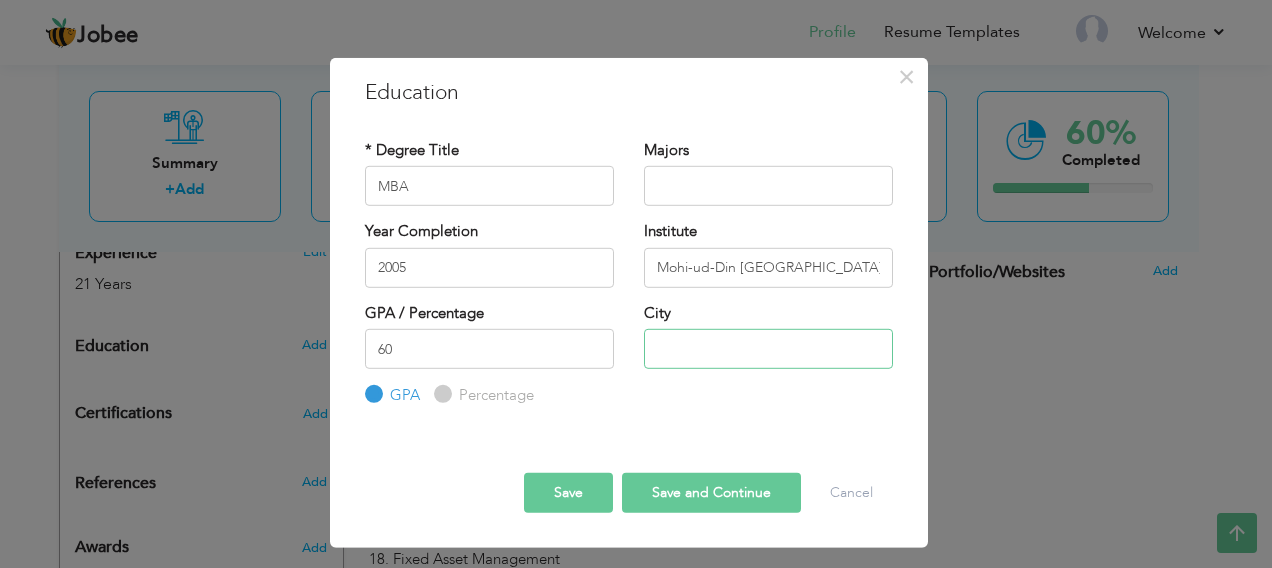 click at bounding box center [768, 349] 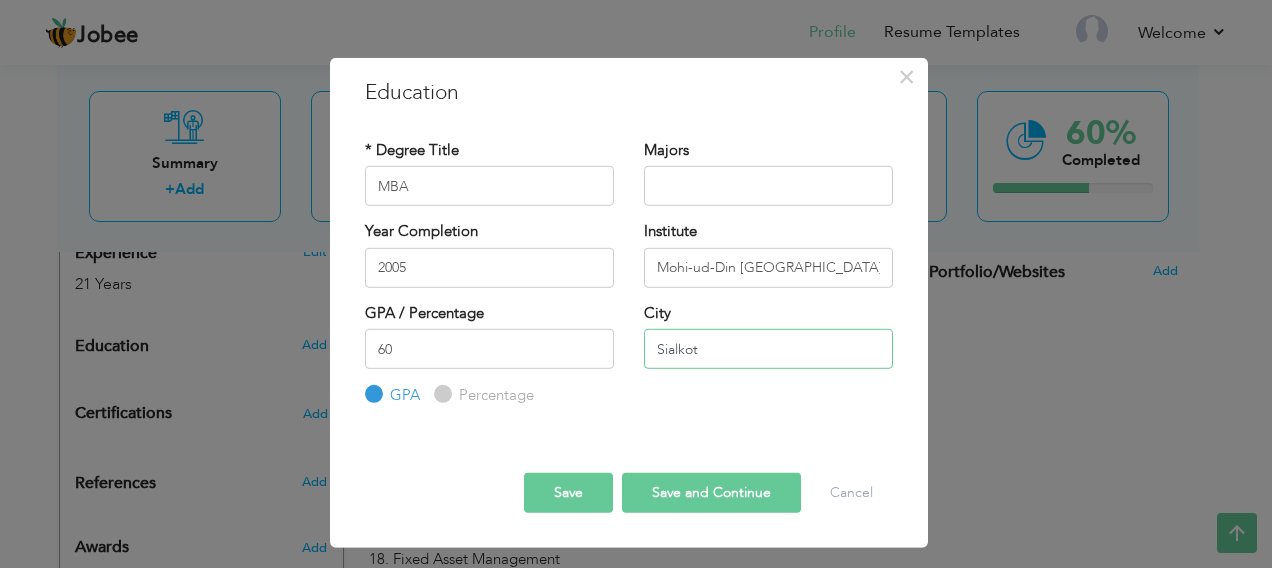type on "Sialkot" 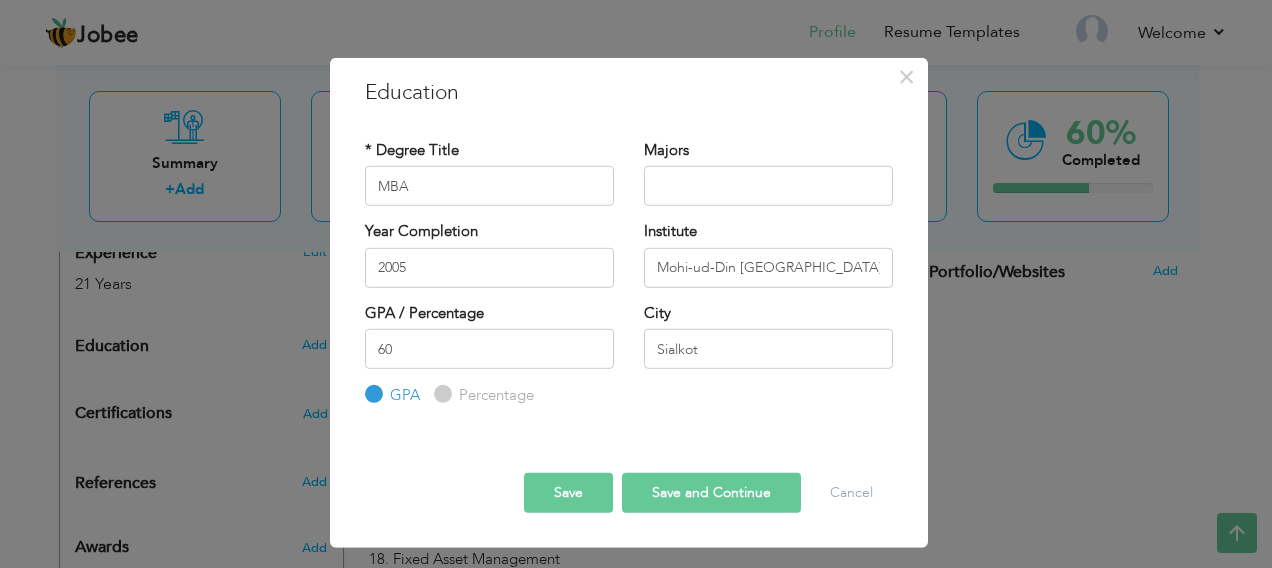 click on "Percentage" at bounding box center [494, 395] 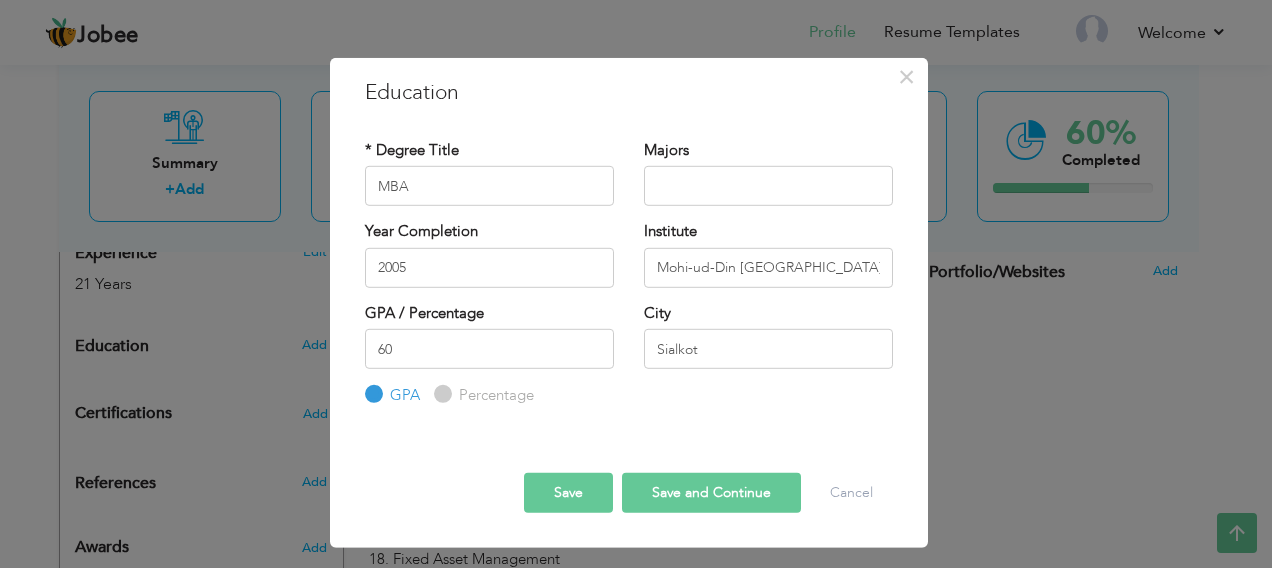 click on "Percentage" at bounding box center (440, 394) 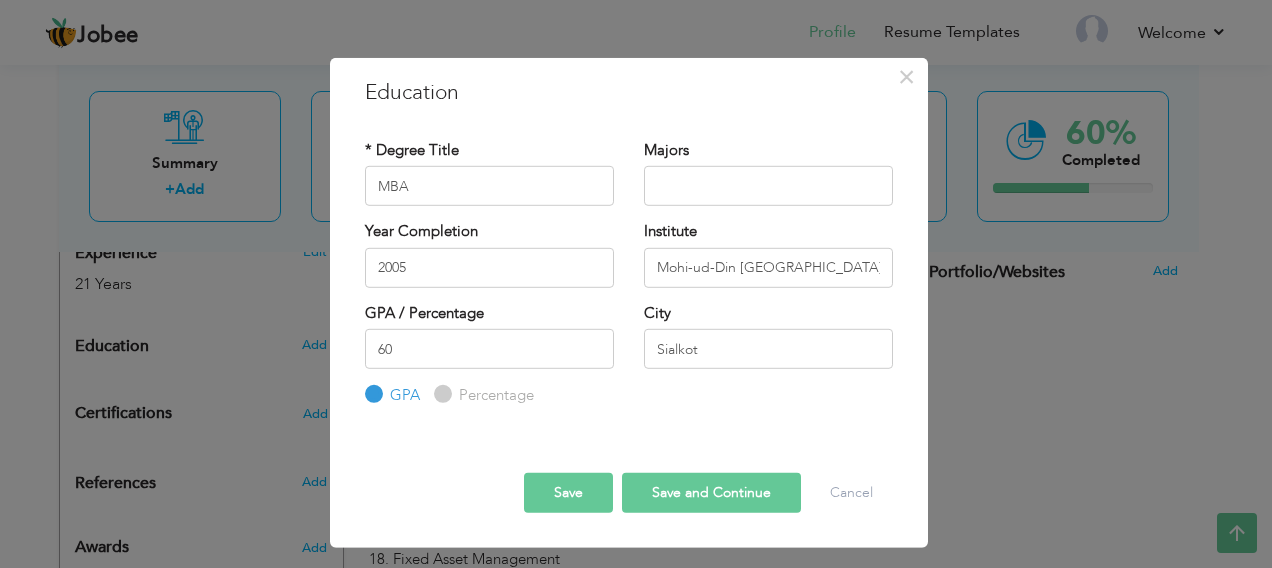 radio on "true" 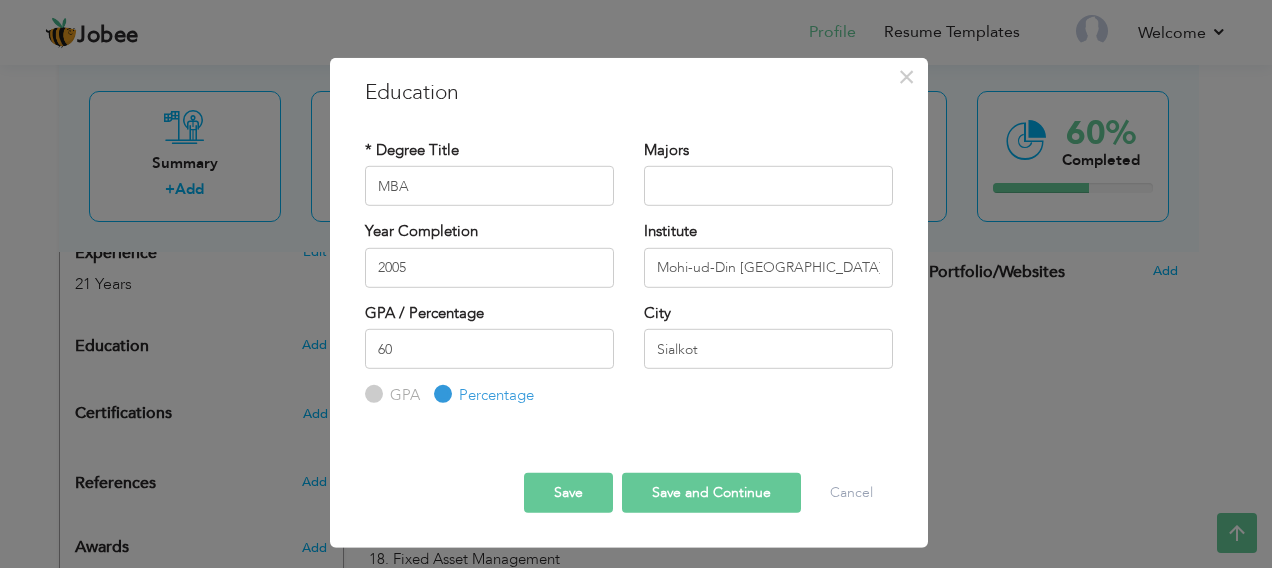 click on "Save" at bounding box center [568, 492] 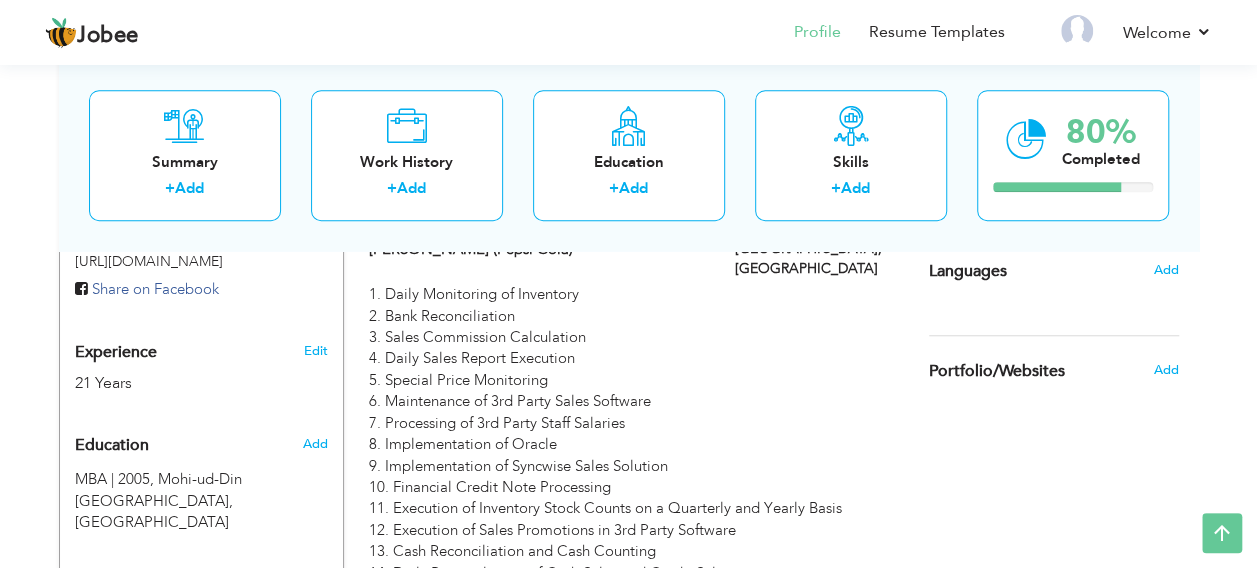 scroll, scrollTop: 700, scrollLeft: 0, axis: vertical 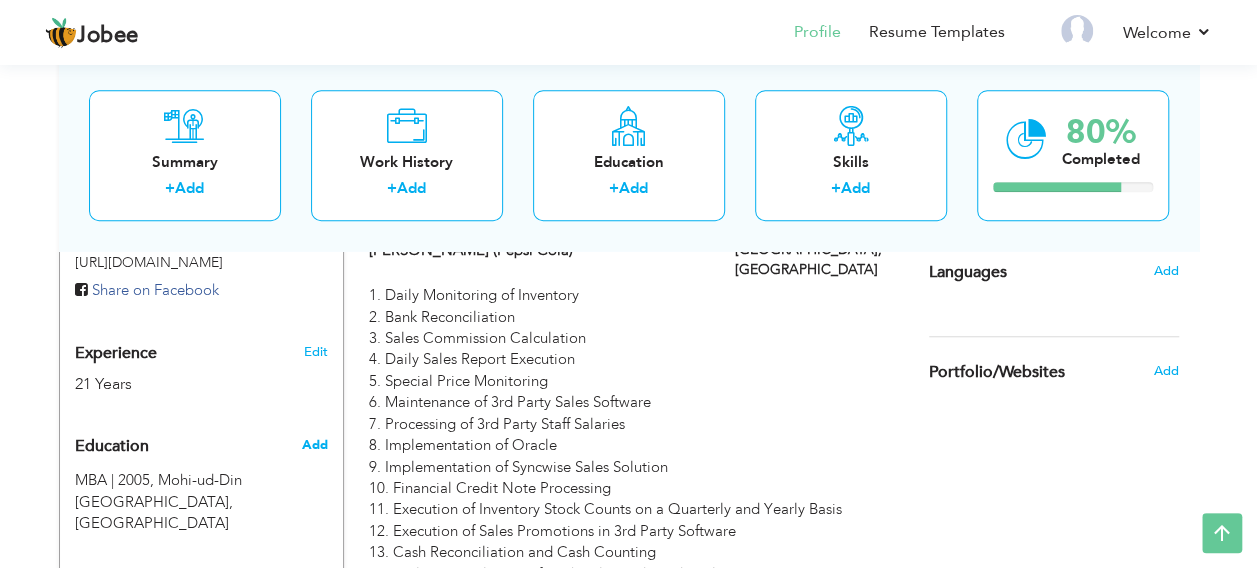 click on "Add" at bounding box center [314, 445] 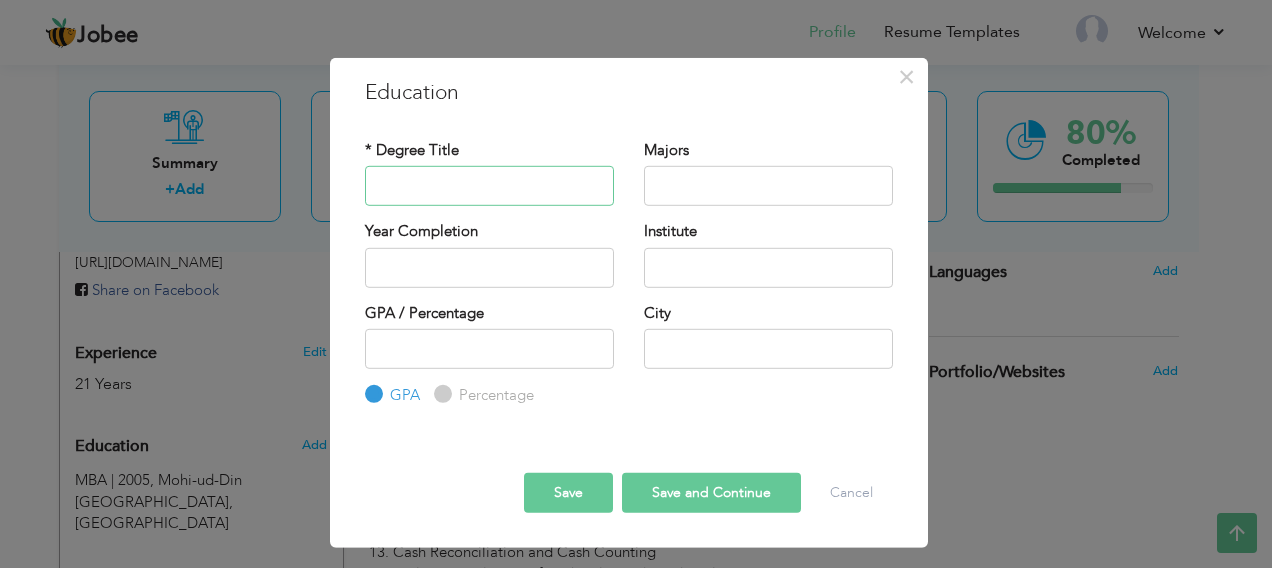 paste on "B. Com" 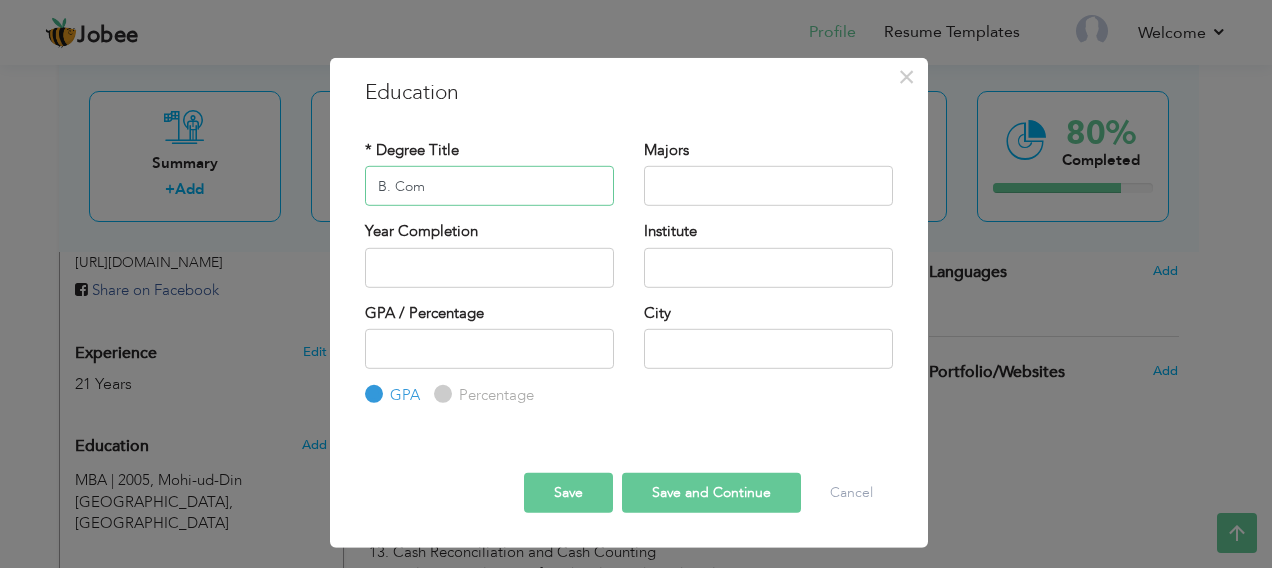type on "B. Com" 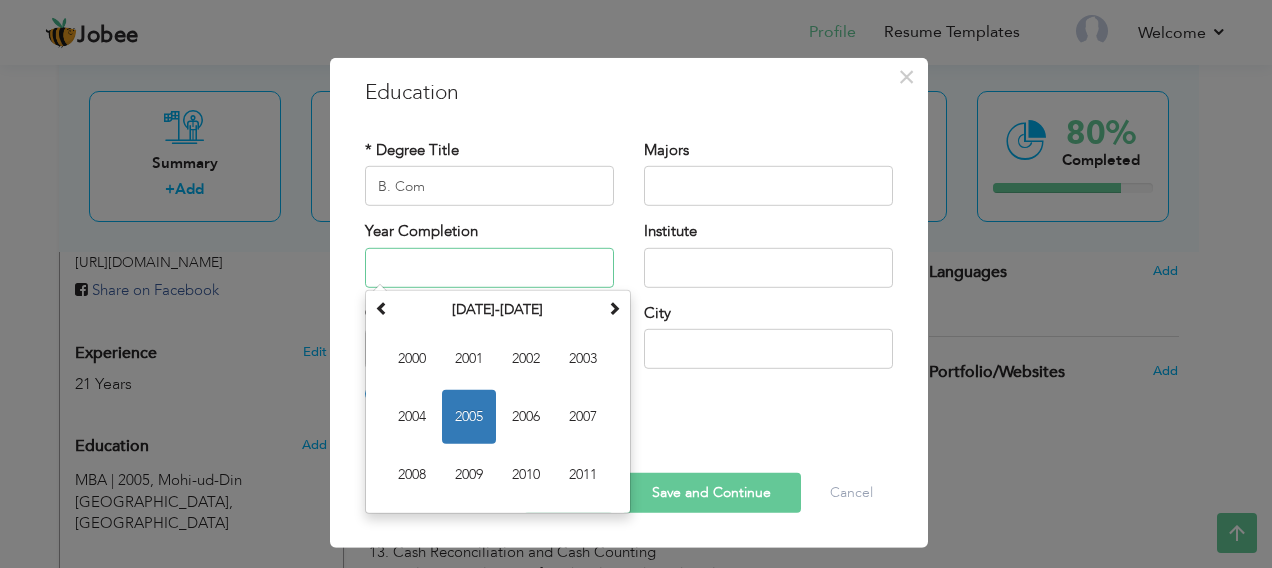 click at bounding box center [489, 267] 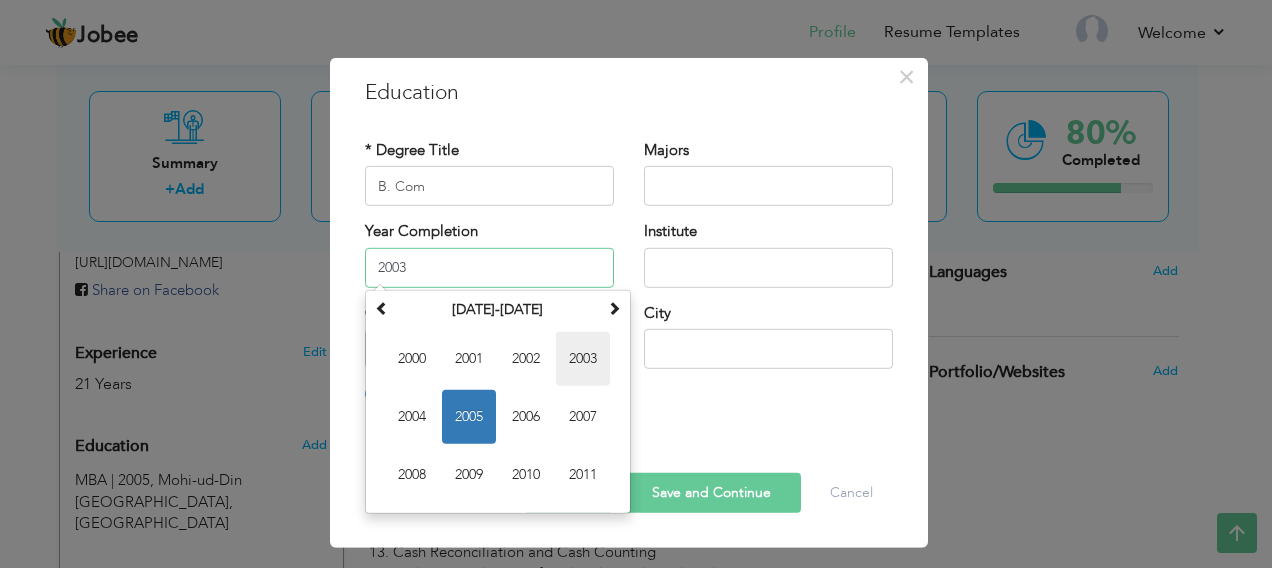 click on "2003" at bounding box center [583, 358] 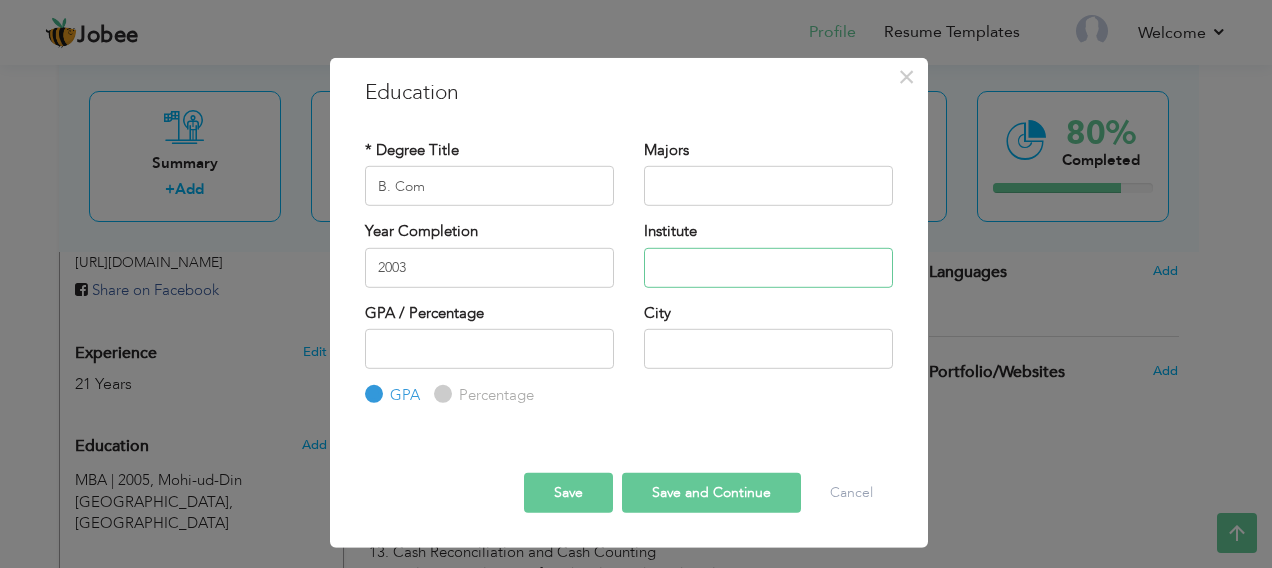 click at bounding box center (768, 267) 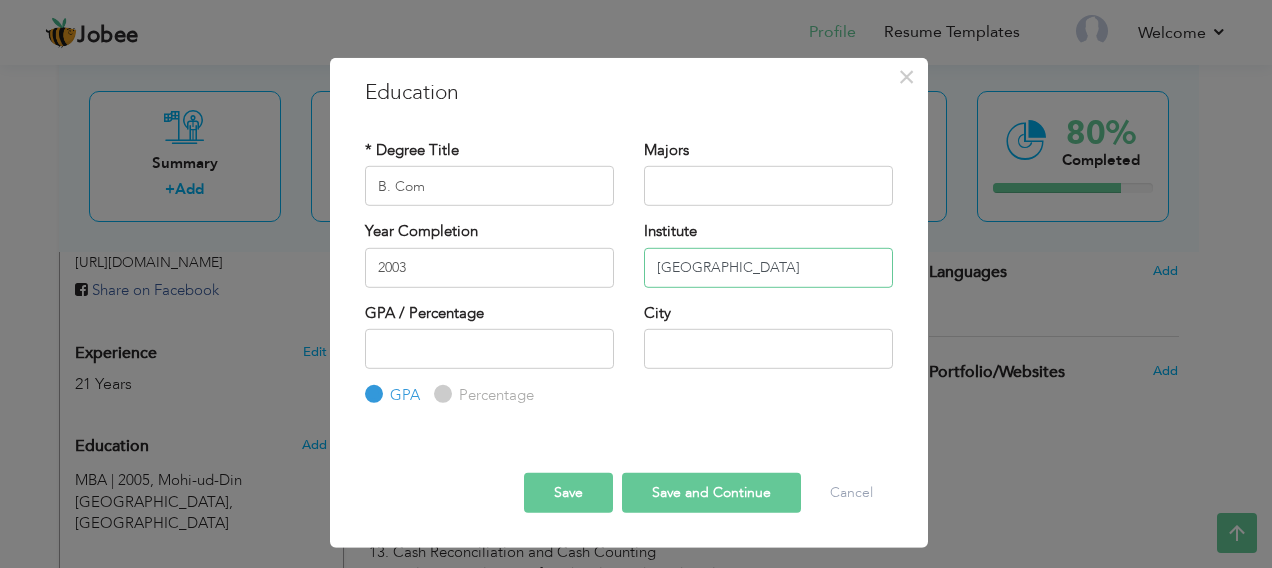 type on "[GEOGRAPHIC_DATA]" 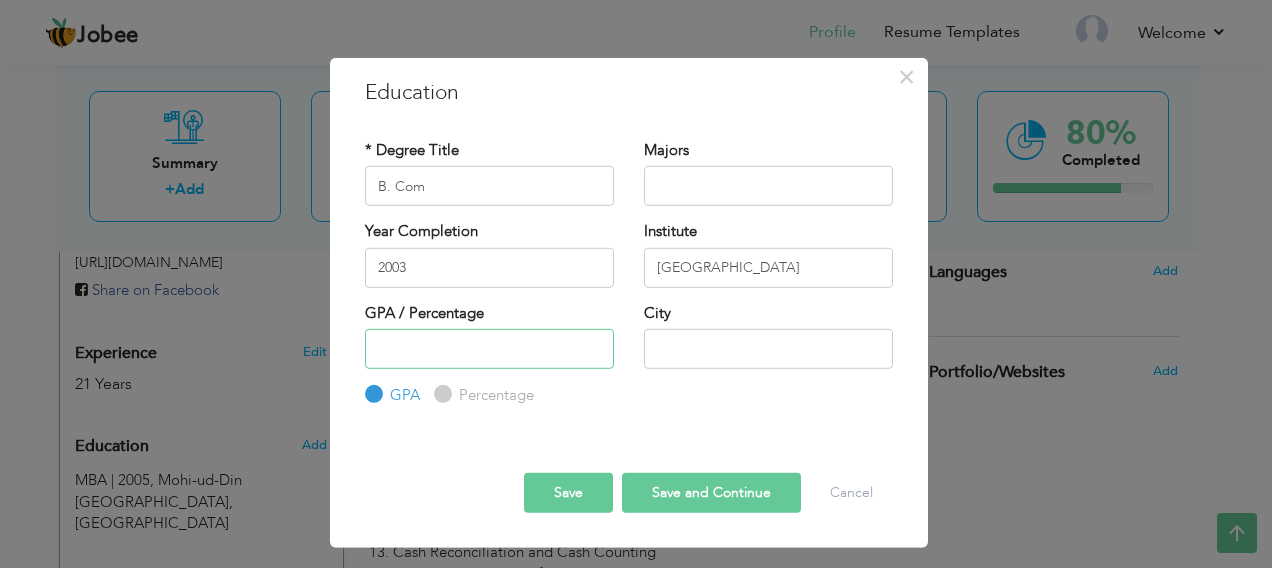 click at bounding box center [489, 349] 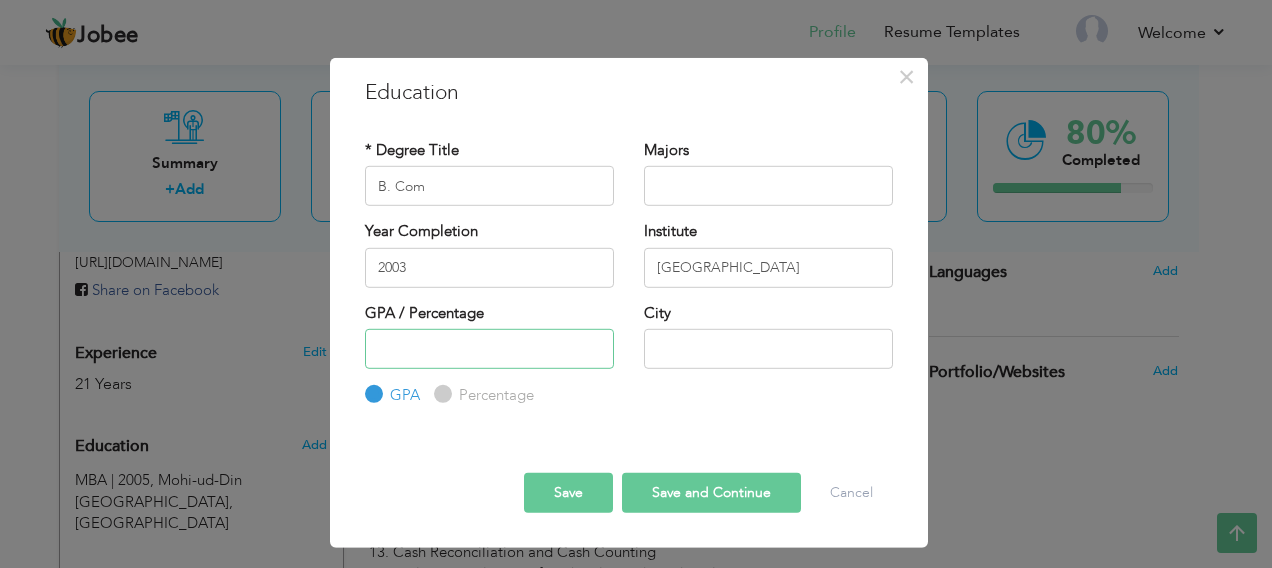 paste on "52" 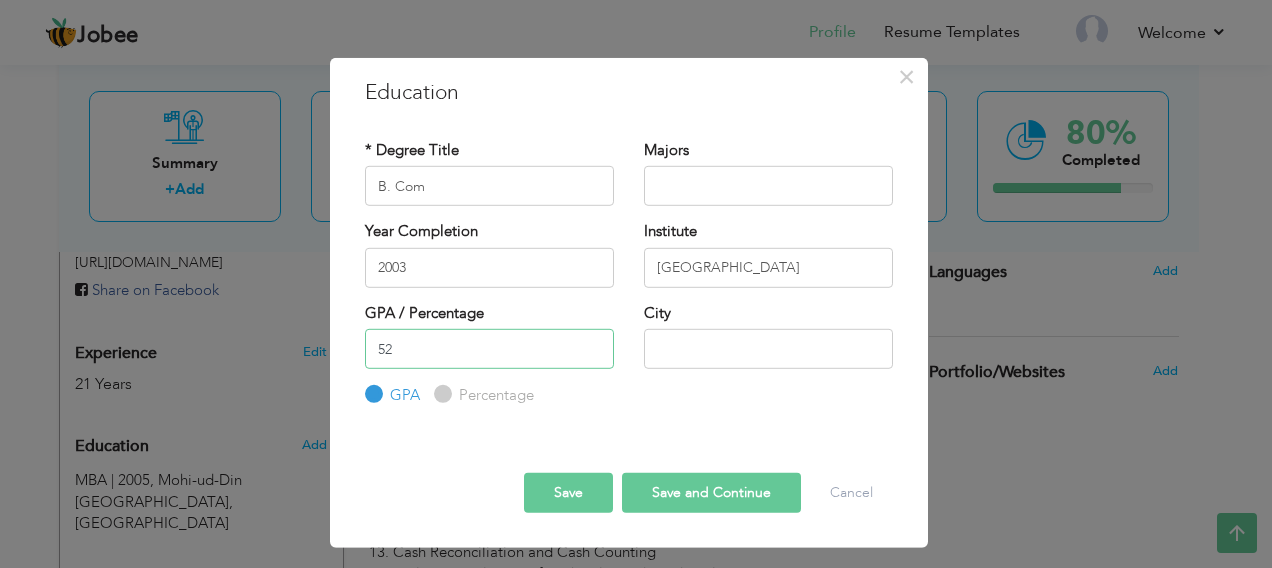 type on "52" 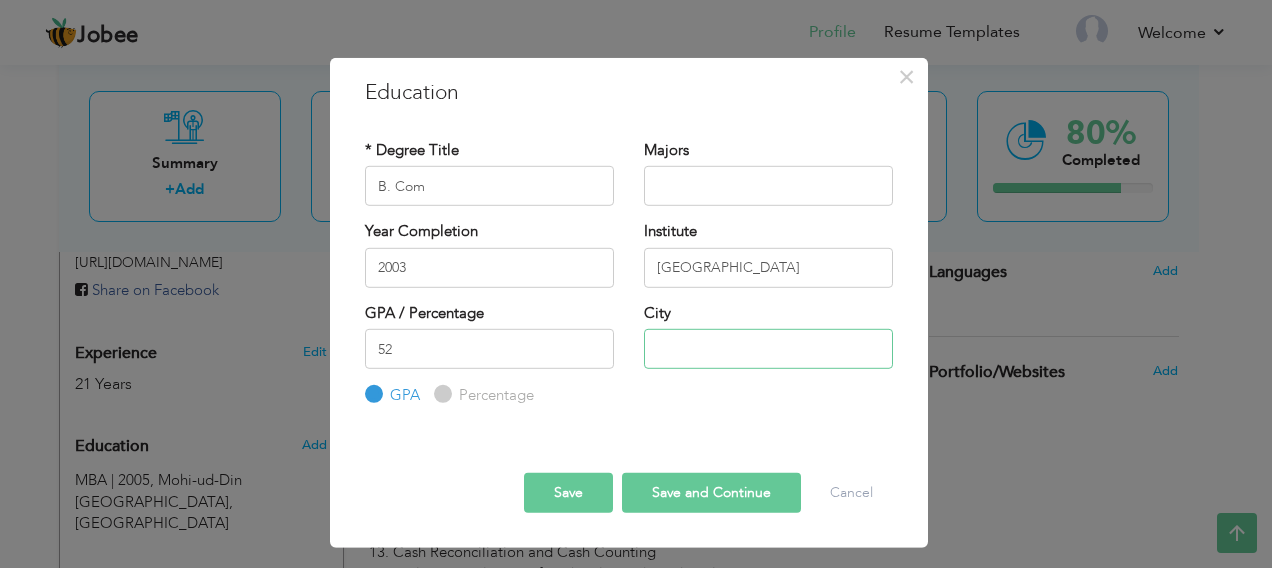 click at bounding box center [768, 349] 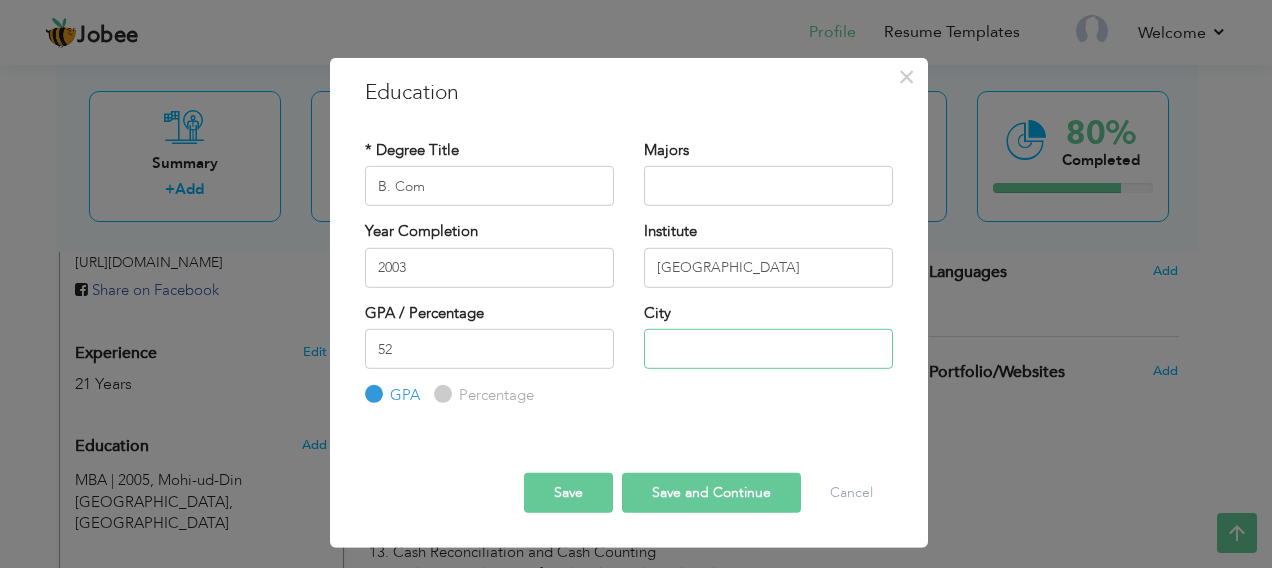 paste on "Gujrat" 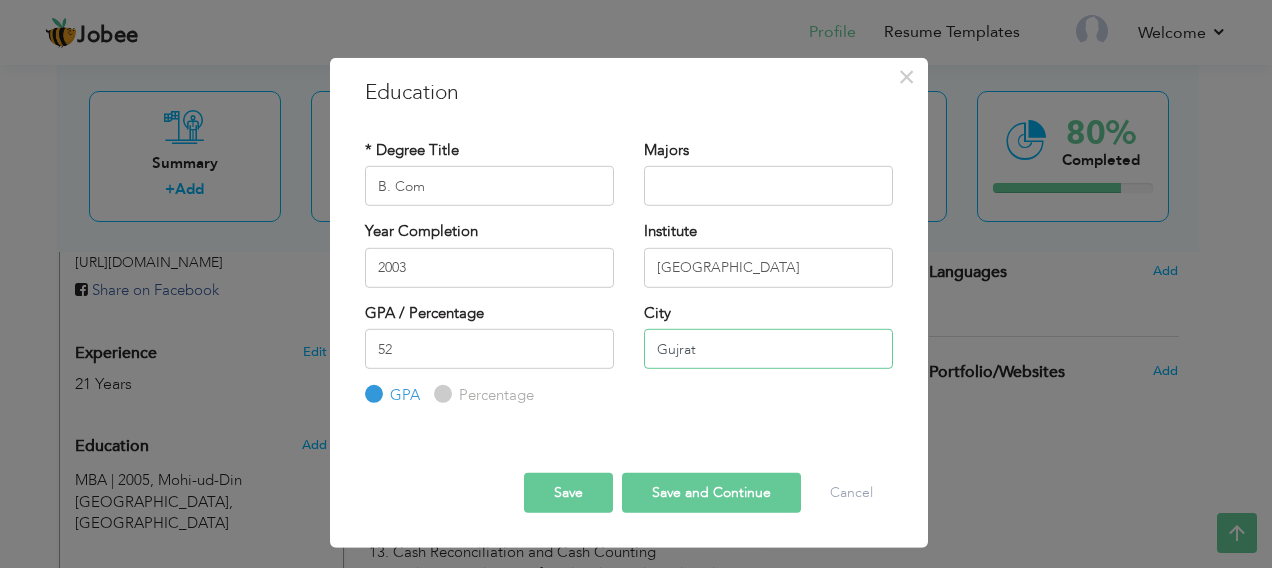 type on "Gujrat" 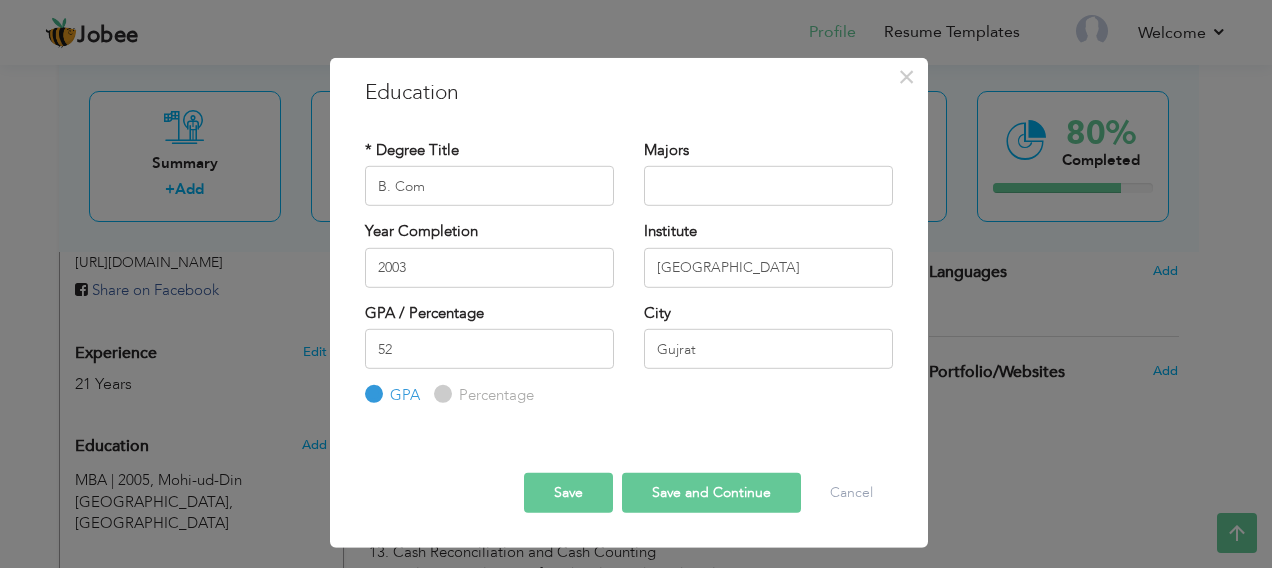click on "Percentage" at bounding box center [440, 394] 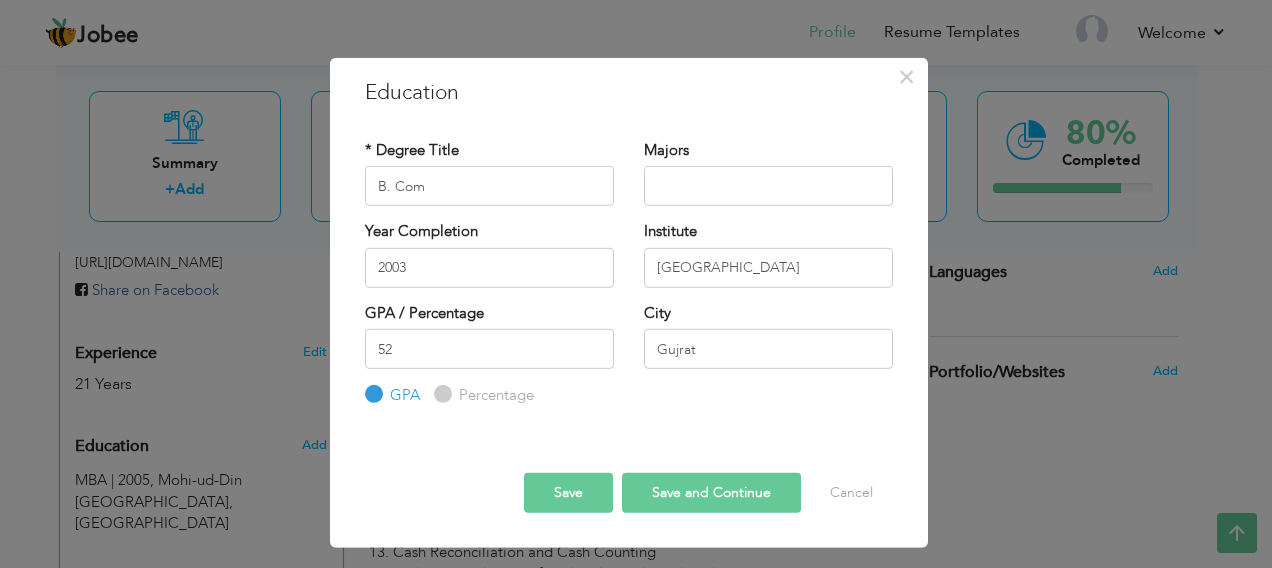 radio on "true" 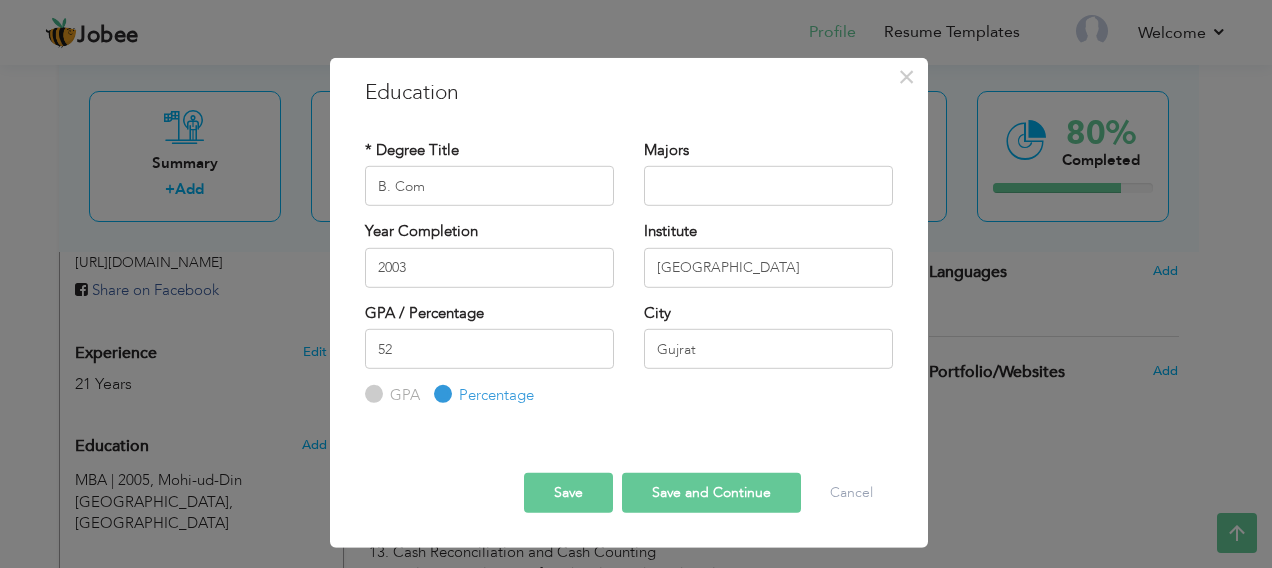 click on "Save" at bounding box center (568, 492) 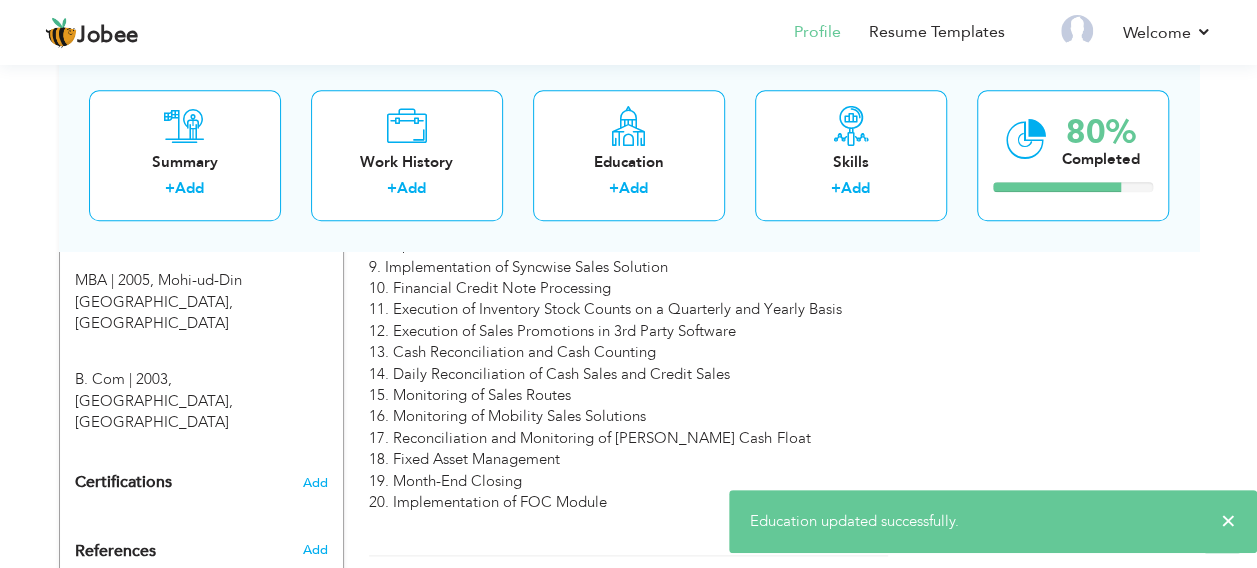 scroll, scrollTop: 800, scrollLeft: 0, axis: vertical 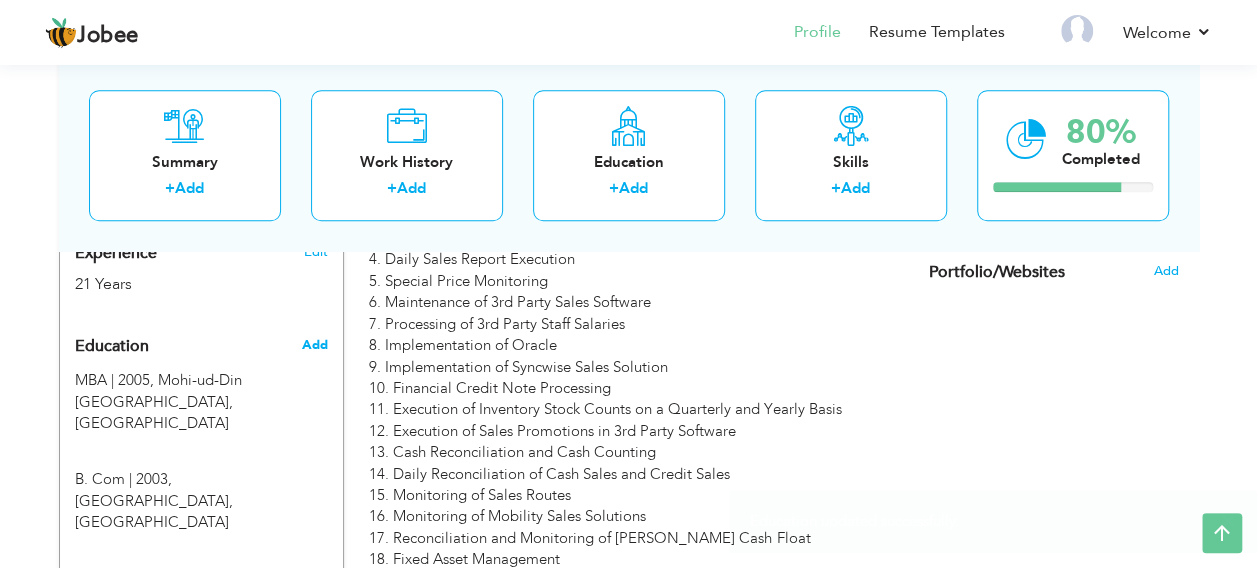 click on "Add" at bounding box center (314, 345) 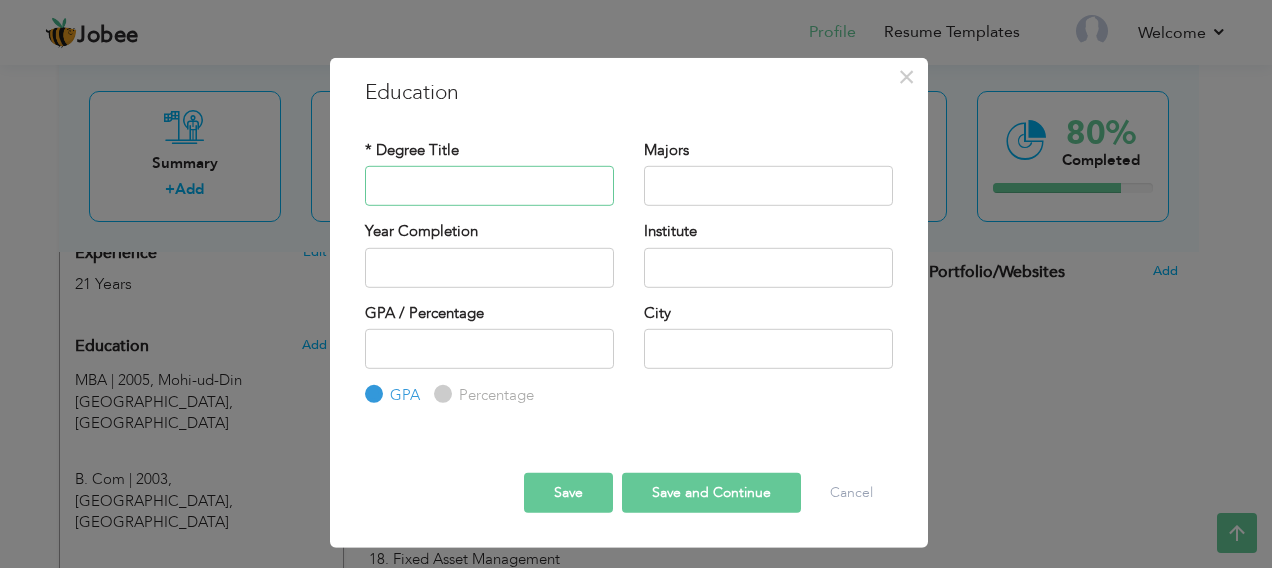 paste on "[DOMAIN_NAME]" 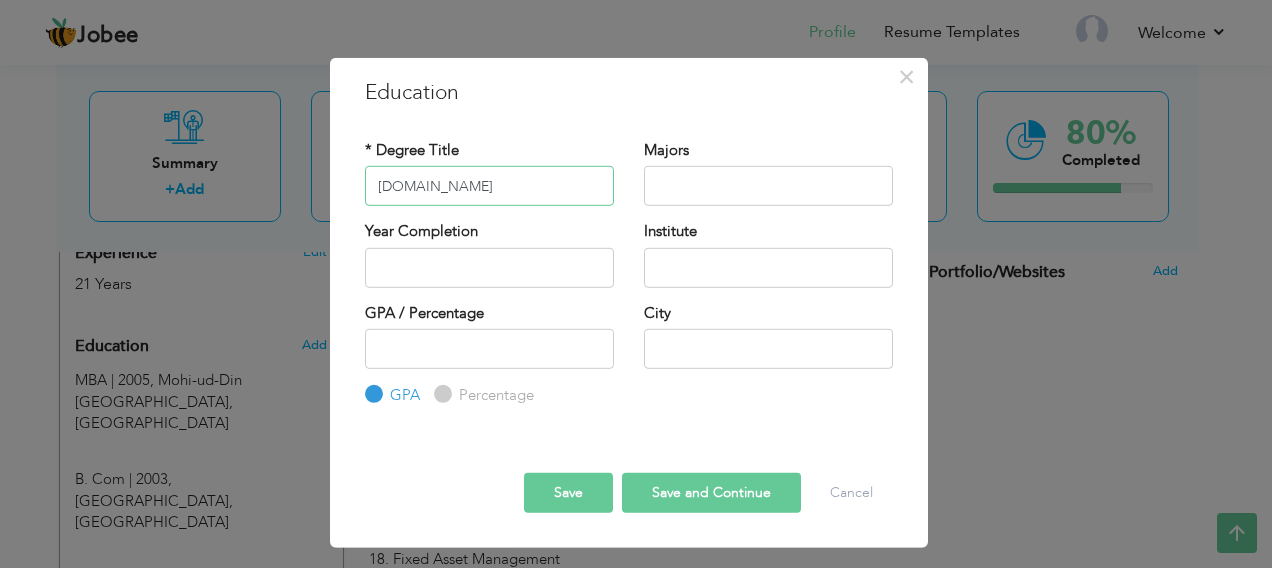 type on "[DOMAIN_NAME]" 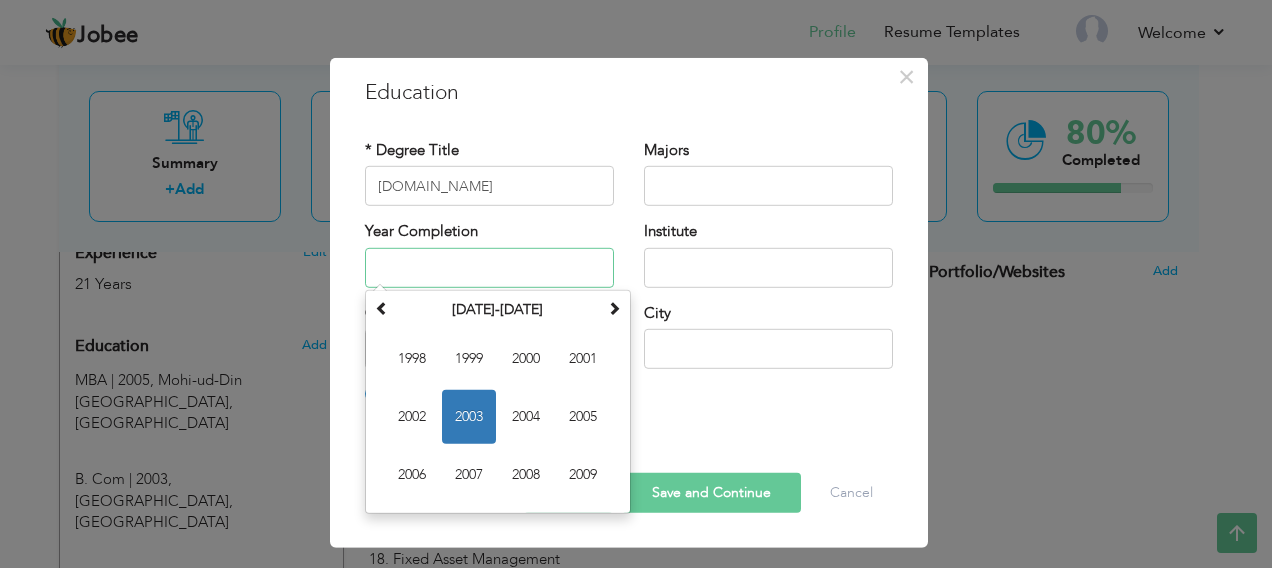 click at bounding box center (489, 267) 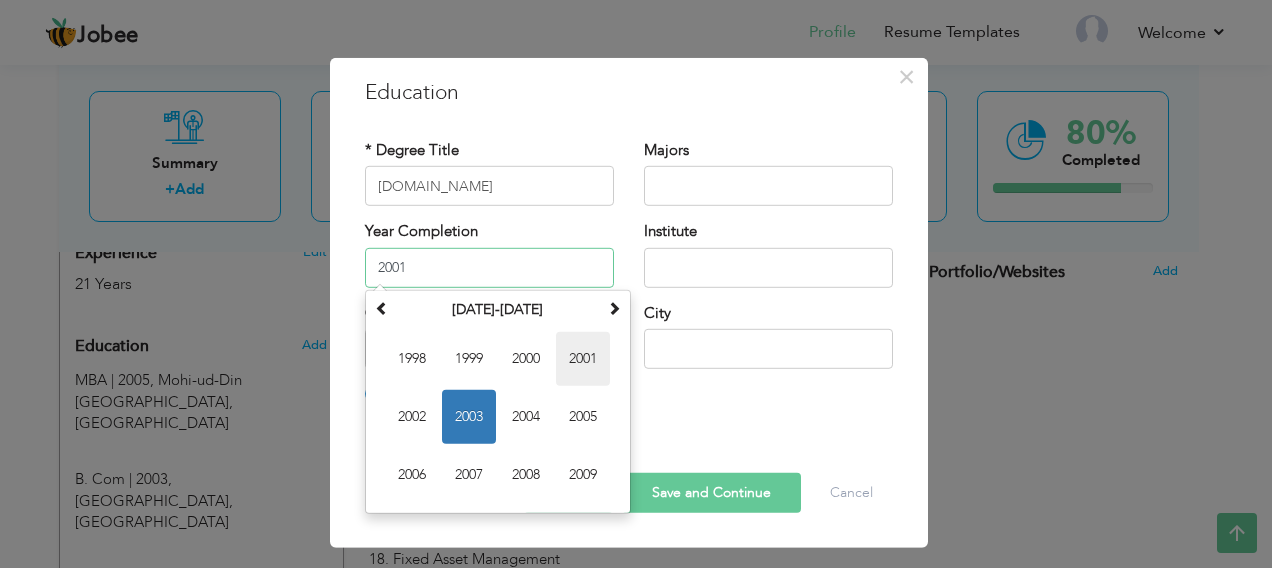 click on "2001" at bounding box center (583, 358) 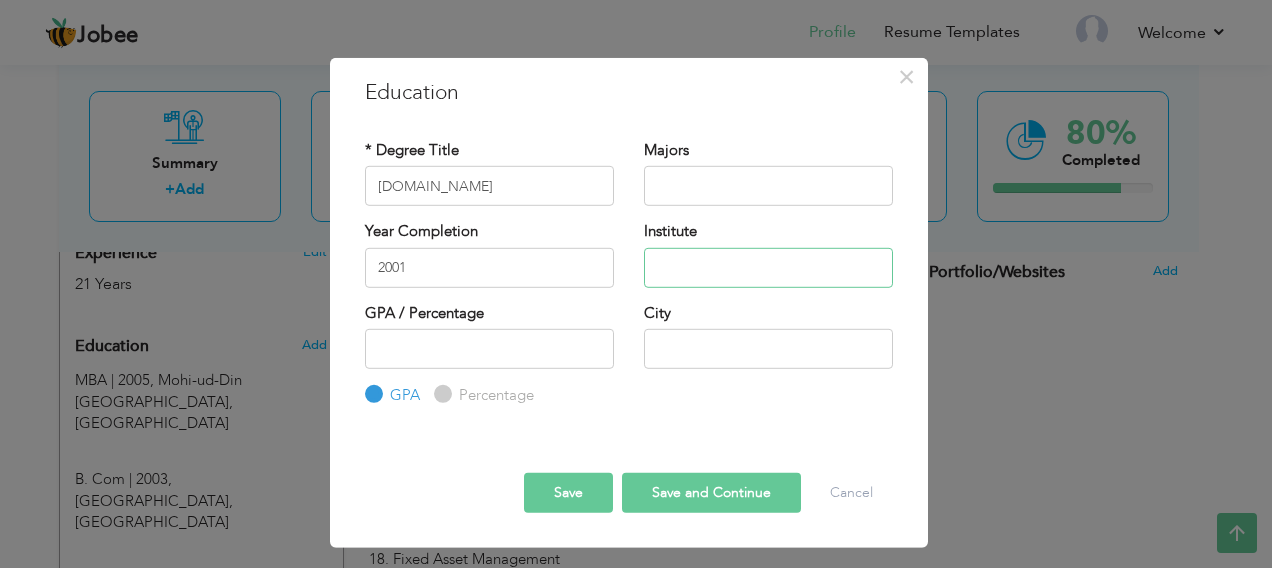 click at bounding box center (768, 267) 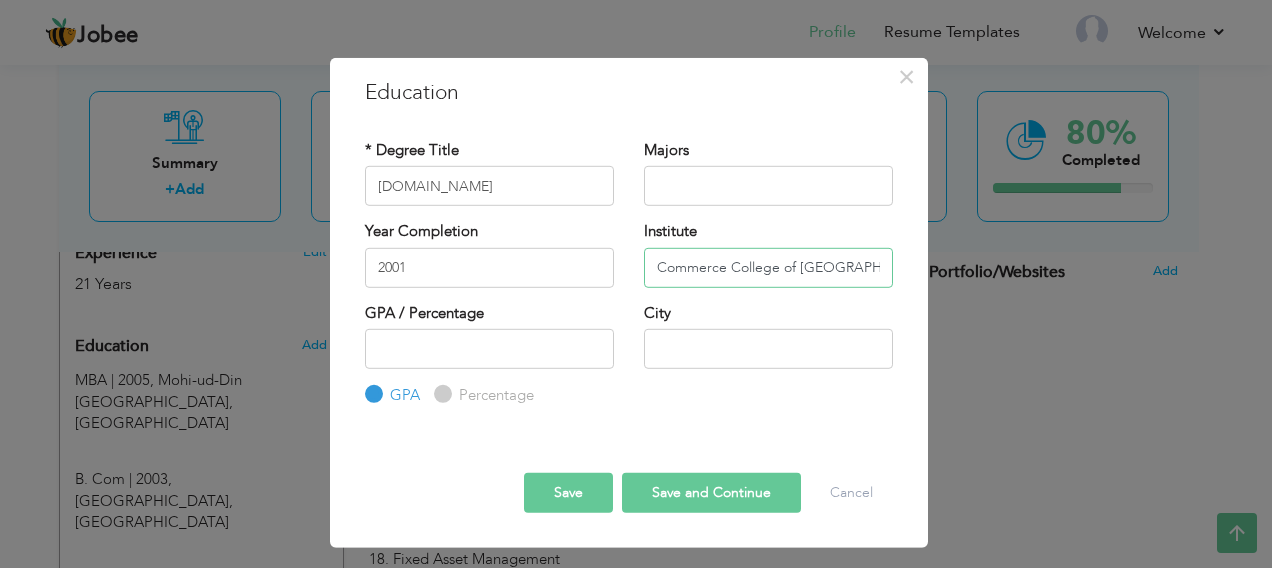type on "Commerce College of [GEOGRAPHIC_DATA]" 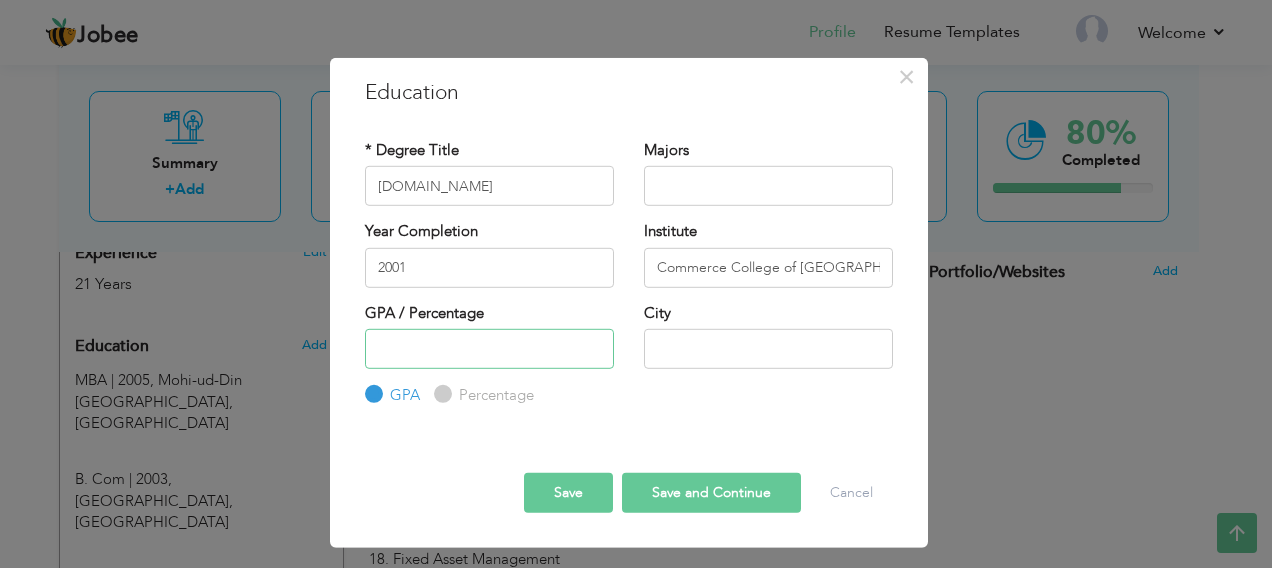 click at bounding box center (489, 349) 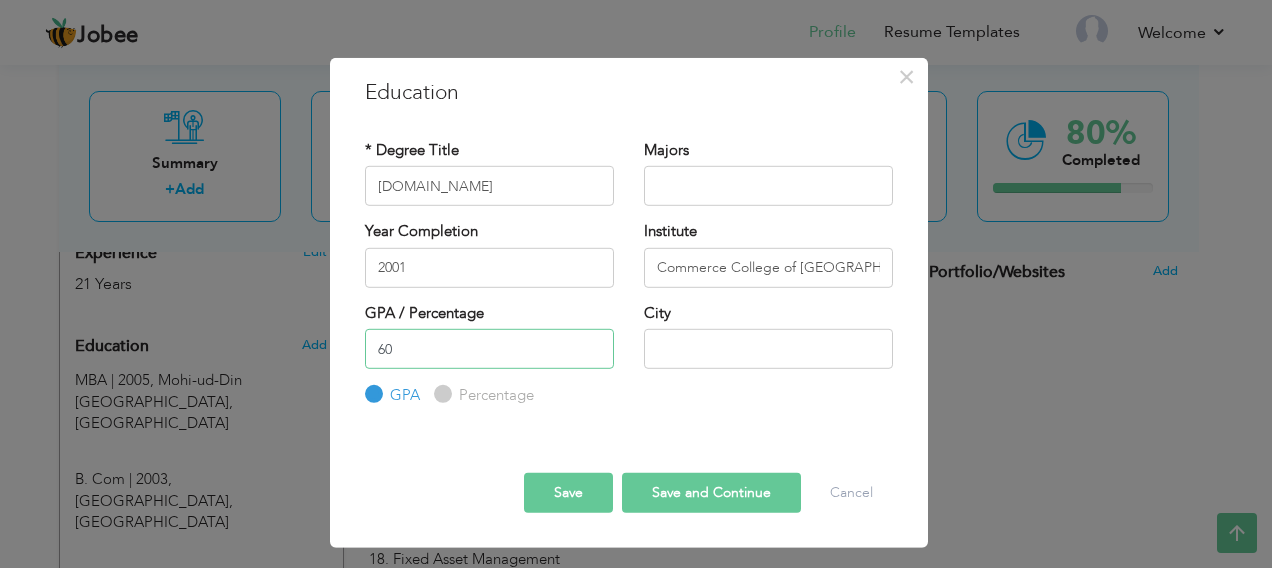 type on "60" 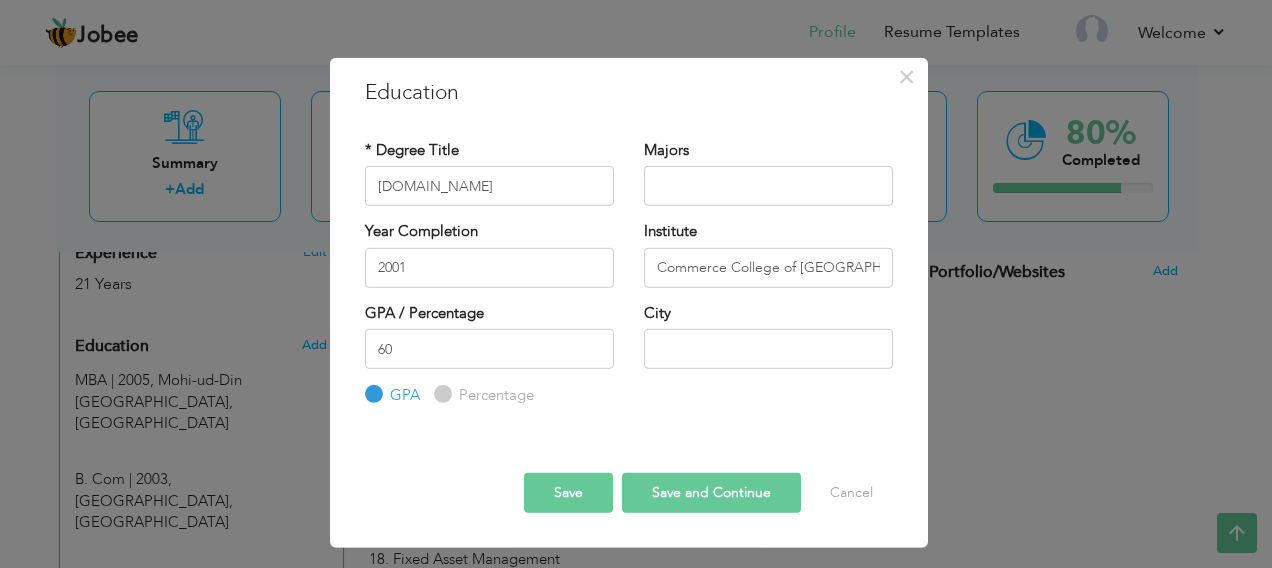 click on "Percentage" at bounding box center [484, 395] 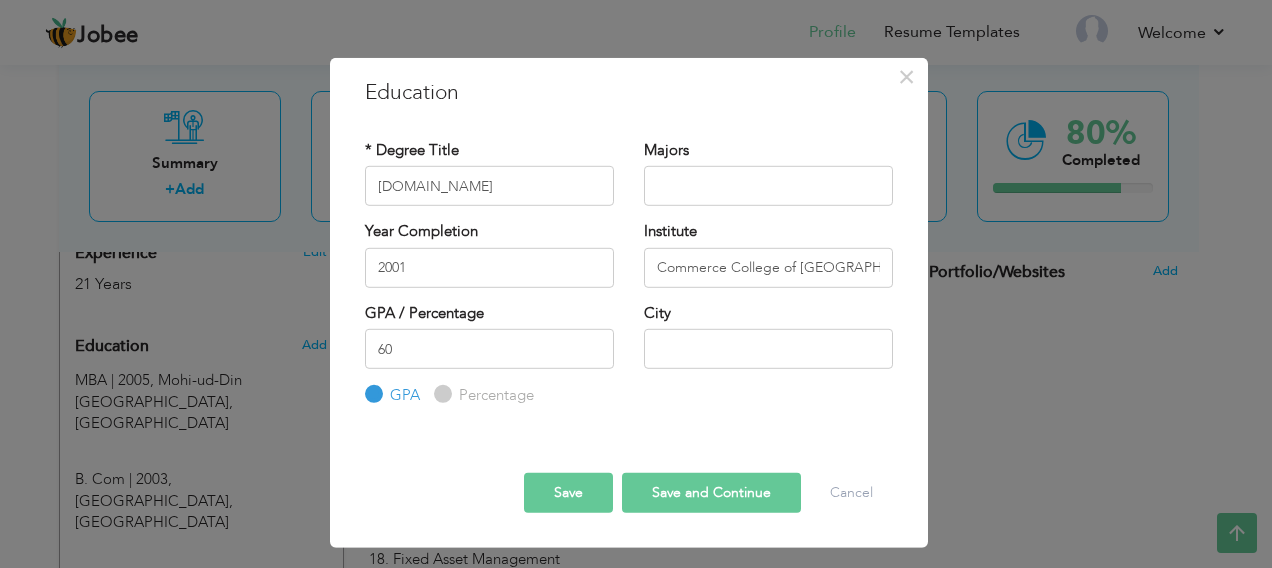 click on "Percentage" at bounding box center (440, 394) 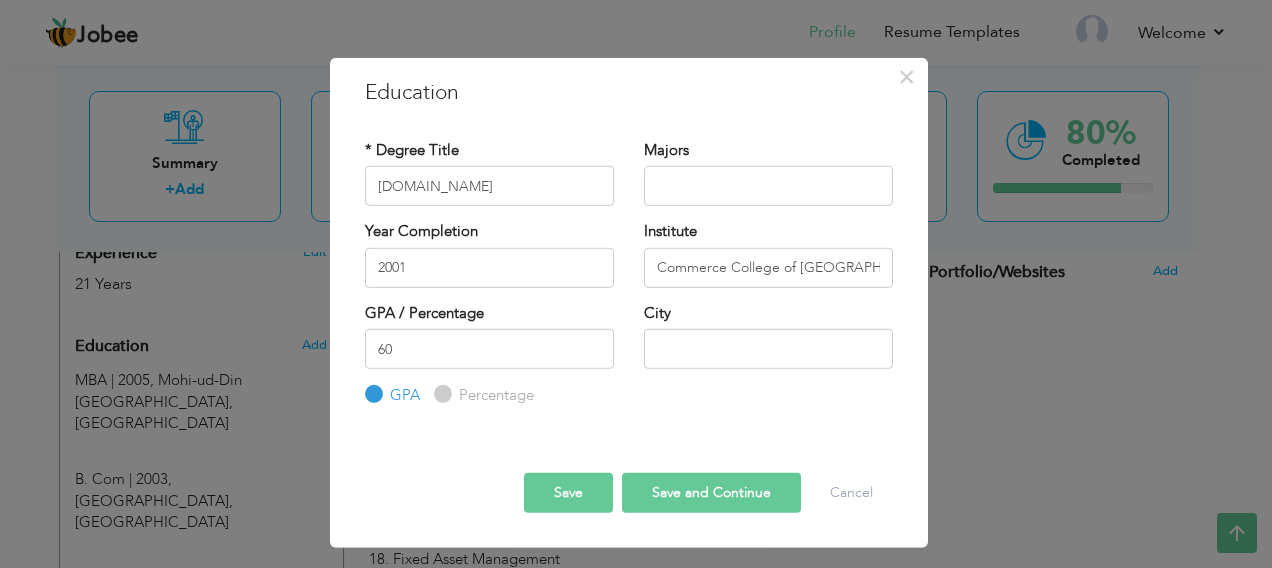 radio on "true" 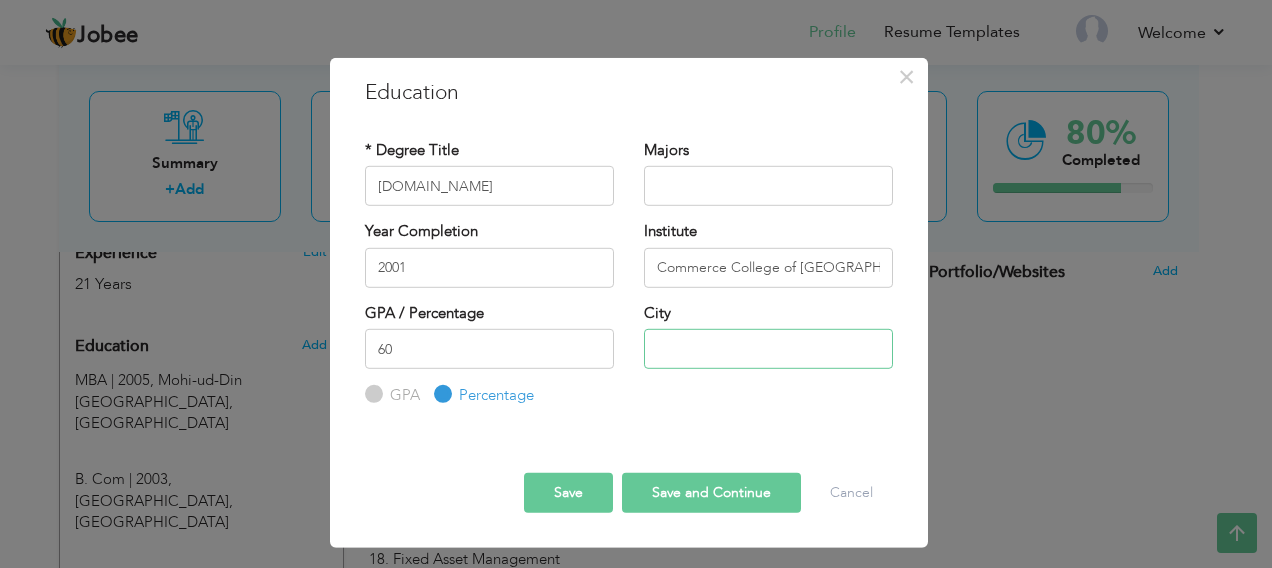 click at bounding box center (768, 349) 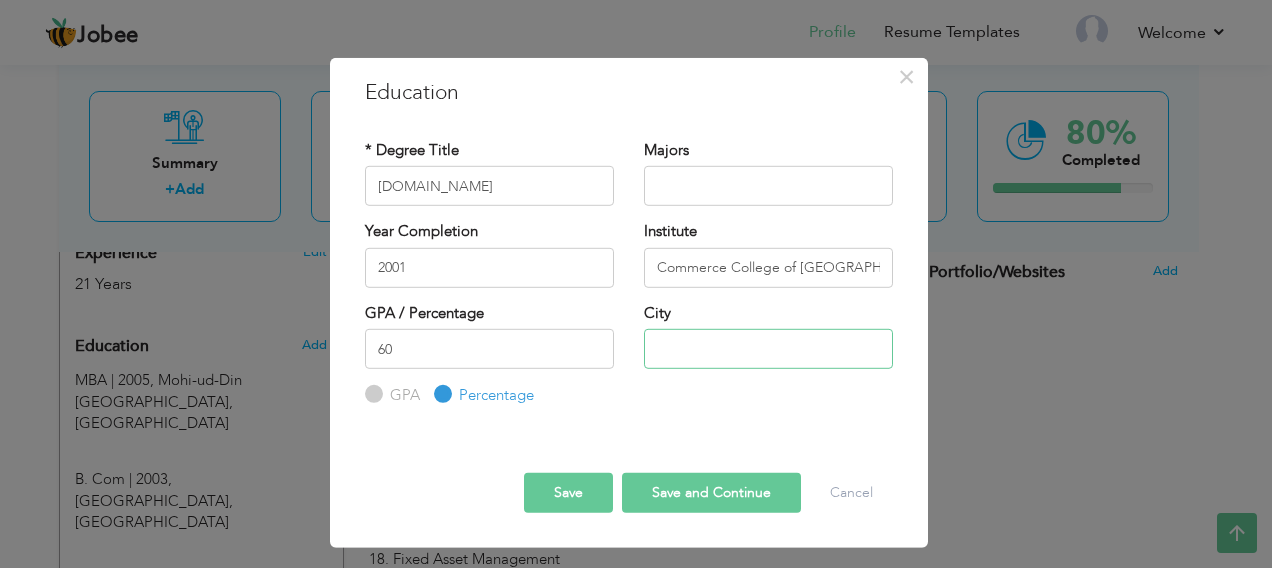 click at bounding box center (768, 349) 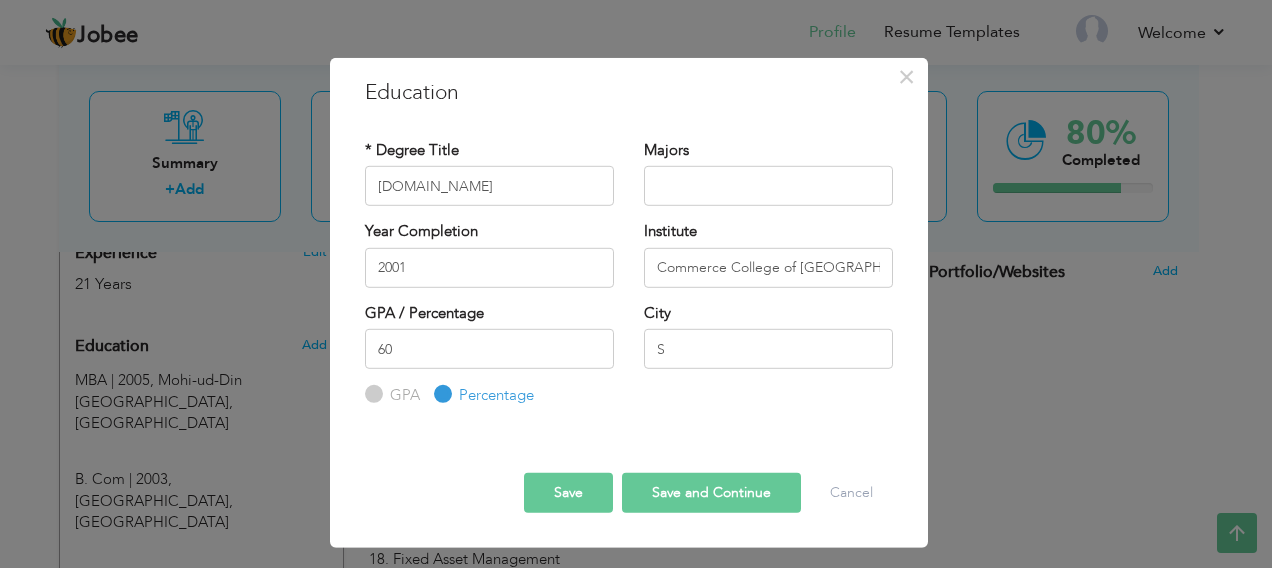 click on "* Degree Title
[DOMAIN_NAME]
Majors
Year Completion 2001 S" at bounding box center (629, 274) 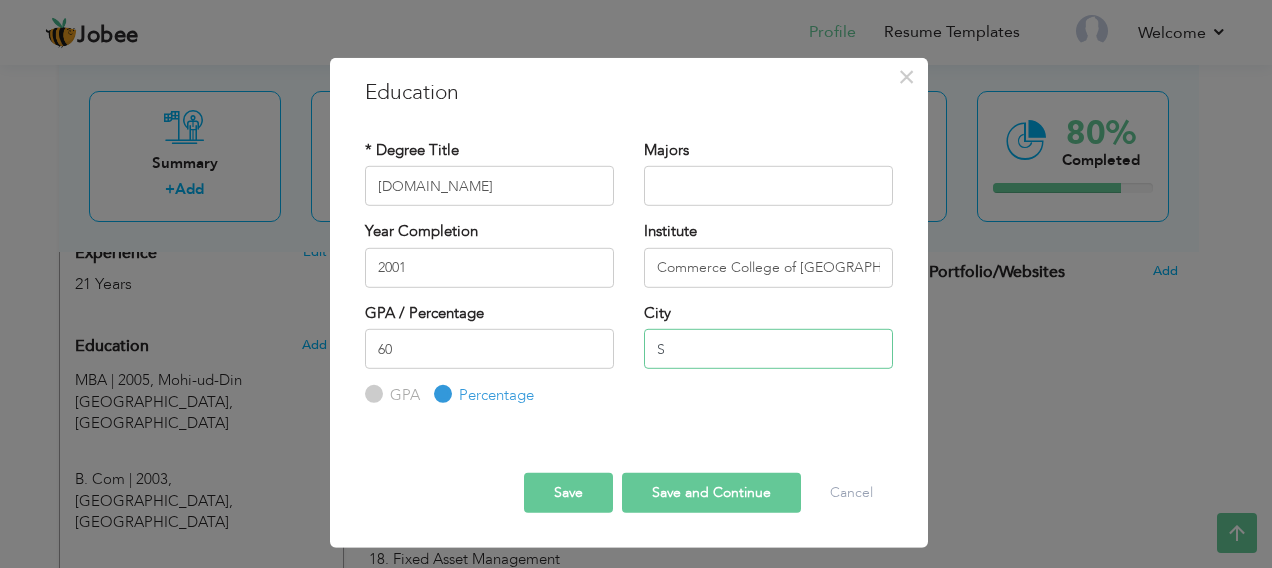 click on "S" at bounding box center (768, 349) 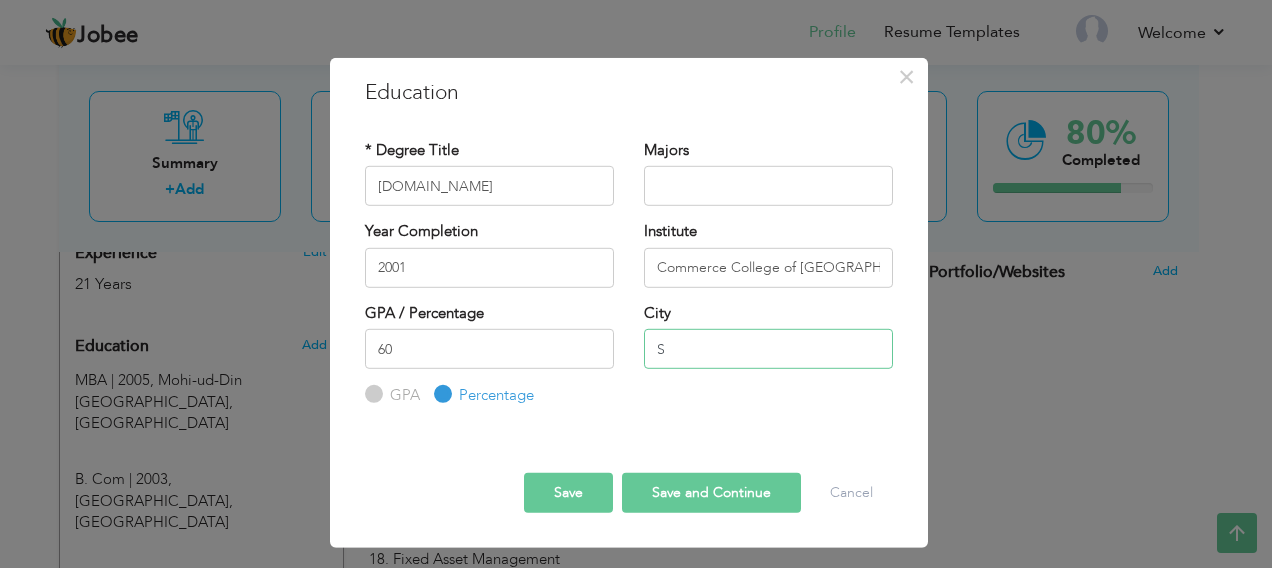 type on "Sialkot" 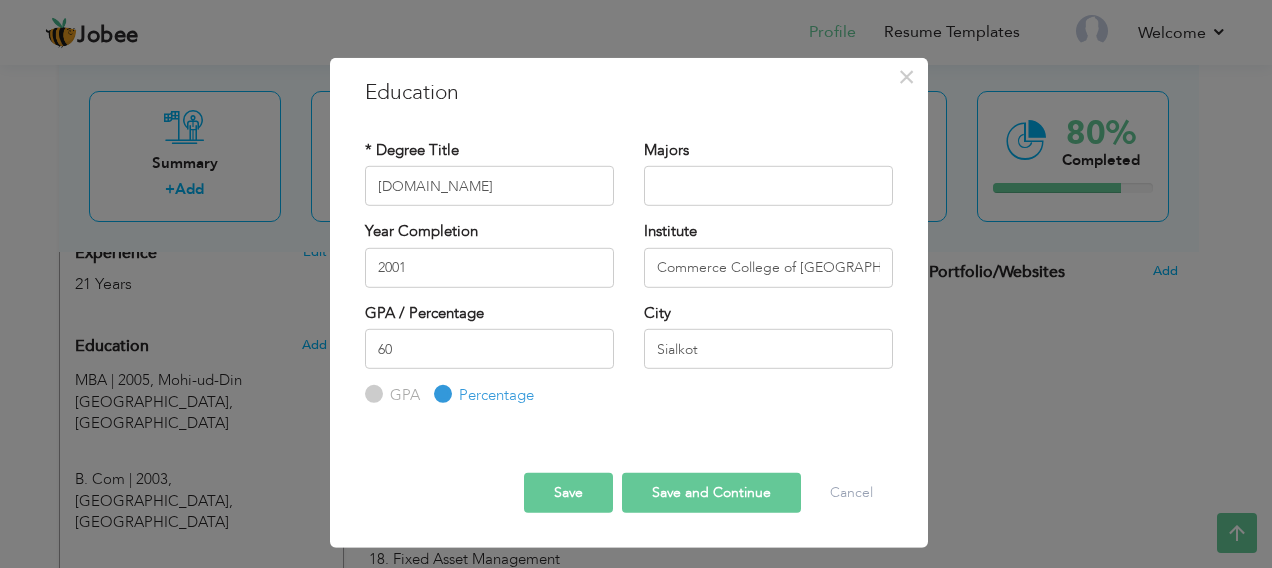 click on "* Degree Title
[DOMAIN_NAME]
Majors
Year Completion 2001" at bounding box center [629, 274] 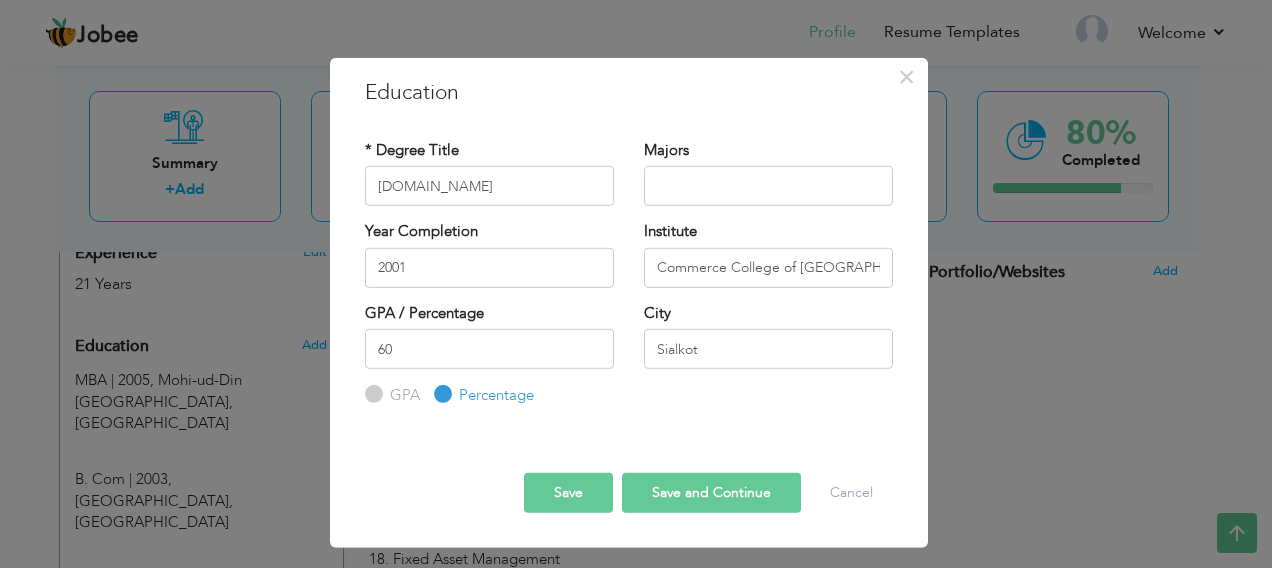 click on "Save" at bounding box center [568, 492] 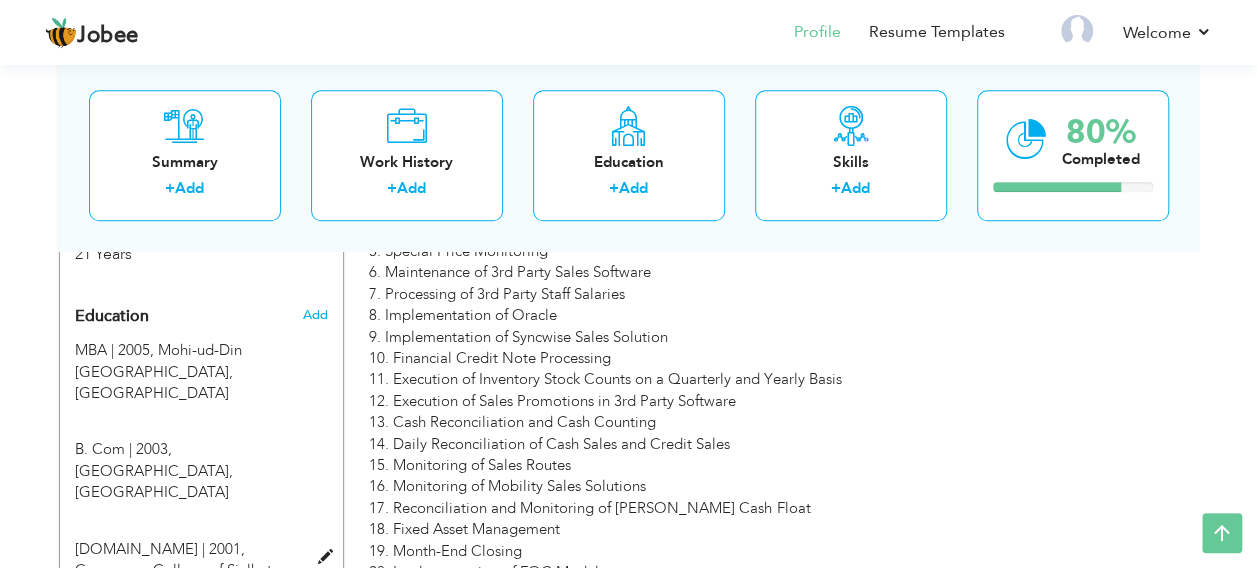 scroll, scrollTop: 800, scrollLeft: 0, axis: vertical 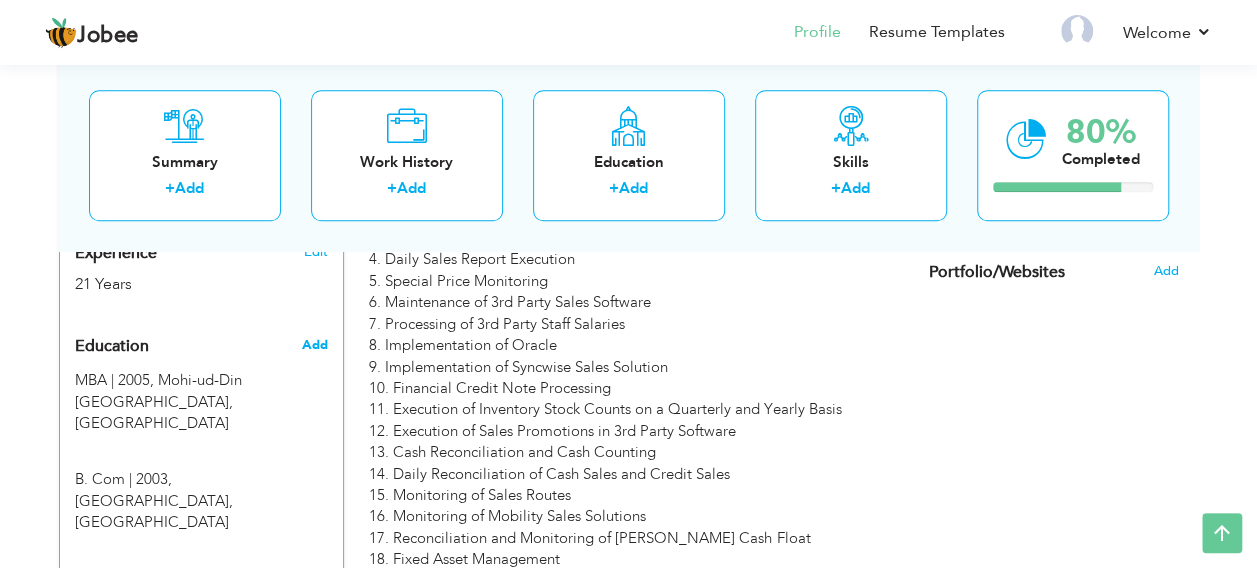 click on "Add" at bounding box center [314, 345] 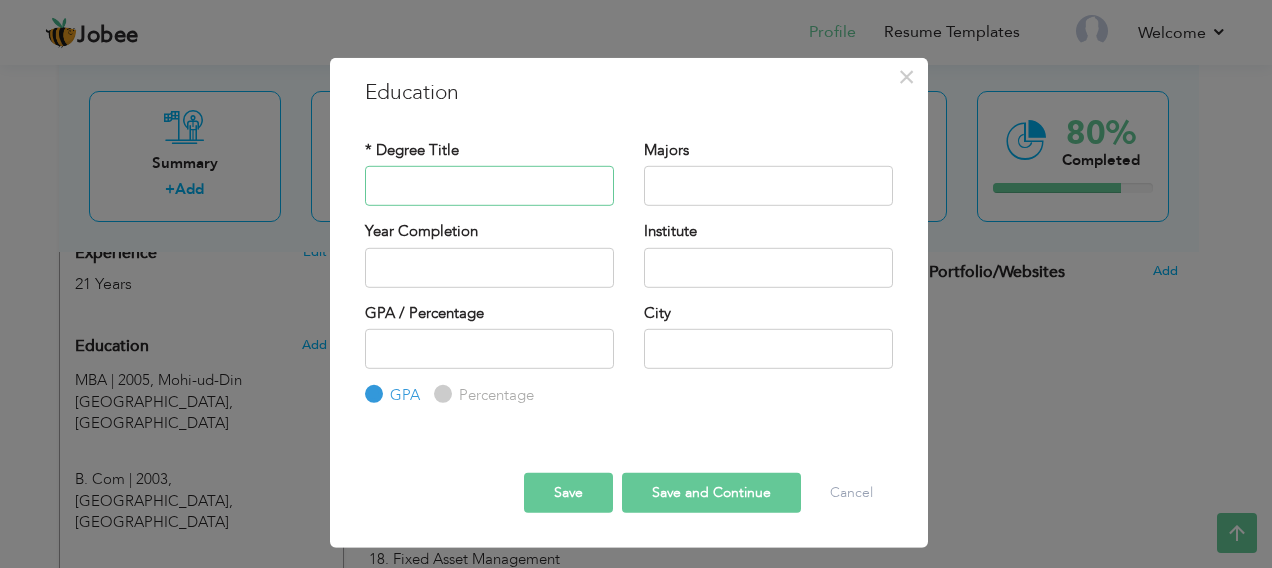 click at bounding box center (489, 186) 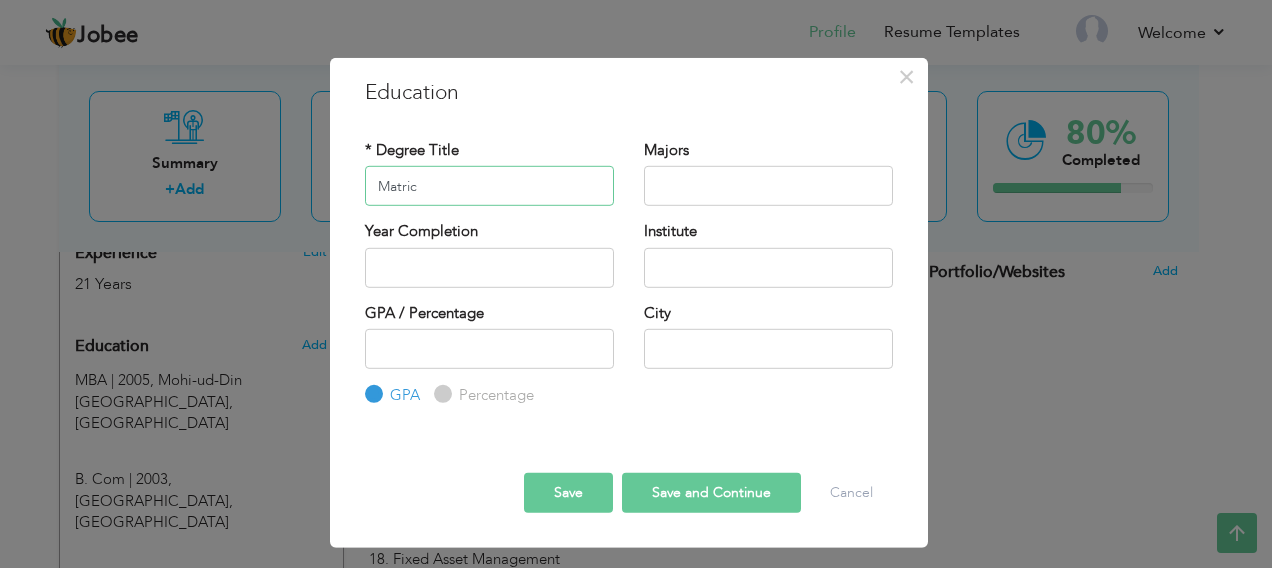 type on "Matric" 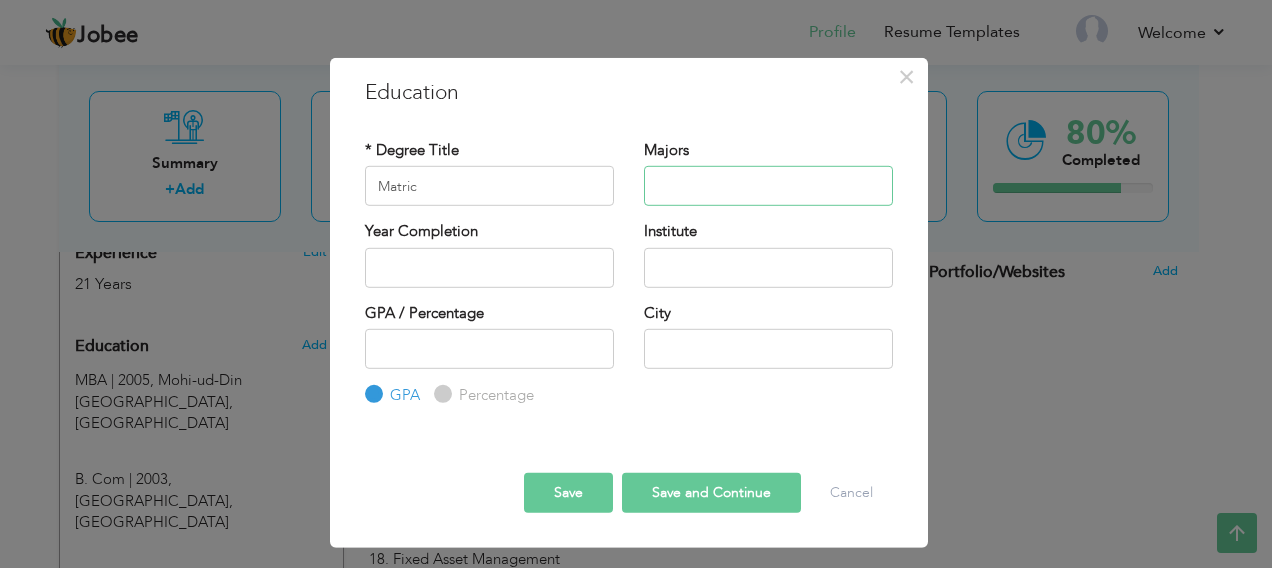 click at bounding box center [768, 186] 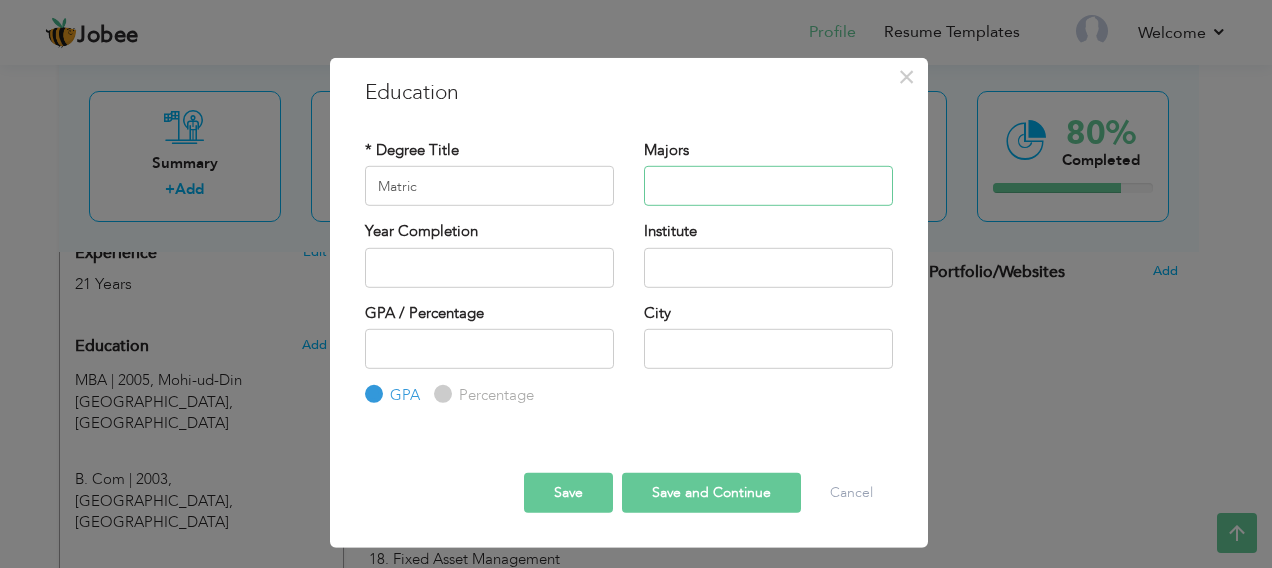 paste on "Matric" 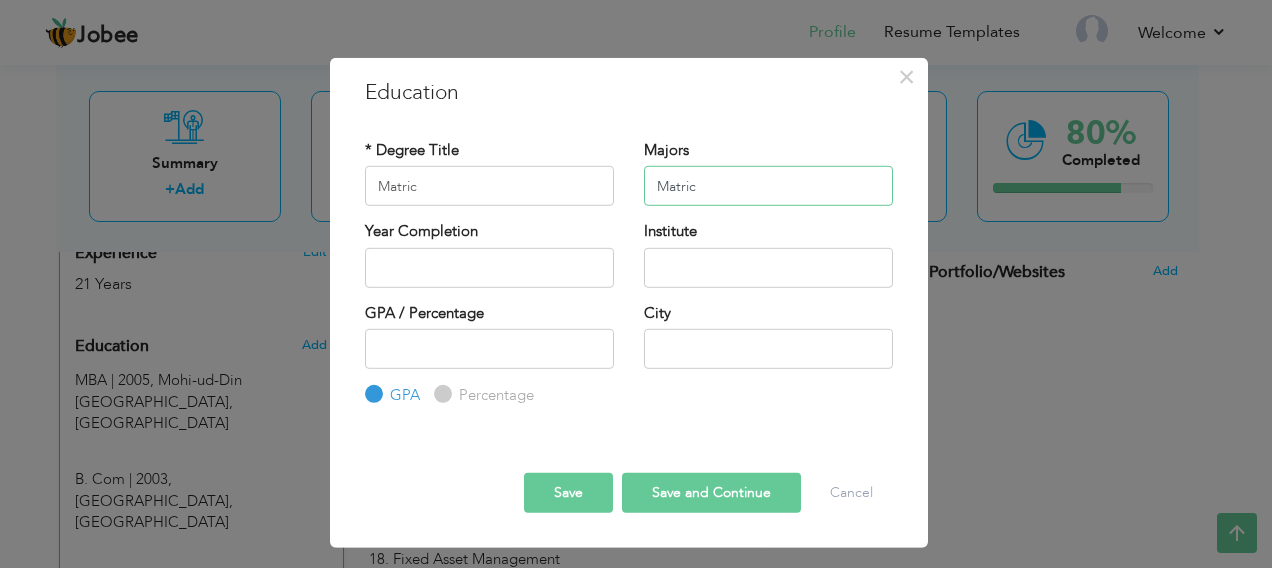 type on "Matric" 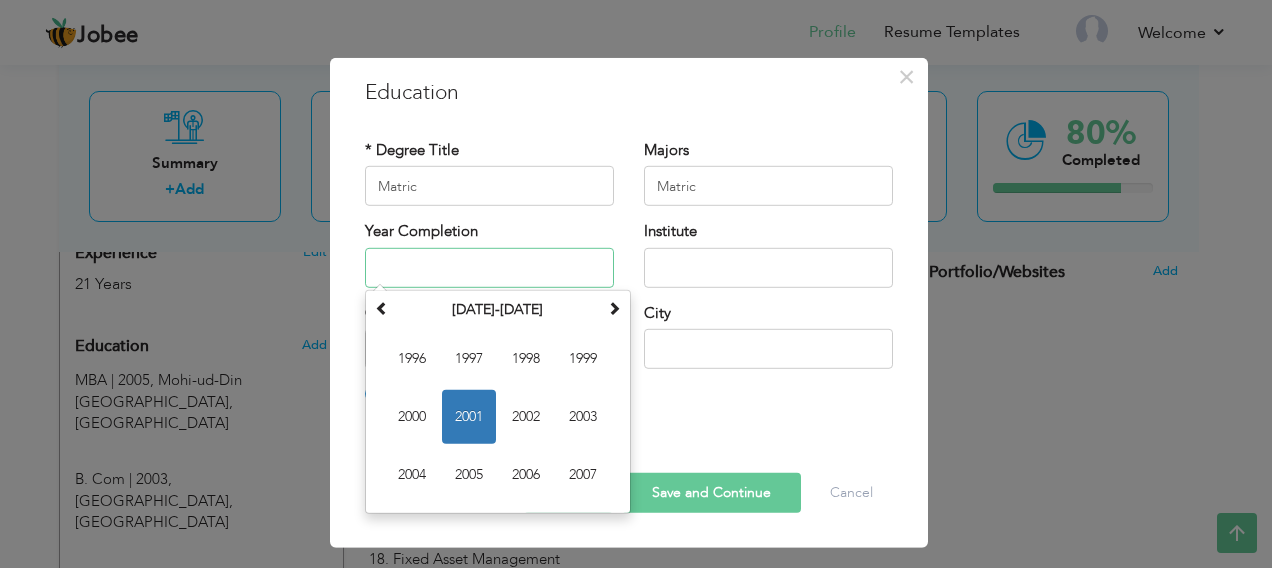 drag, startPoint x: 441, startPoint y: 266, endPoint x: 454, endPoint y: 252, distance: 19.104973 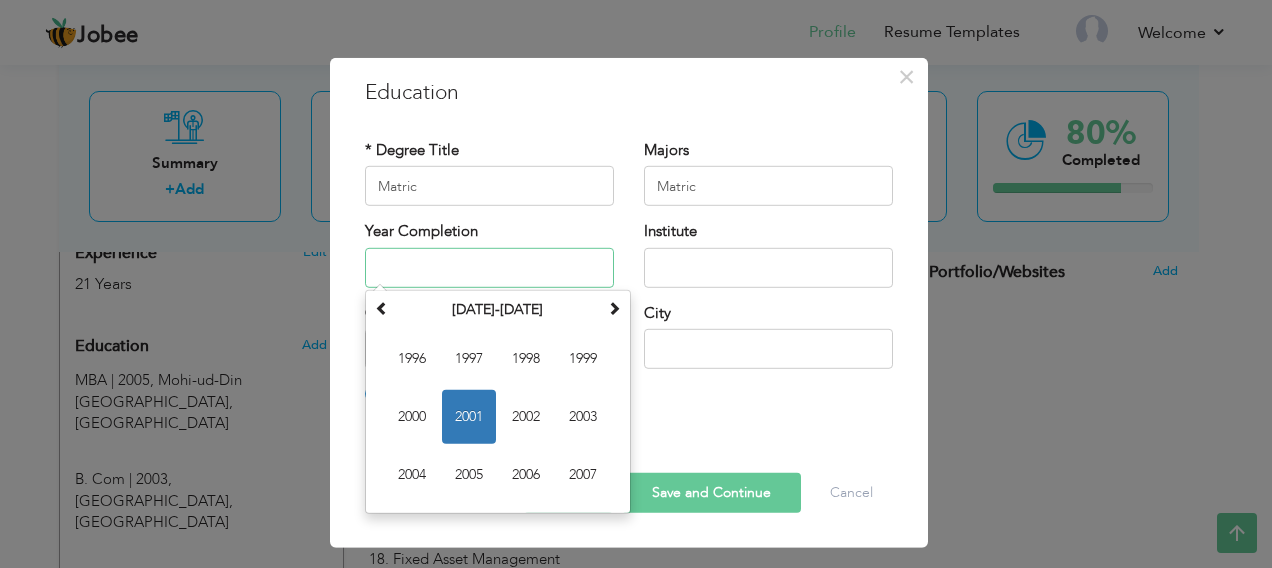 click at bounding box center (489, 267) 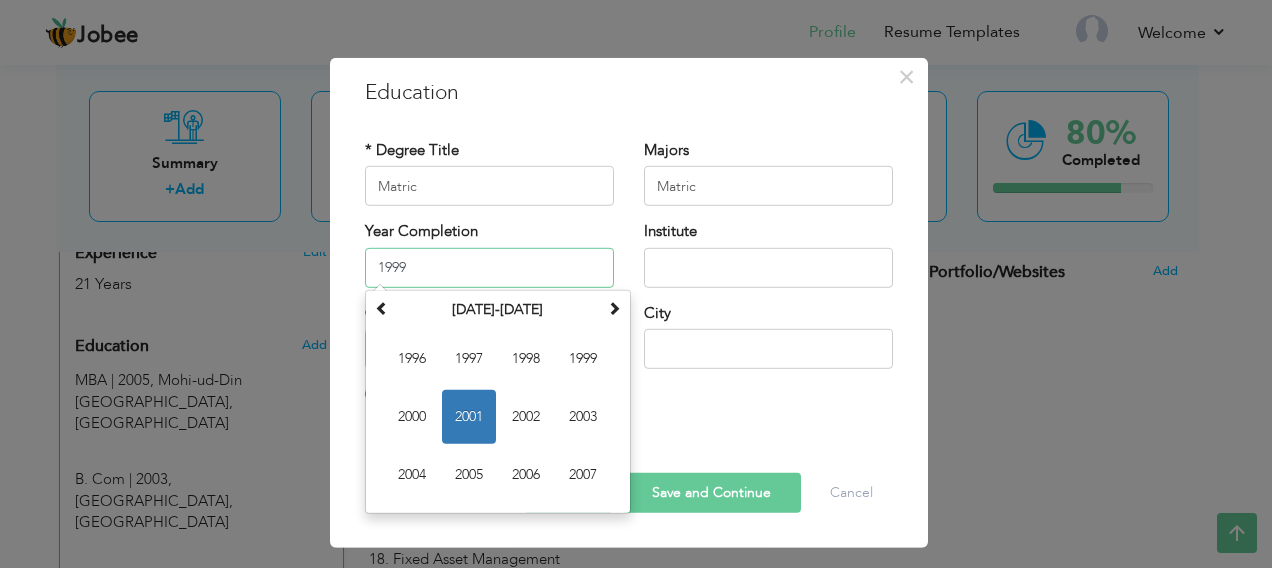 type on "1999" 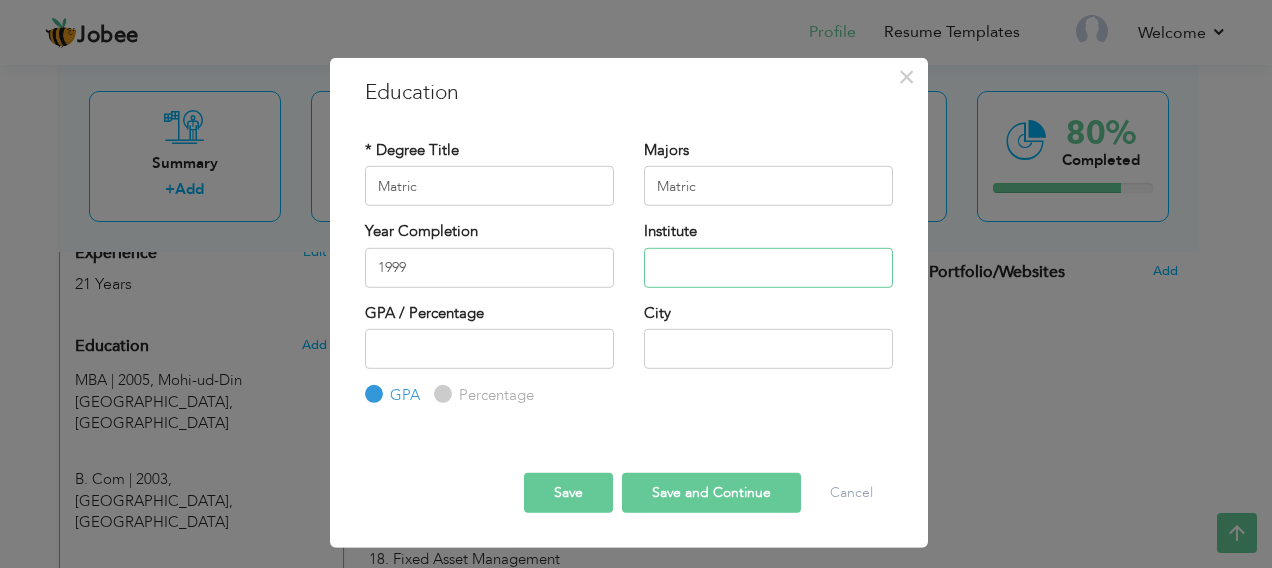 click at bounding box center [768, 267] 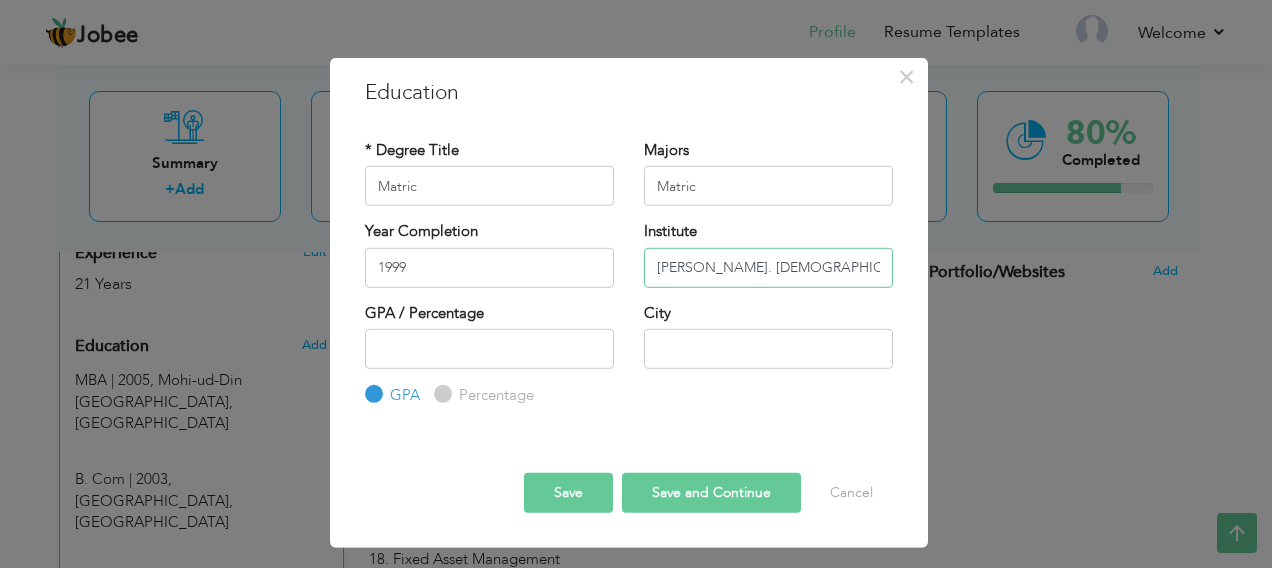 type on "[PERSON_NAME]. [DEMOGRAPHIC_DATA][GEOGRAPHIC_DATA] Sialkot" 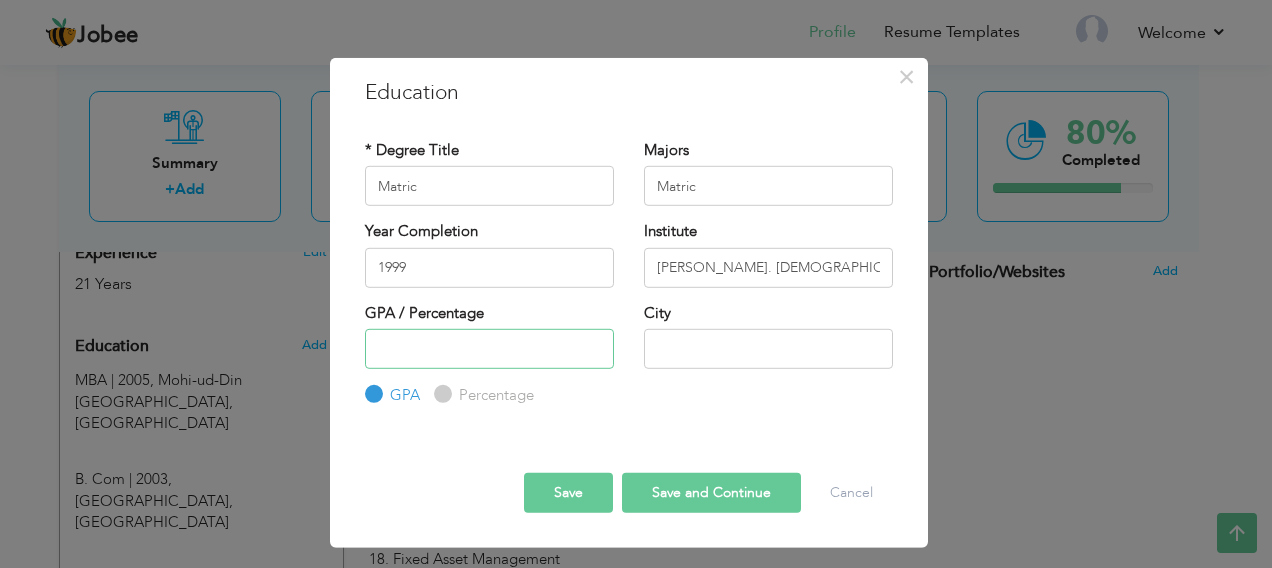 click at bounding box center [489, 349] 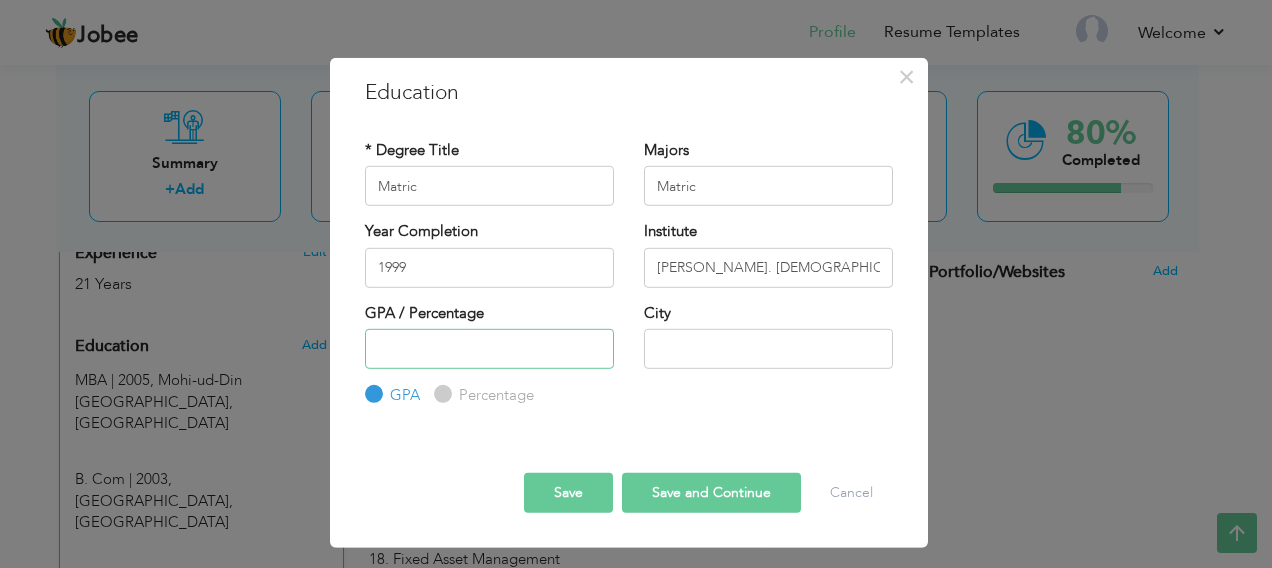 click at bounding box center [489, 349] 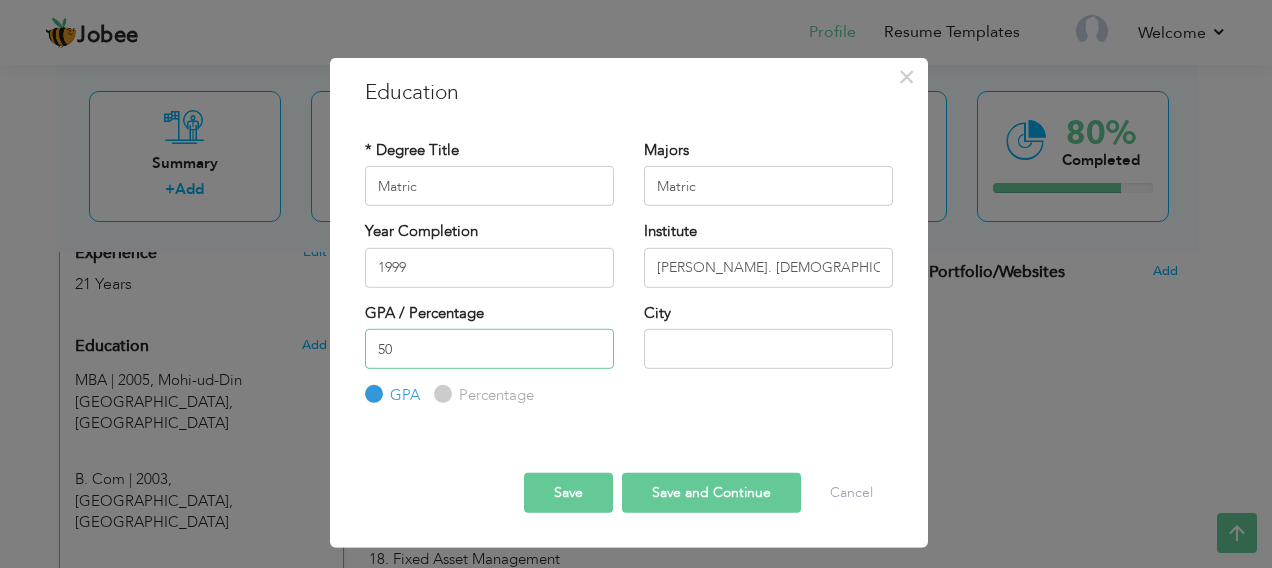 type on "50" 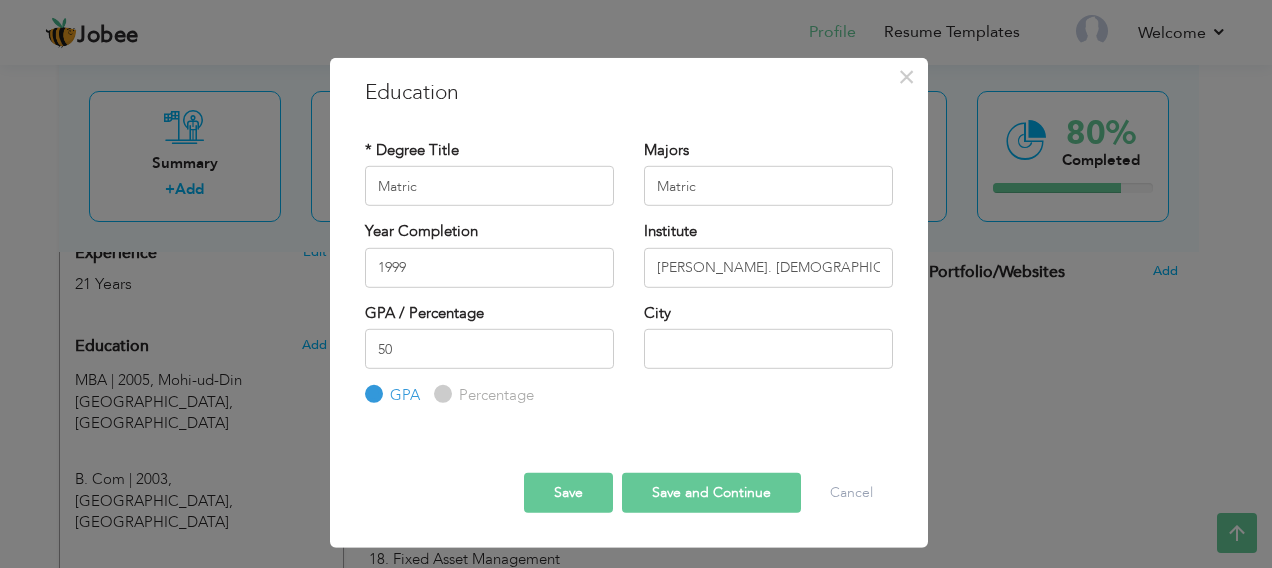 click on "Percentage" at bounding box center [494, 395] 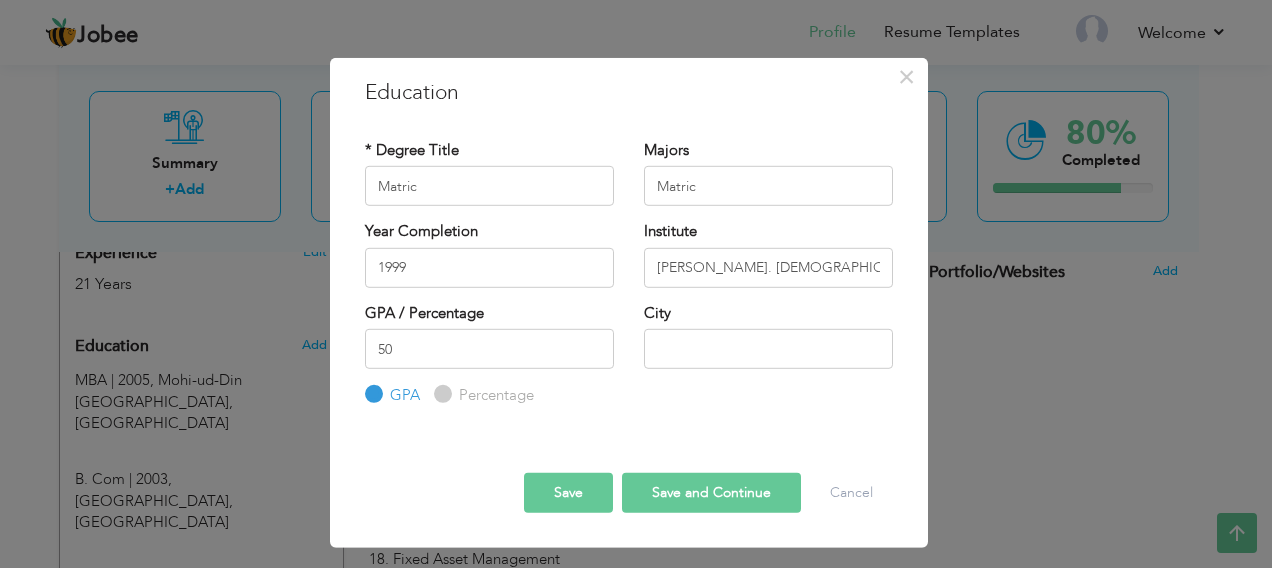 click on "Percentage" at bounding box center (440, 394) 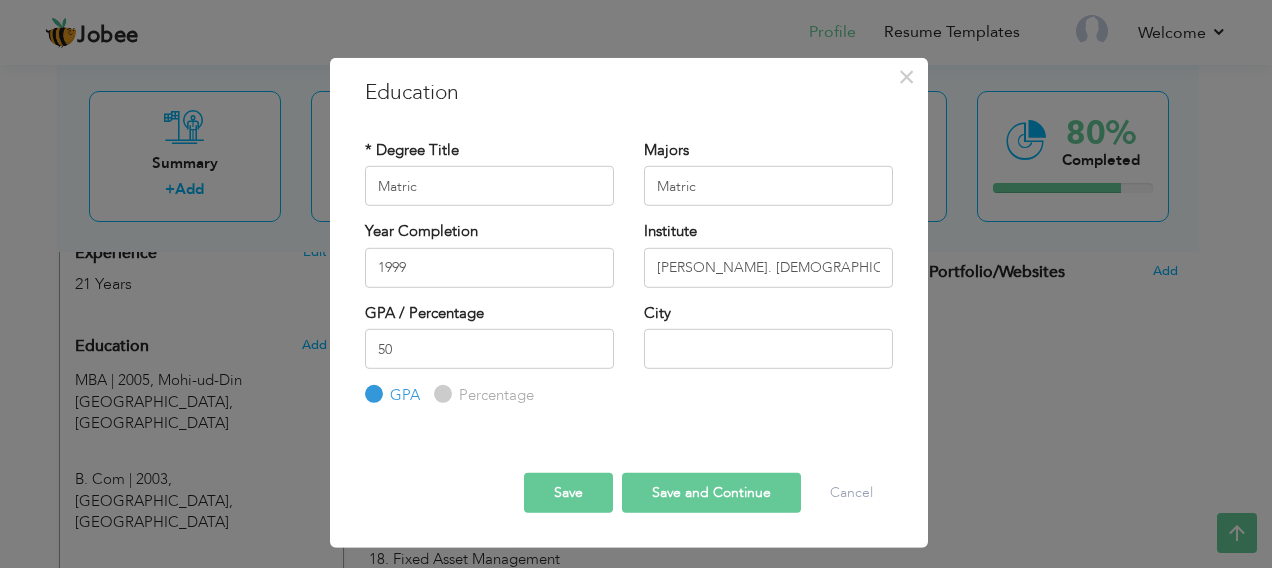 radio on "true" 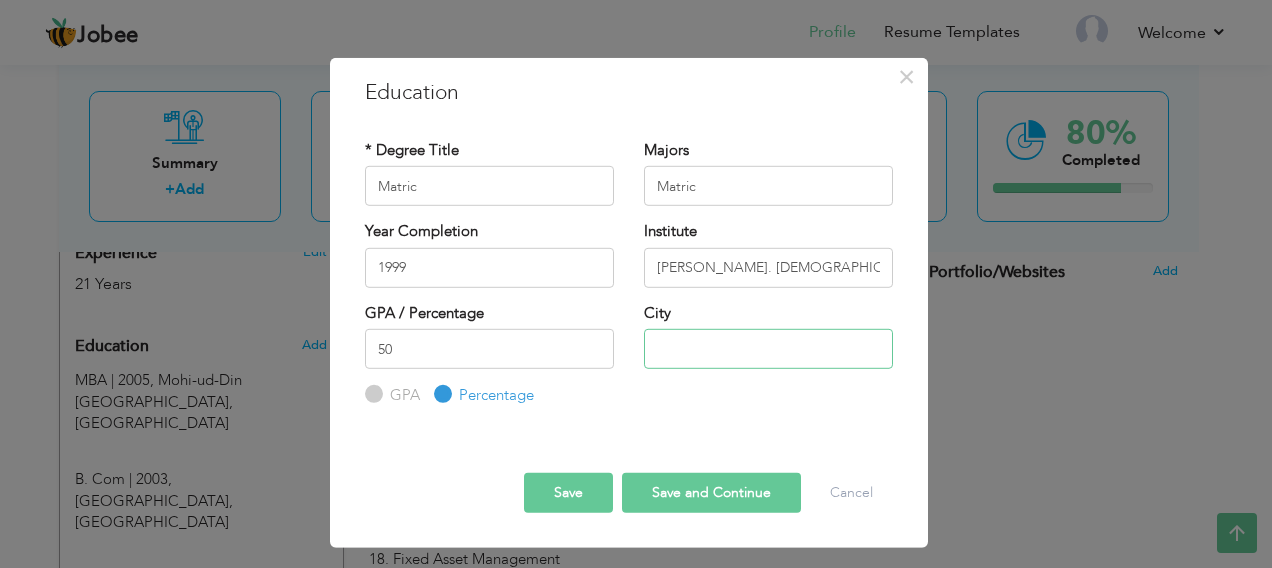 click at bounding box center [768, 349] 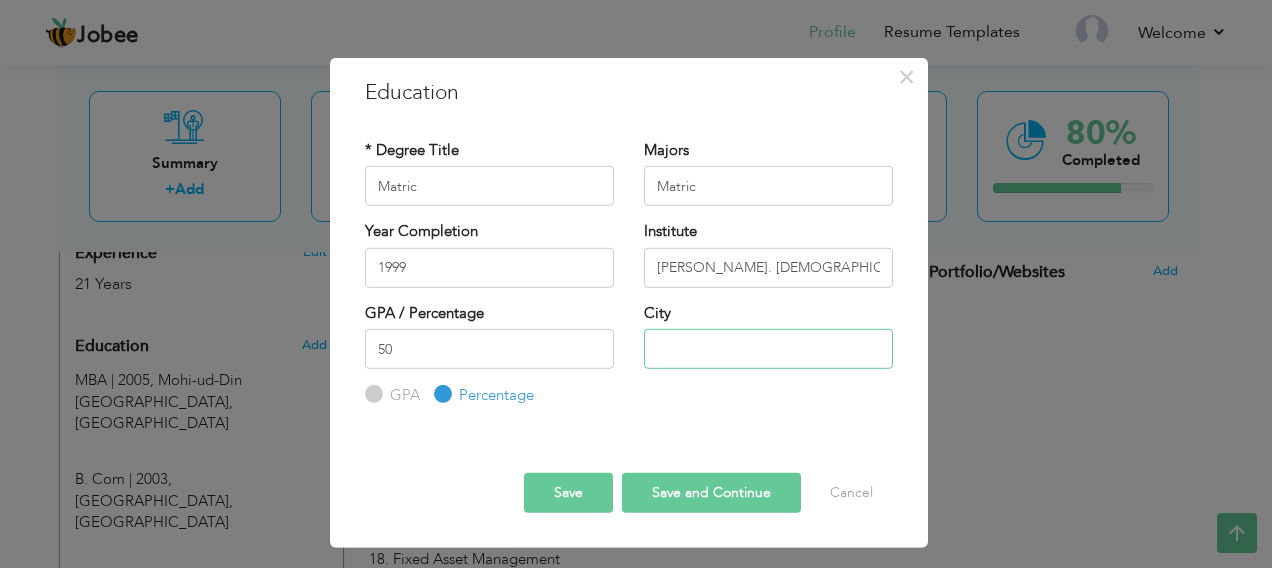 type on "Sialkot" 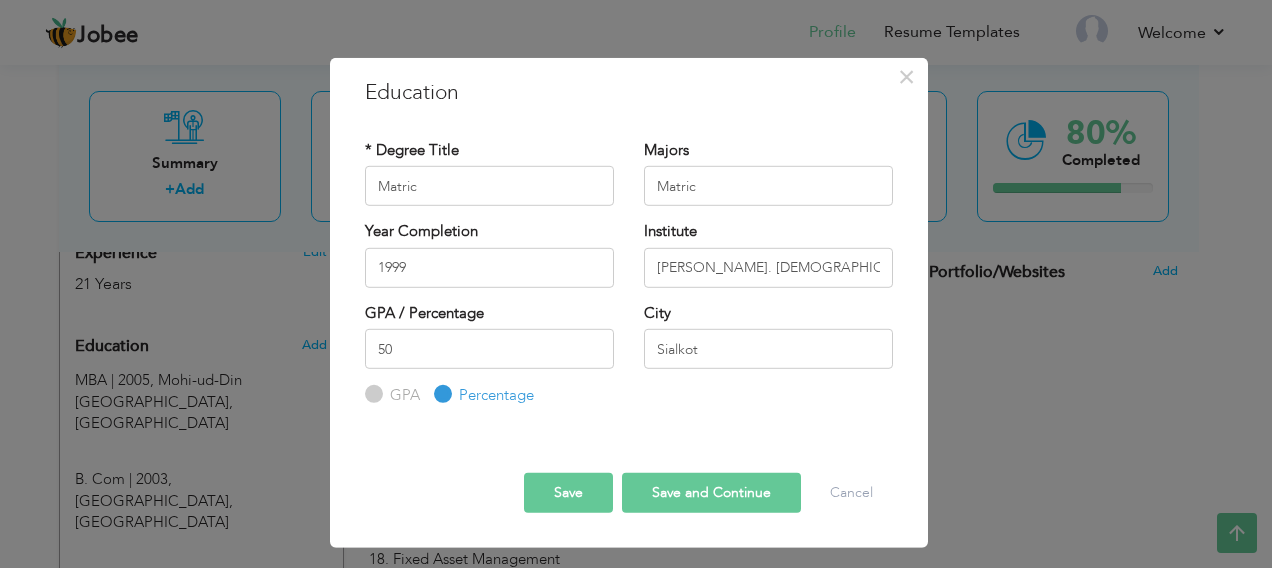 click on "Save" at bounding box center (568, 492) 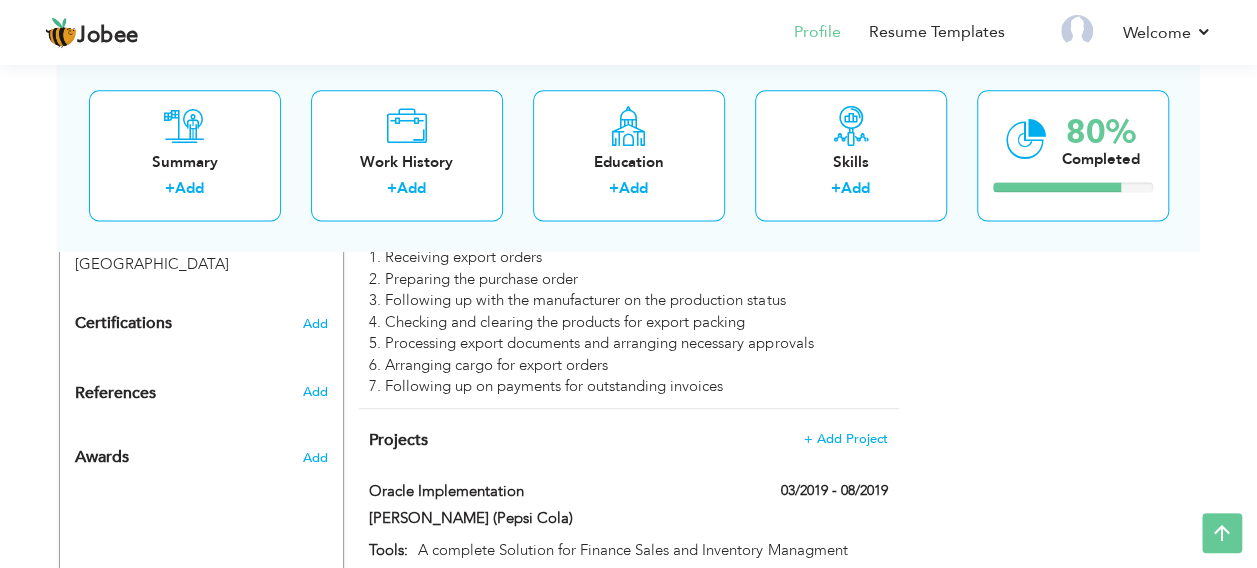 scroll, scrollTop: 1200, scrollLeft: 0, axis: vertical 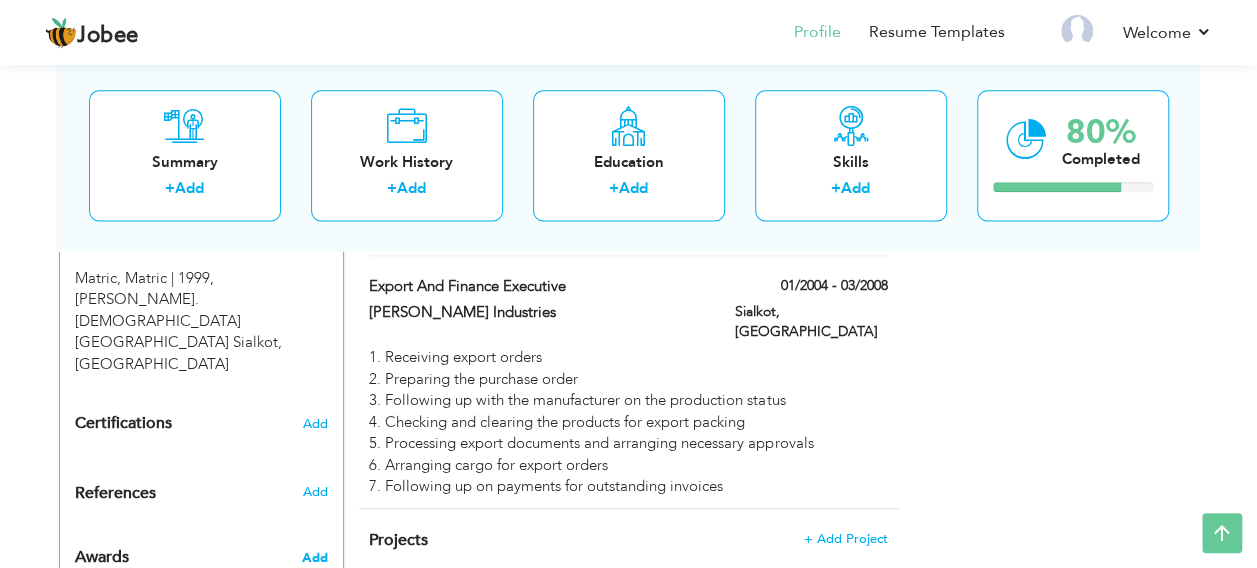 click on "Add" at bounding box center [314, 558] 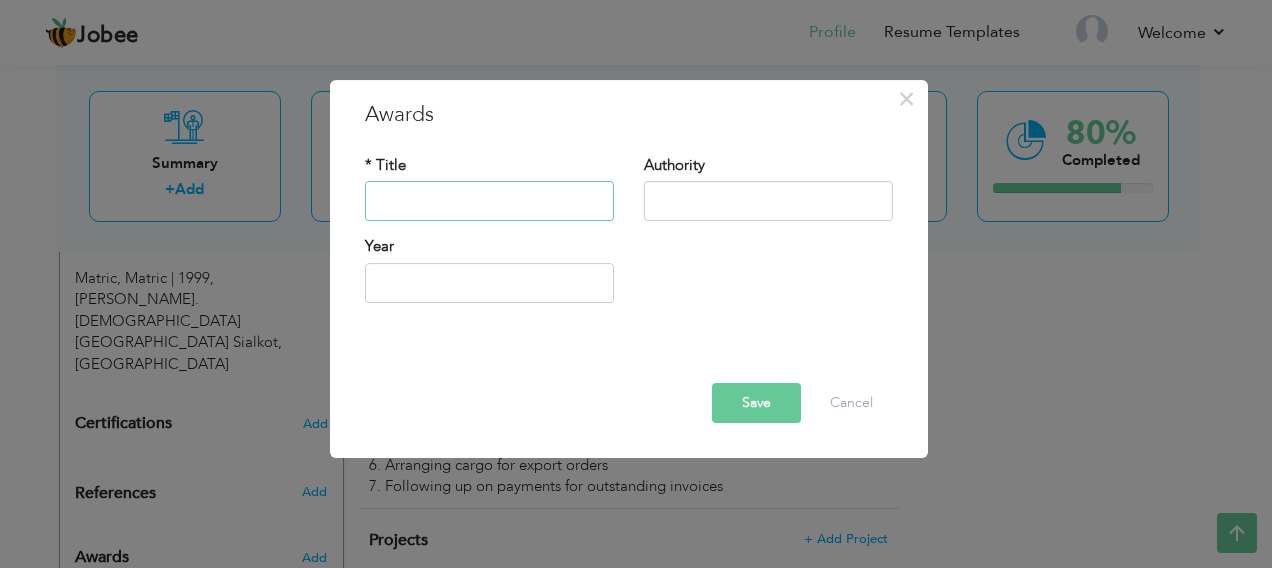 click at bounding box center (489, 202) 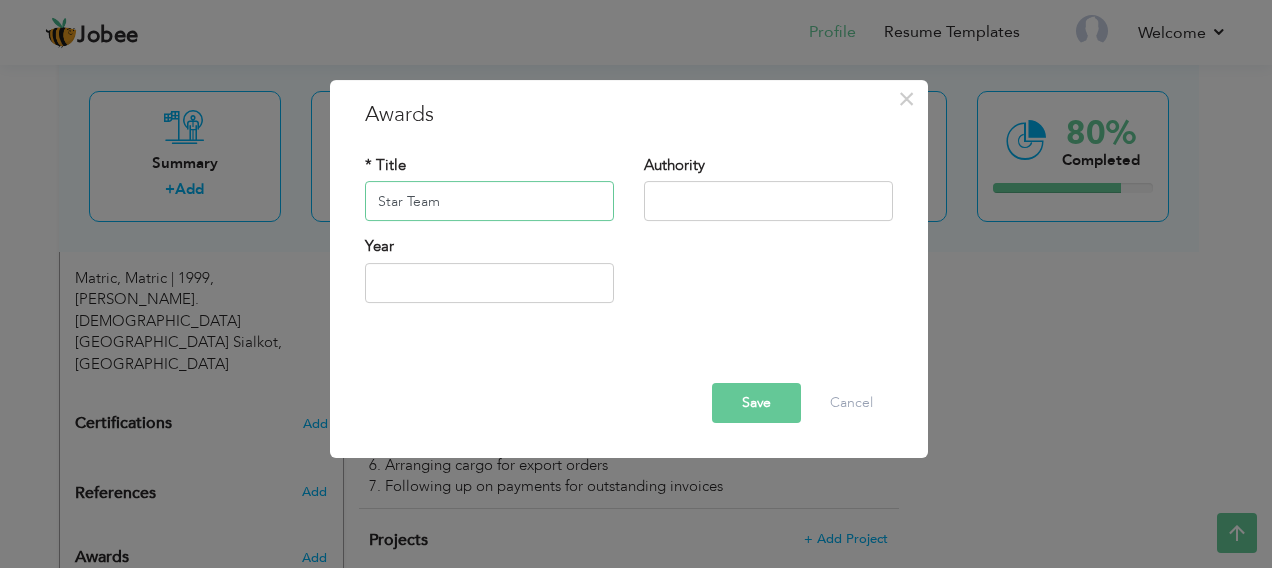 type on "Star Team" 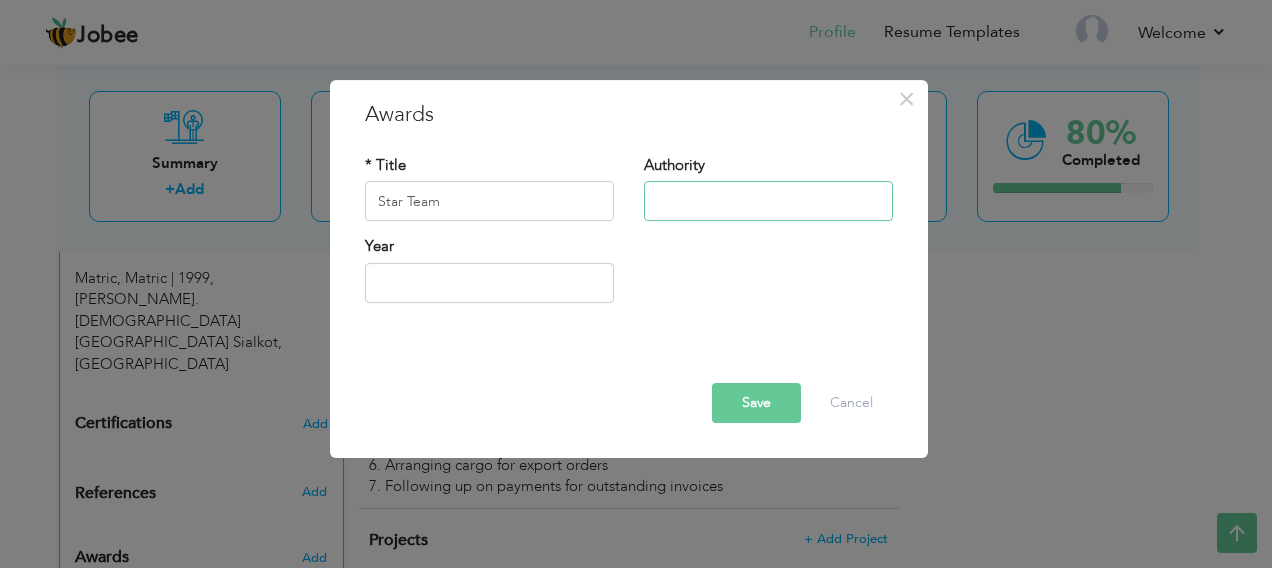 click at bounding box center (768, 202) 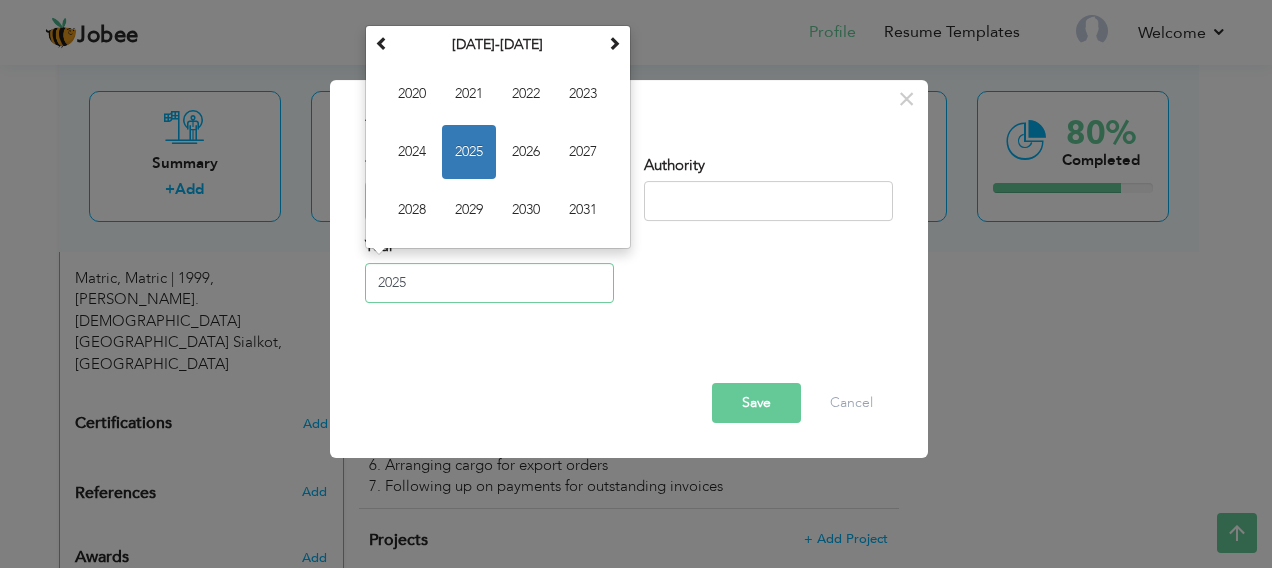 click on "2025" at bounding box center [489, 283] 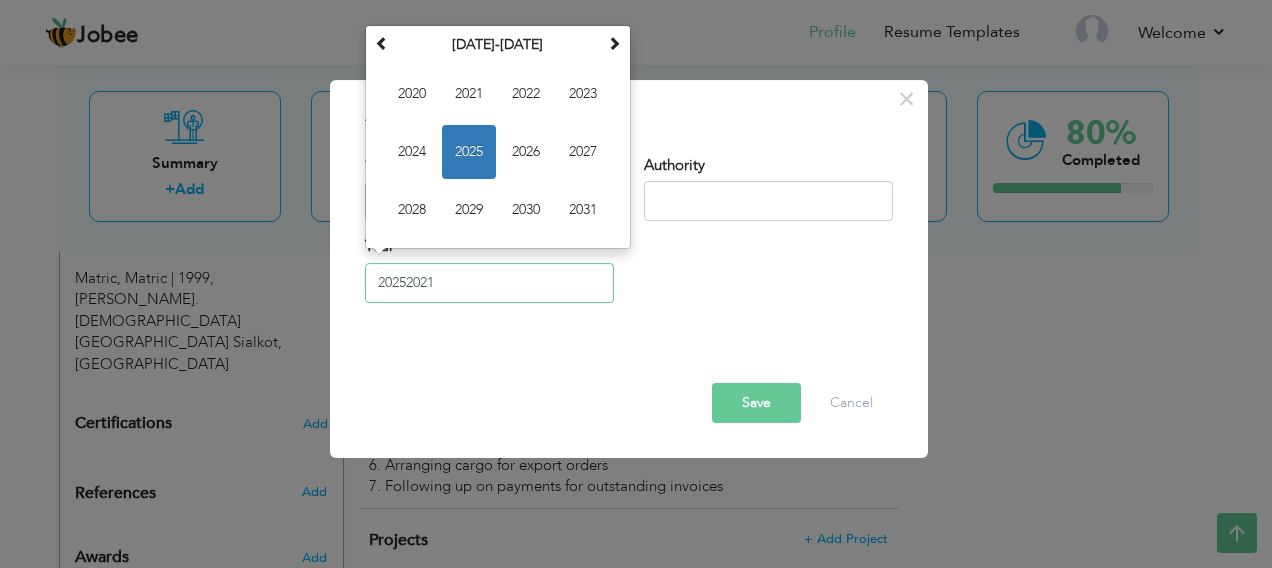 drag, startPoint x: 446, startPoint y: 292, endPoint x: 300, endPoint y: 292, distance: 146 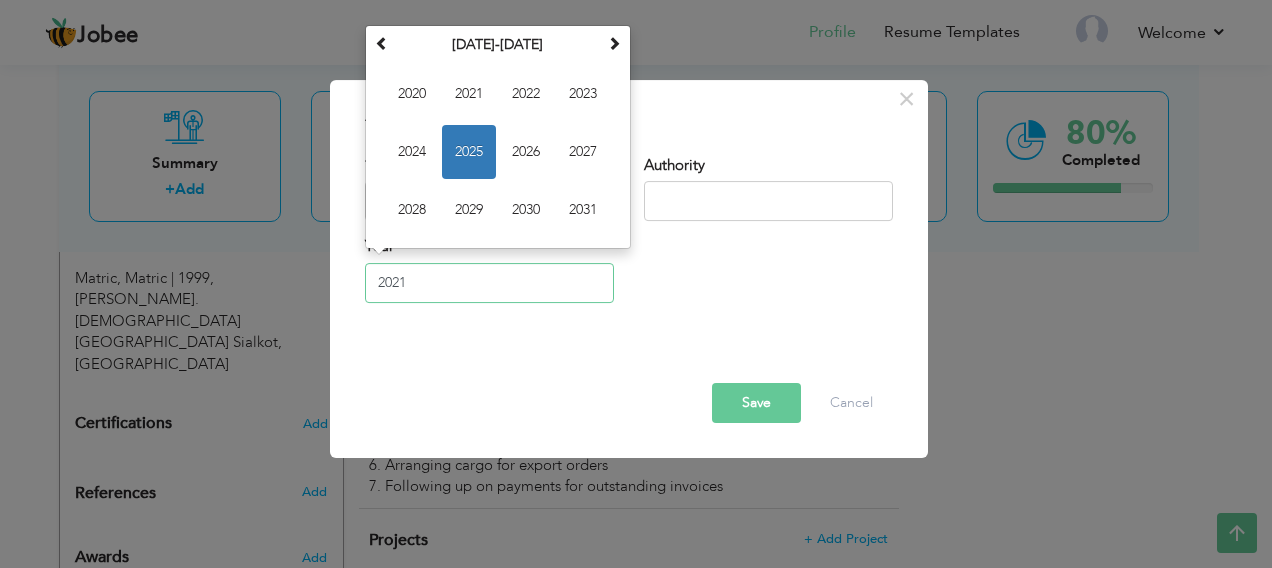 type on "2021" 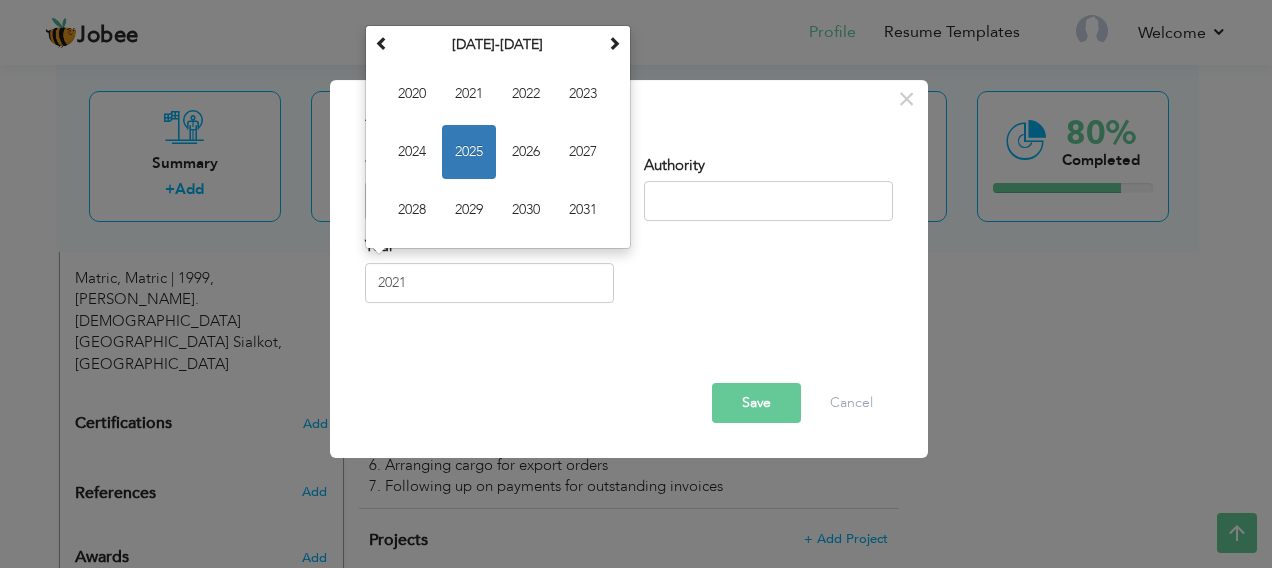 click at bounding box center (629, 365) 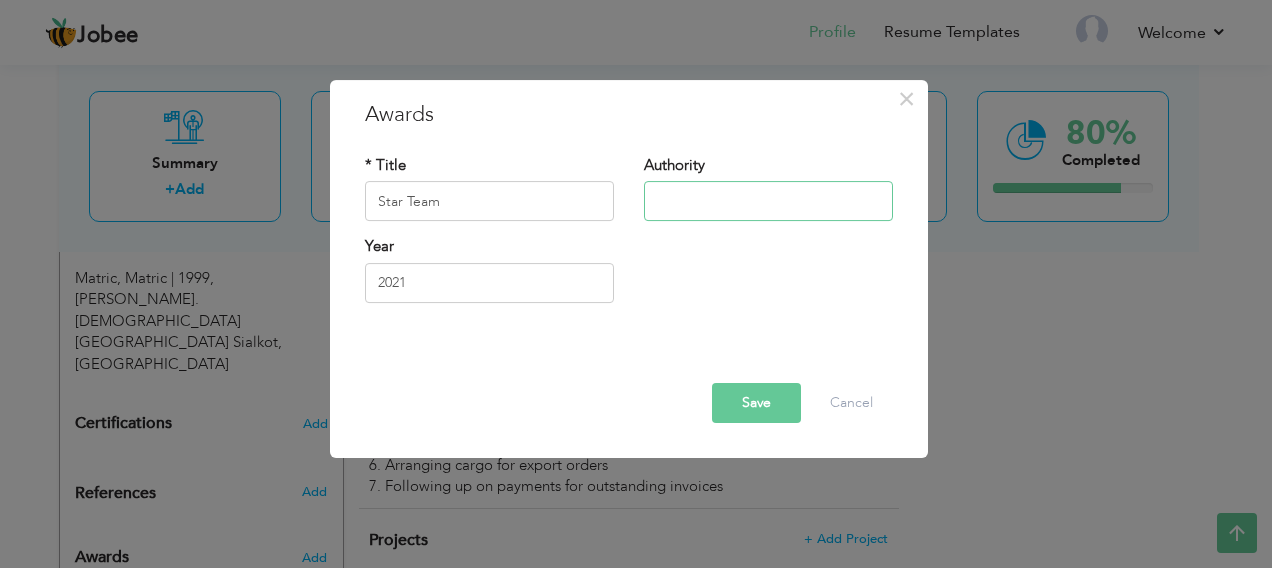 click at bounding box center [768, 202] 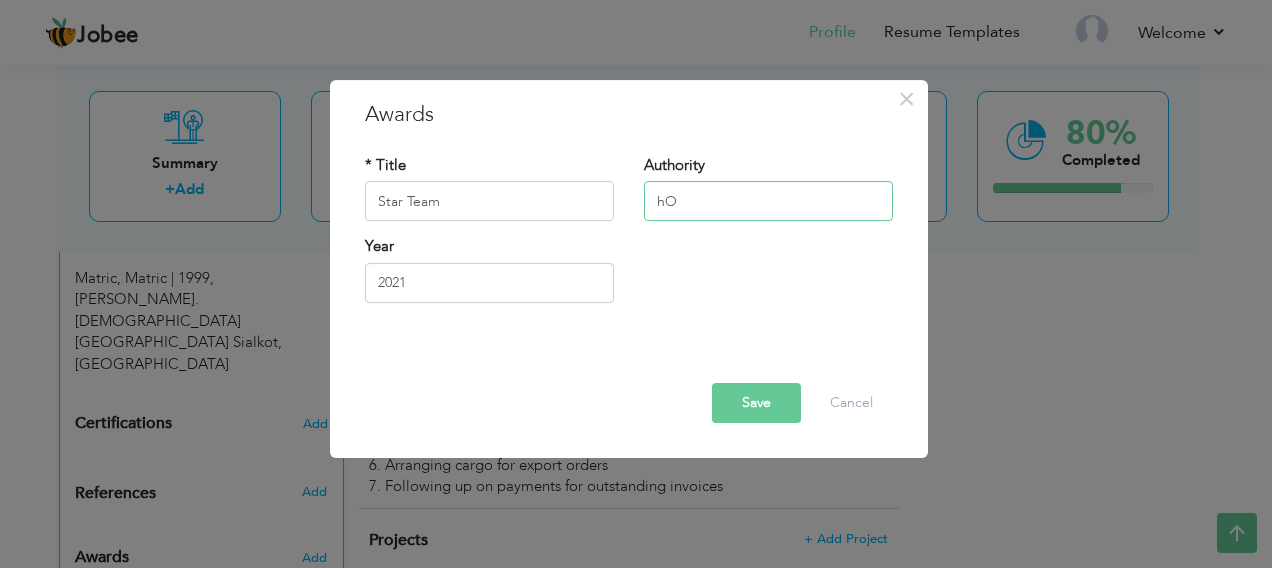 type on "h" 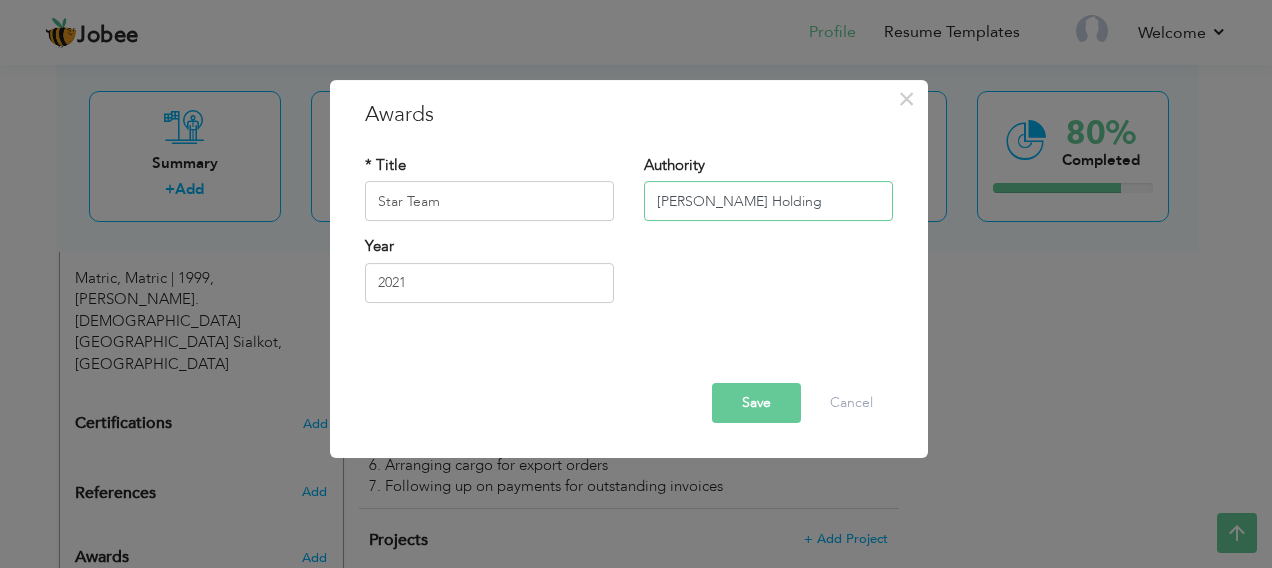 type on "[PERSON_NAME] Holding" 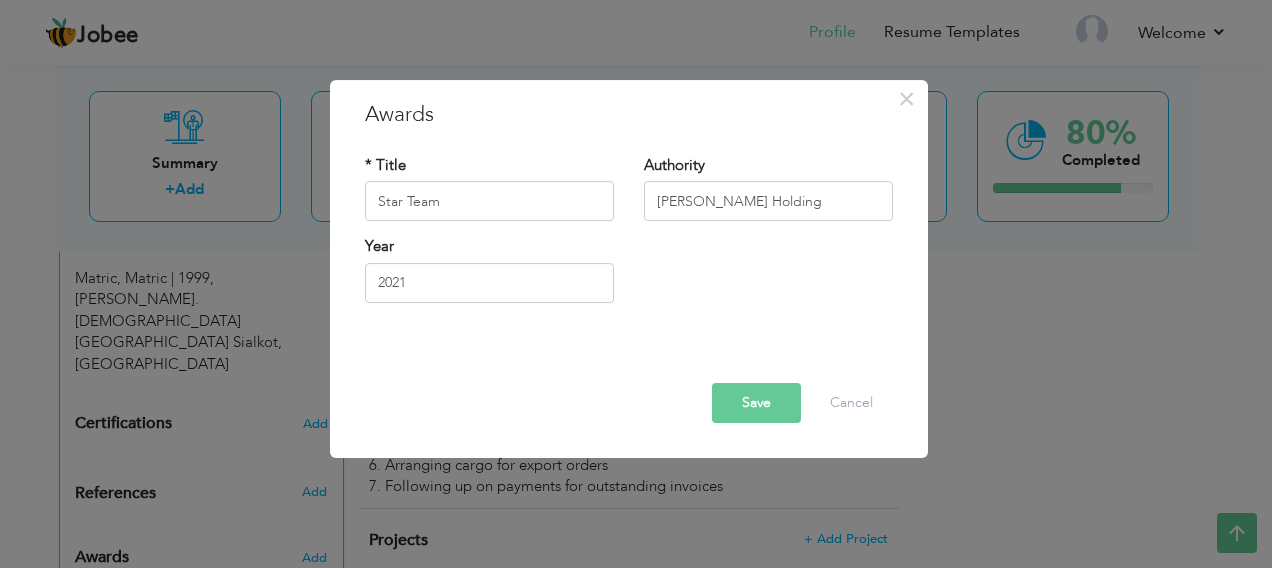 click on "Save" at bounding box center (756, 403) 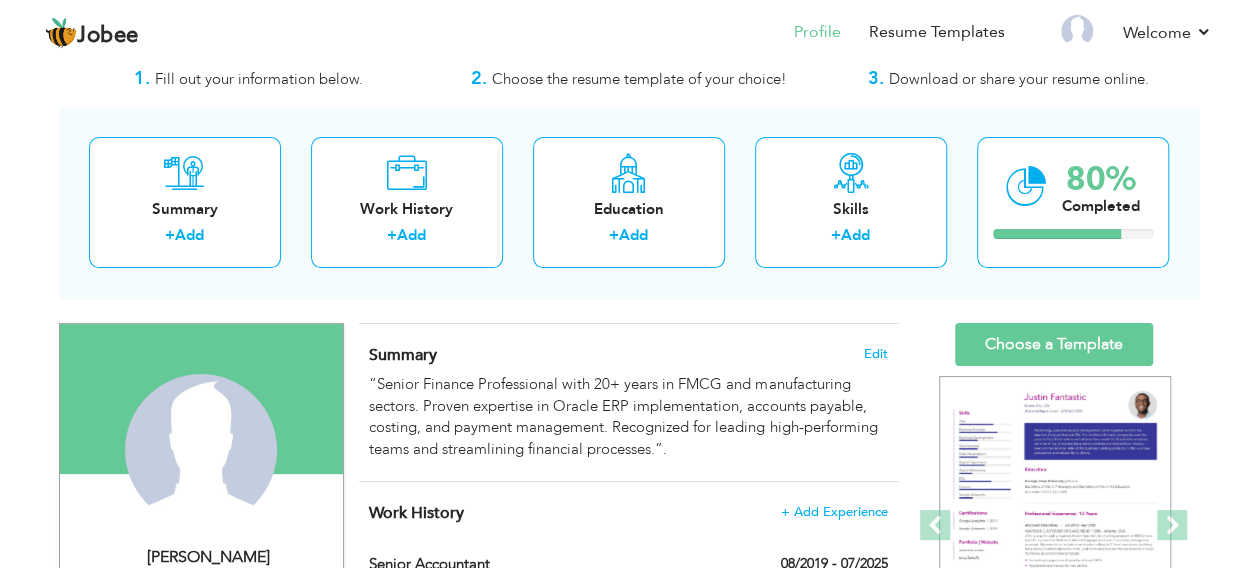 scroll, scrollTop: 100, scrollLeft: 0, axis: vertical 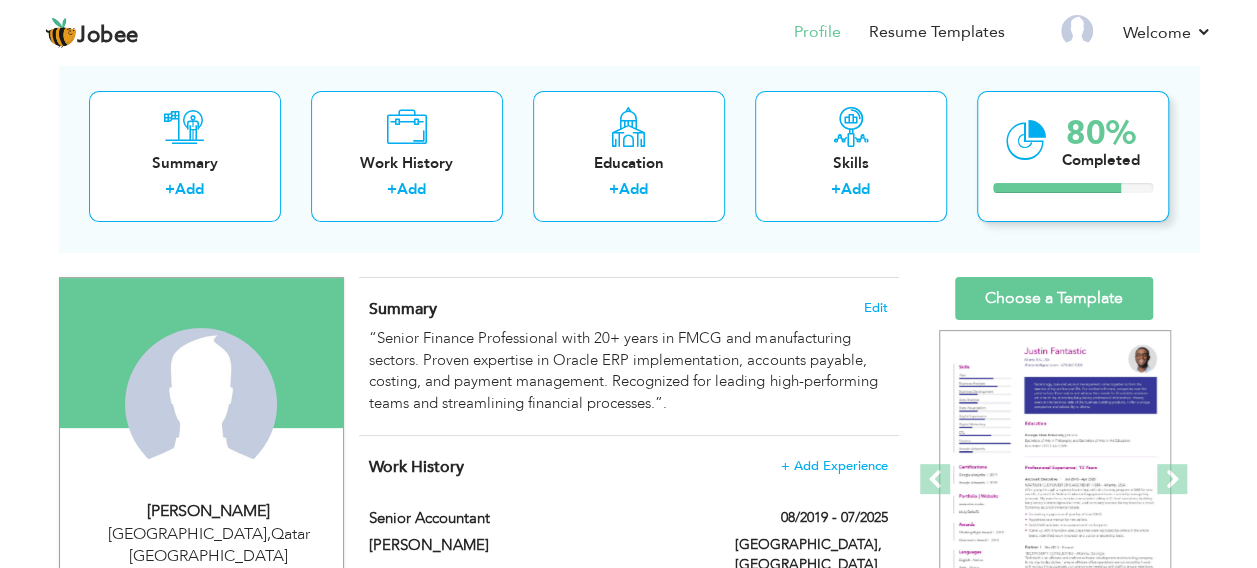 click at bounding box center [1057, 188] 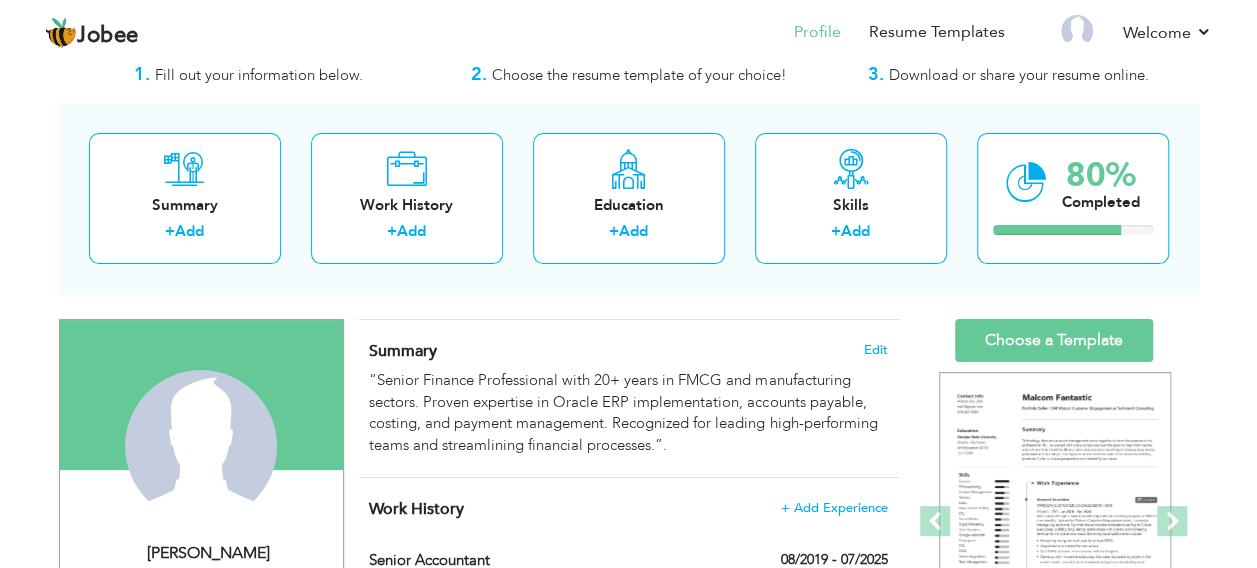 scroll, scrollTop: 100, scrollLeft: 0, axis: vertical 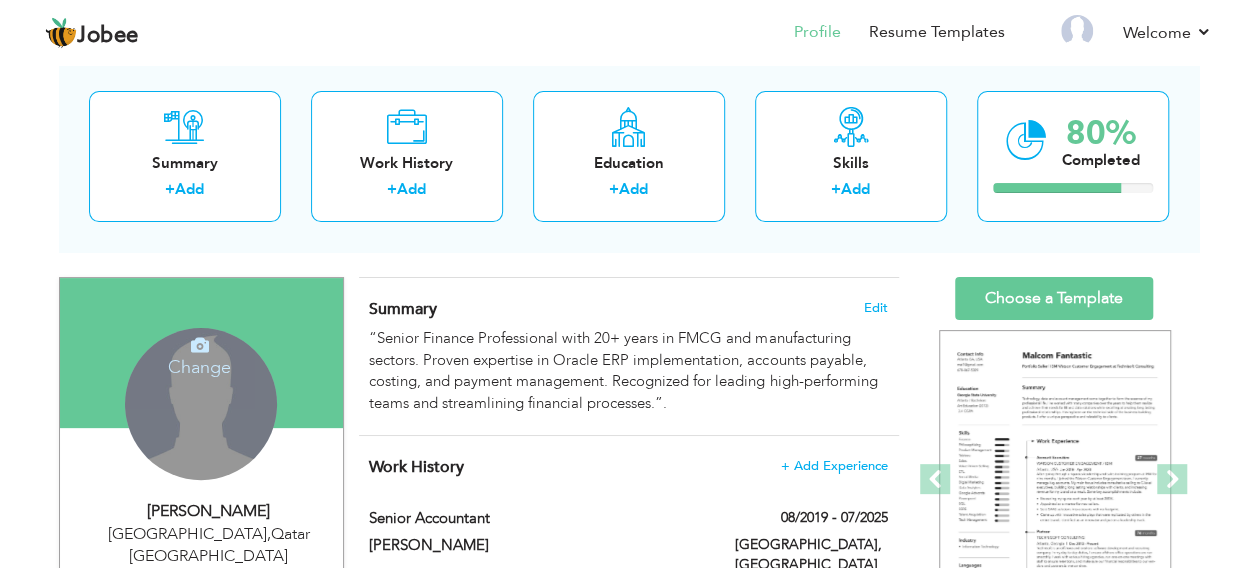 click on "Change
Remove" at bounding box center [201, 404] 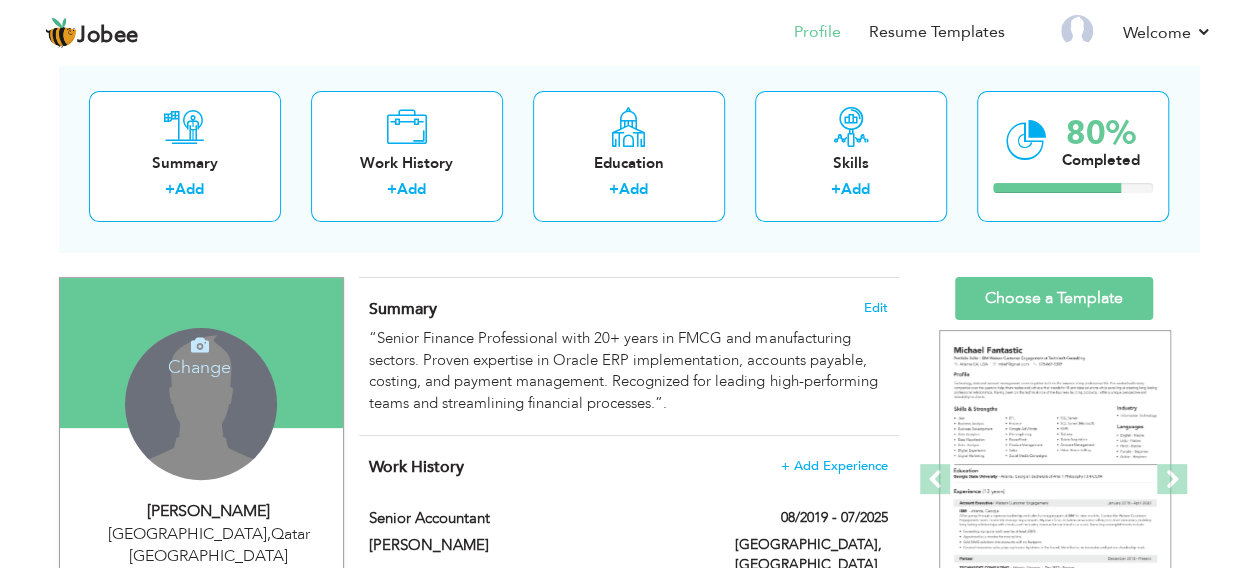 click on "Change
Remove" at bounding box center (201, 404) 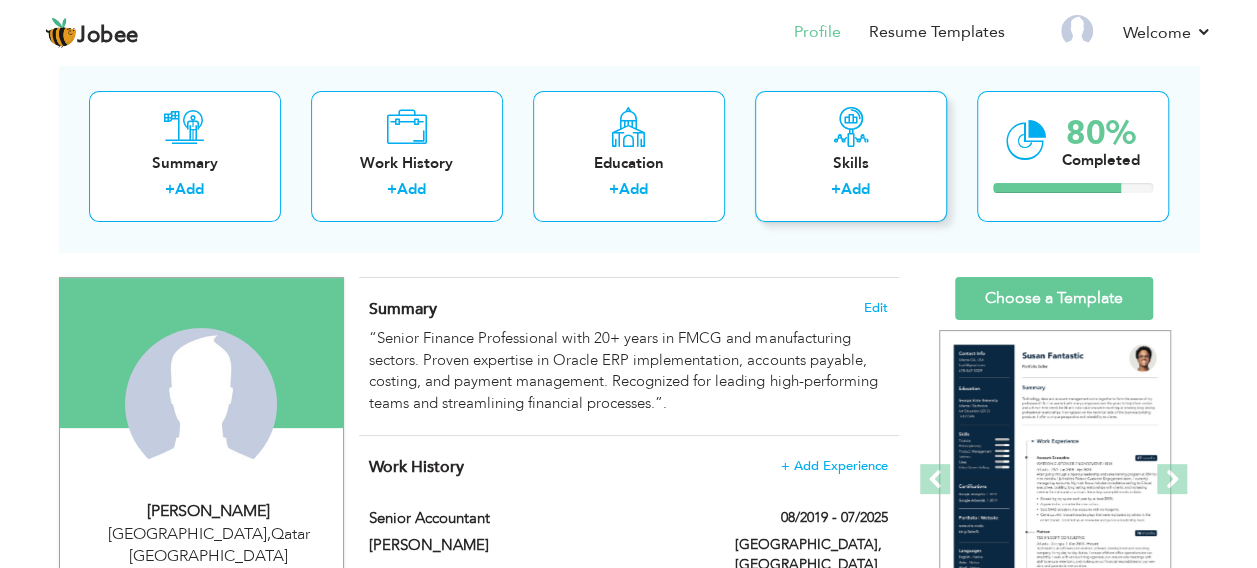 click on "Skills" at bounding box center [851, 163] 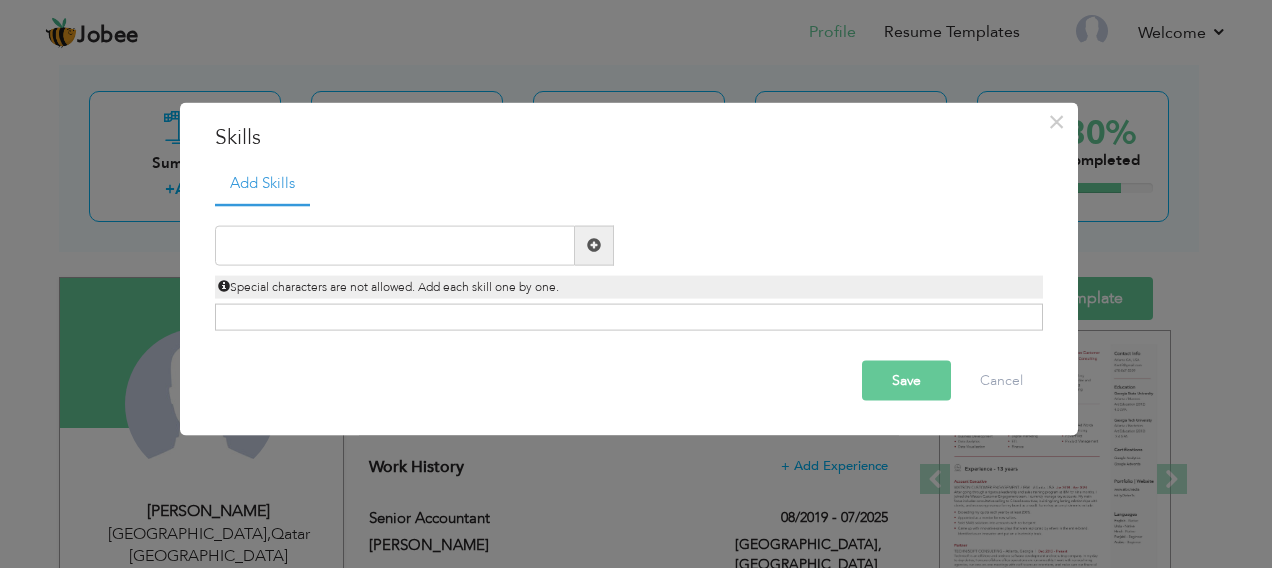 click on "Click on  , to mark skill as primary." at bounding box center (629, 317) 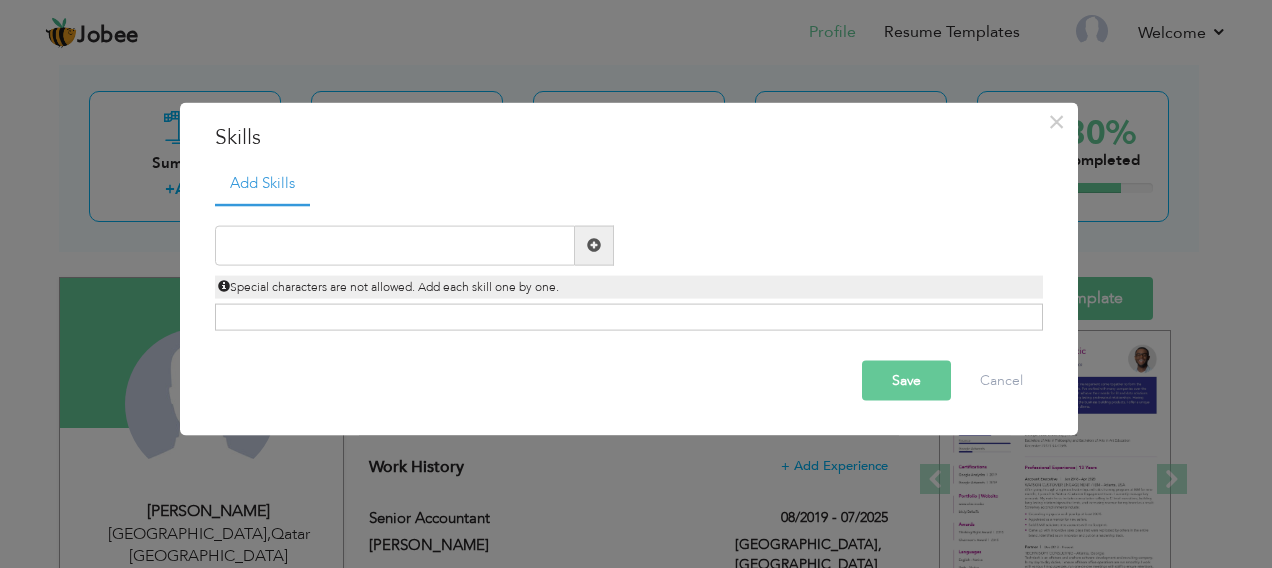 click at bounding box center [594, 245] 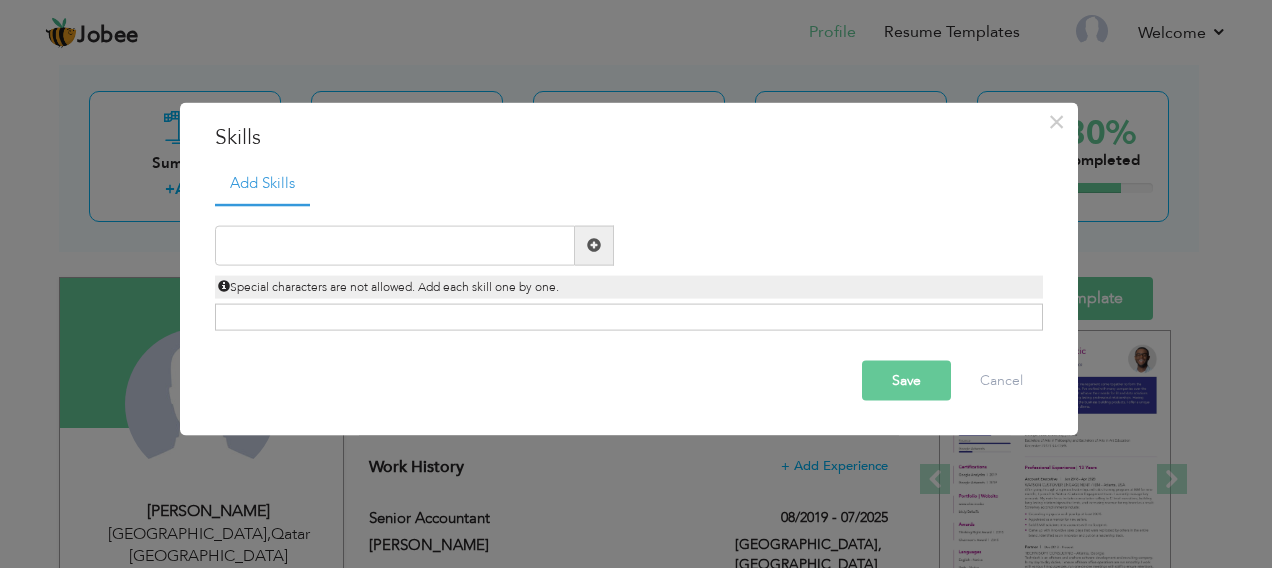 click on "Click on  , to mark skill as primary." at bounding box center [629, 317] 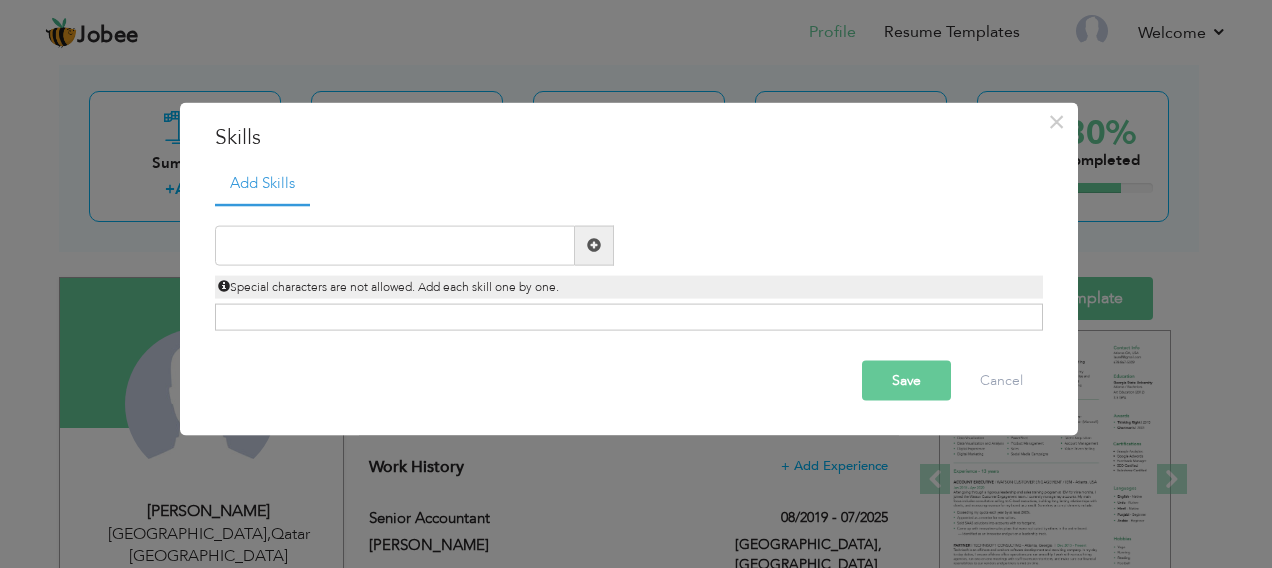 click at bounding box center [594, 245] 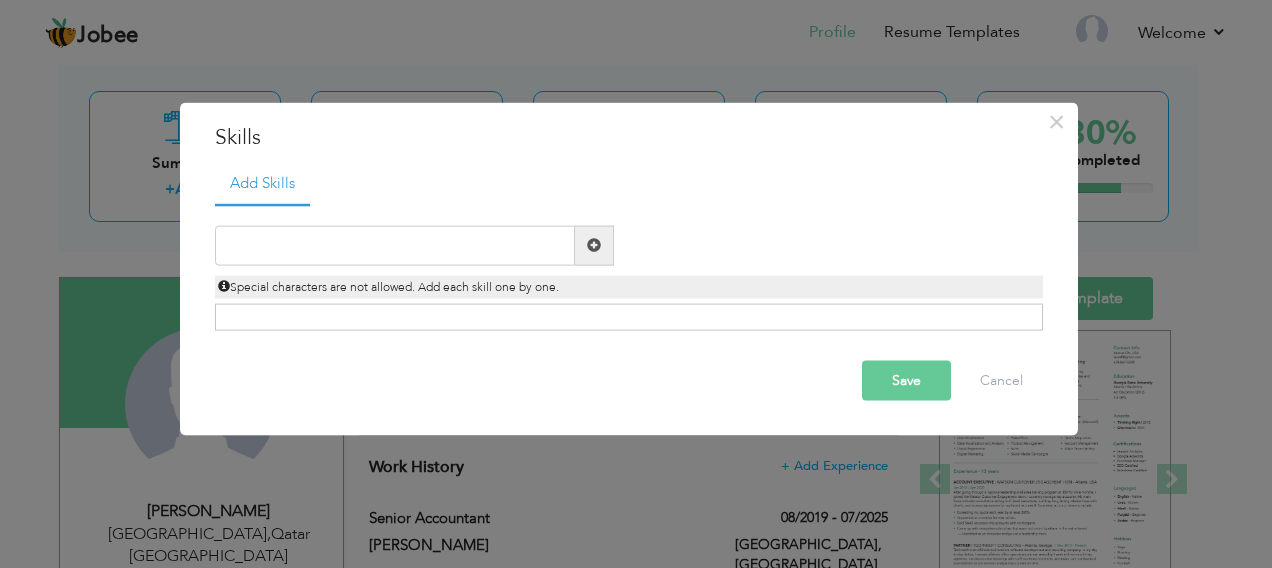 click at bounding box center [594, 245] 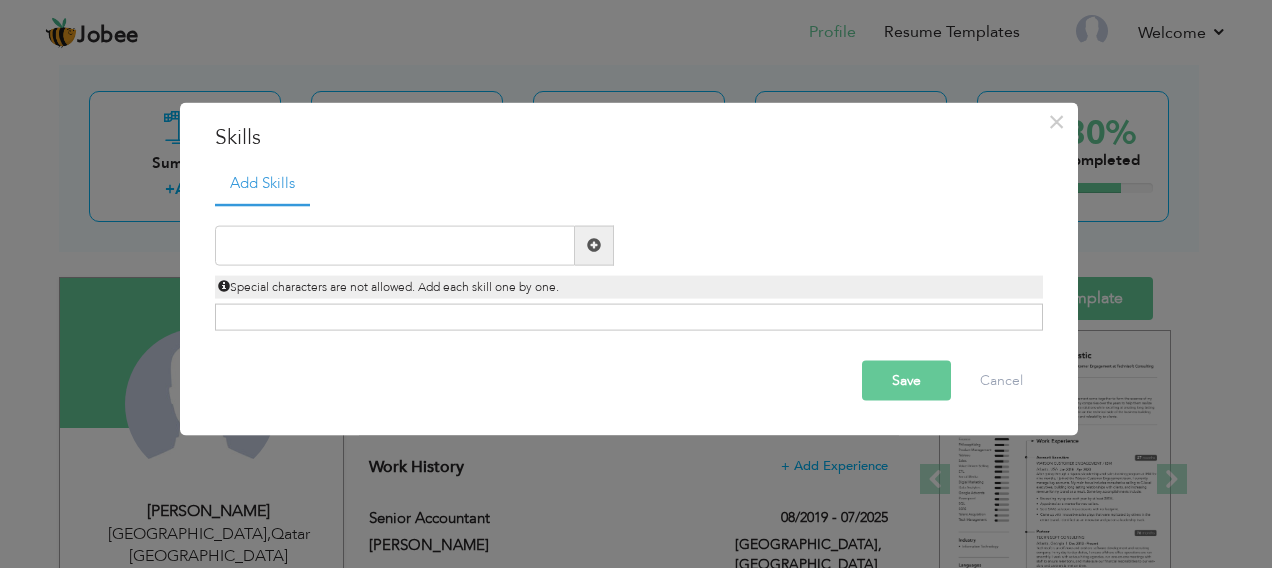 click at bounding box center (594, 245) 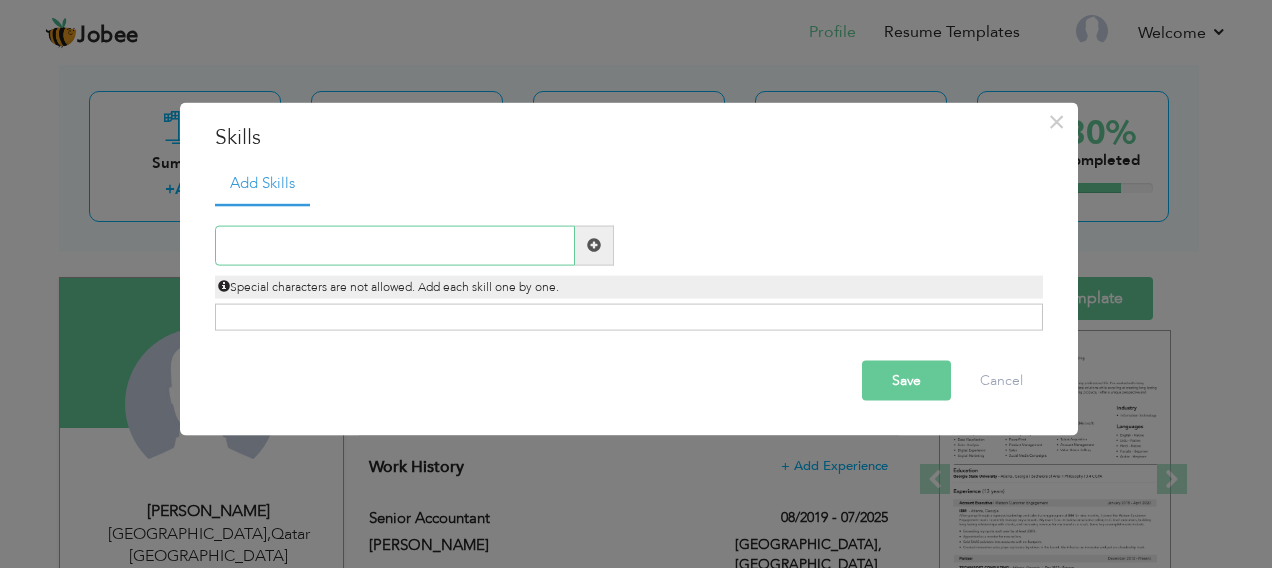 drag, startPoint x: 280, startPoint y: 249, endPoint x: 210, endPoint y: 244, distance: 70.178345 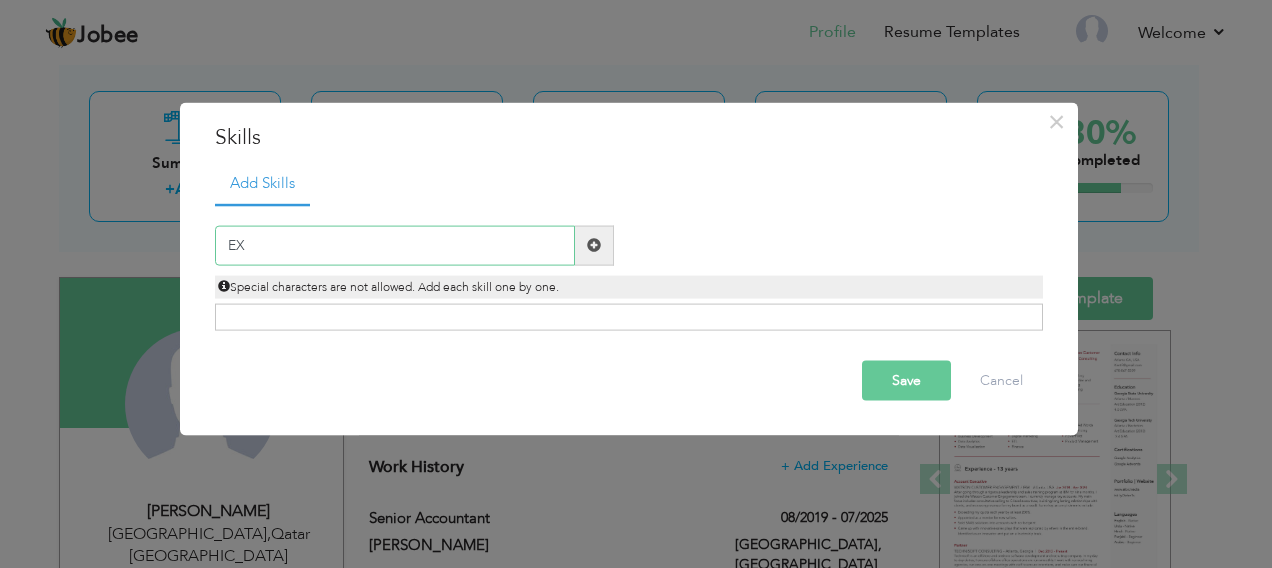 type on "E" 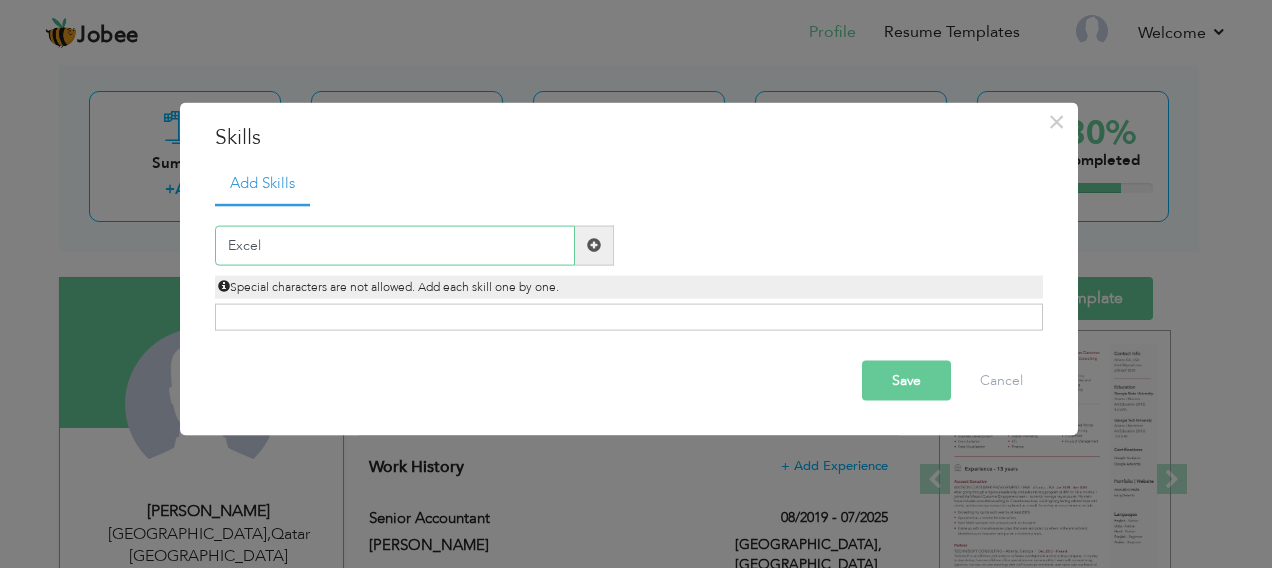 type on "Excel" 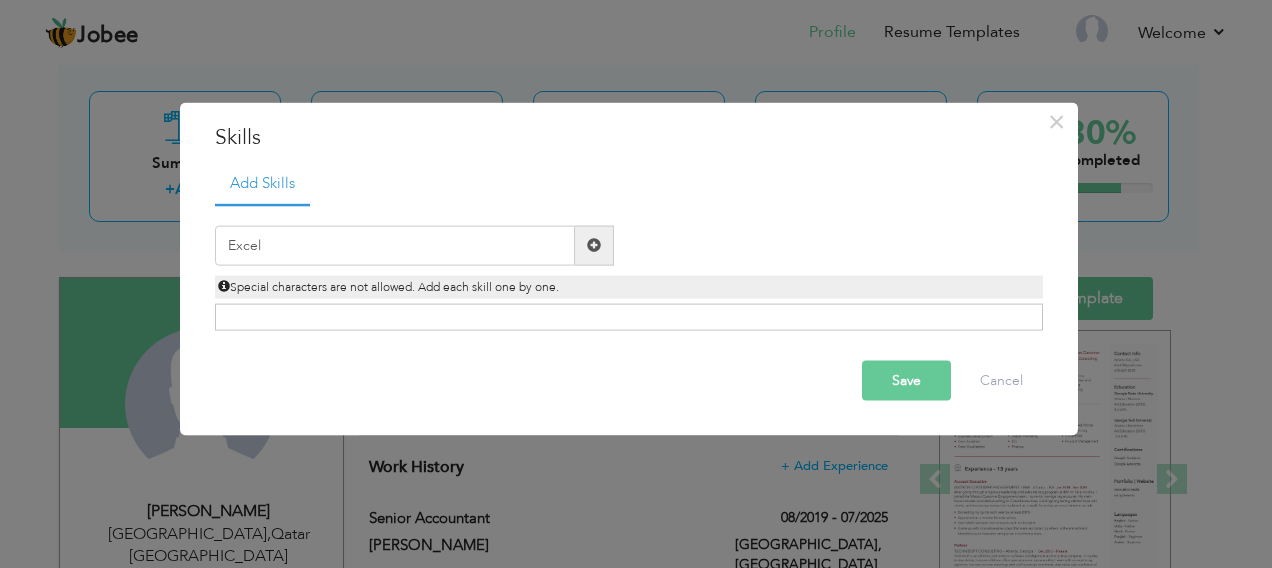 type 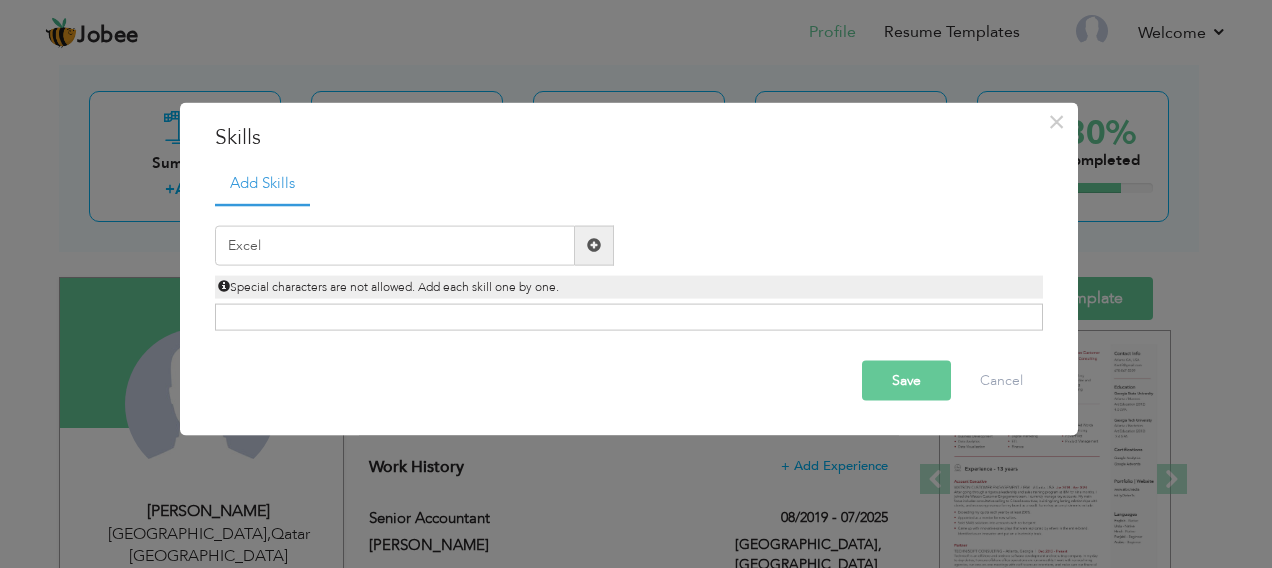 click on "Click on  , to mark skill as primary." at bounding box center [629, 317] 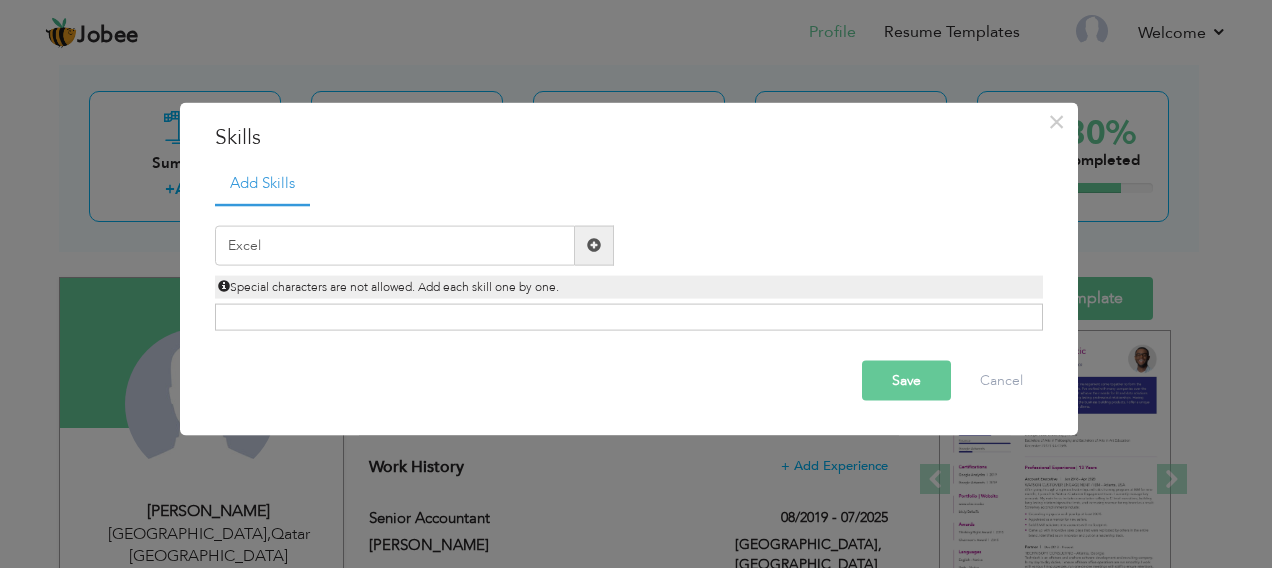 click at bounding box center (594, 245) 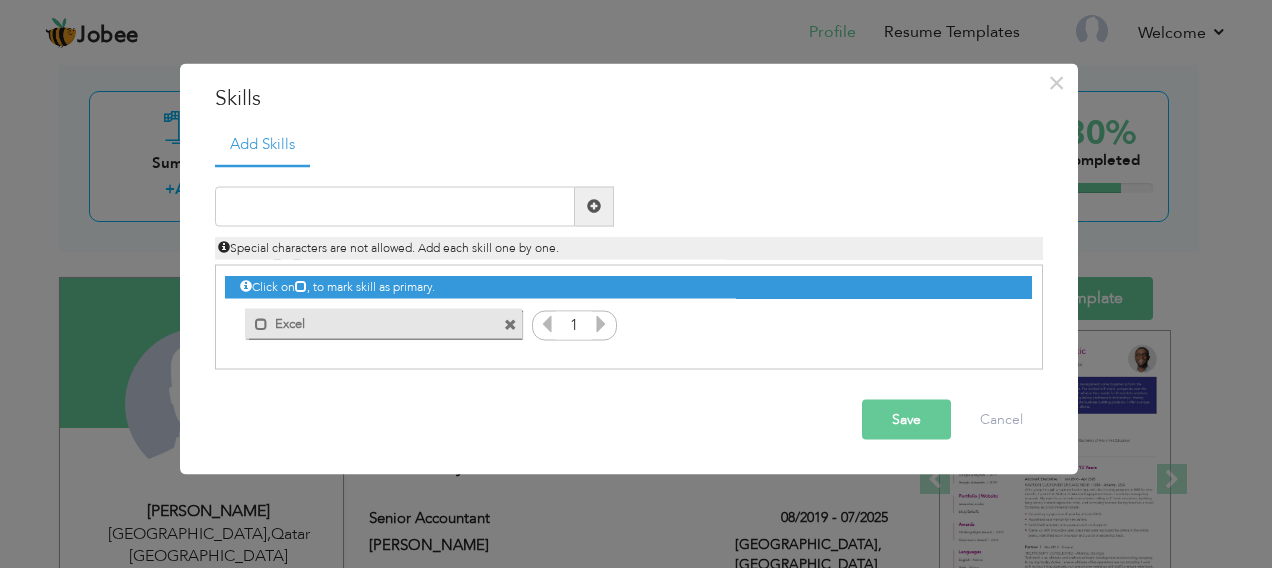 click at bounding box center [601, 323] 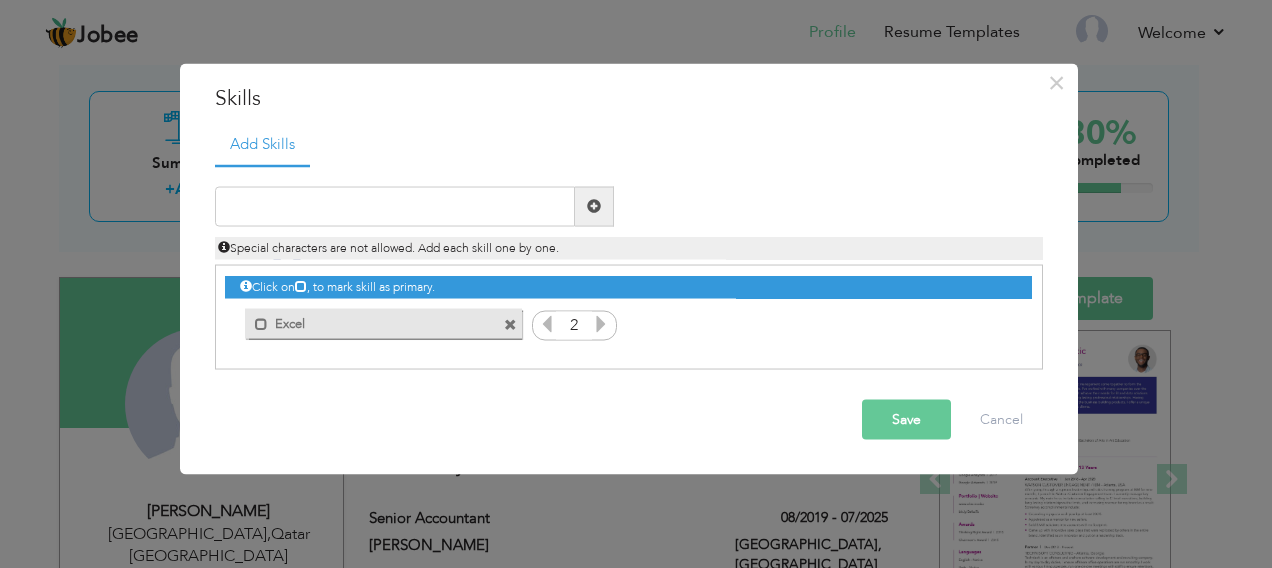 click at bounding box center (601, 323) 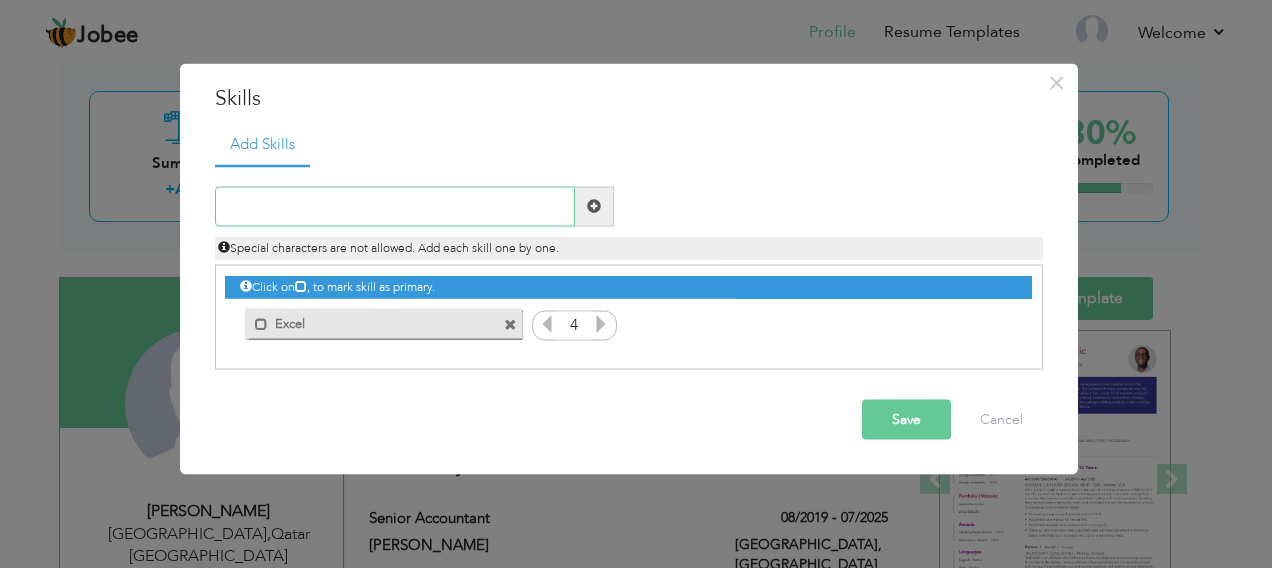 click at bounding box center (395, 206) 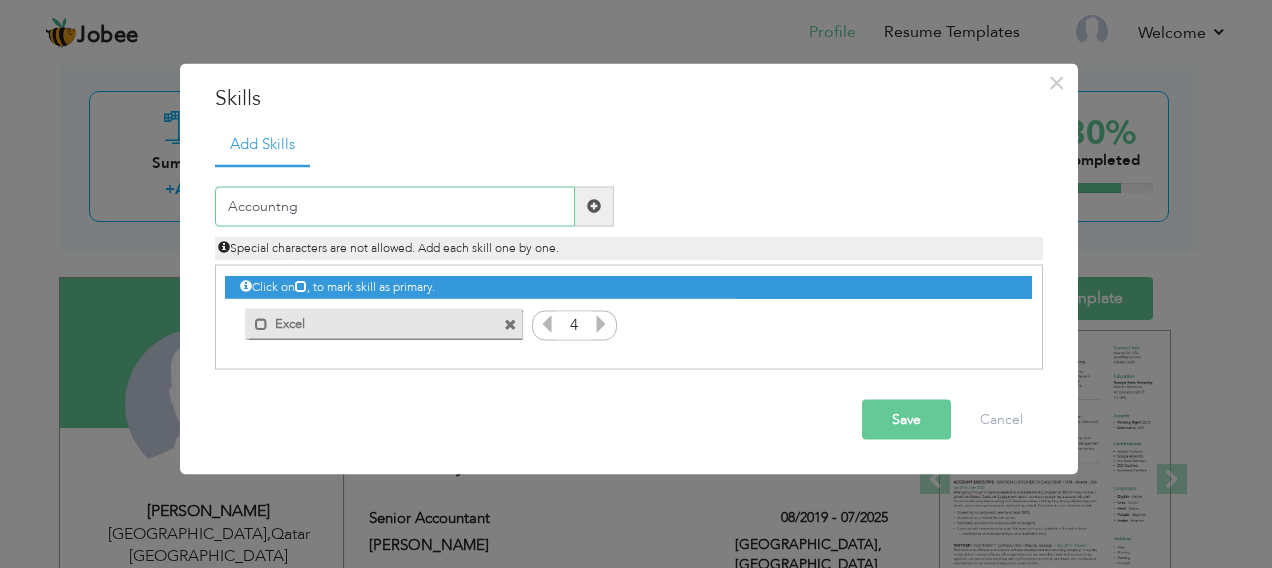 type on "Accountng" 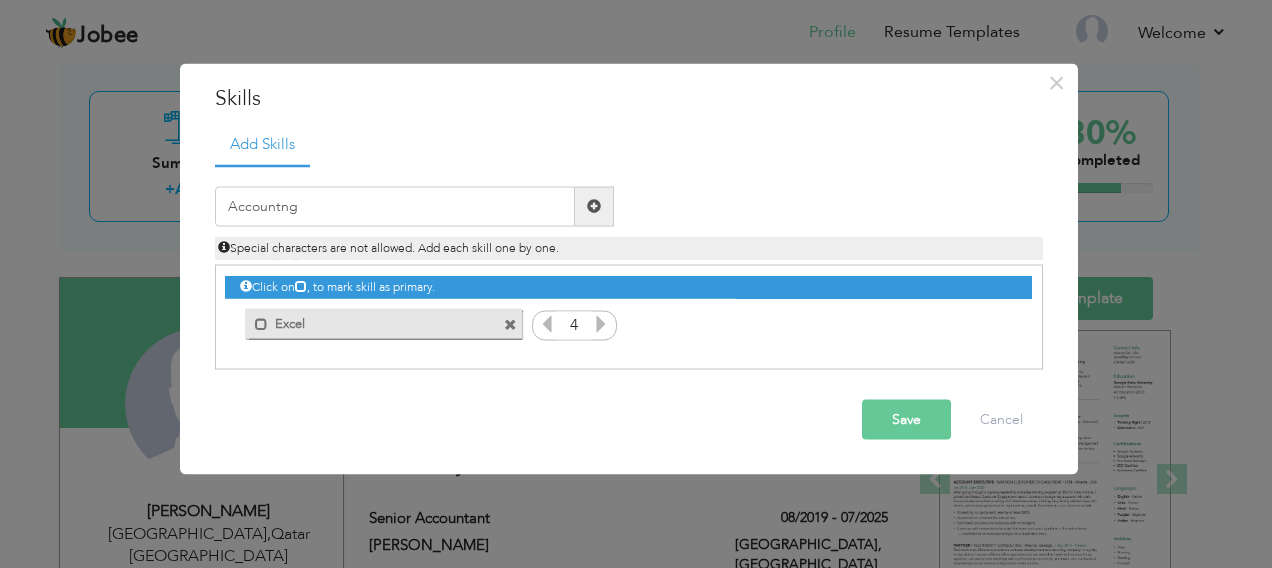 type on "4" 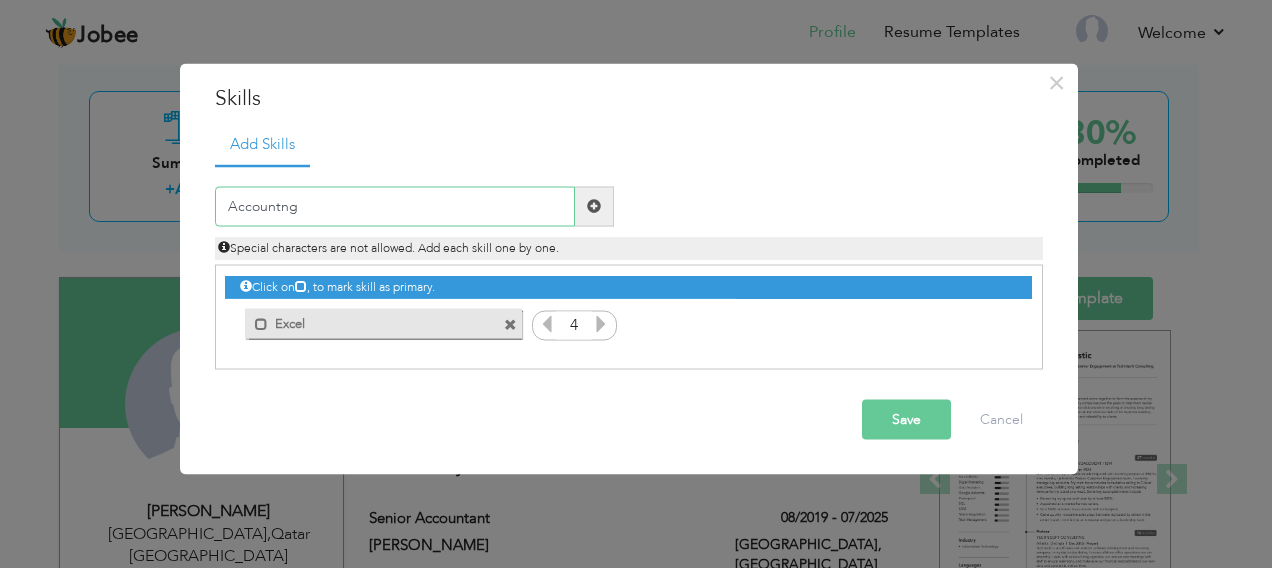 click on "Accountng" at bounding box center [395, 206] 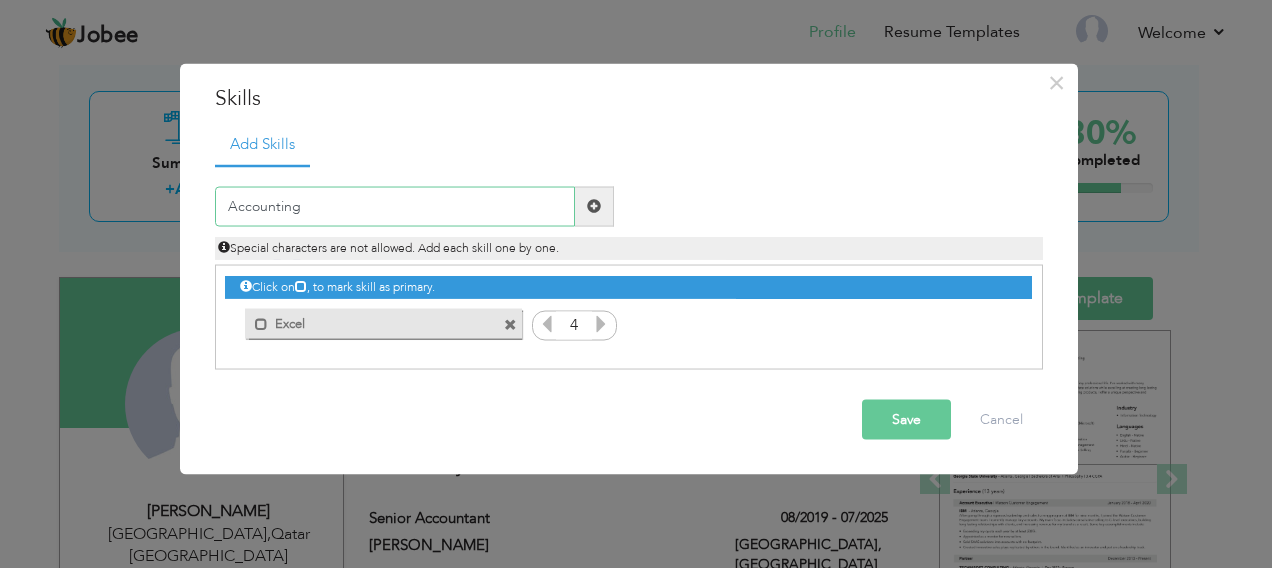 type on "Accounting" 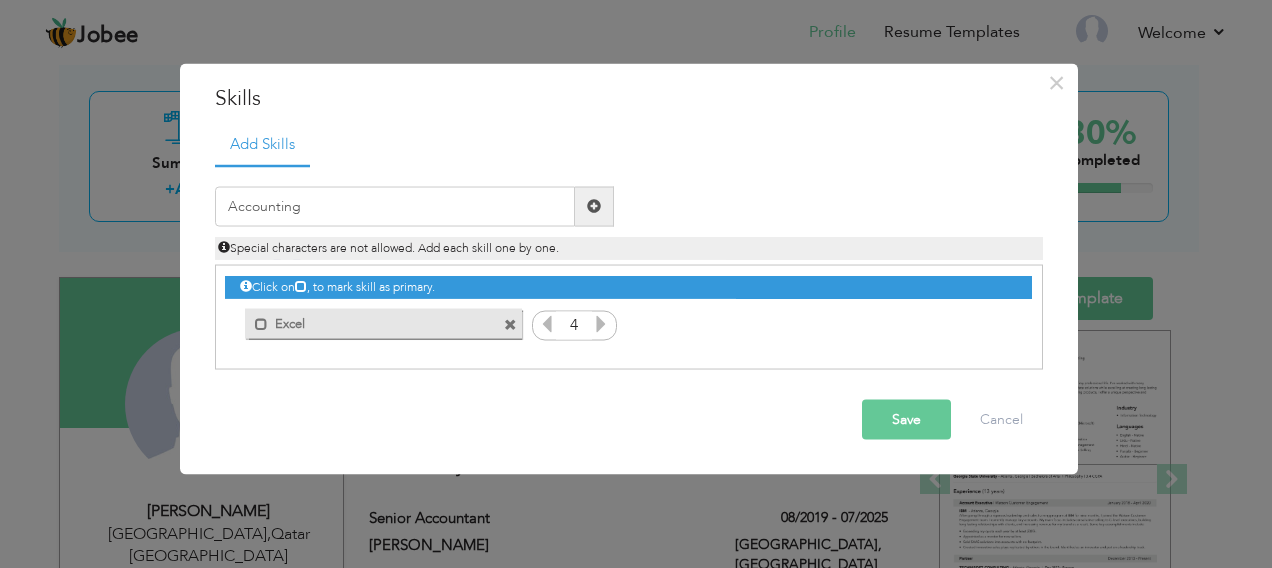 click at bounding box center (594, 206) 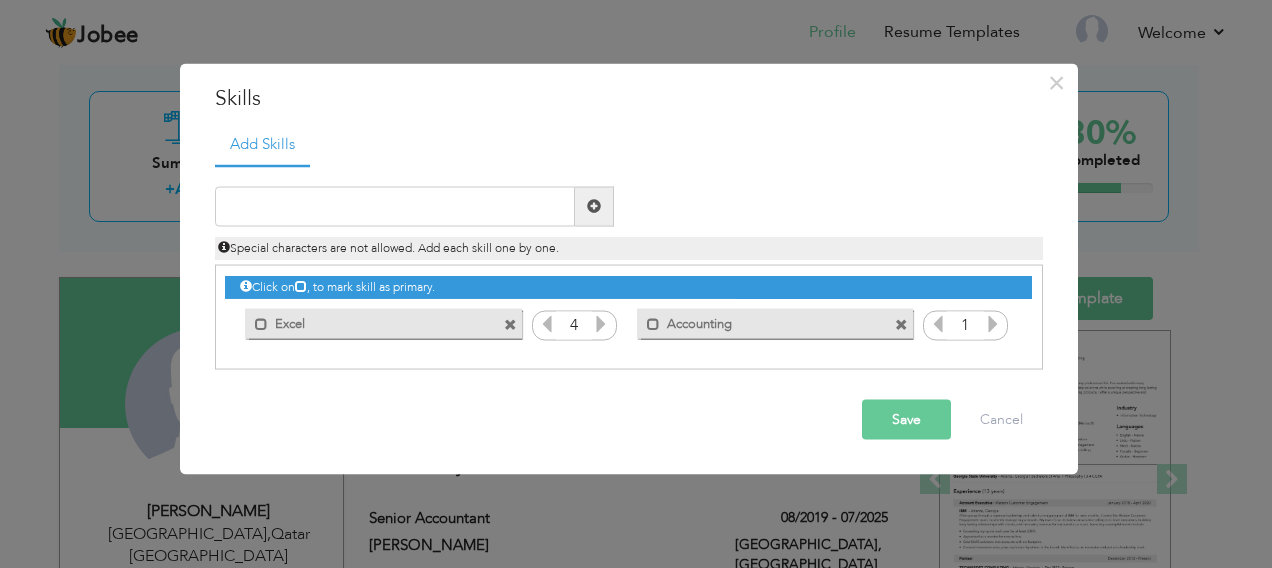 click at bounding box center (993, 323) 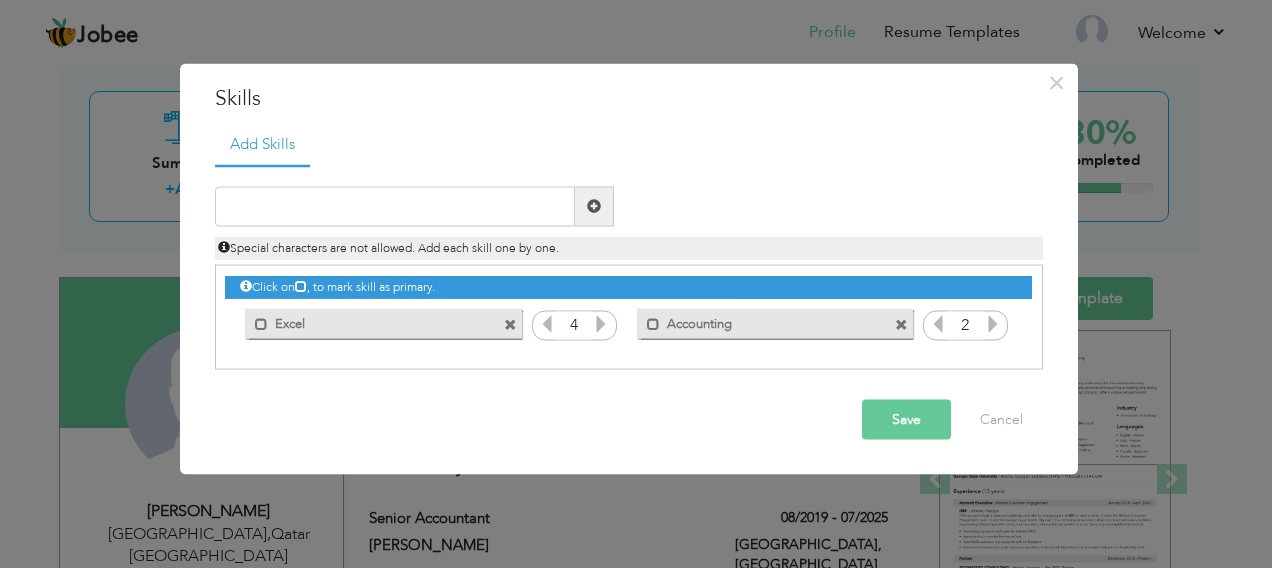 click at bounding box center (993, 323) 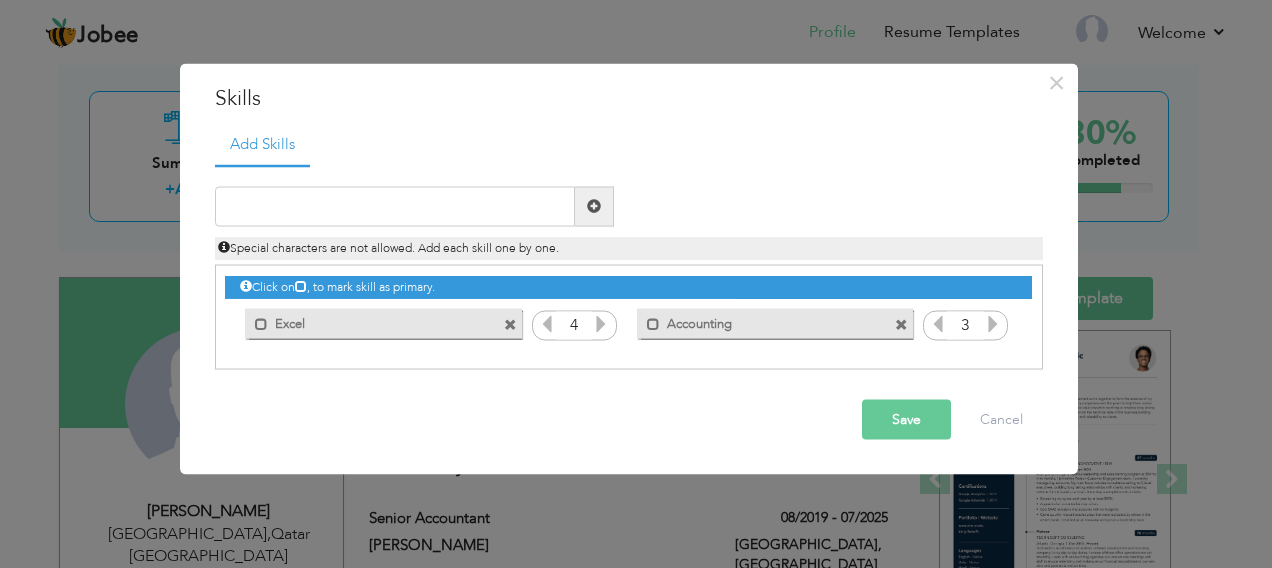 click at bounding box center (993, 323) 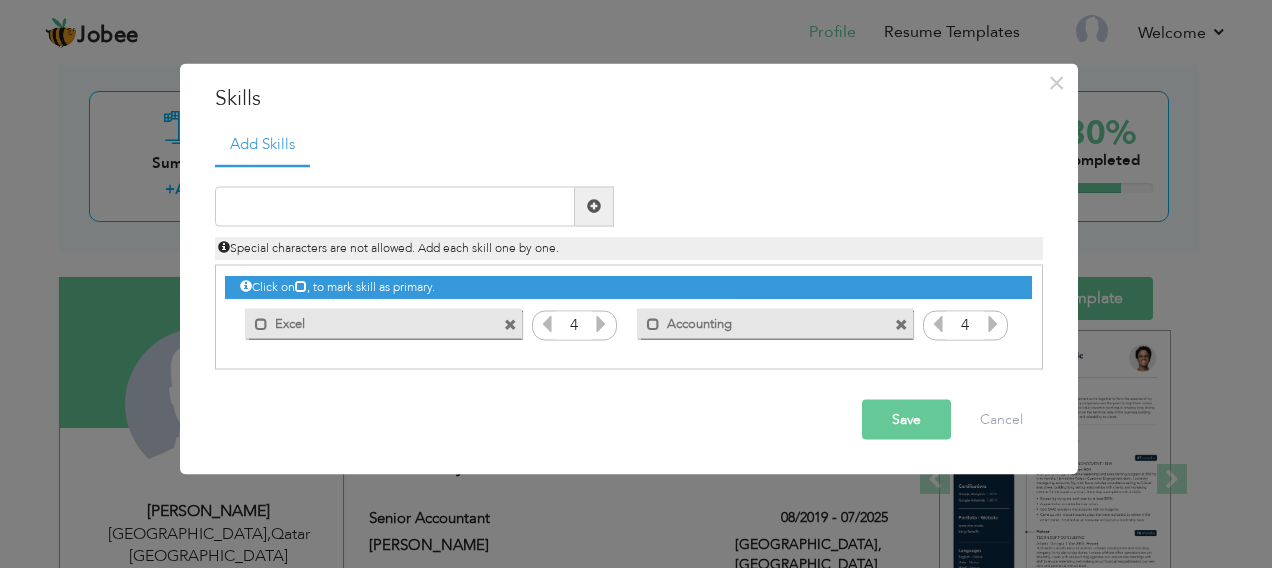 click at bounding box center (993, 323) 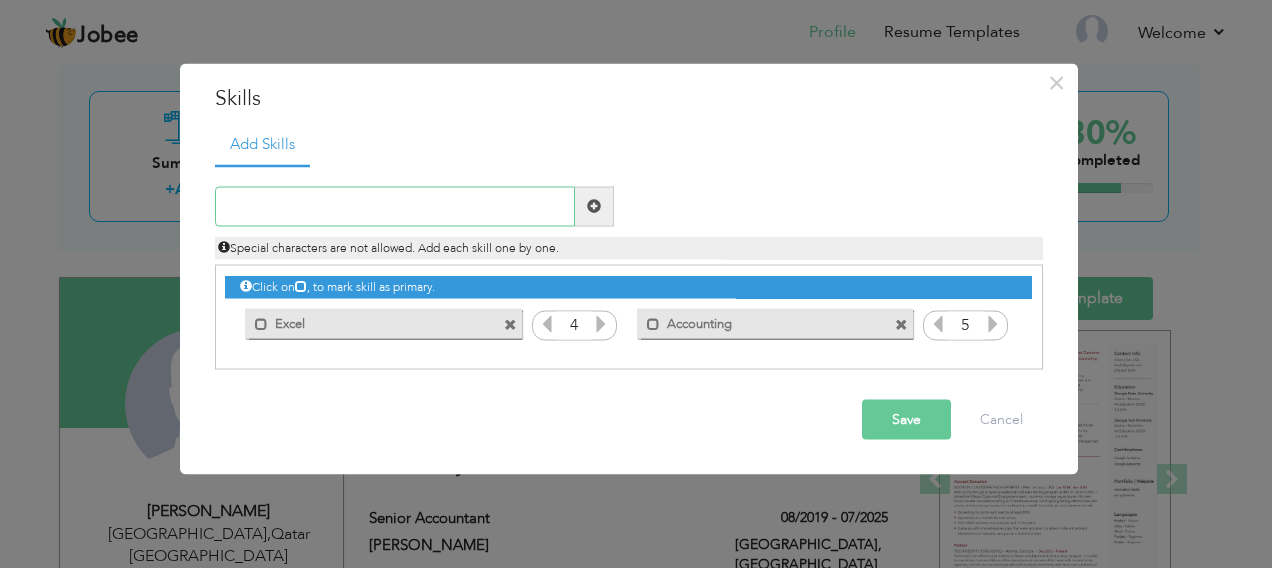 click at bounding box center (395, 206) 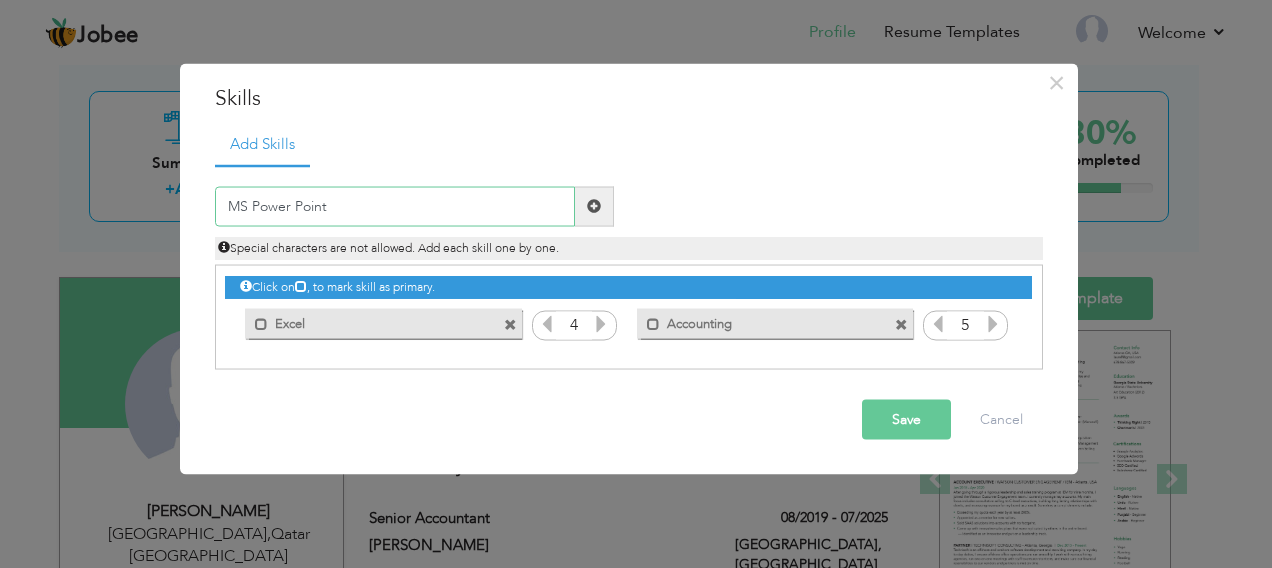 type on "MS Power Point" 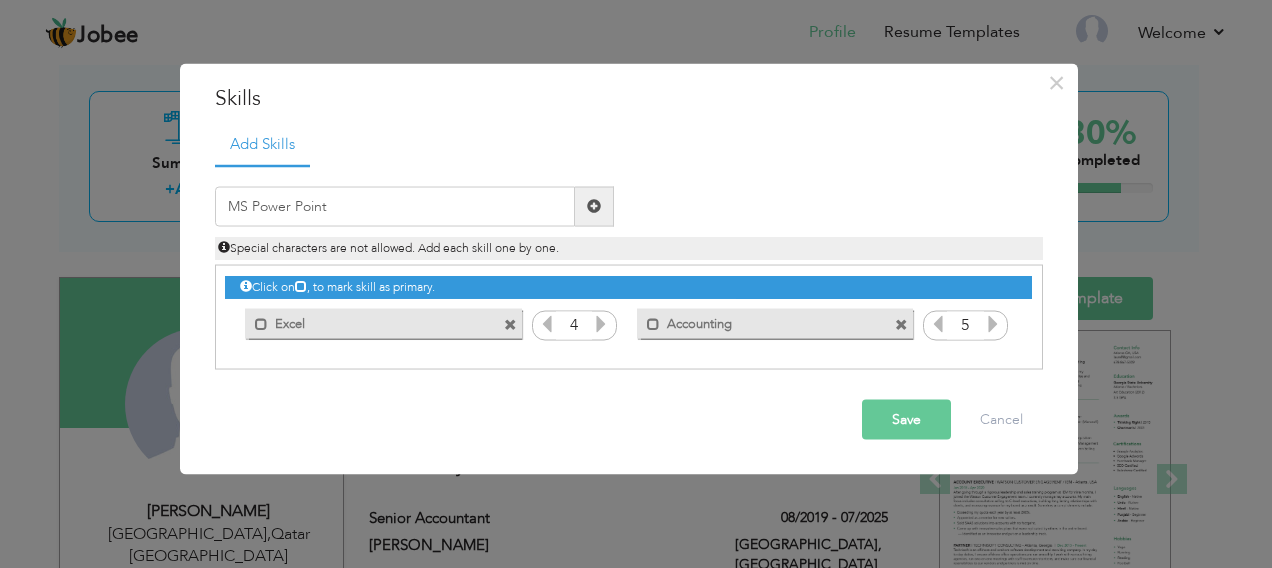 click at bounding box center (594, 206) 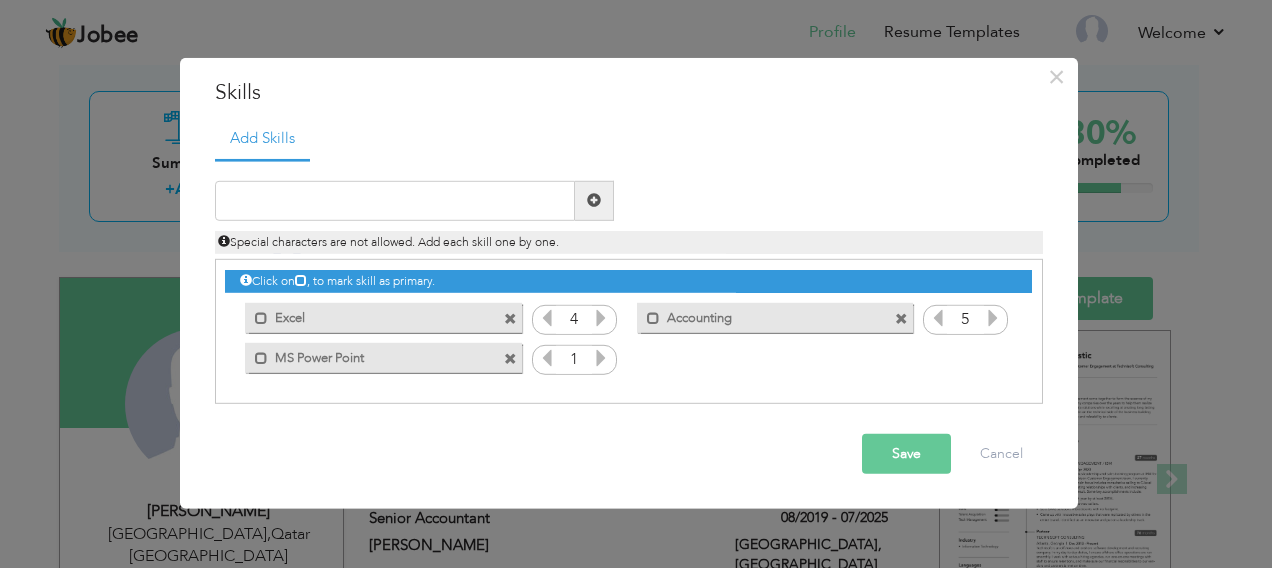 click at bounding box center (601, 358) 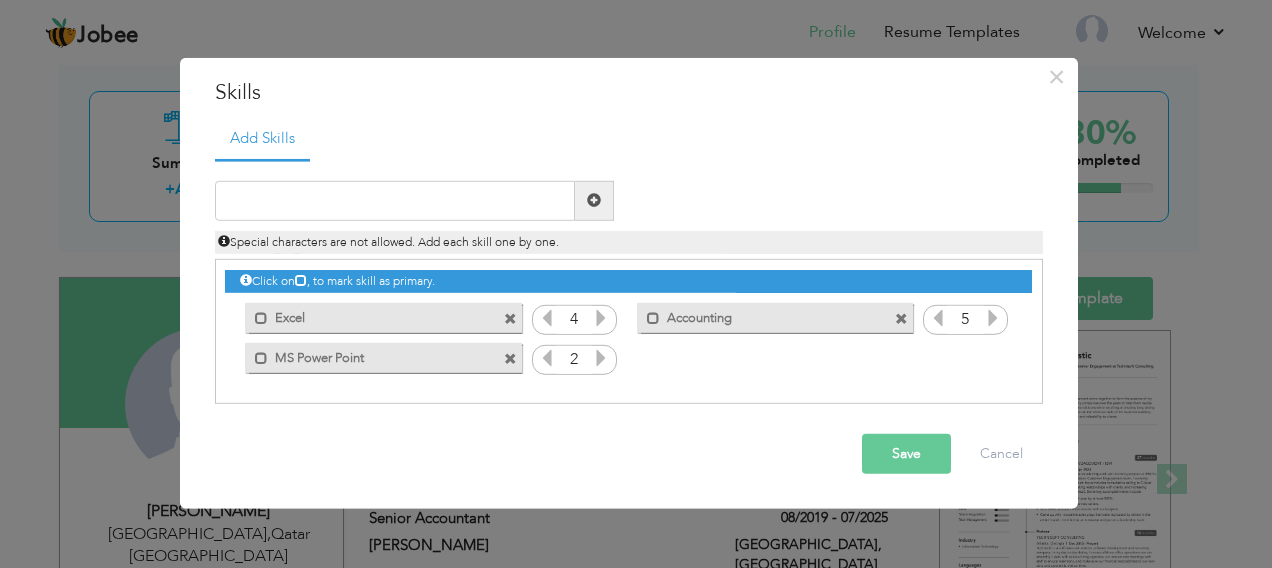 click at bounding box center (601, 358) 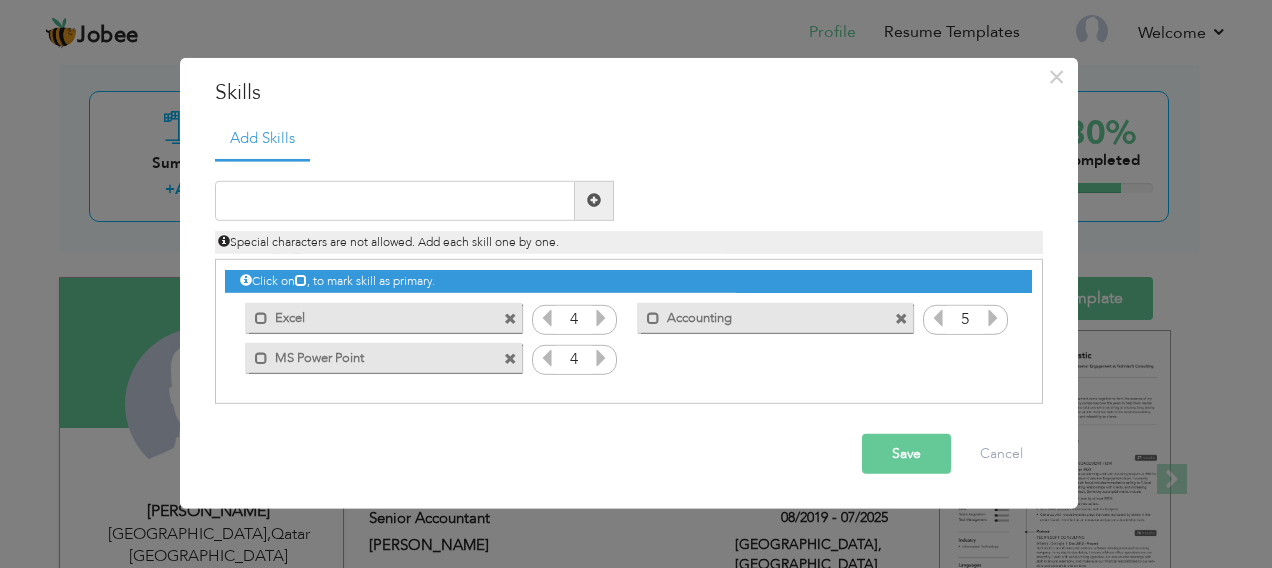 click at bounding box center (601, 358) 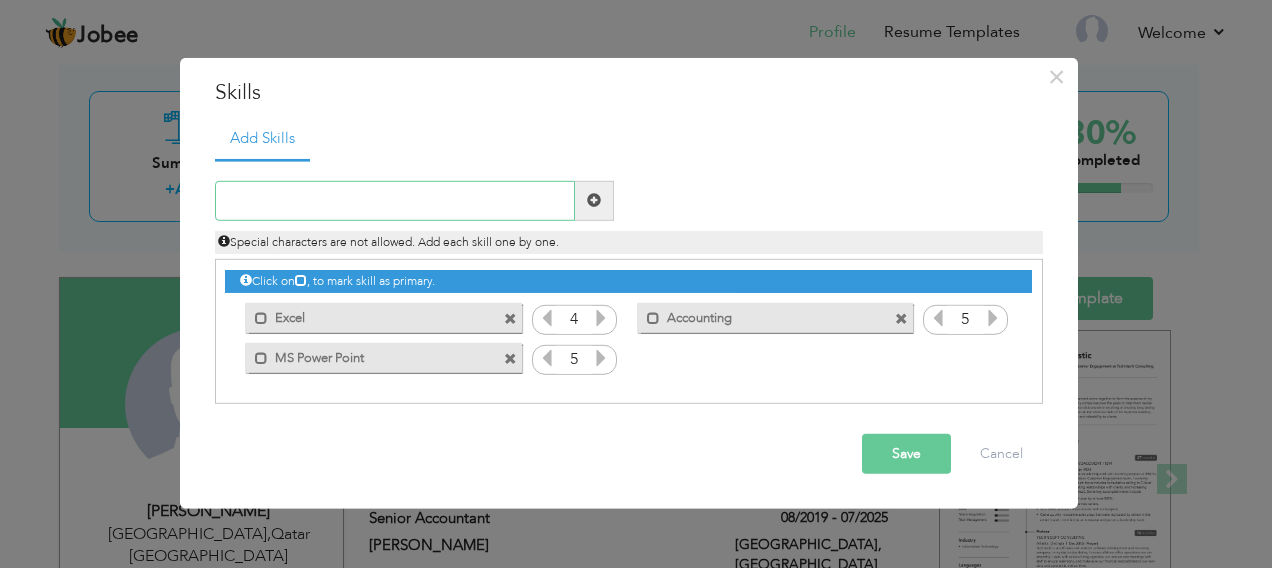 click at bounding box center (395, 201) 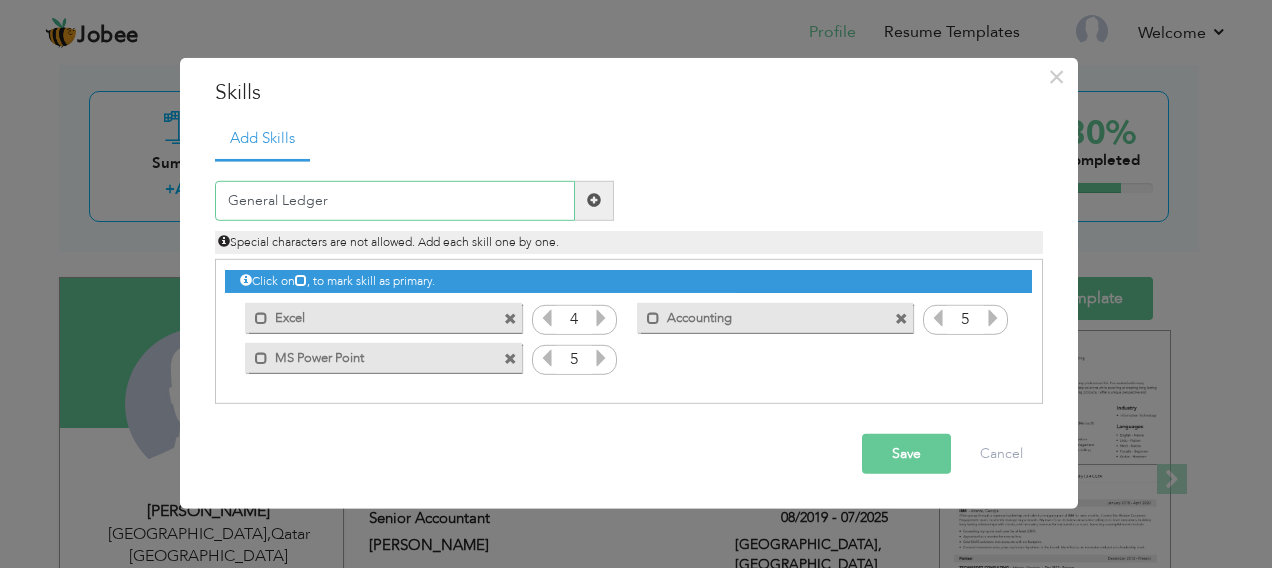 type on "General Ledger" 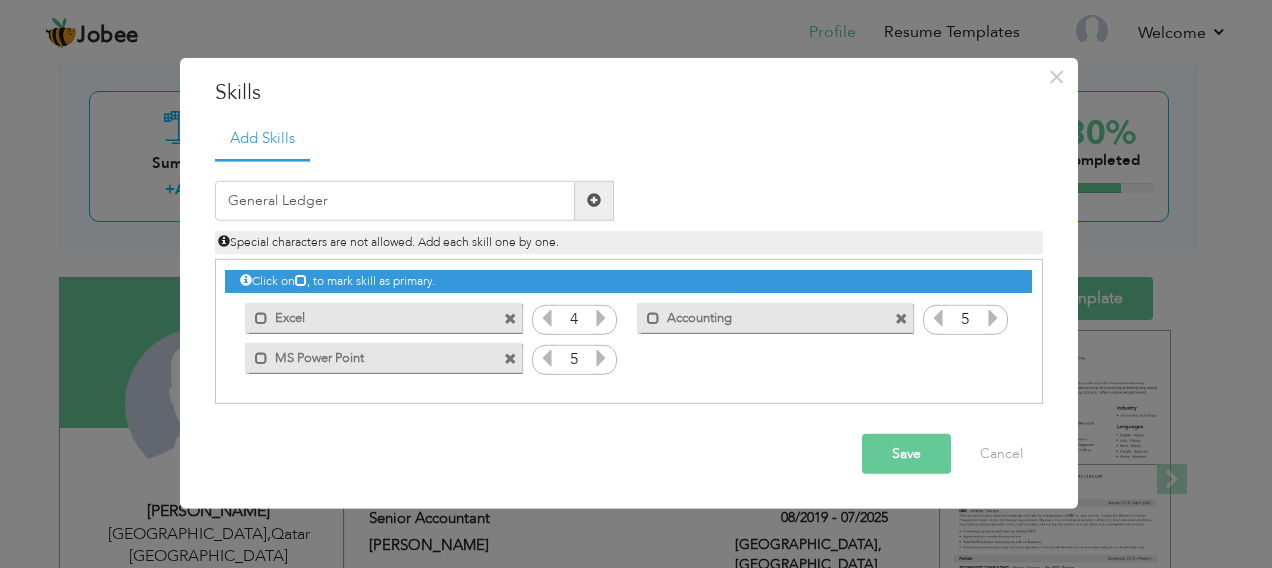 click at bounding box center [594, 200] 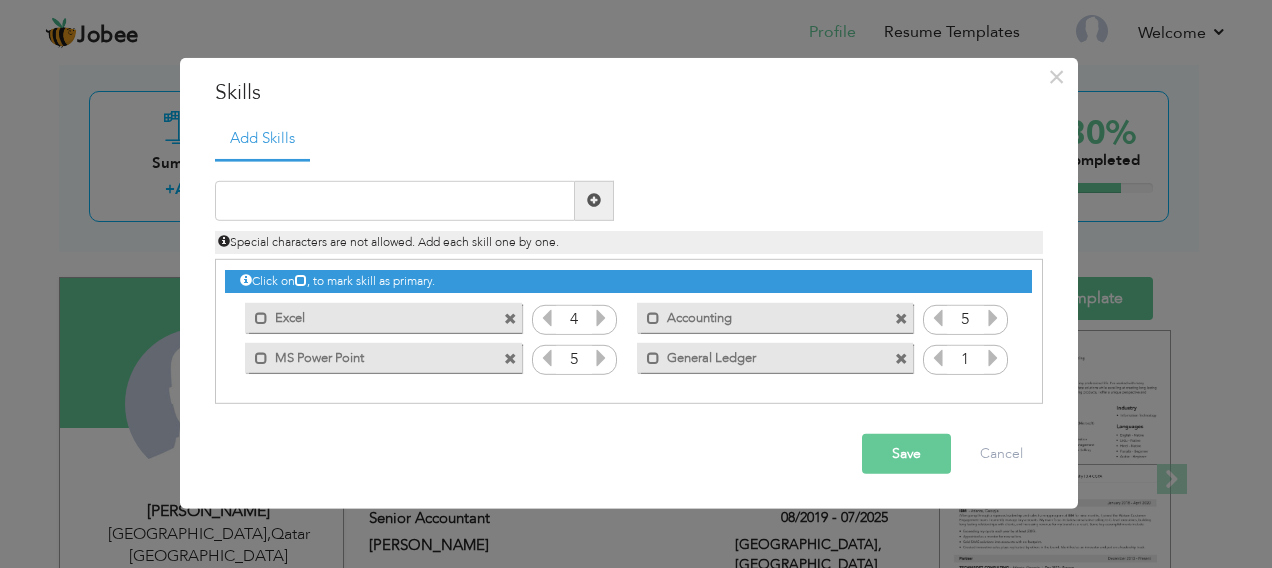 click at bounding box center (993, 358) 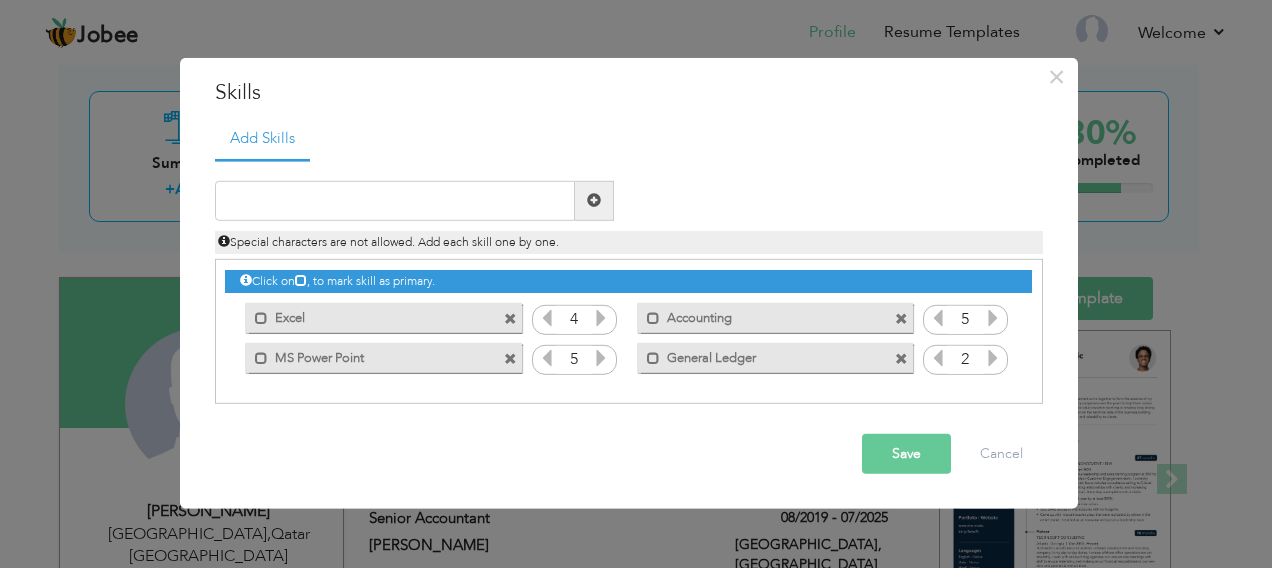 click at bounding box center (993, 358) 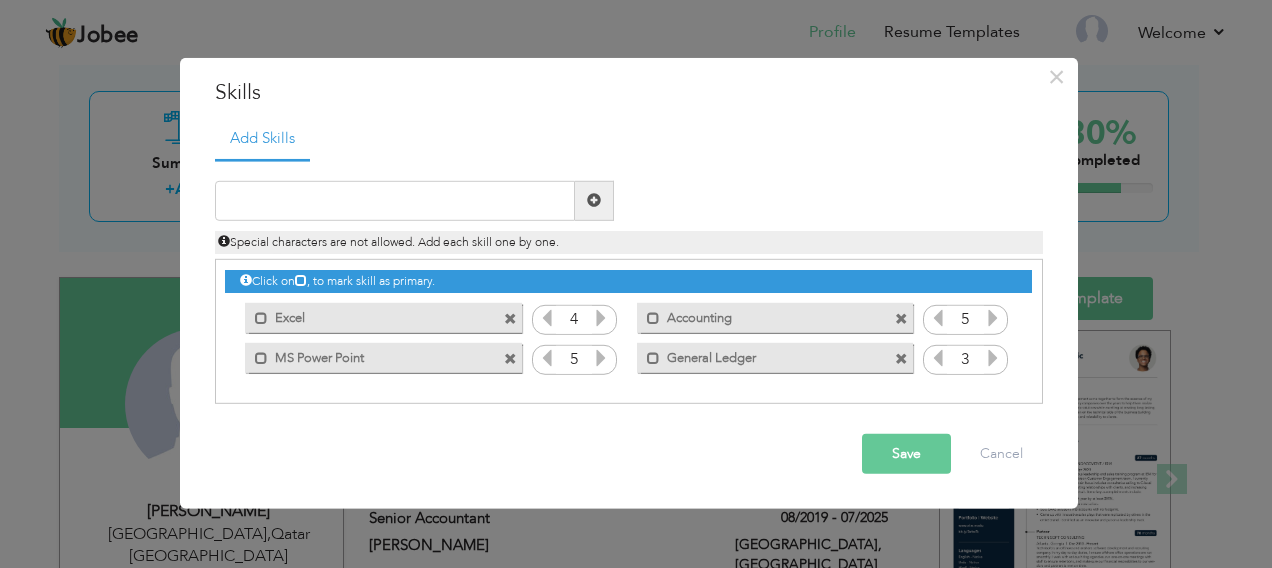click at bounding box center (993, 358) 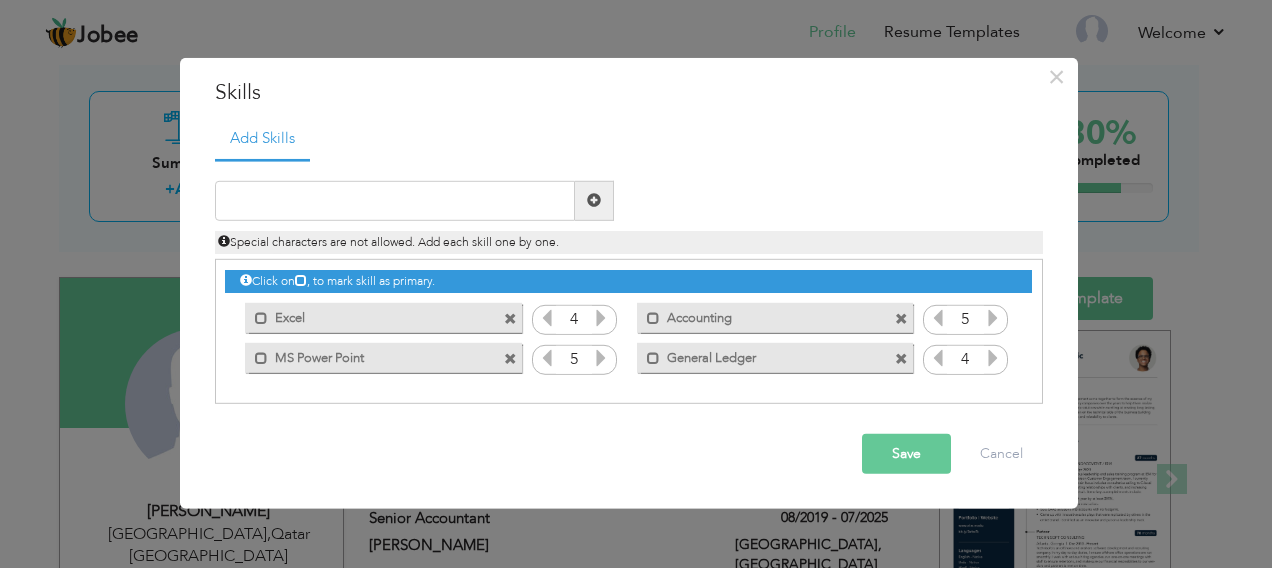 click at bounding box center [993, 358] 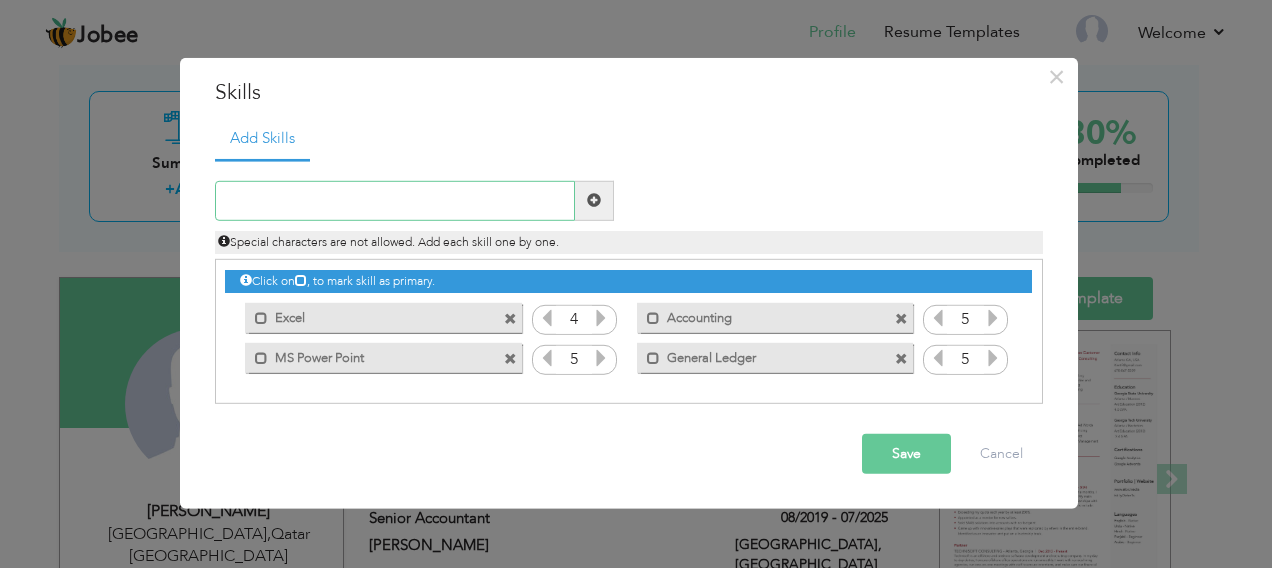 click at bounding box center (395, 201) 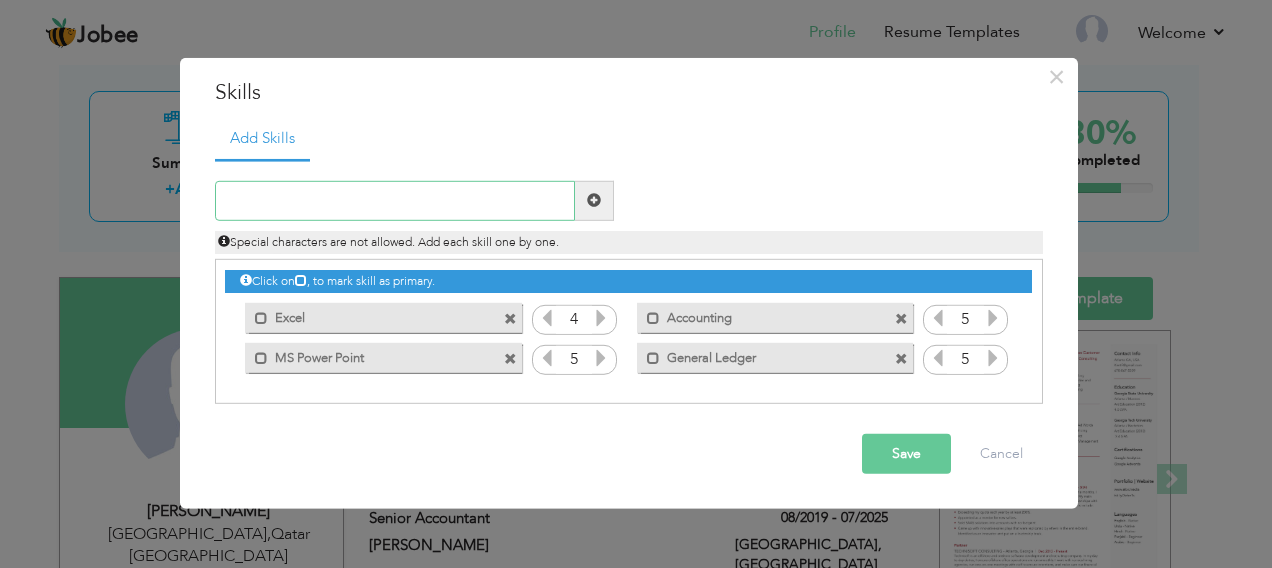 click at bounding box center [395, 201] 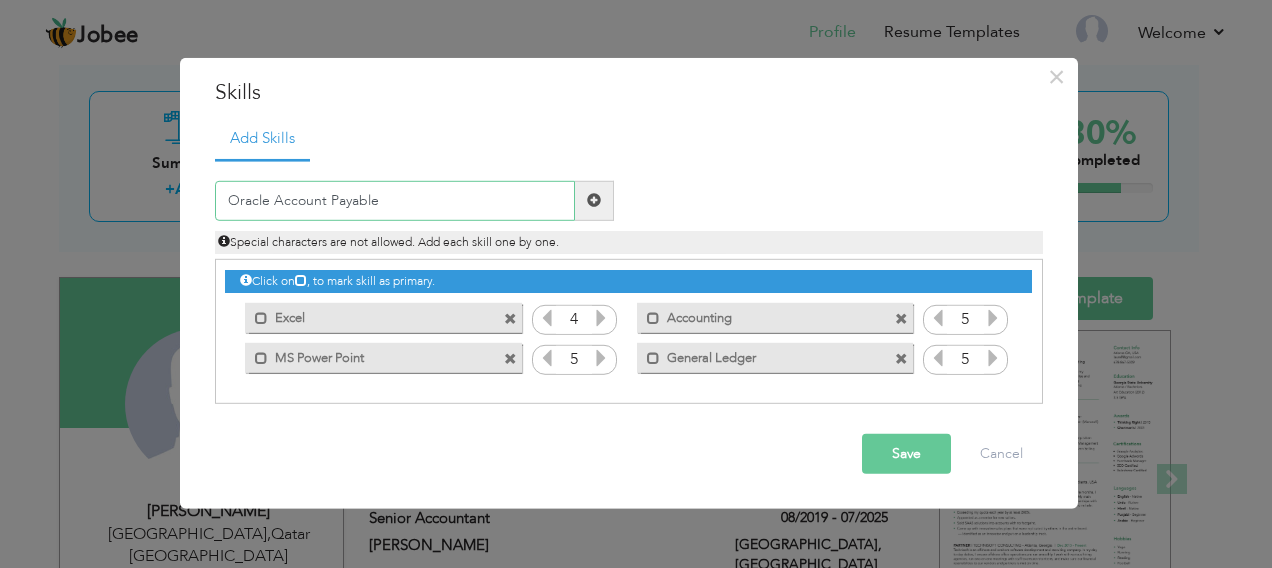 type on "Oracle Account Payable" 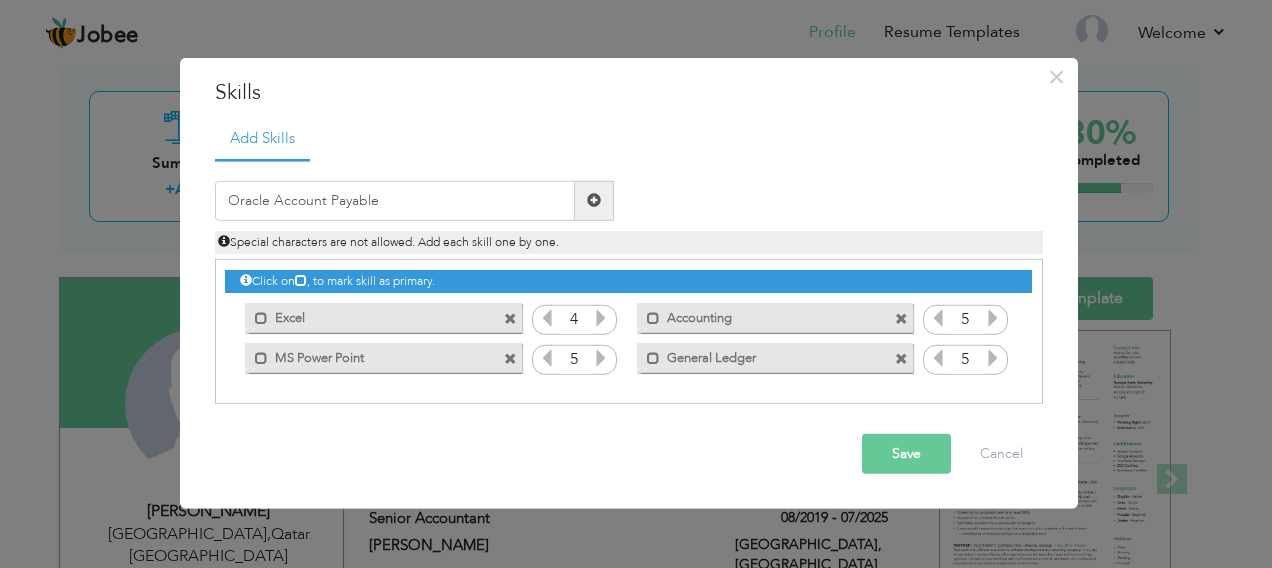 click at bounding box center [594, 201] 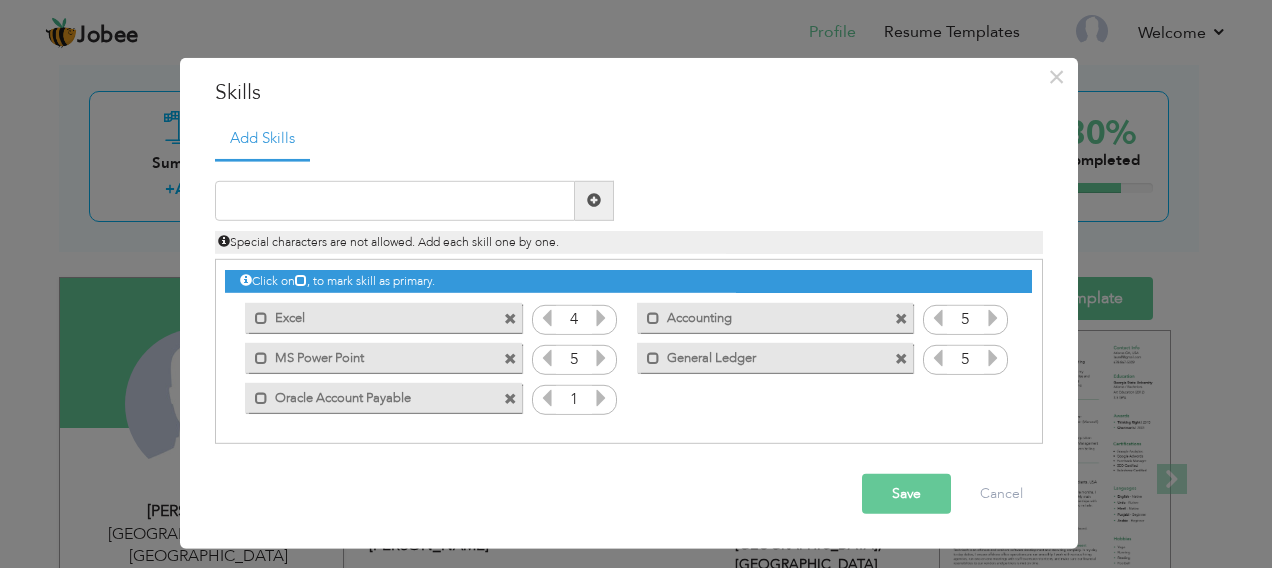 click at bounding box center (601, 398) 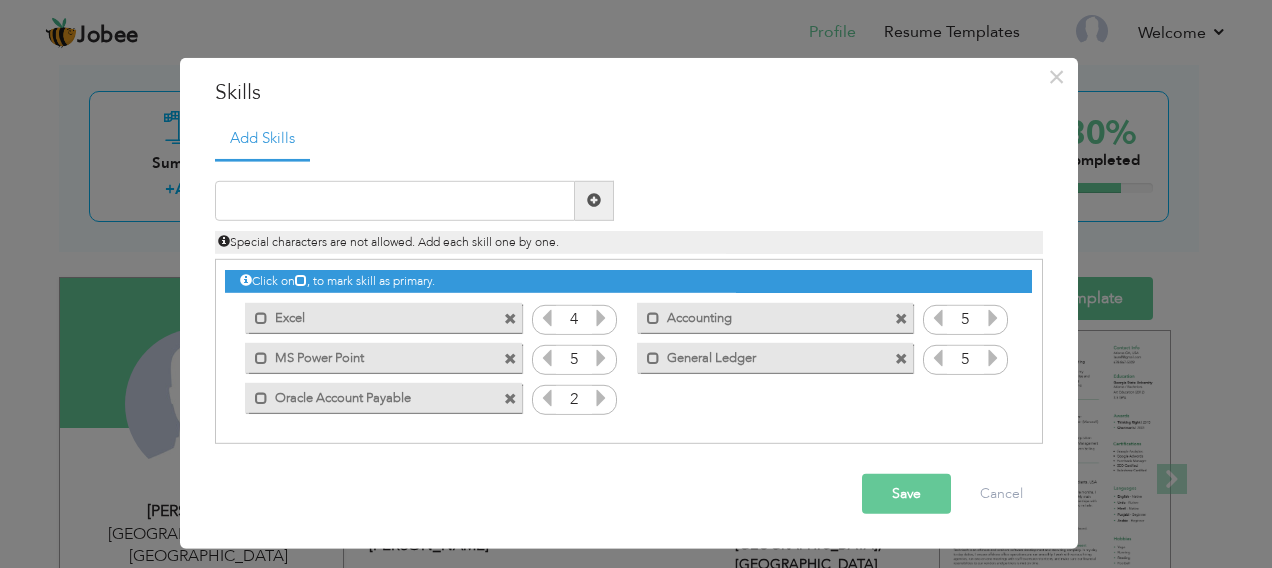 click at bounding box center [601, 398] 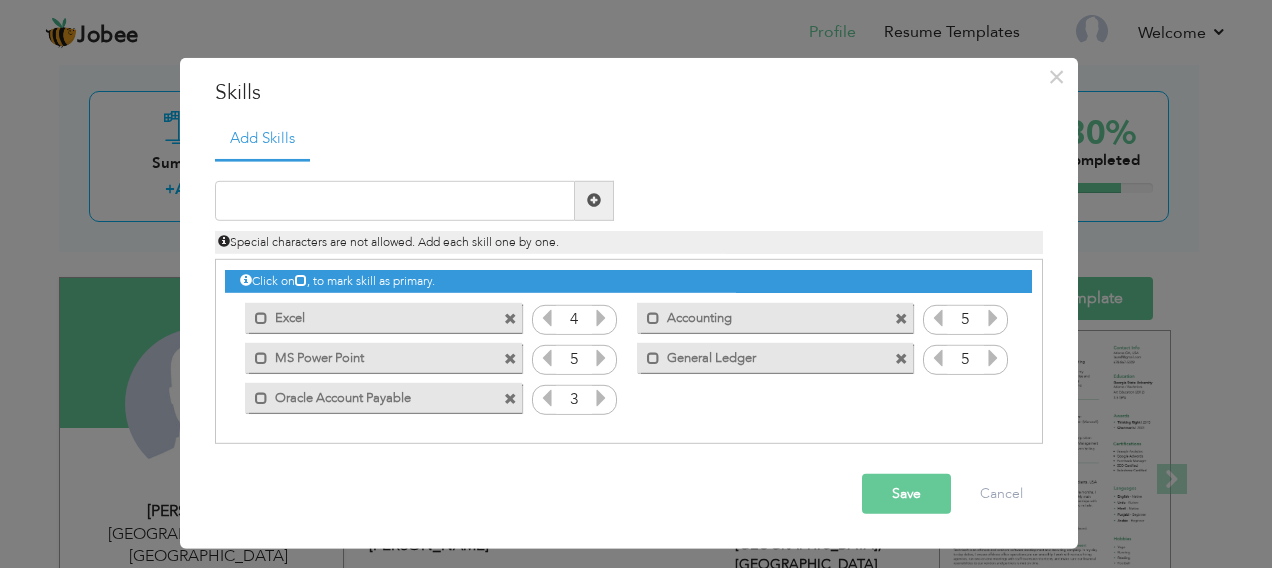 click at bounding box center (601, 398) 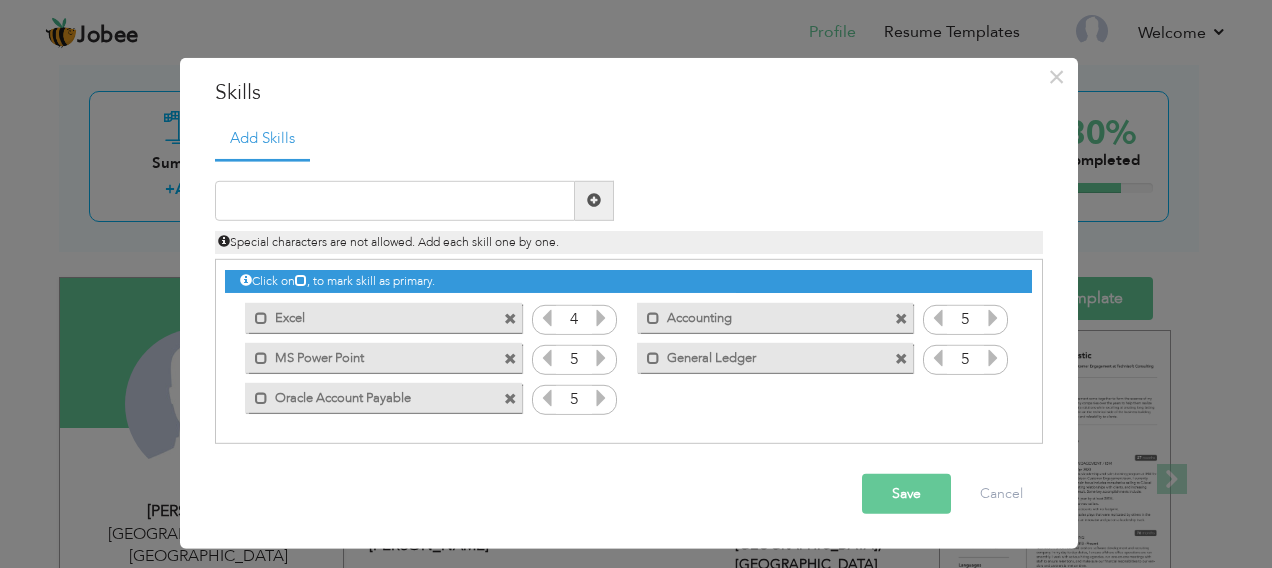 click on "Save" at bounding box center [906, 494] 